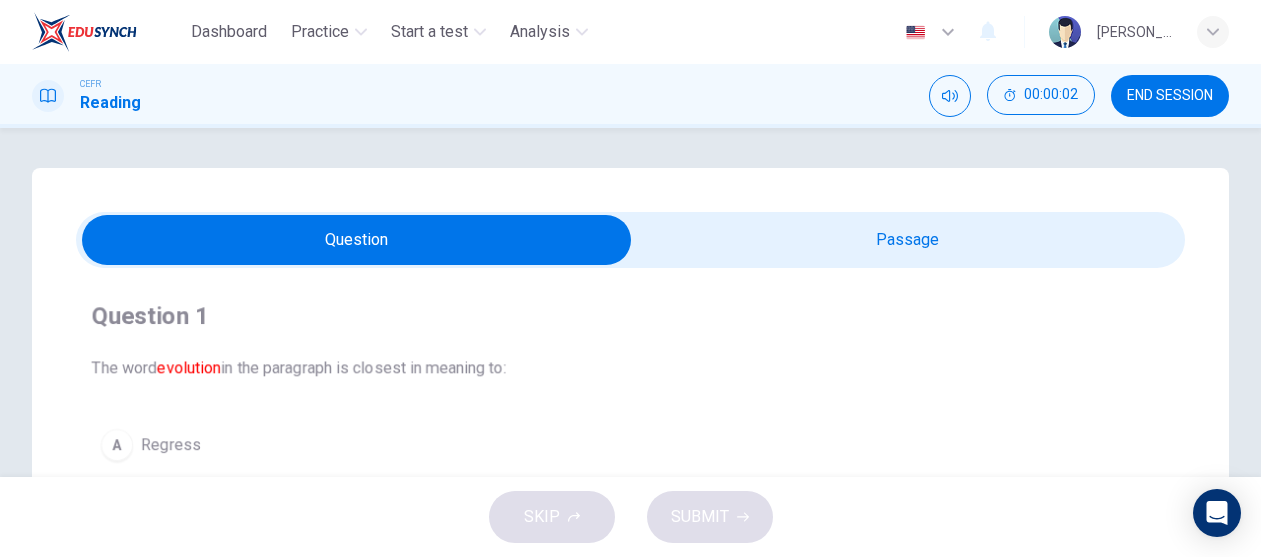 scroll, scrollTop: 0, scrollLeft: 0, axis: both 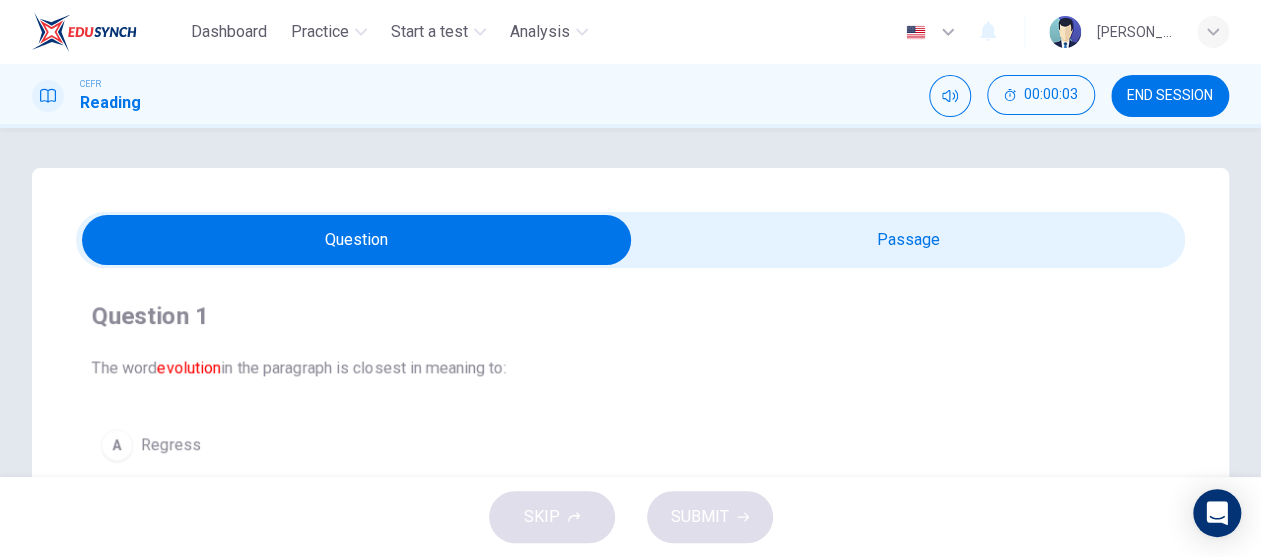 click at bounding box center [357, 240] 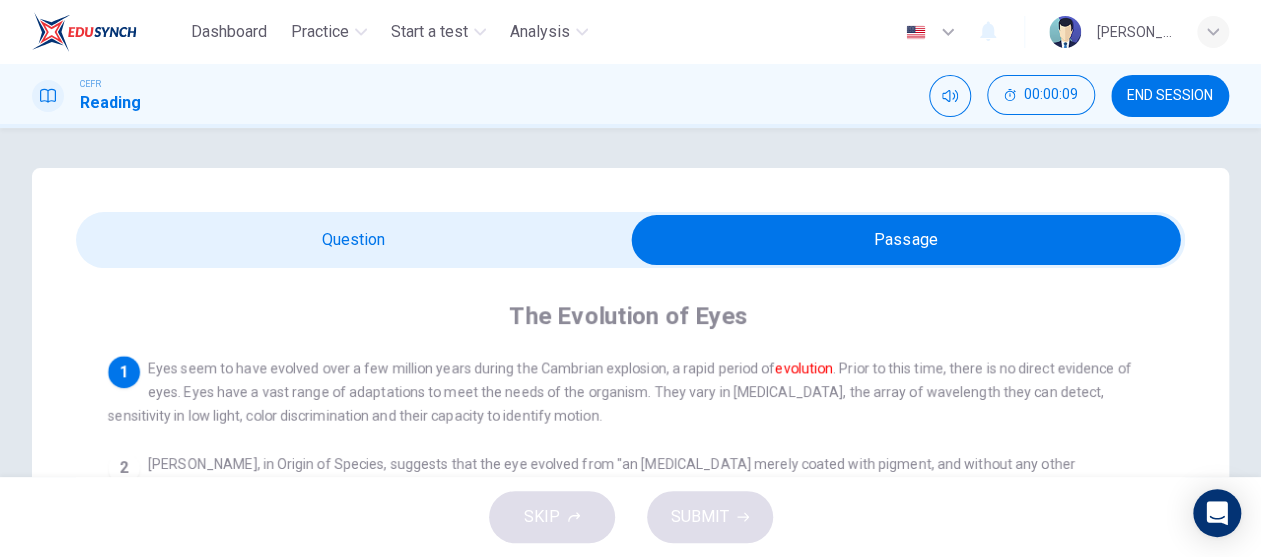 click at bounding box center [906, 240] 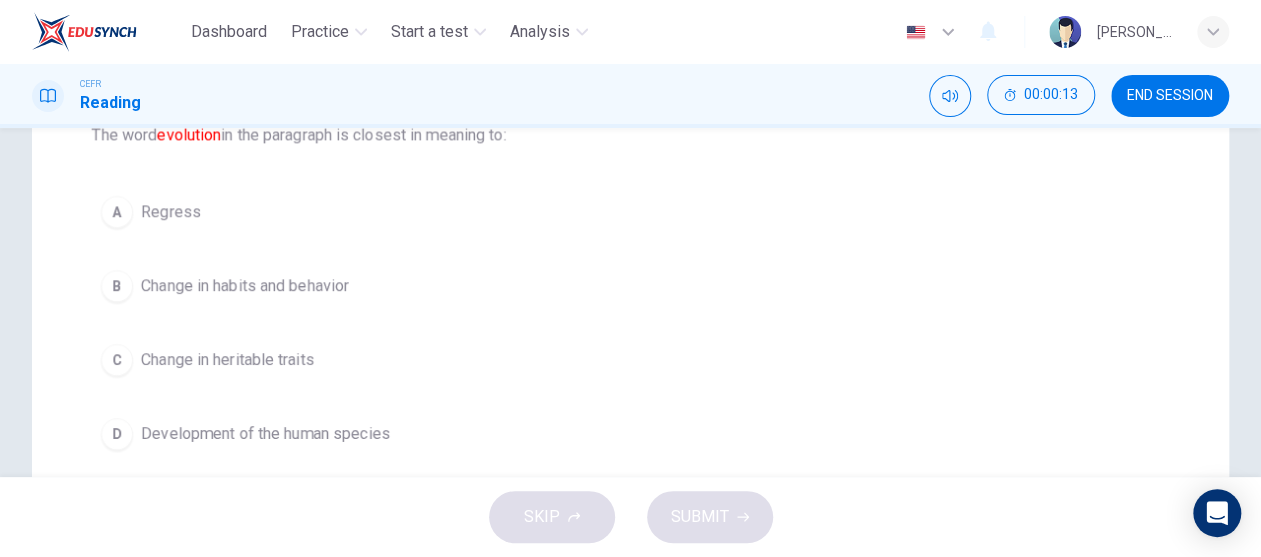 scroll, scrollTop: 200, scrollLeft: 0, axis: vertical 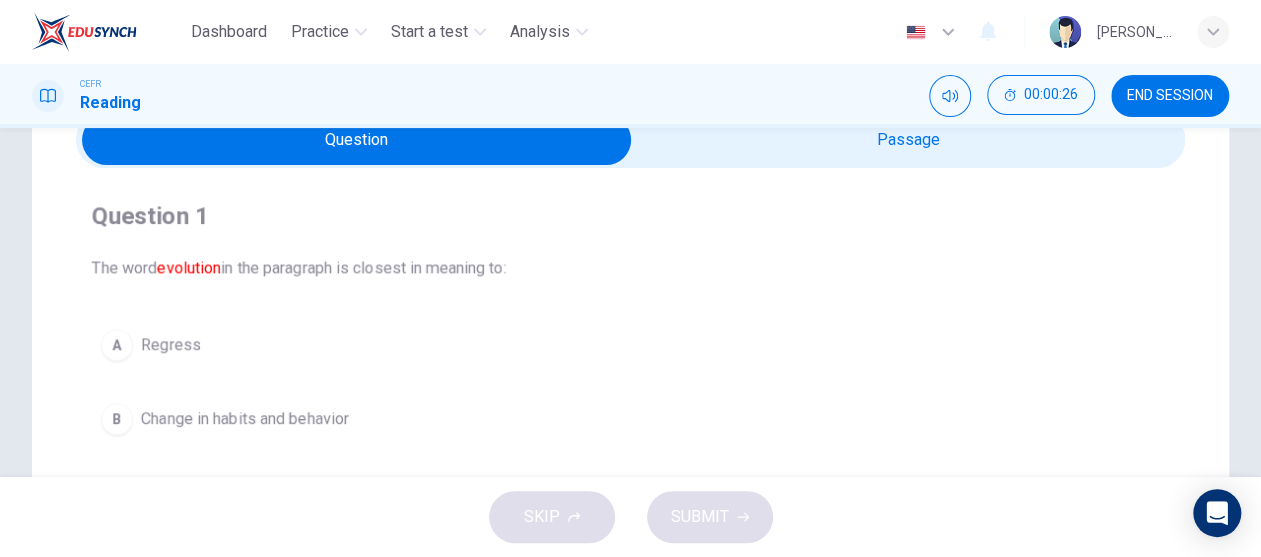 click on "Question 1 The word  evolution  in the paragraph is closest in meaning to: A Regress B Change in habits and behavior C Change in heritable traits D Development of the human species" at bounding box center [630, 396] 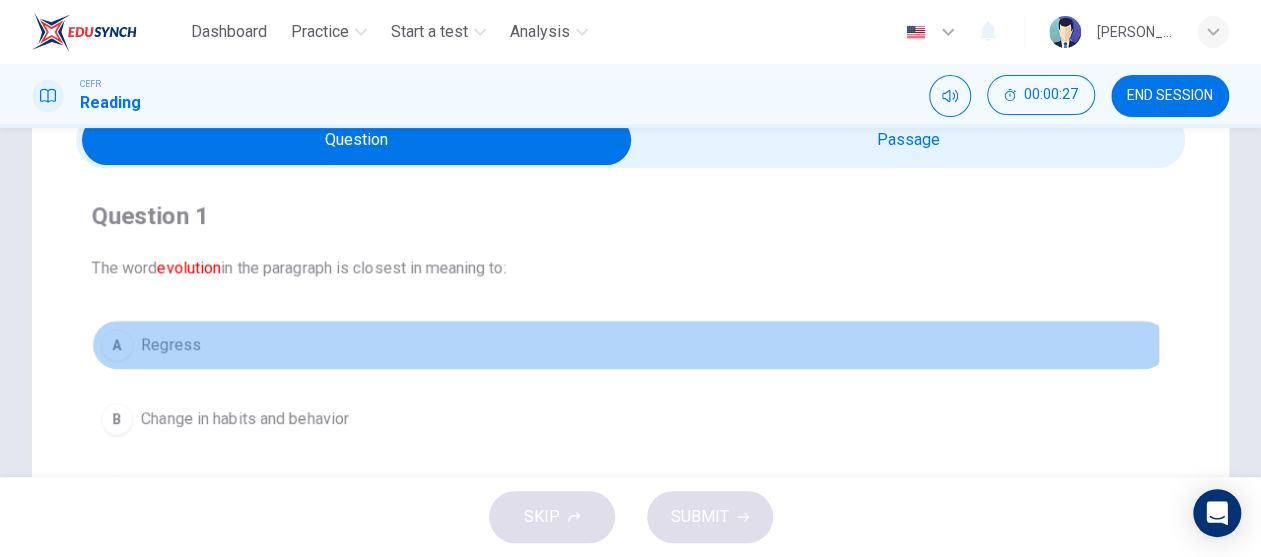 click on "Regress" at bounding box center [171, 345] 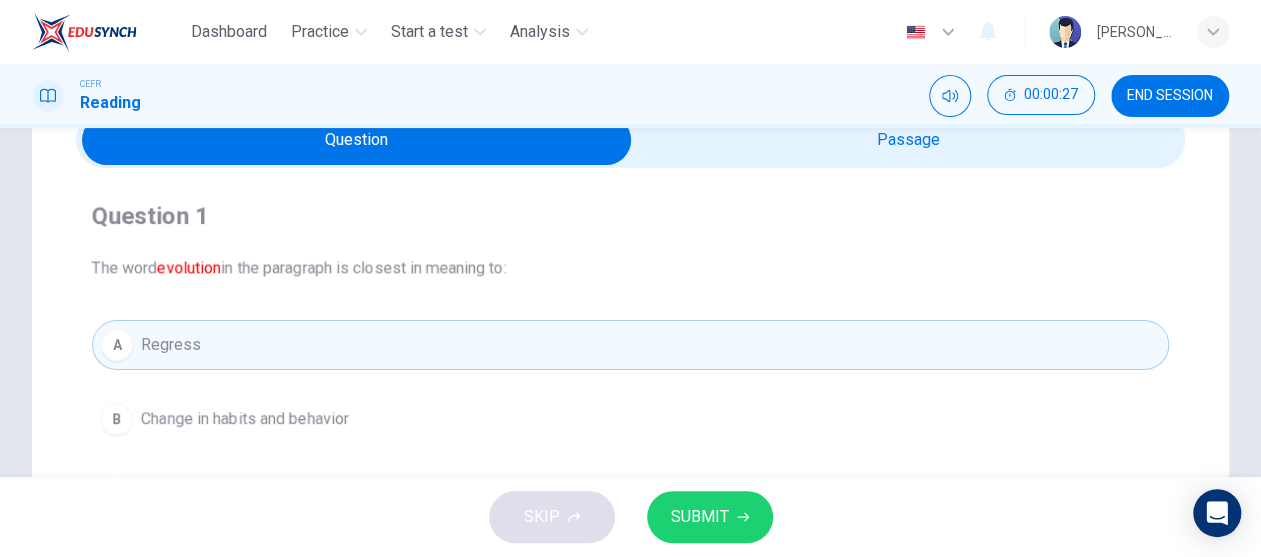 scroll, scrollTop: 200, scrollLeft: 0, axis: vertical 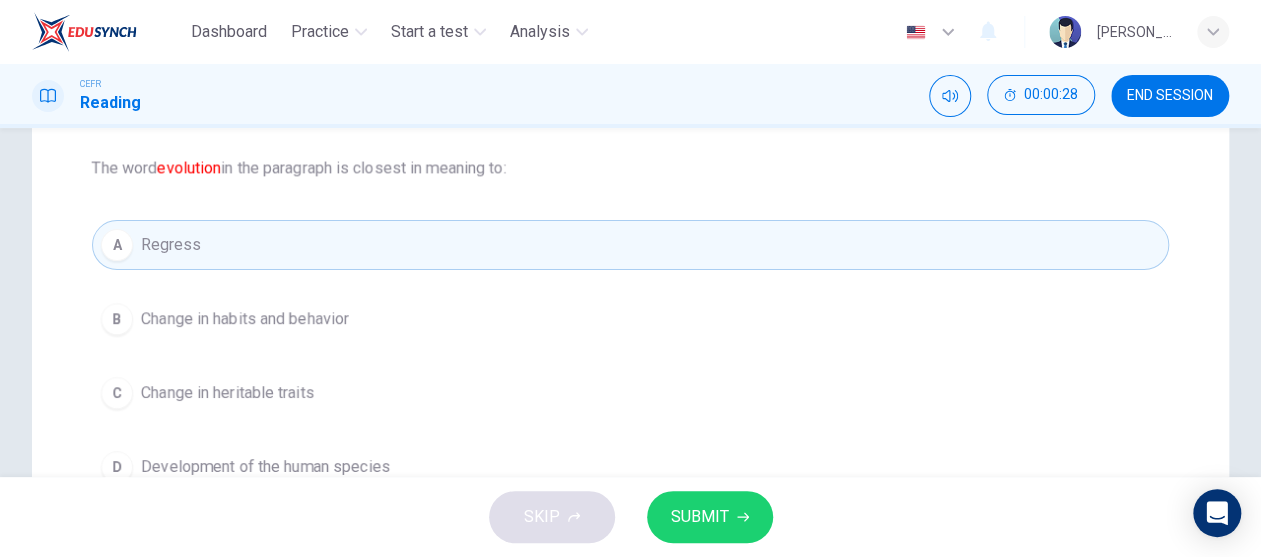 click on "Change in habits and behavior" at bounding box center [245, 319] 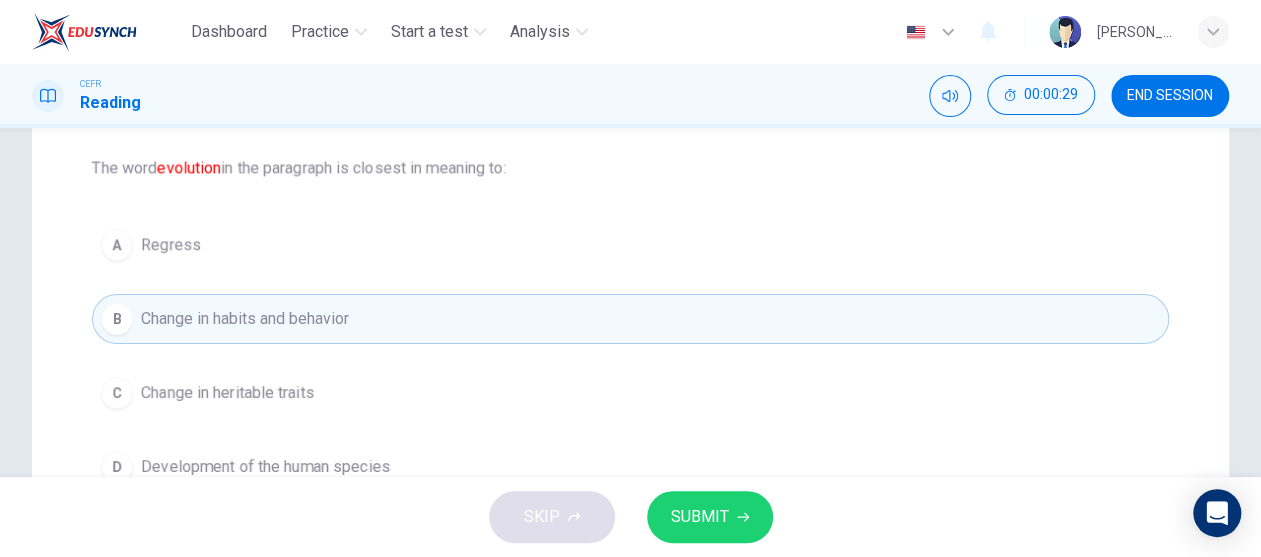 scroll, scrollTop: 300, scrollLeft: 0, axis: vertical 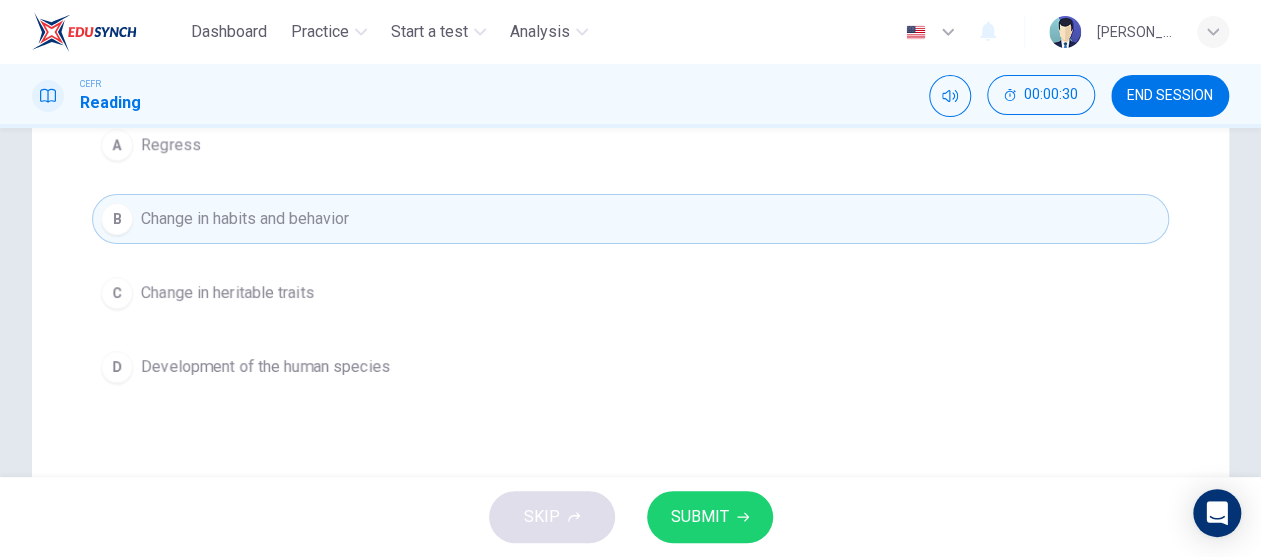 click on "Development of the human species" at bounding box center [265, 367] 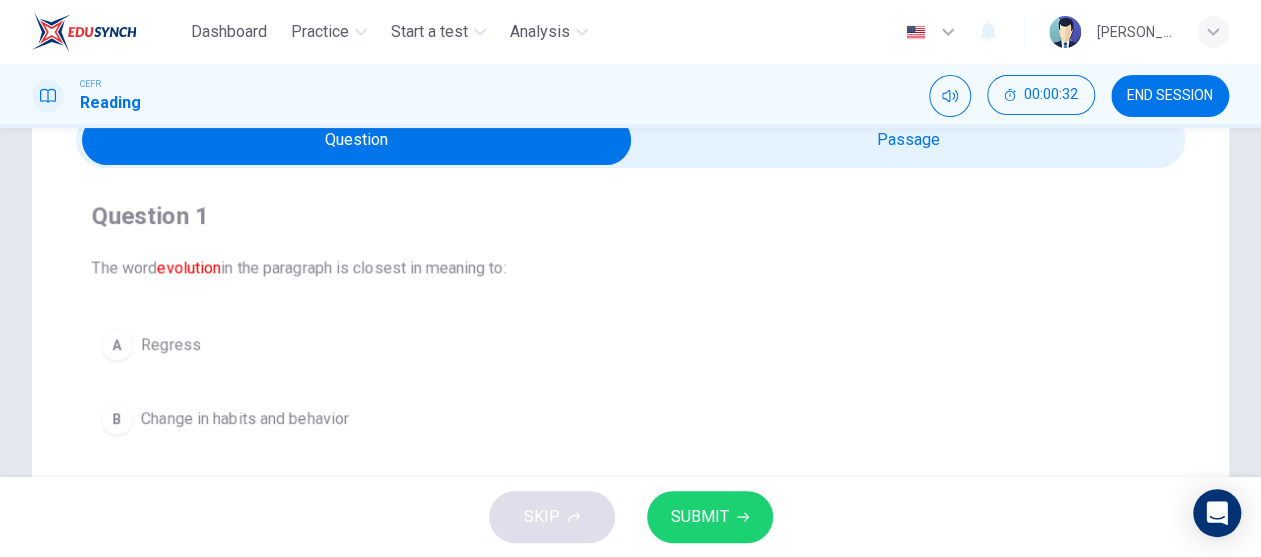 scroll, scrollTop: 300, scrollLeft: 0, axis: vertical 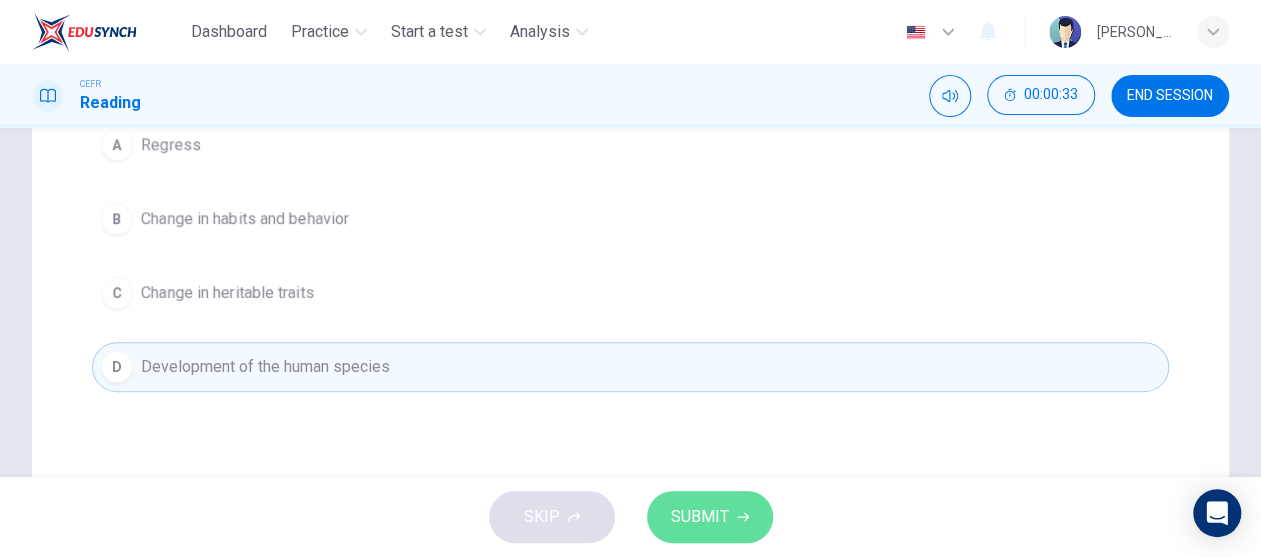 click on "SUBMIT" at bounding box center (710, 517) 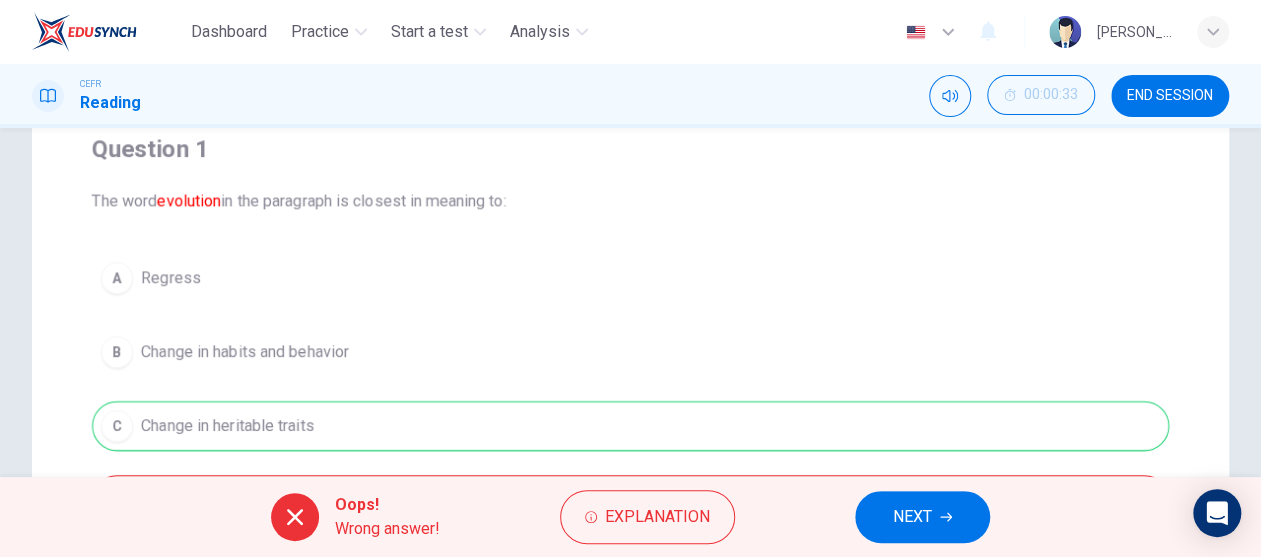 scroll, scrollTop: 0, scrollLeft: 0, axis: both 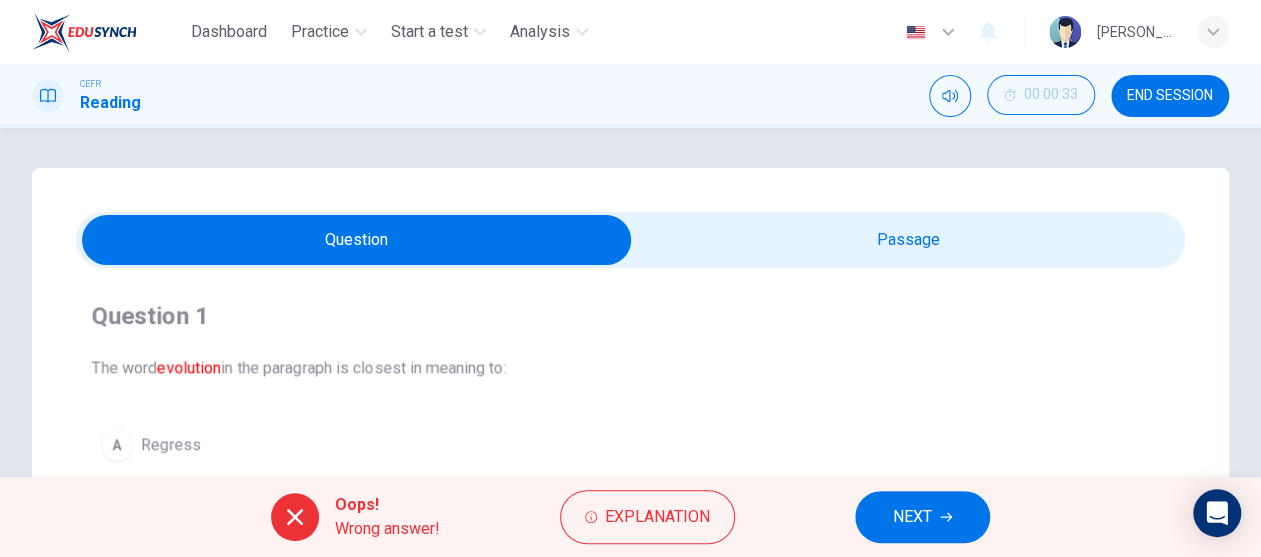 click at bounding box center [357, 240] 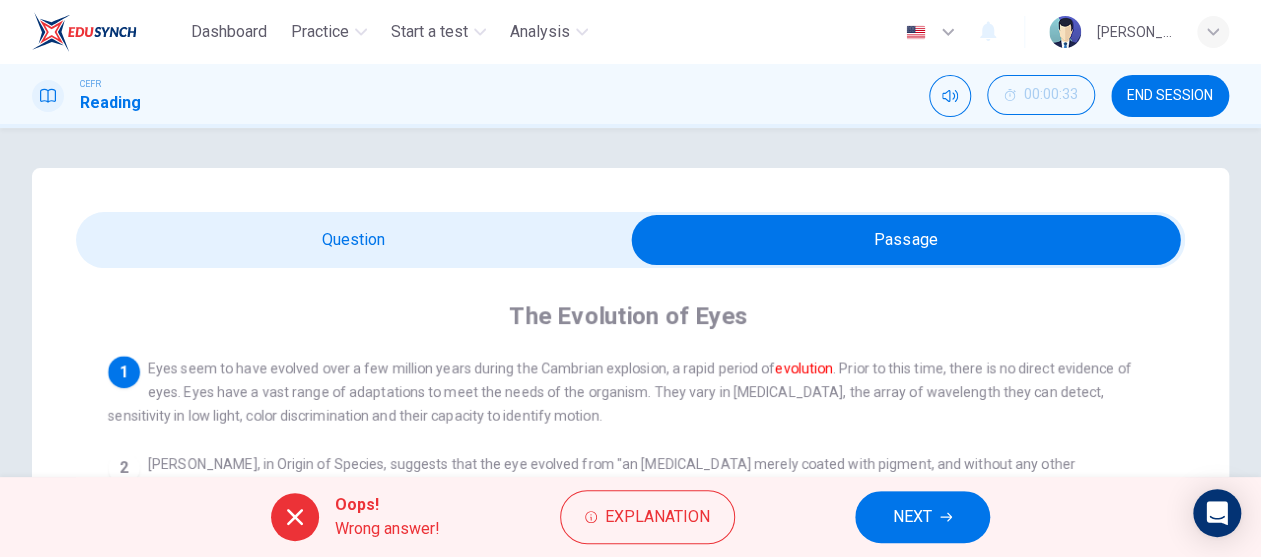 click at bounding box center [906, 240] 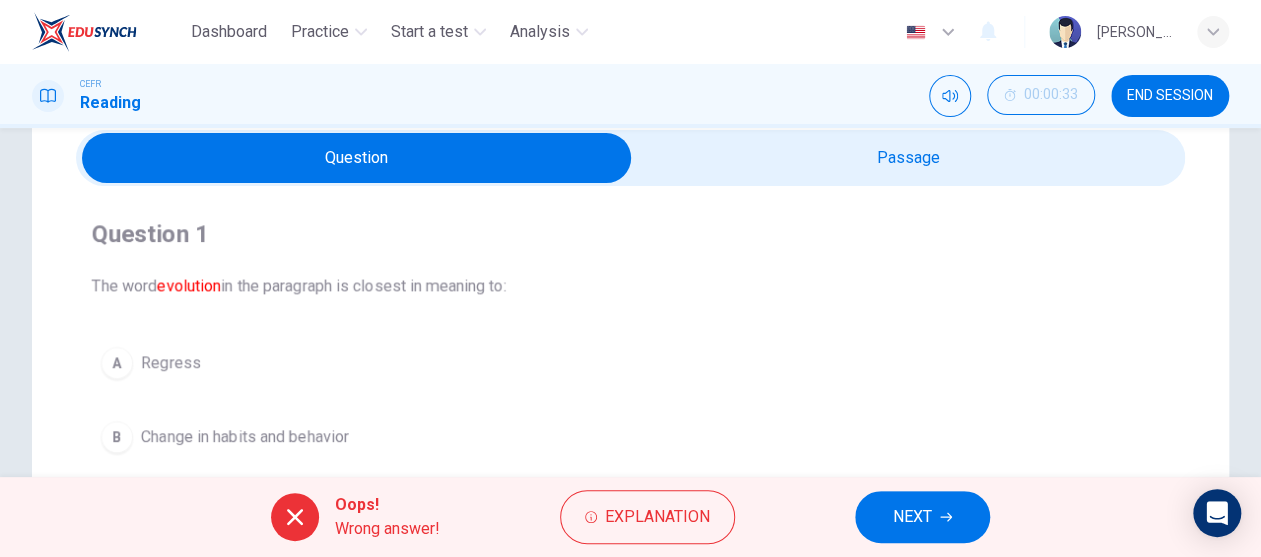 scroll, scrollTop: 200, scrollLeft: 0, axis: vertical 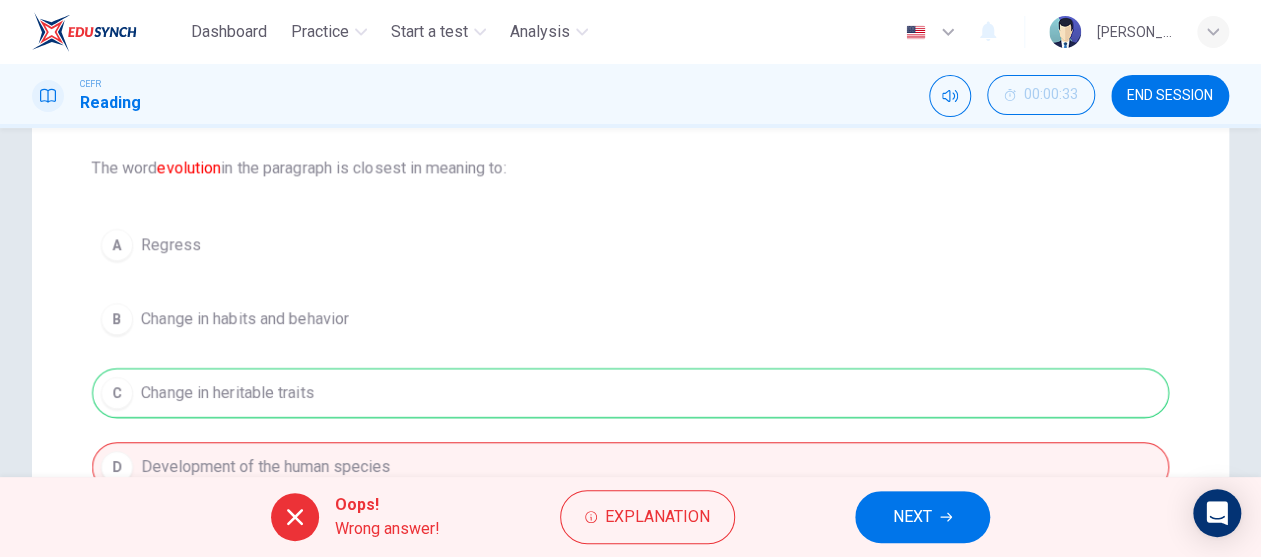 click on "NEXT" at bounding box center (912, 517) 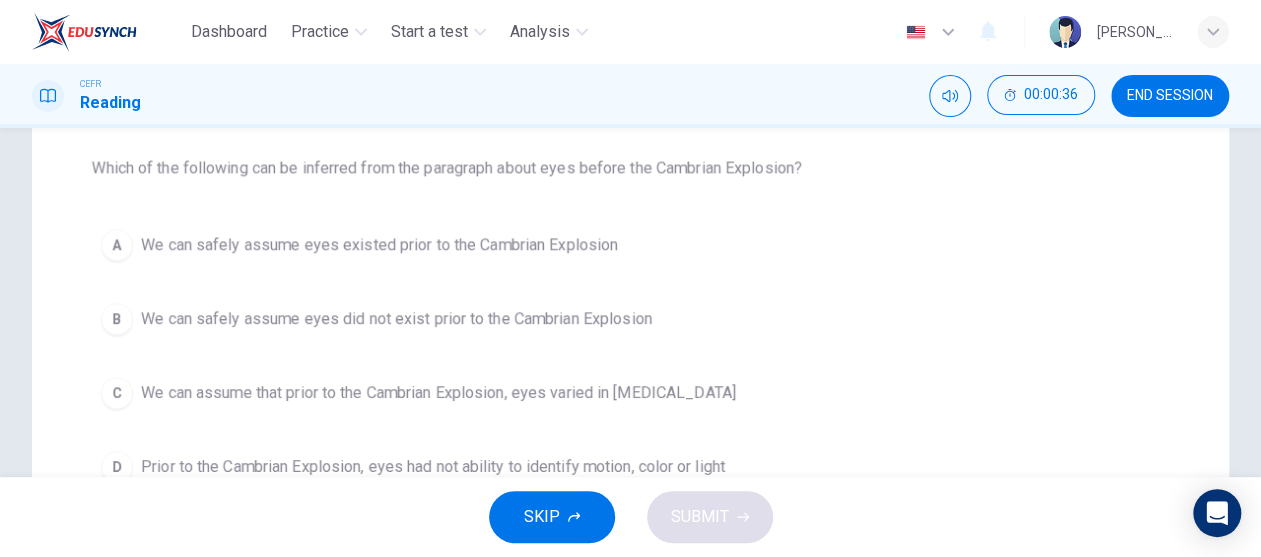 scroll, scrollTop: 100, scrollLeft: 0, axis: vertical 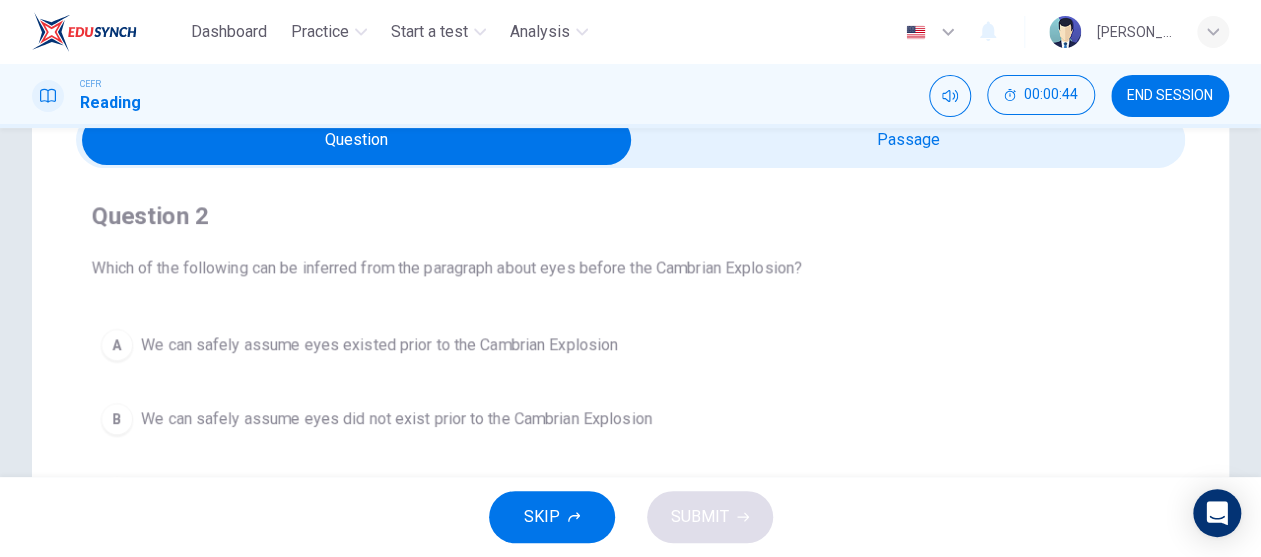 click at bounding box center [357, 140] 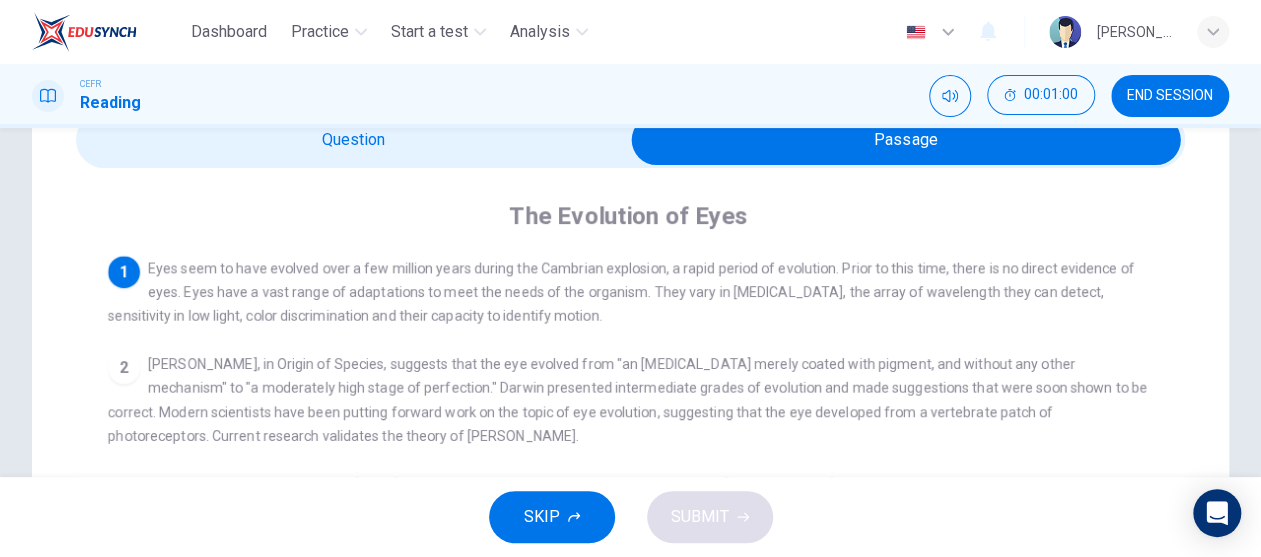 click at bounding box center (906, 140) 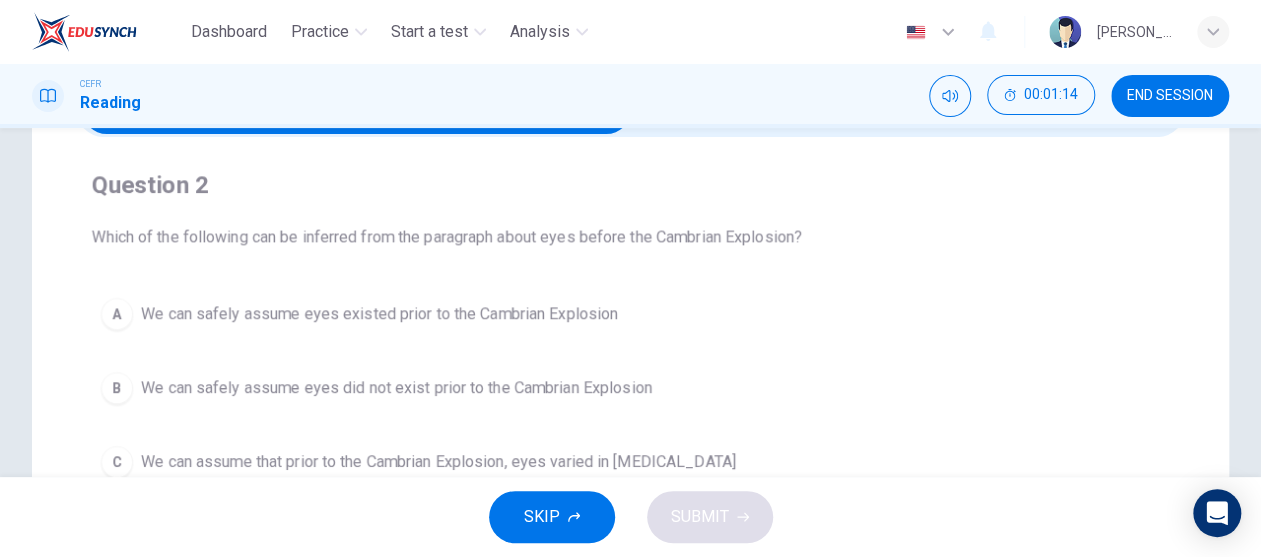scroll, scrollTop: 100, scrollLeft: 0, axis: vertical 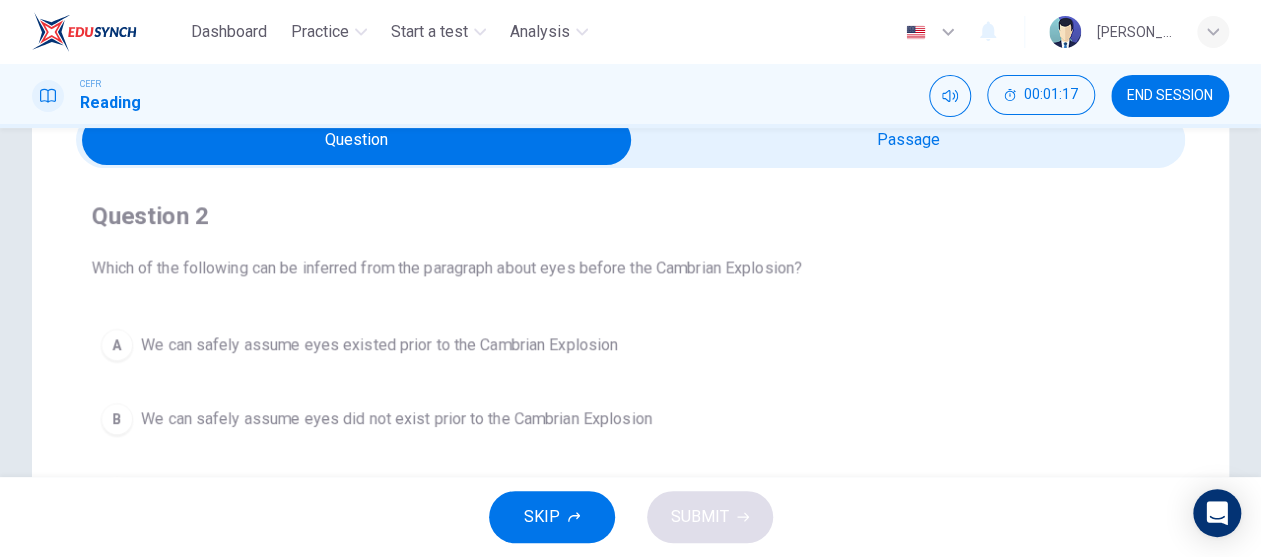 click at bounding box center [357, 140] 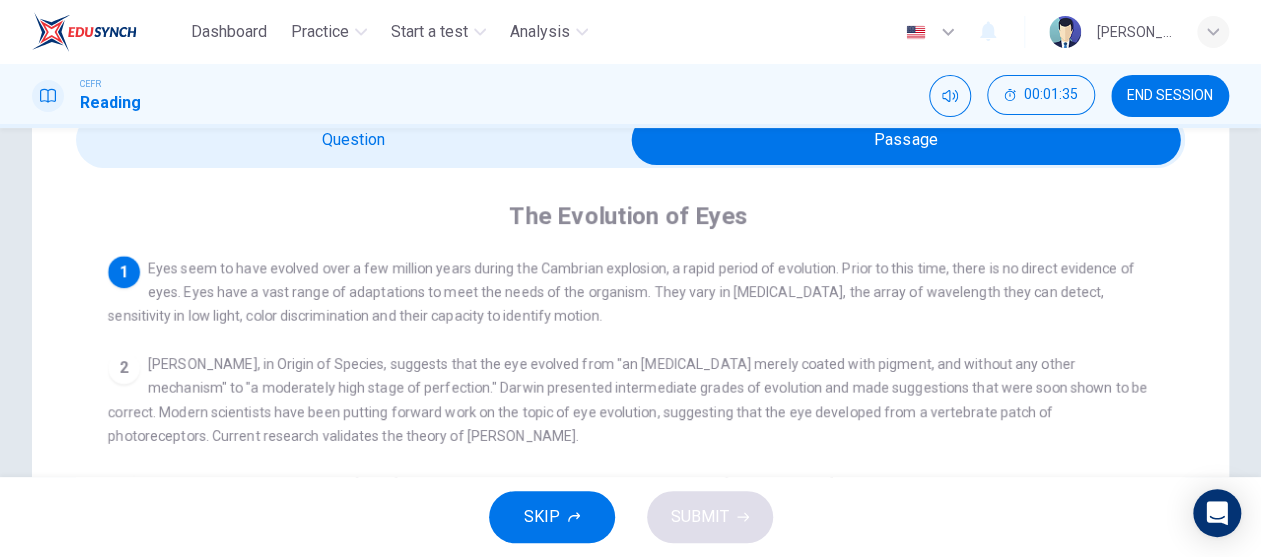 click at bounding box center [906, 140] 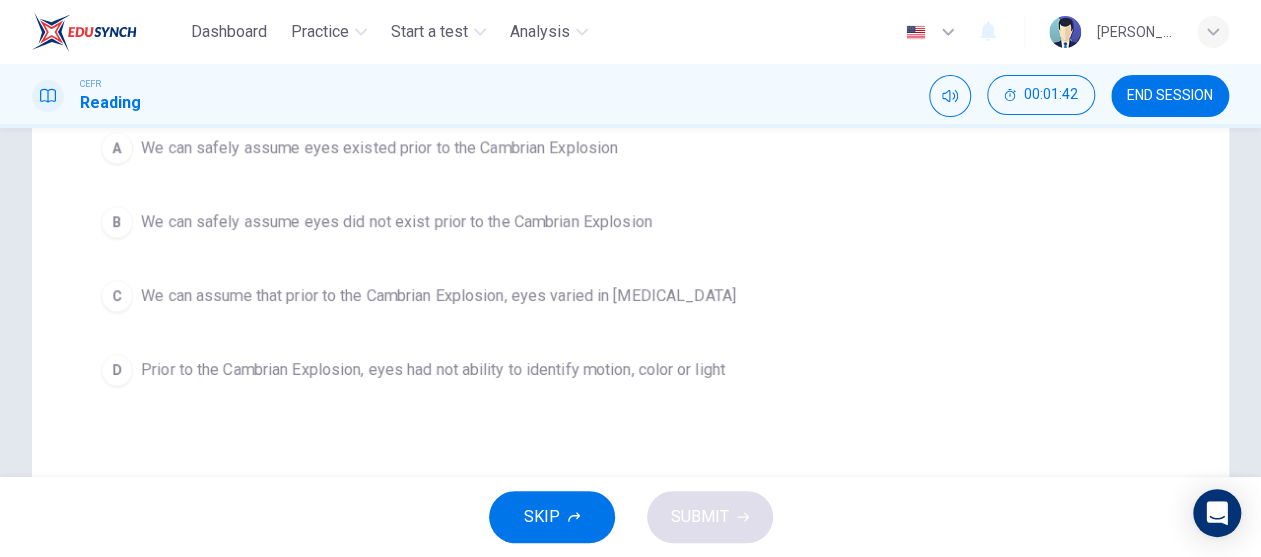 scroll, scrollTop: 300, scrollLeft: 0, axis: vertical 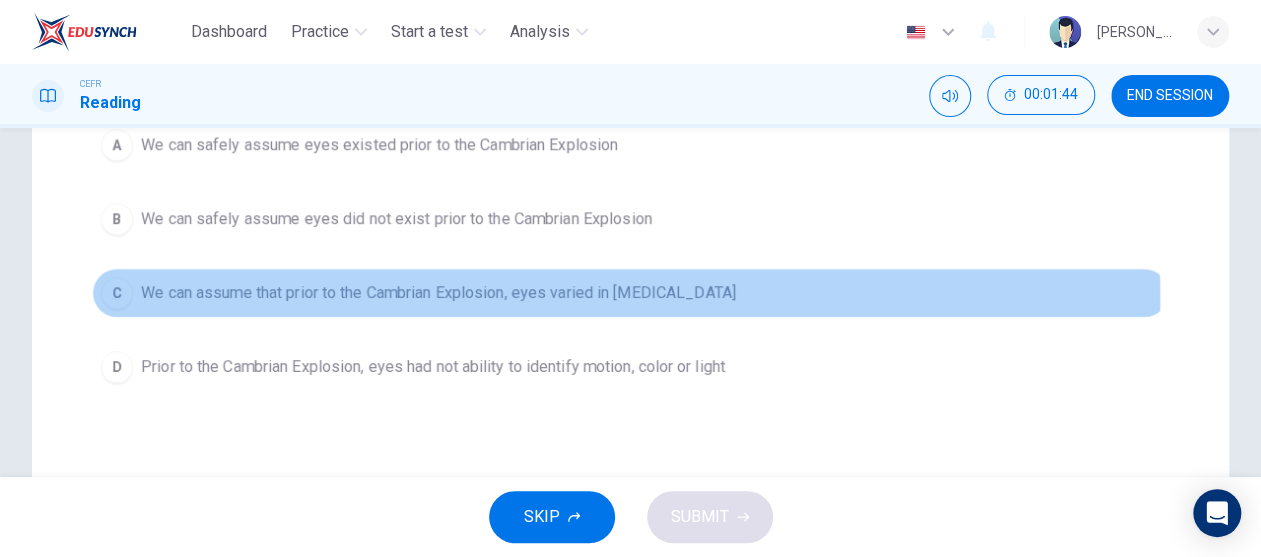 click on "We can assume that prior to the Cambrian Explosion, eyes varied in [MEDICAL_DATA]" at bounding box center [438, 293] 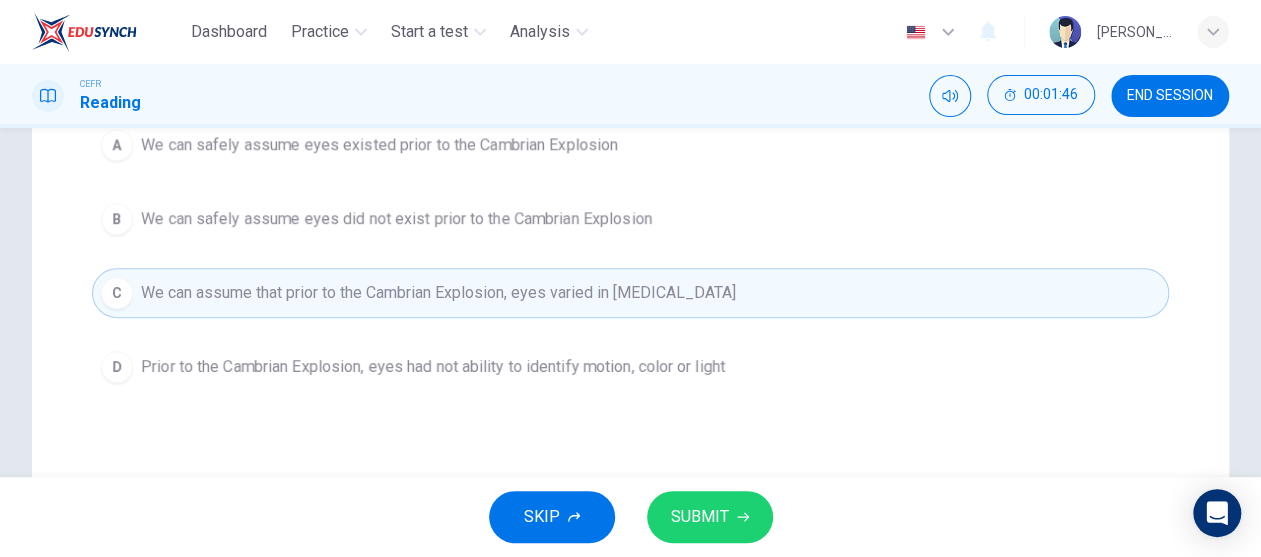 click on "SUBMIT" at bounding box center (710, 517) 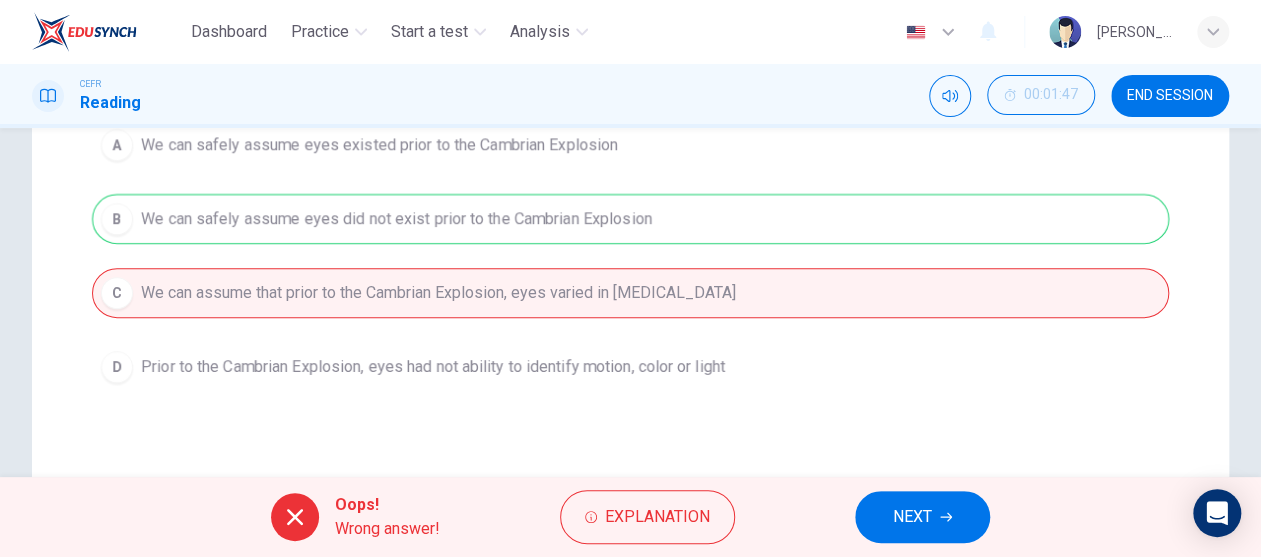 click on "NEXT" at bounding box center (912, 517) 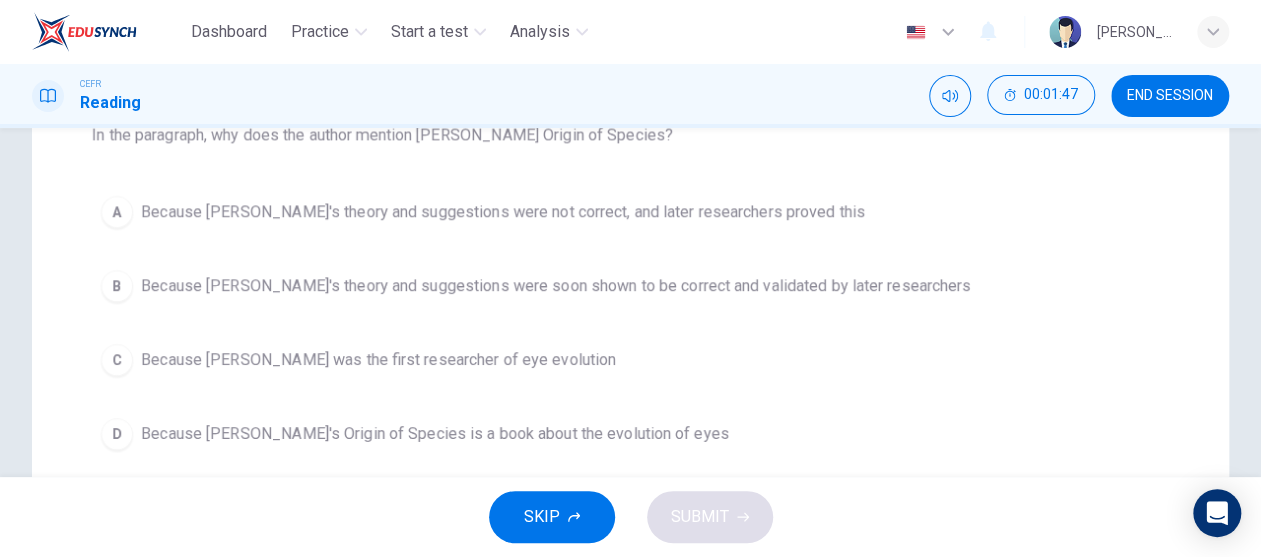 scroll, scrollTop: 200, scrollLeft: 0, axis: vertical 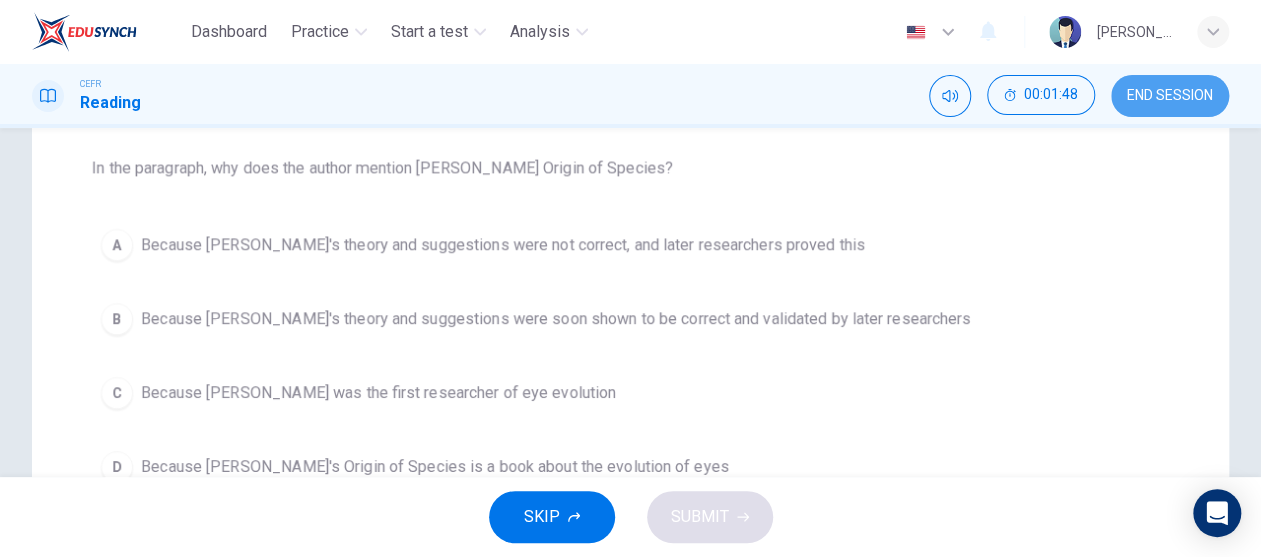 click on "END SESSION" at bounding box center (1170, 96) 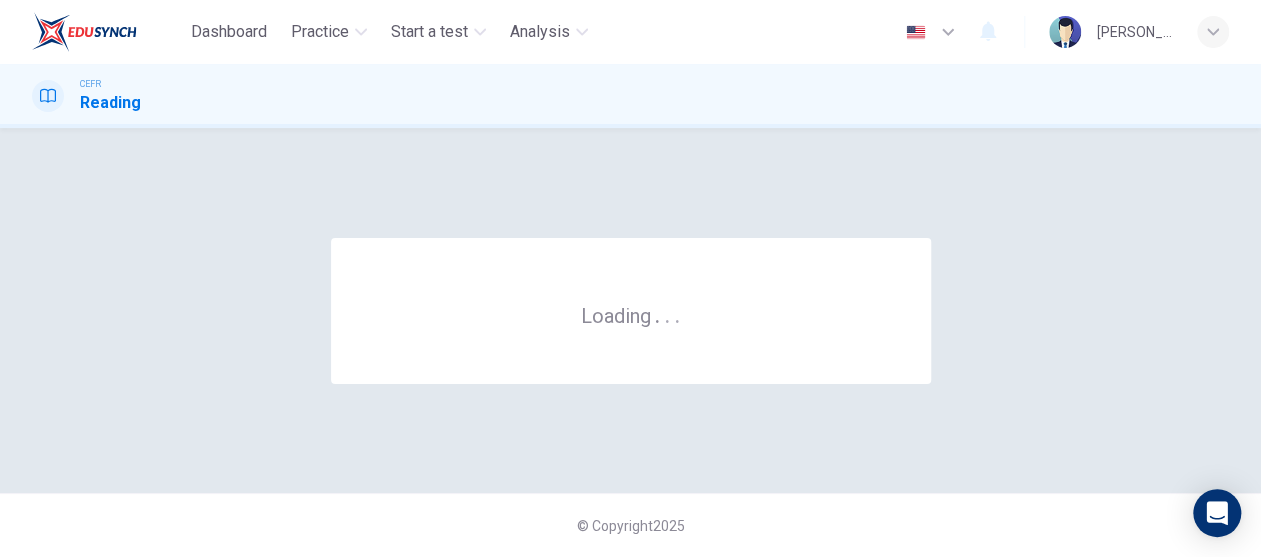 scroll, scrollTop: 0, scrollLeft: 0, axis: both 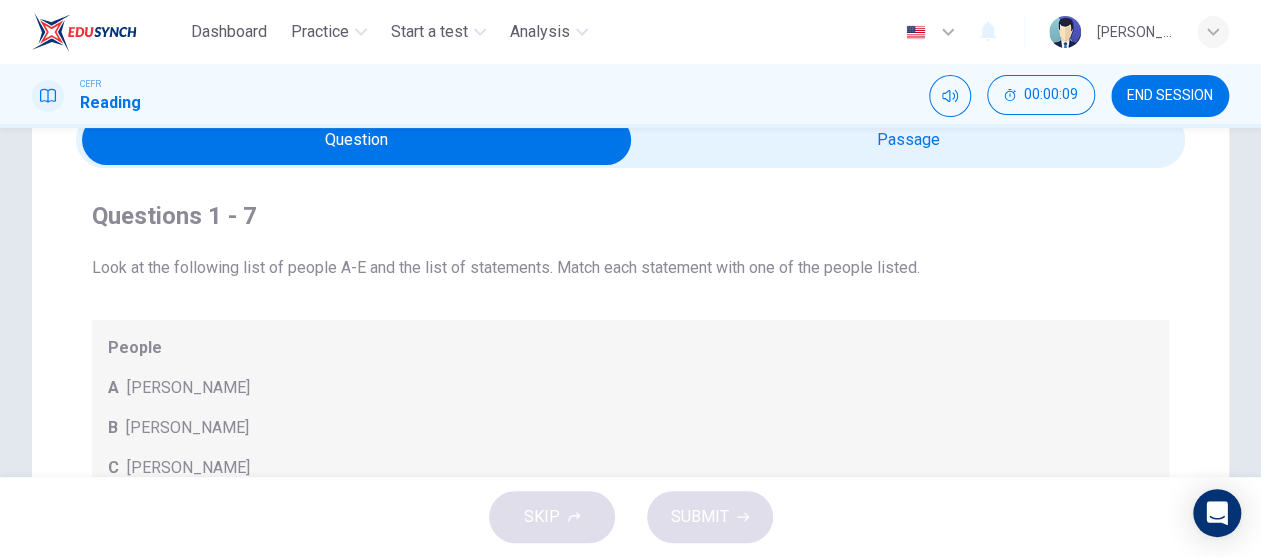 click at bounding box center (357, 140) 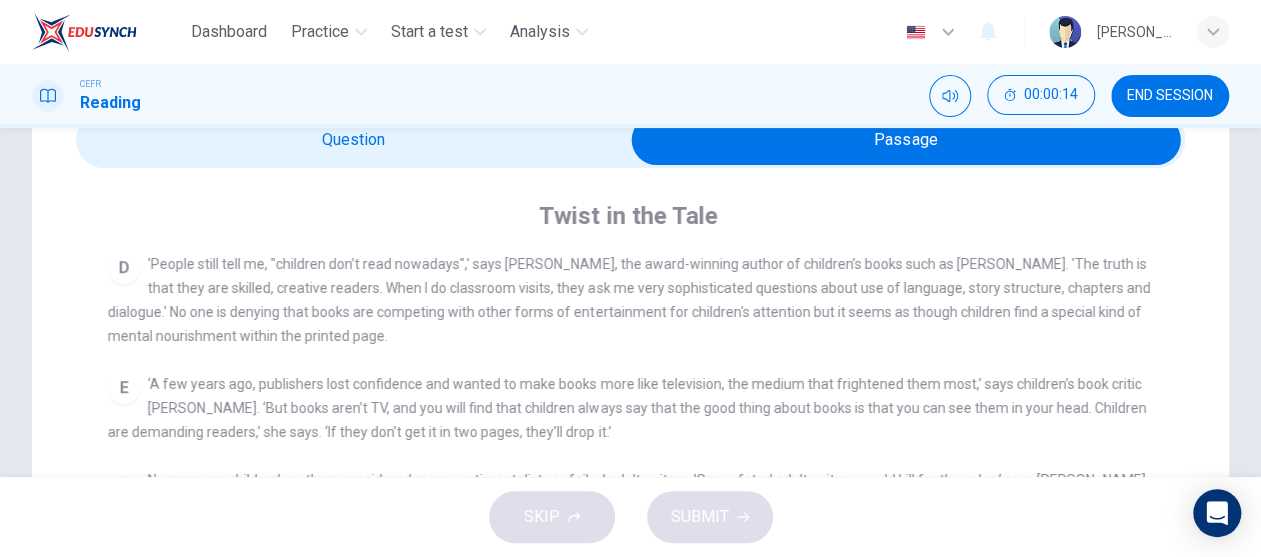 scroll, scrollTop: 751, scrollLeft: 0, axis: vertical 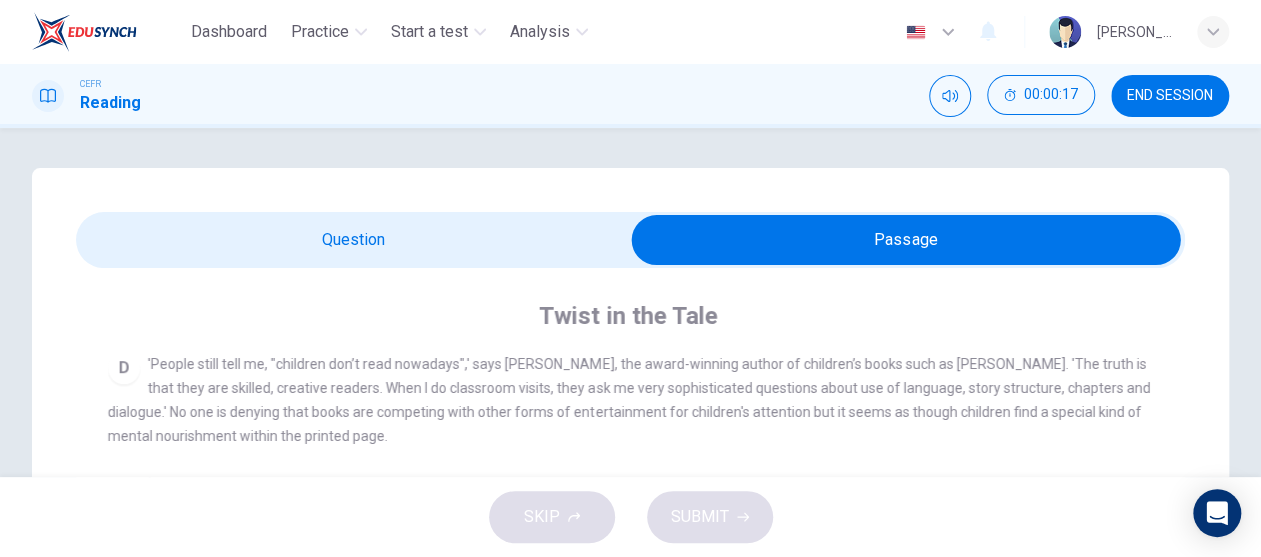 click at bounding box center [906, 240] 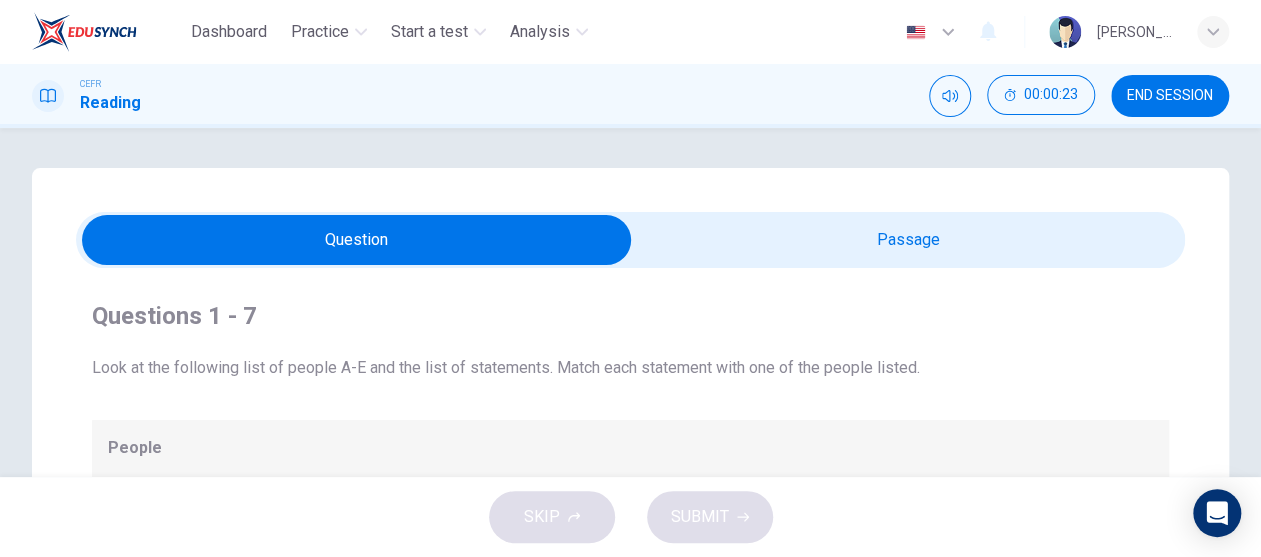 scroll, scrollTop: 27, scrollLeft: 0, axis: vertical 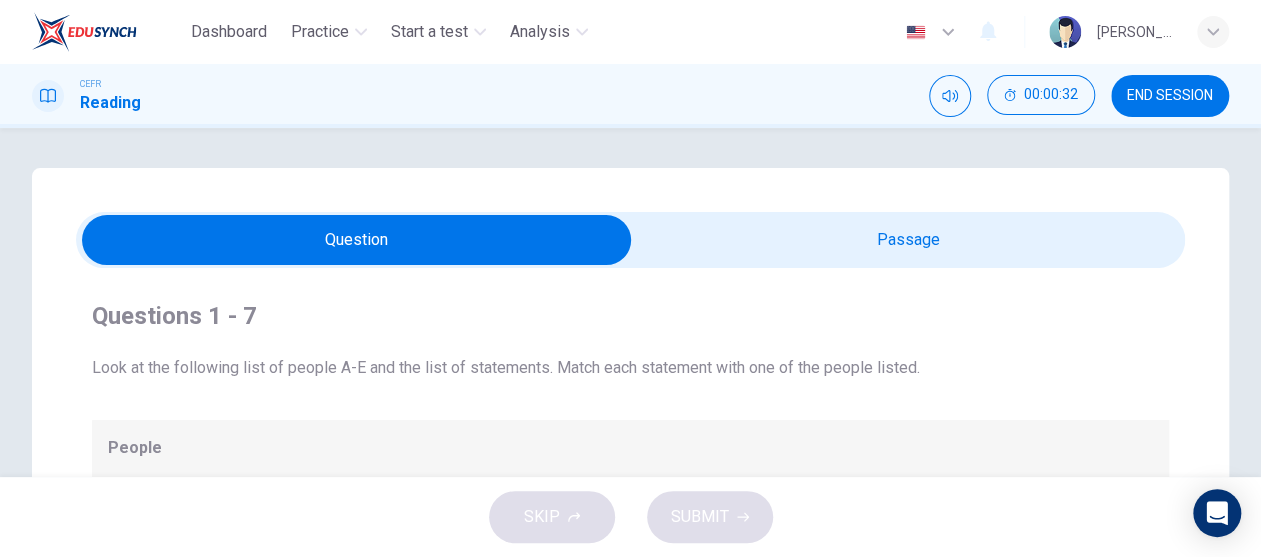 click at bounding box center [357, 240] 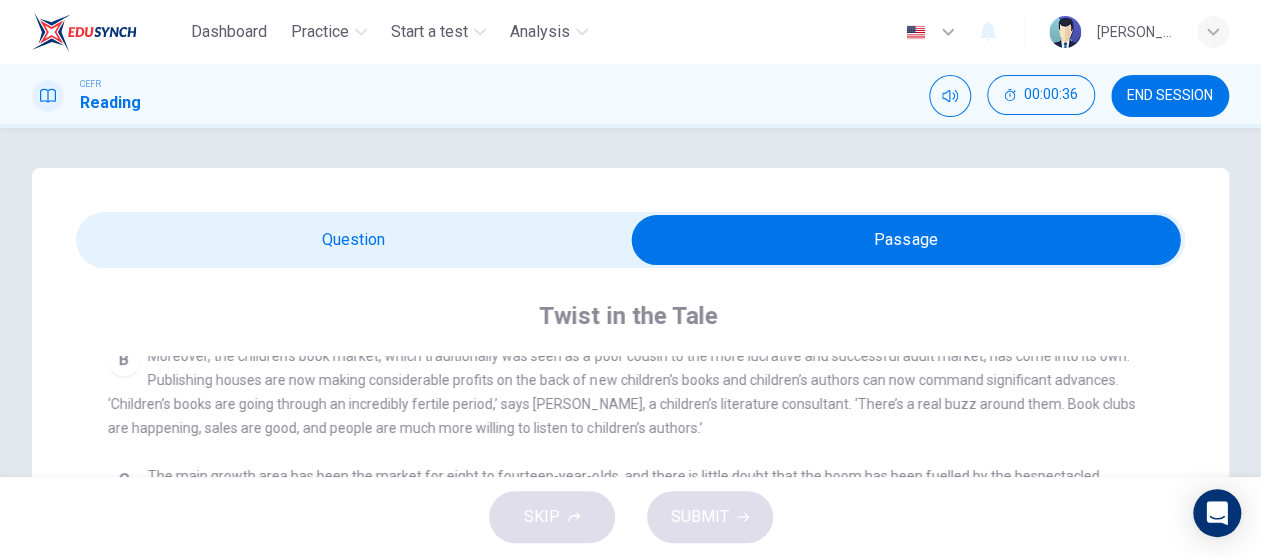 scroll, scrollTop: 500, scrollLeft: 0, axis: vertical 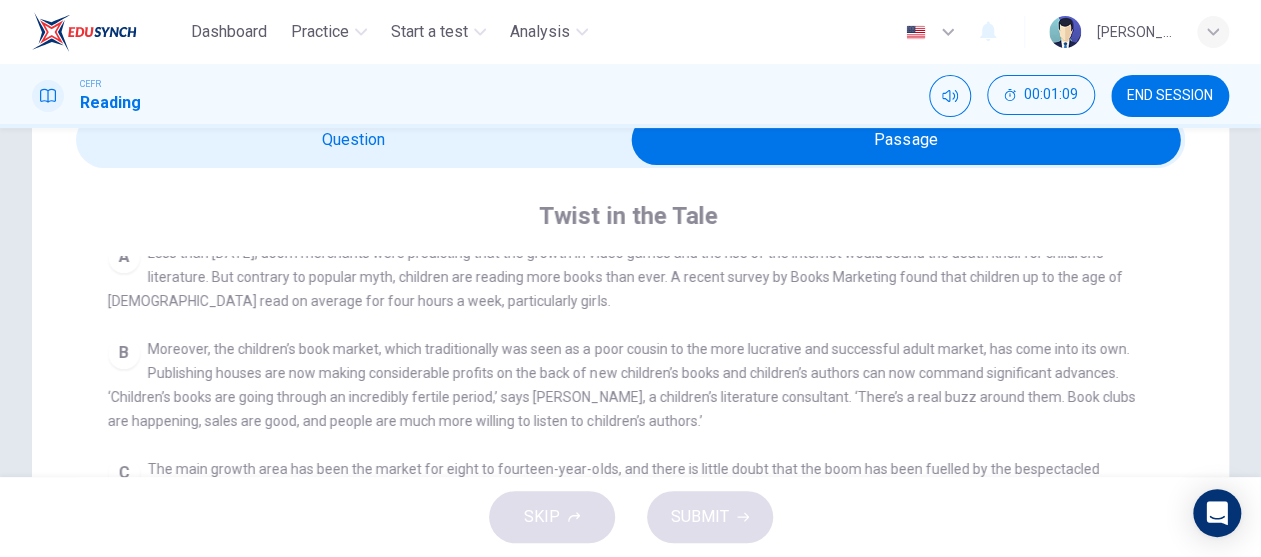 click at bounding box center [906, 140] 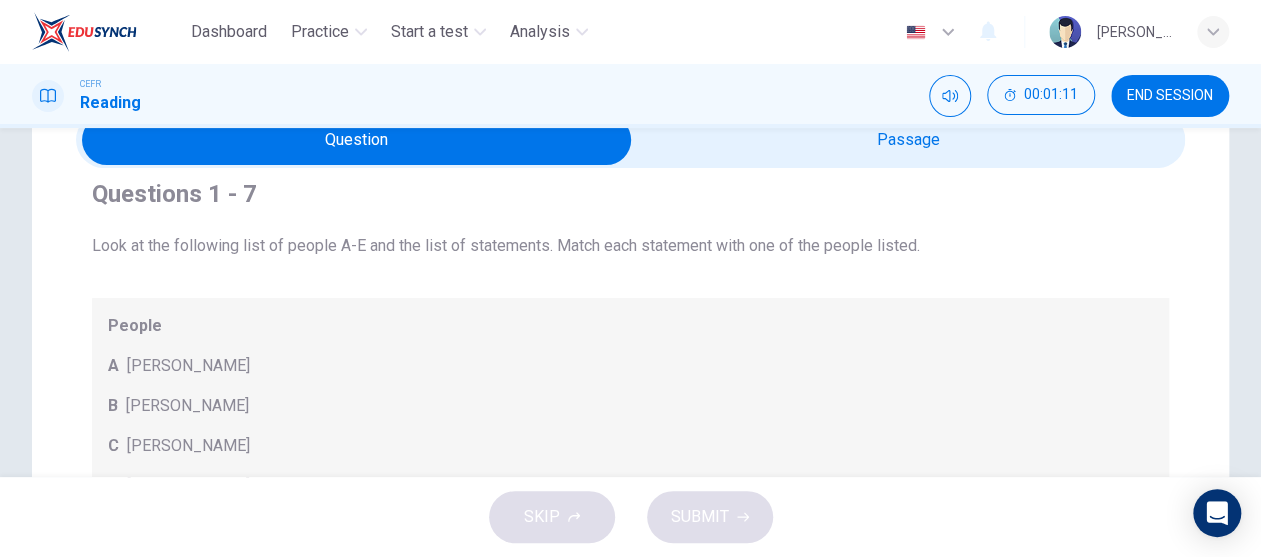 scroll, scrollTop: 27, scrollLeft: 0, axis: vertical 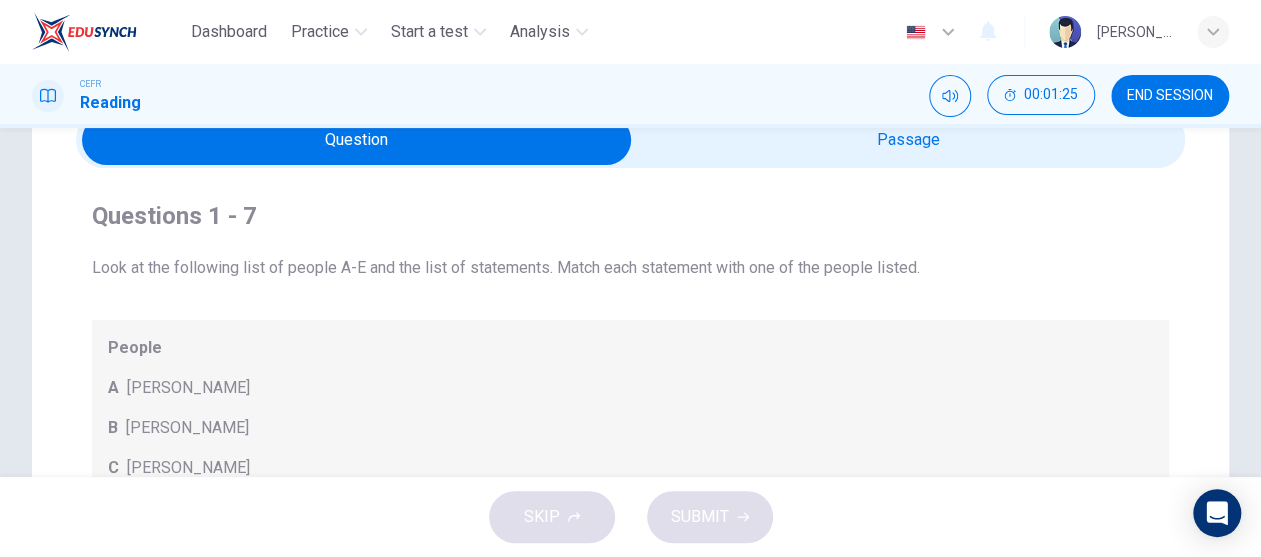 click at bounding box center [357, 140] 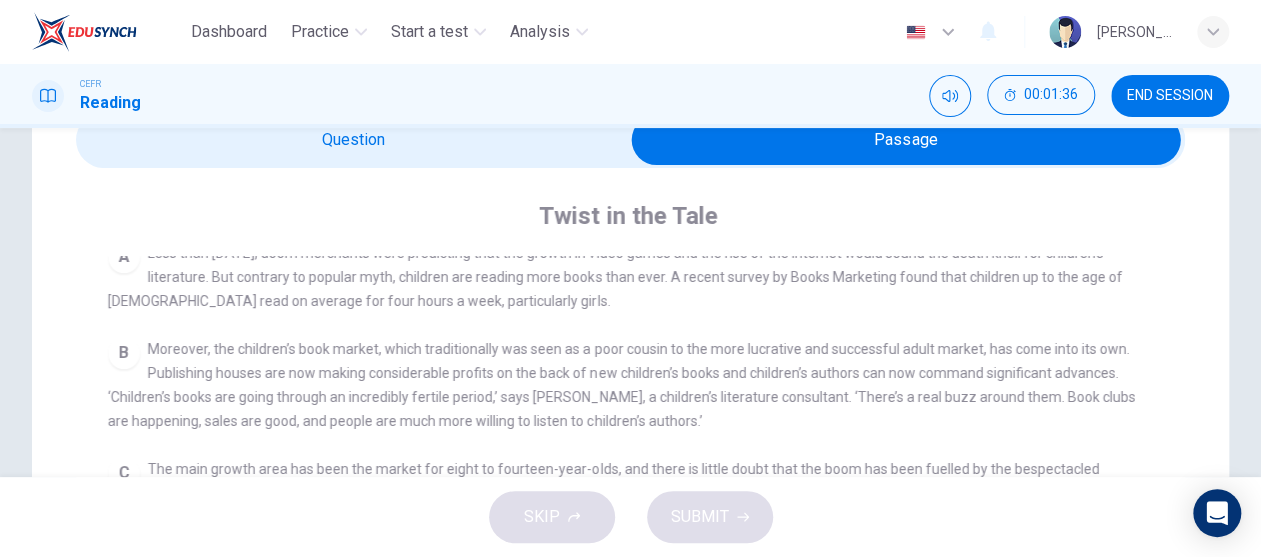click at bounding box center (906, 140) 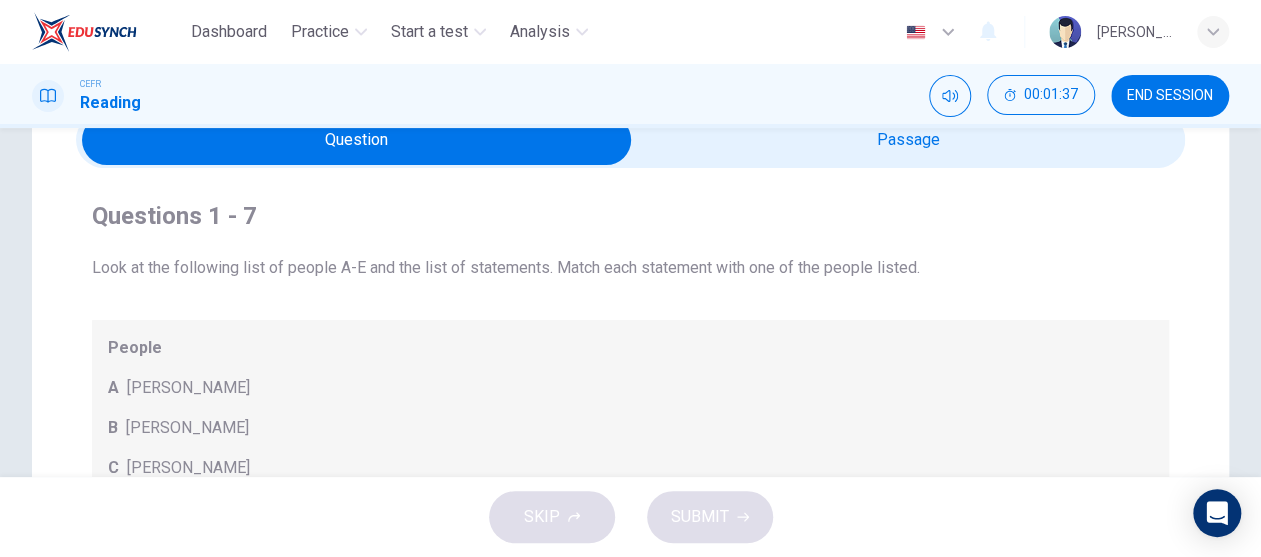 scroll, scrollTop: 27, scrollLeft: 0, axis: vertical 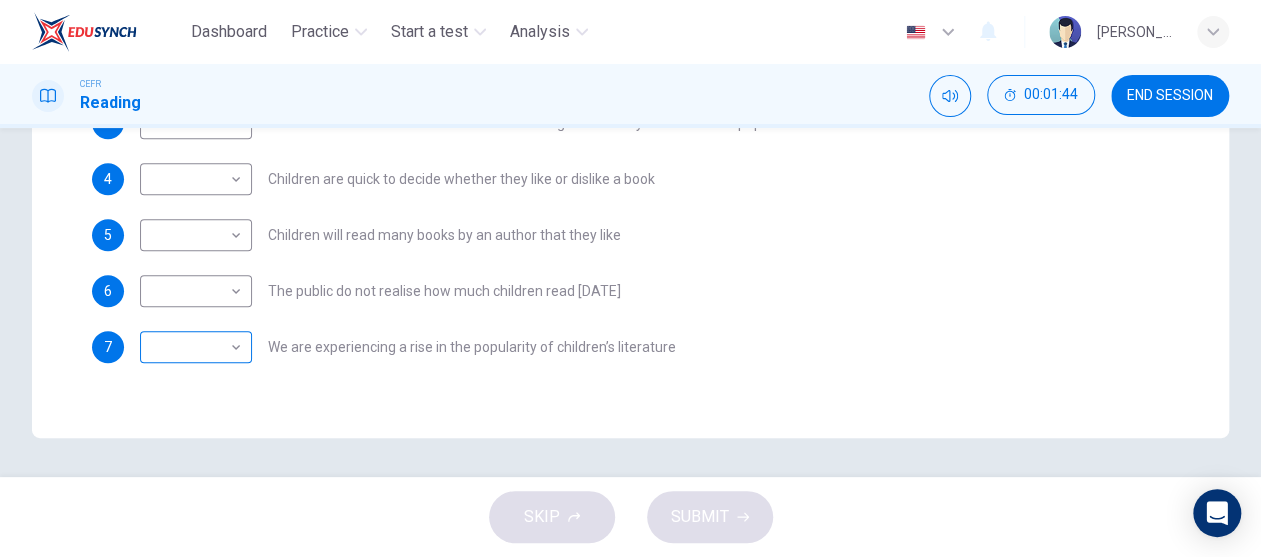 click on "Dashboard Practice Start a test Analysis English en ​ NUR FARISYA BINTI HAME AZIZON CEFR Reading 00:01:44 END SESSION Questions 1 - 7 Look at the following list of people A-E and the list of statements. Match each statement with one of the people listed. People A Wendy Cooling B David Almond C Julia Eccleshare D Jacqueline Wilson E Anne Fine 1 ​ ​ Children take pleasure in giving books to each other 2 ​ ​ Reading in public is an activity that children have not always felt comfortable about doing 3 ​ ​ Some well-known writers of adult literature regret that they earn less than popular children’s writers 4 ​ ​ Children are quick to decide whether they like or dislike a book 5 ​ ​ Children will read many books by an author that they like 6 ​ ​ The public do not realise how much children read today 7 ​ ​ We are experiencing a rise in the popularity of children’s literature Twist in the Tale CLICK TO ZOOM Click to Zoom A B C D E F G H I J SKIP SUBMIT
Dashboard Practice" at bounding box center (630, 278) 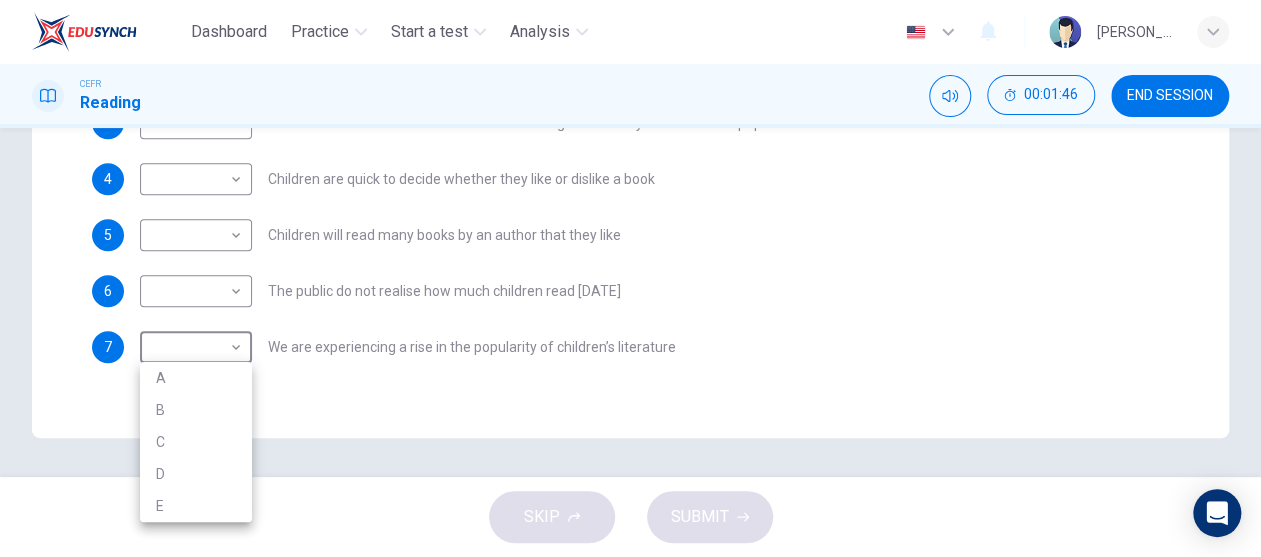 click on "A" at bounding box center (196, 378) 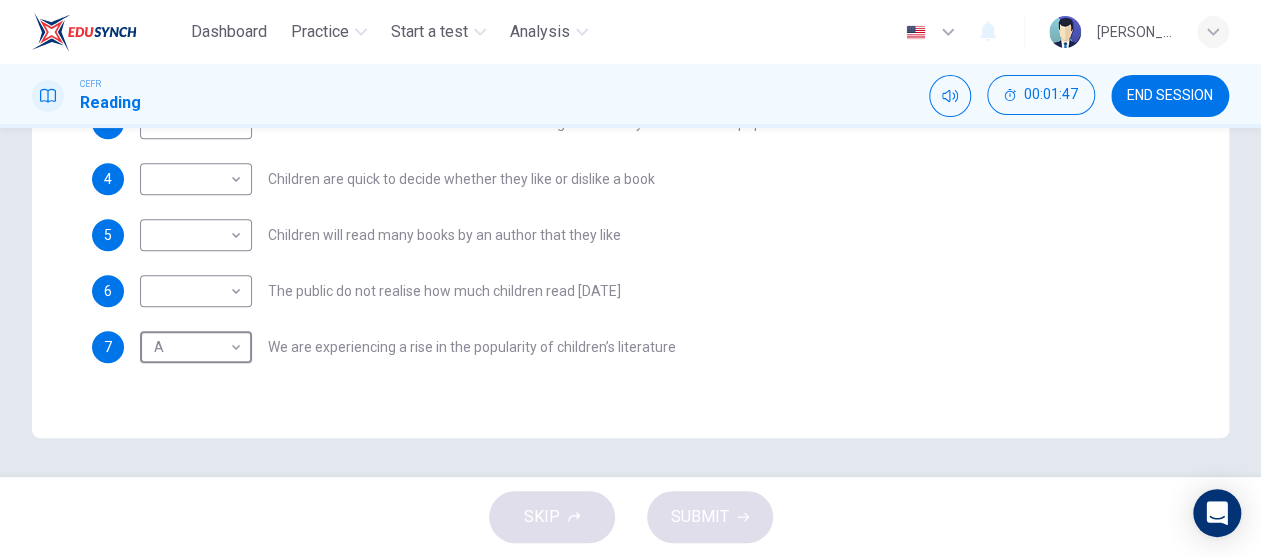 scroll, scrollTop: 0, scrollLeft: 0, axis: both 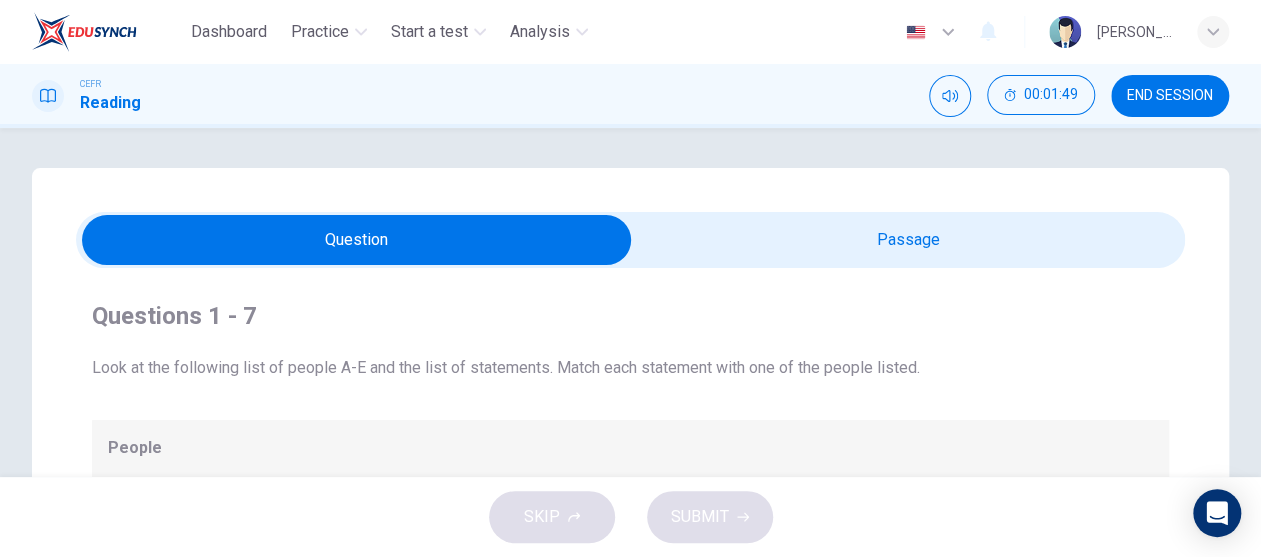 click on "Questions 1 - 7 Look at the following list of people A-E and the list of statements. Match each statement with one of the people listed. People A Wendy Cooling B David Almond C Julia Eccleshare D Jacqueline Wilson E Anne Fine 1 ​ ​ Children take pleasure in giving books to each other 2 ​ ​ Reading in public is an activity that children have not always felt comfortable about doing 3 ​ ​ Some well-known writers of adult literature regret that they earn less than popular children’s writers 4 ​ ​ Children are quick to decide whether they like or dislike a book 5 ​ ​ Children will read many books by an author that they like 6 ​ ​ The public do not realise how much children read today 7 A A ​ We are experiencing a rise in the popularity of children’s literature" at bounding box center [630, 678] 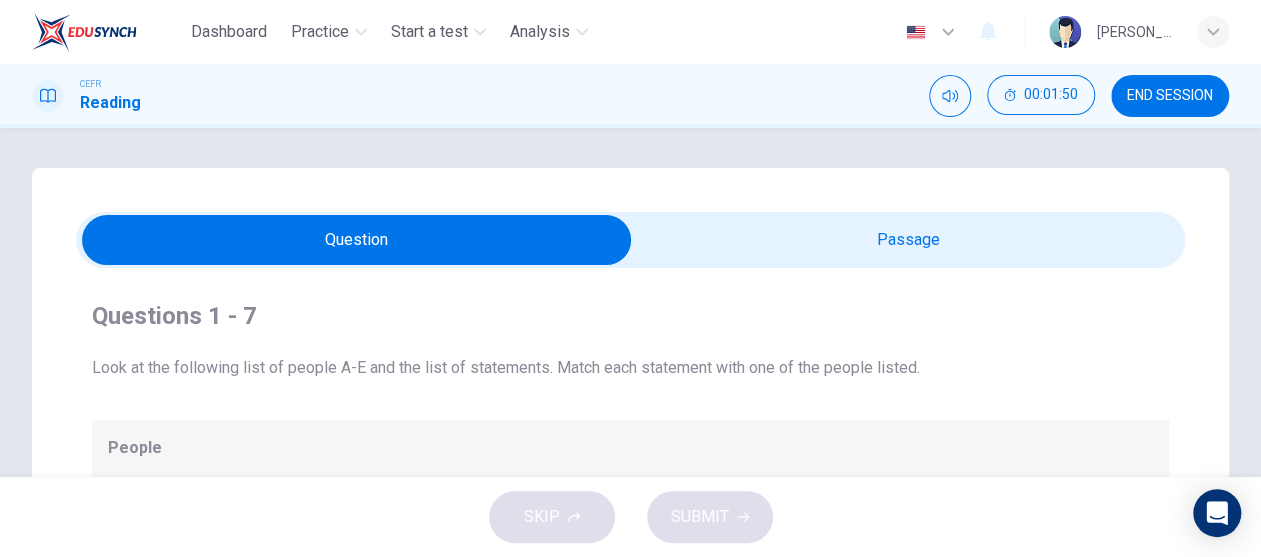 click at bounding box center [357, 240] 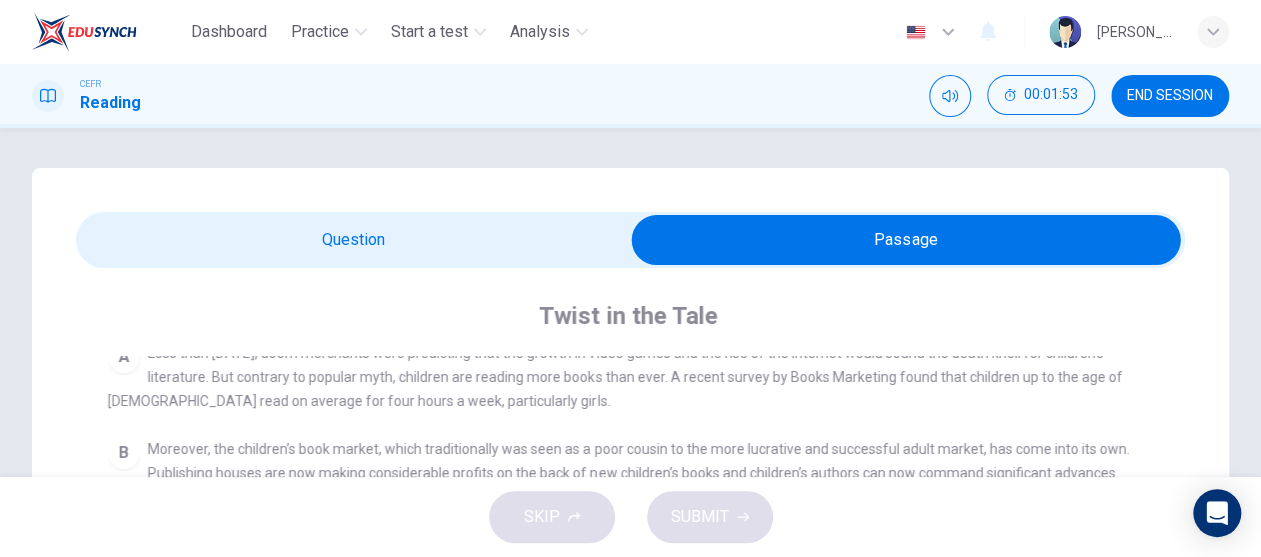 scroll, scrollTop: 100, scrollLeft: 0, axis: vertical 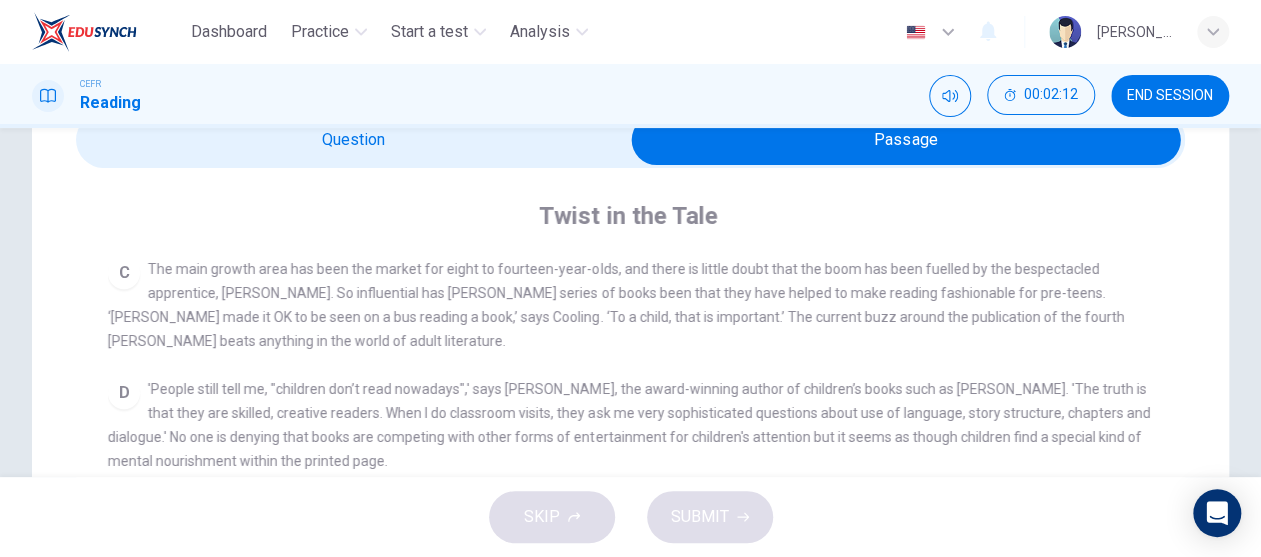click at bounding box center (906, 140) 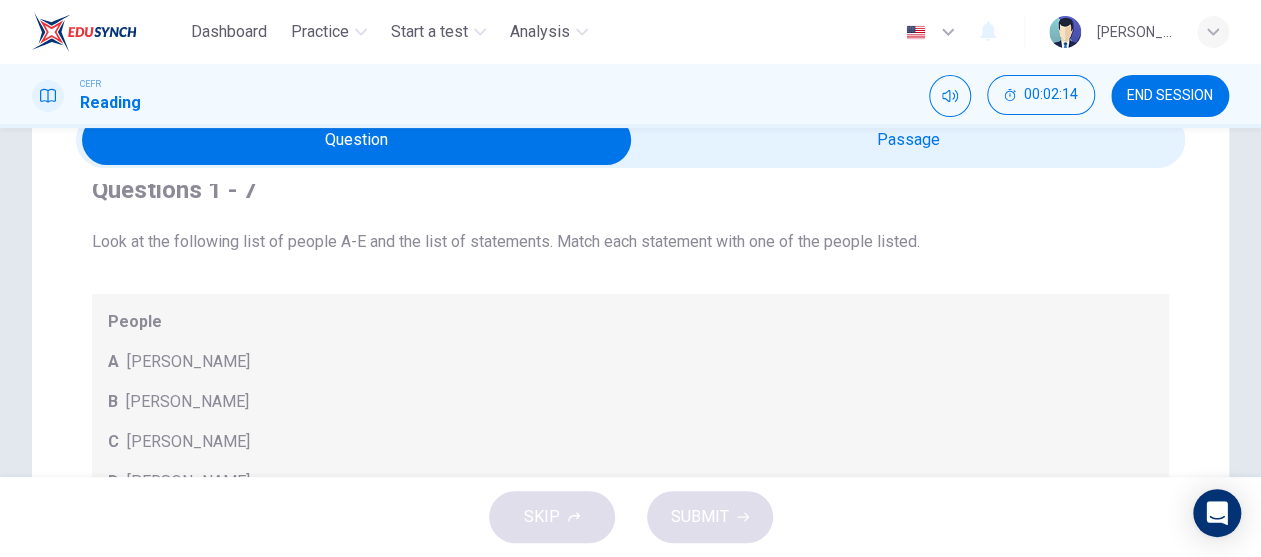 scroll, scrollTop: 27, scrollLeft: 0, axis: vertical 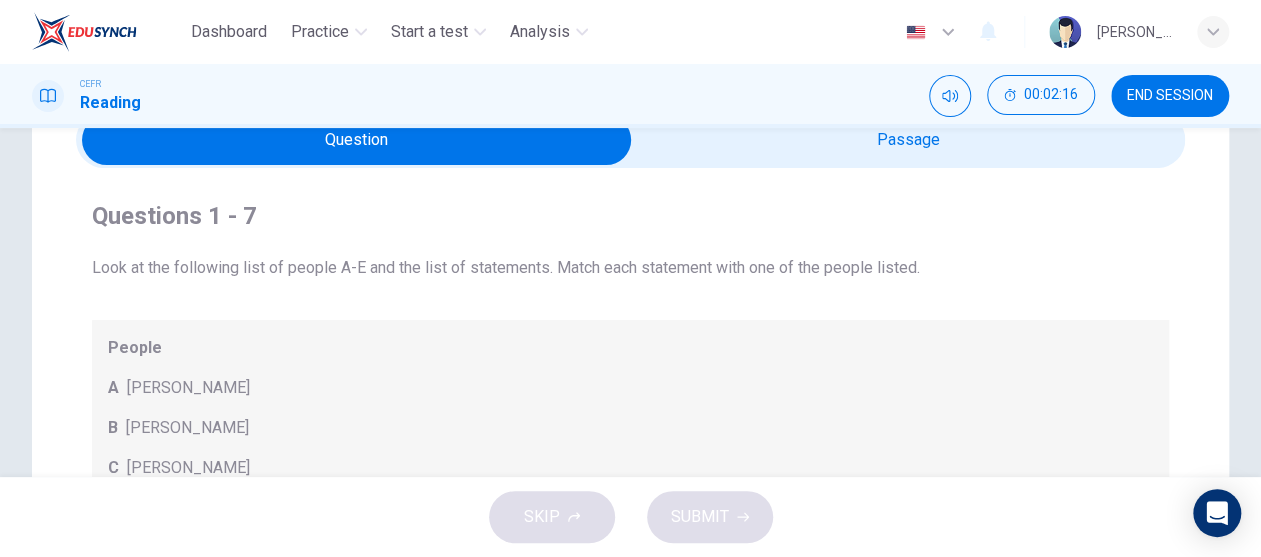 click on "CEFR Reading 00:02:16 END SESSION" at bounding box center [630, 96] 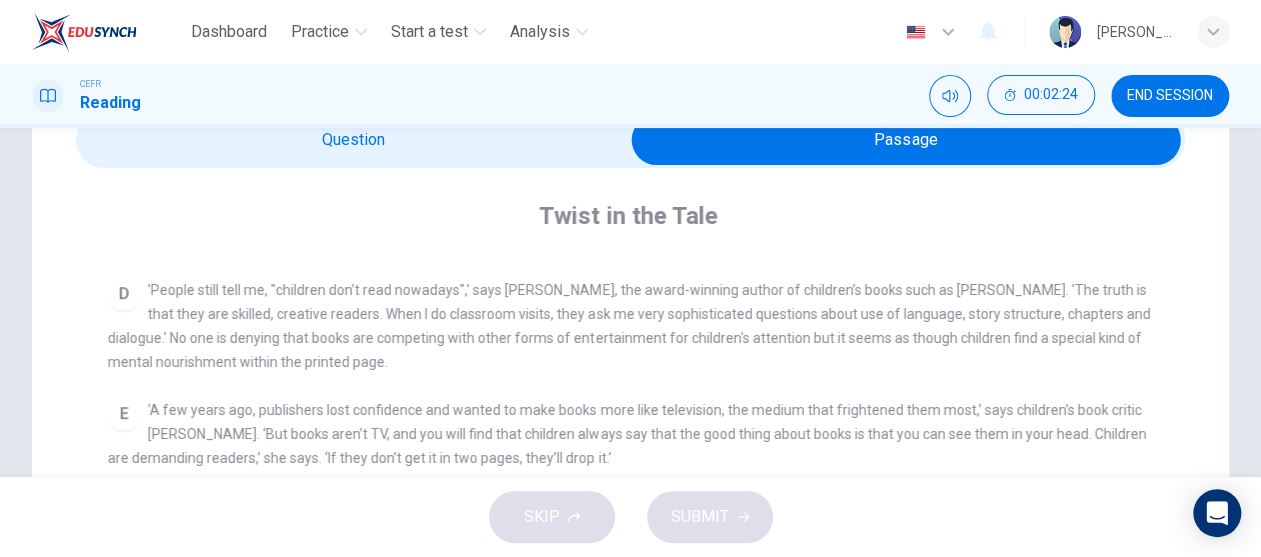 scroll, scrollTop: 700, scrollLeft: 0, axis: vertical 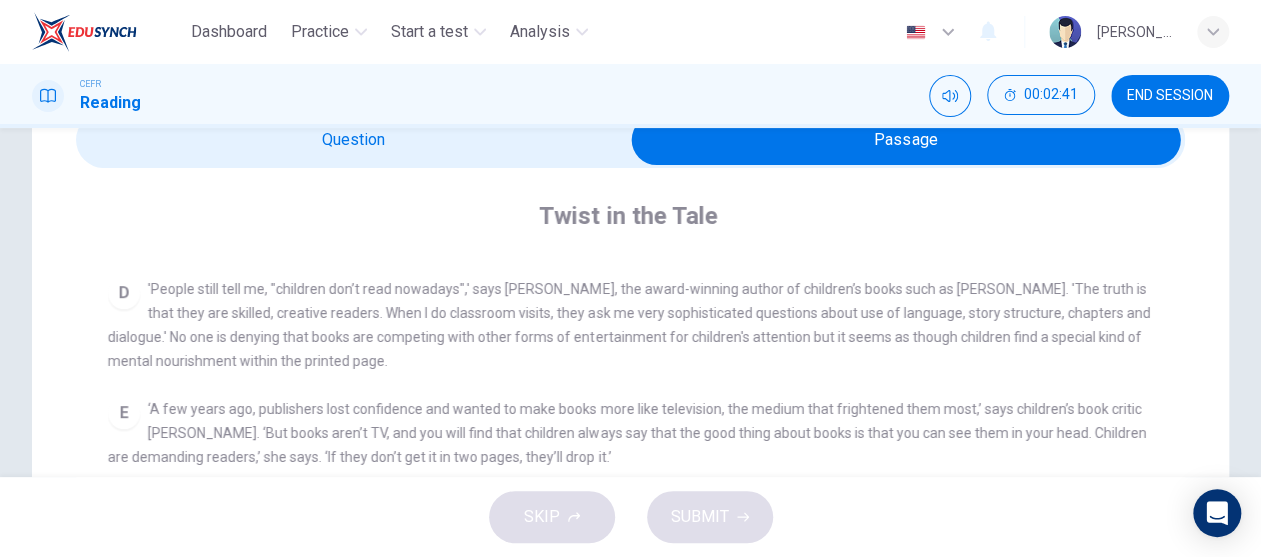 click at bounding box center [906, 140] 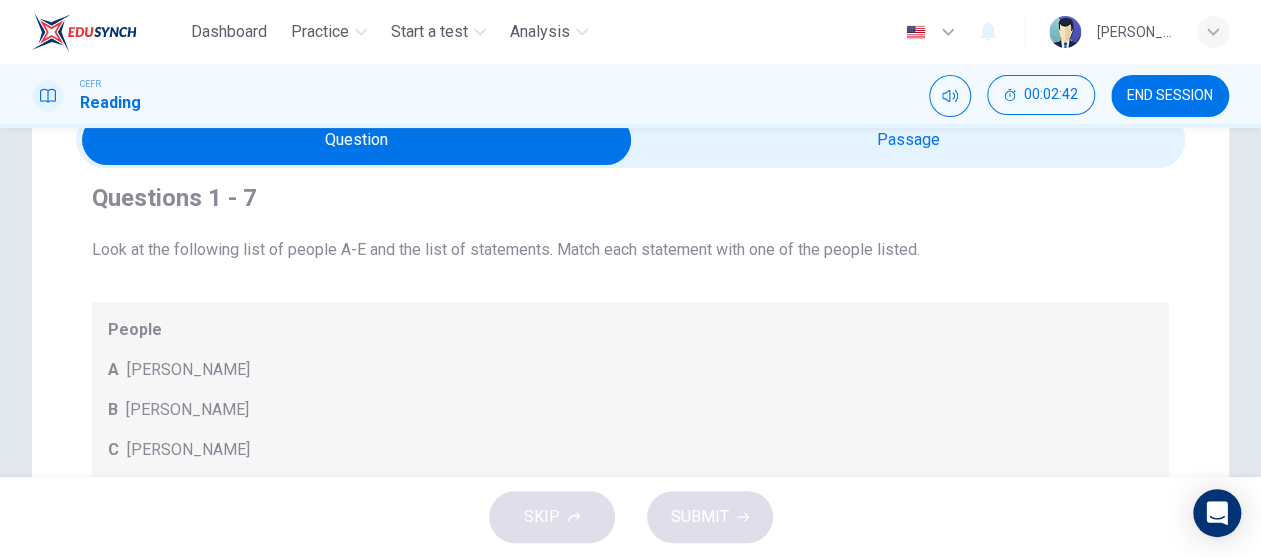 scroll, scrollTop: 27, scrollLeft: 0, axis: vertical 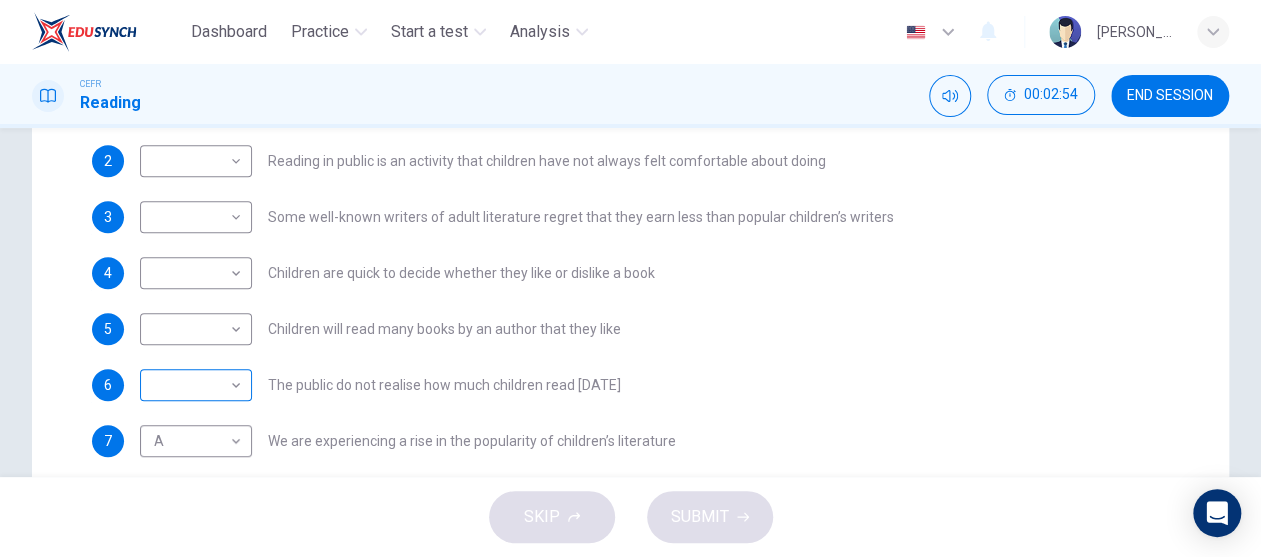 click on "​ ​" at bounding box center (196, 385) 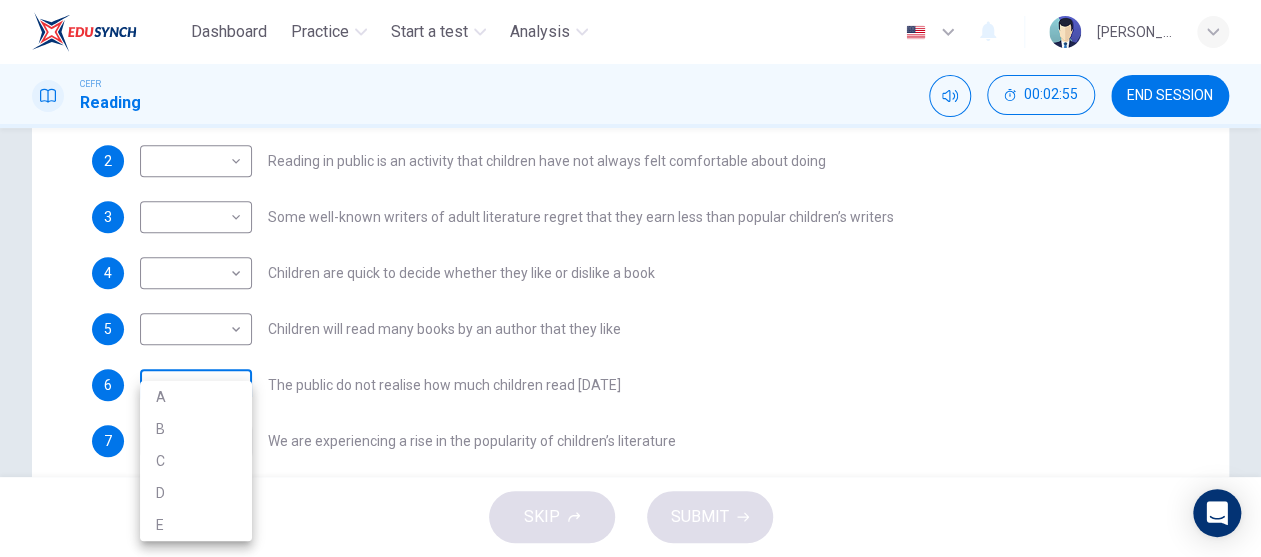 click on "Dashboard Practice Start a test Analysis English en ​ NUR FARISYA BINTI HAME AZIZON CEFR Reading 00:02:55 END SESSION Questions 1 - 7 Look at the following list of people A-E and the list of statements. Match each statement with one of the people listed. People A Wendy Cooling B David Almond C Julia Eccleshare D Jacqueline Wilson E Anne Fine 1 ​ ​ Children take pleasure in giving books to each other 2 ​ ​ Reading in public is an activity that children have not always felt comfortable about doing 3 ​ ​ Some well-known writers of adult literature regret that they earn less than popular children’s writers 4 ​ ​ Children are quick to decide whether they like or dislike a book 5 ​ ​ Children will read many books by an author that they like 6 ​ ​ The public do not realise how much children read today 7 A A ​ We are experiencing a rise in the popularity of children’s literature Twist in the Tale CLICK TO ZOOM Click to Zoom A B C D E F G H I J SKIP SUBMIT
Dashboard Practice A B" at bounding box center [630, 278] 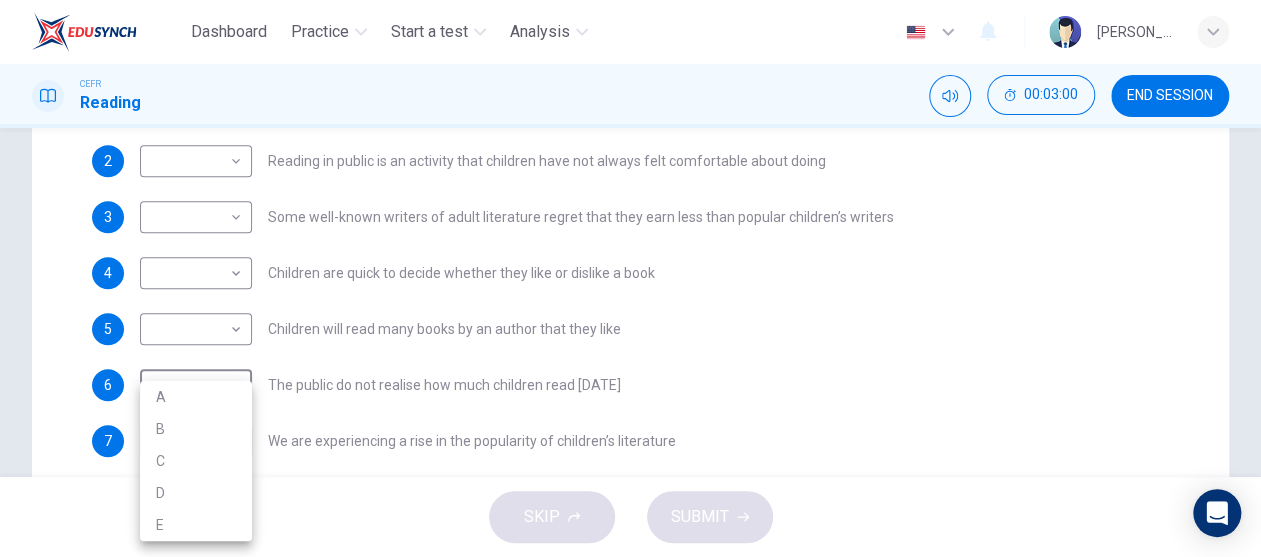 click on "B" at bounding box center (196, 429) 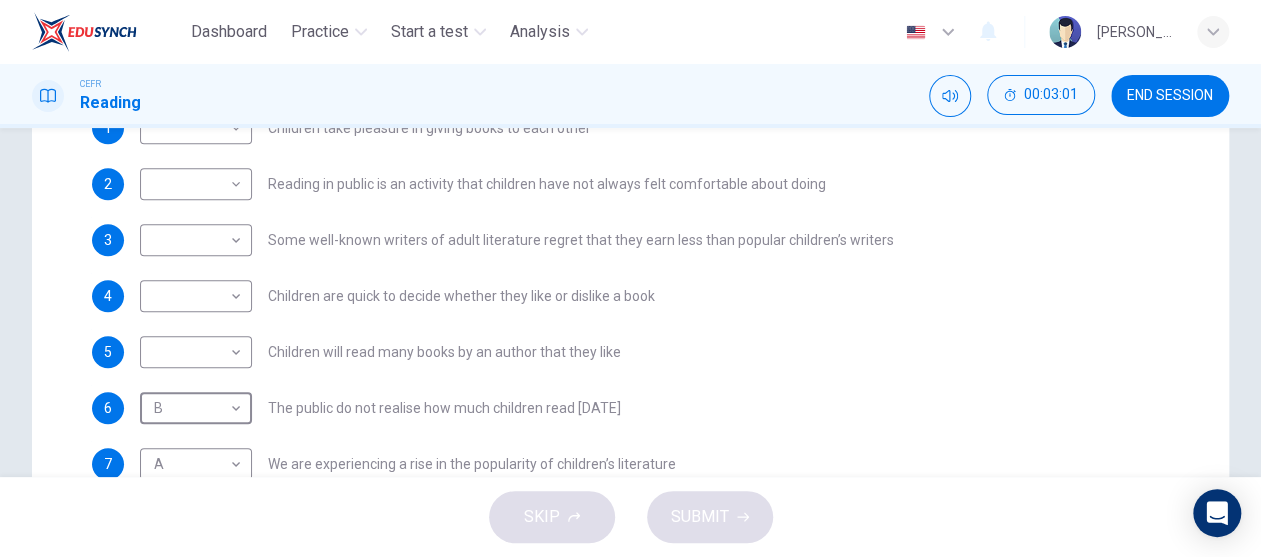 scroll, scrollTop: 0, scrollLeft: 0, axis: both 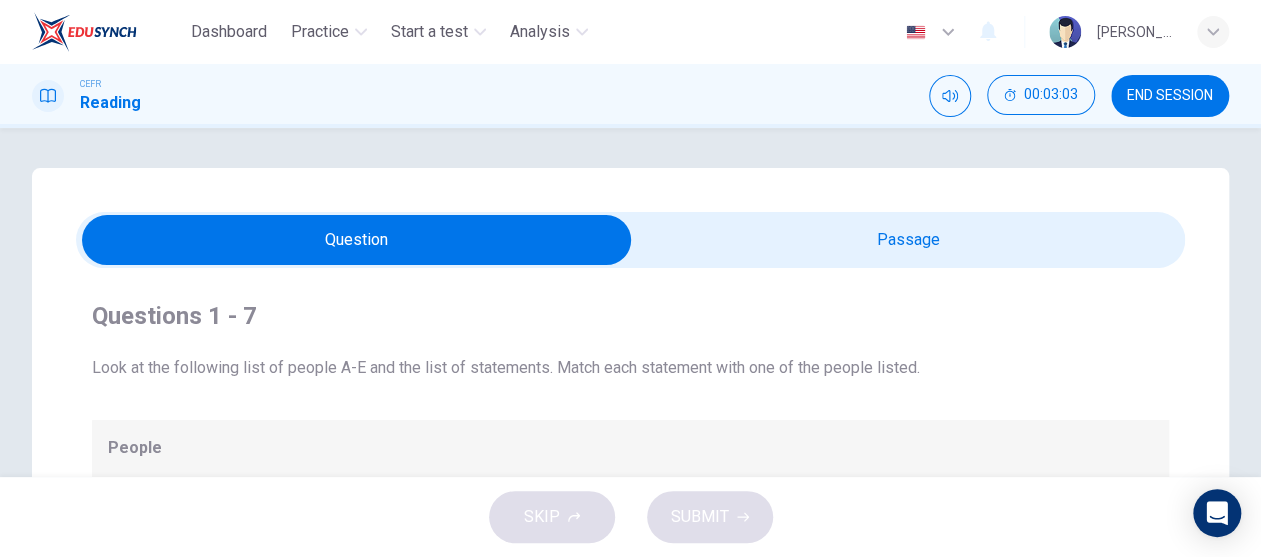 click at bounding box center [357, 240] 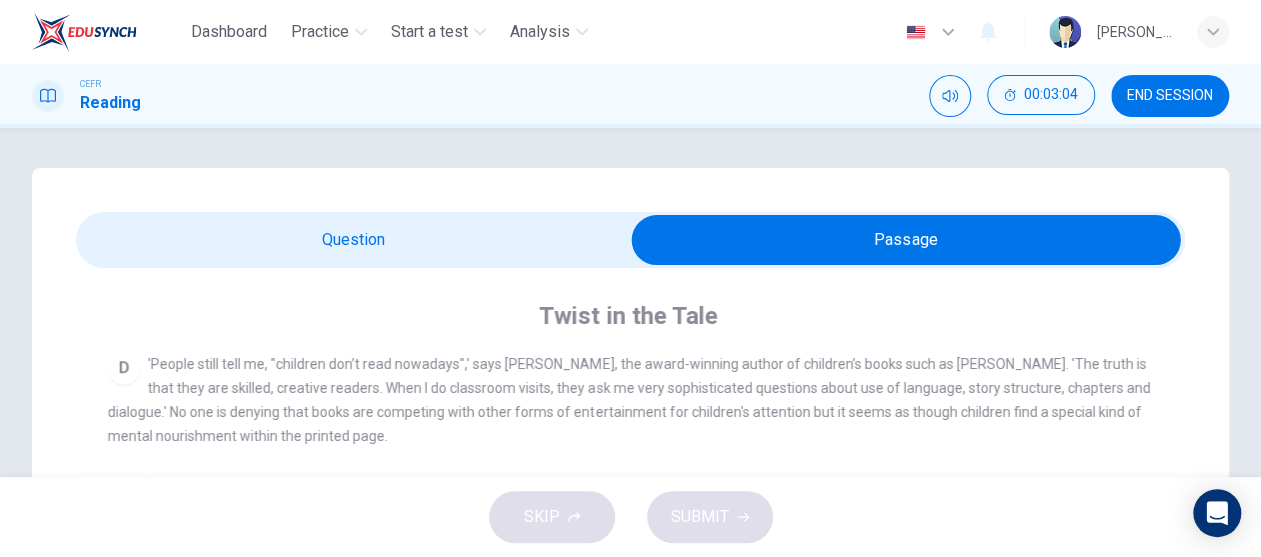 scroll, scrollTop: 651, scrollLeft: 0, axis: vertical 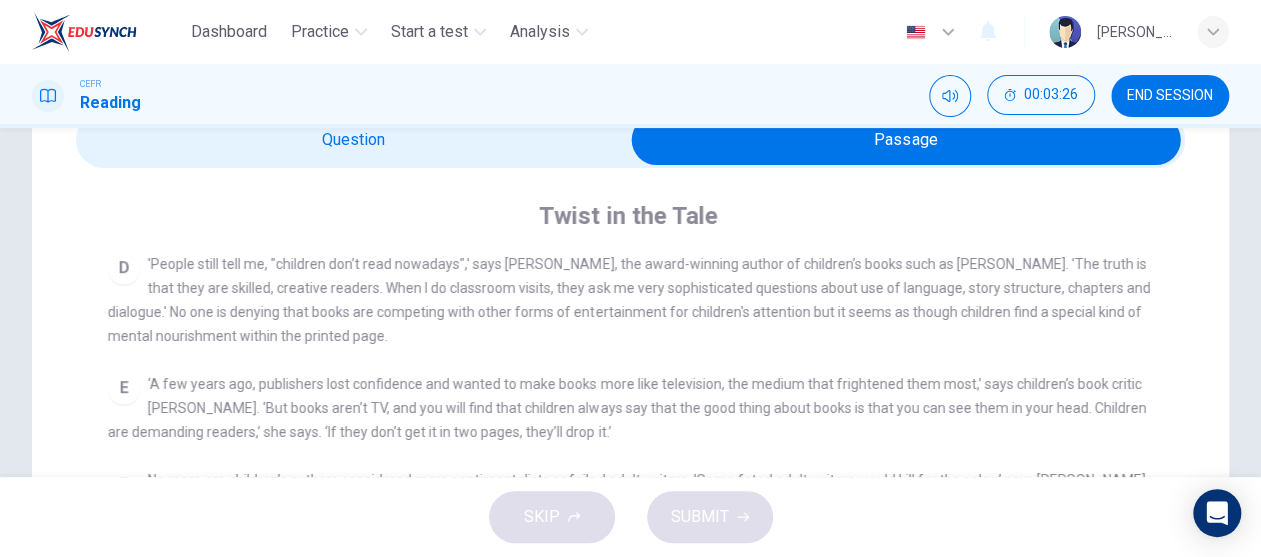 click at bounding box center (906, 140) 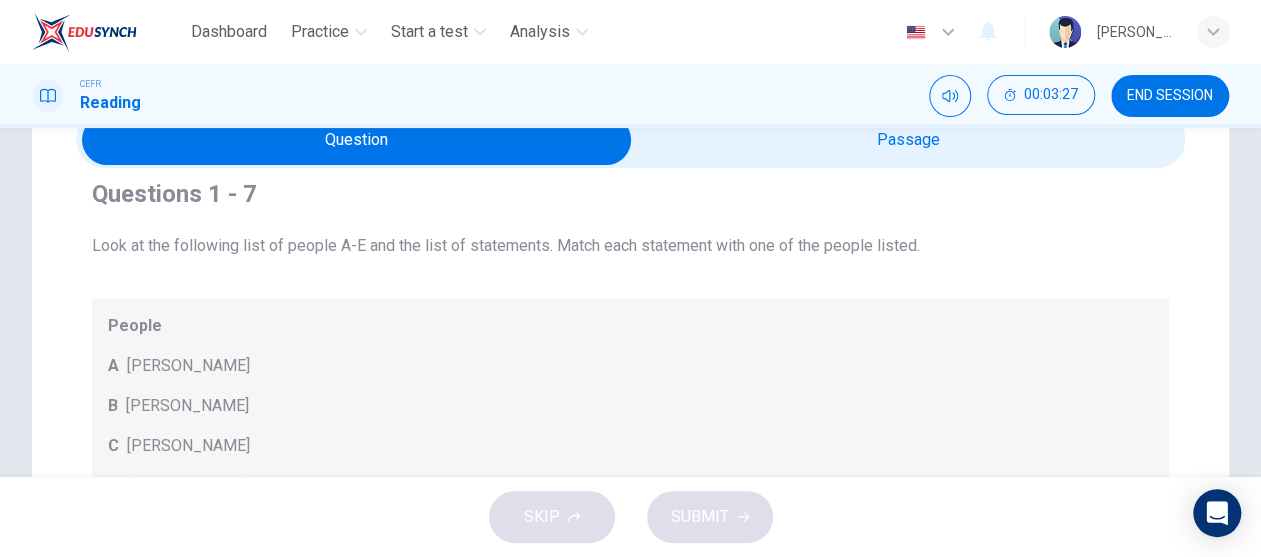 scroll, scrollTop: 27, scrollLeft: 0, axis: vertical 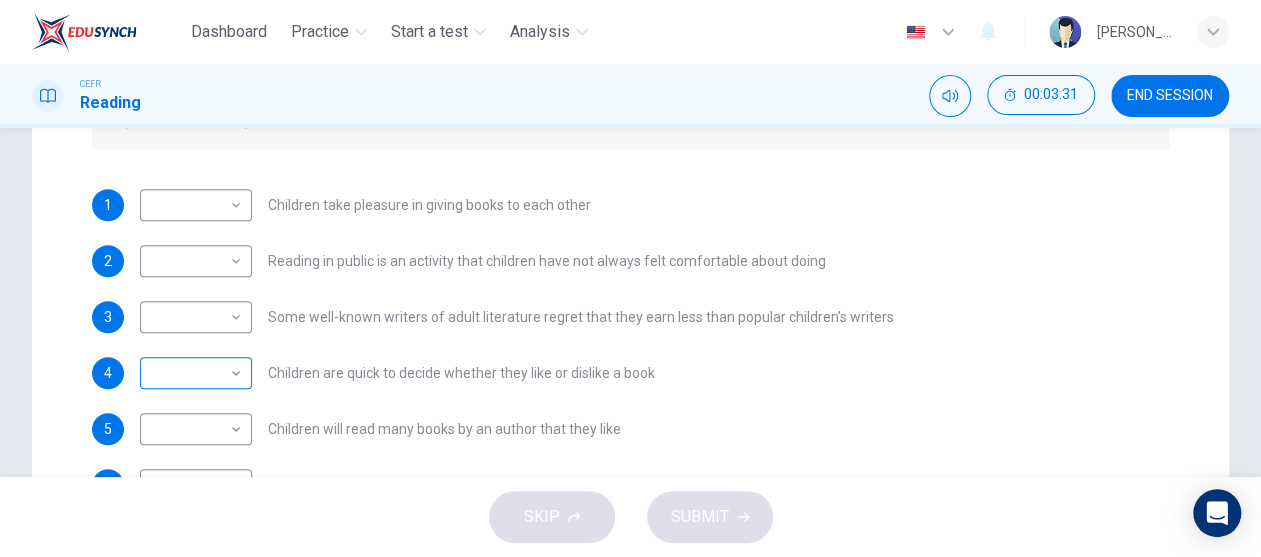 click on "Dashboard Practice Start a test Analysis English en ​ NUR FARISYA BINTI HAME AZIZON CEFR Reading 00:03:31 END SESSION Questions 1 - 7 Look at the following list of people A-E and the list of statements. Match each statement with one of the people listed. People A Wendy Cooling B David Almond C Julia Eccleshare D Jacqueline Wilson E Anne Fine 1 ​ ​ Children take pleasure in giving books to each other 2 ​ ​ Reading in public is an activity that children have not always felt comfortable about doing 3 ​ ​ Some well-known writers of adult literature regret that they earn less than popular children’s writers 4 ​ ​ Children are quick to decide whether they like or dislike a book 5 ​ ​ Children will read many books by an author that they like 6 B B ​ The public do not realise how much children read today 7 A A ​ We are experiencing a rise in the popularity of children’s literature Twist in the Tale CLICK TO ZOOM Click to Zoom A B C D E F G H I J SKIP SUBMIT
Dashboard Practice" at bounding box center [630, 278] 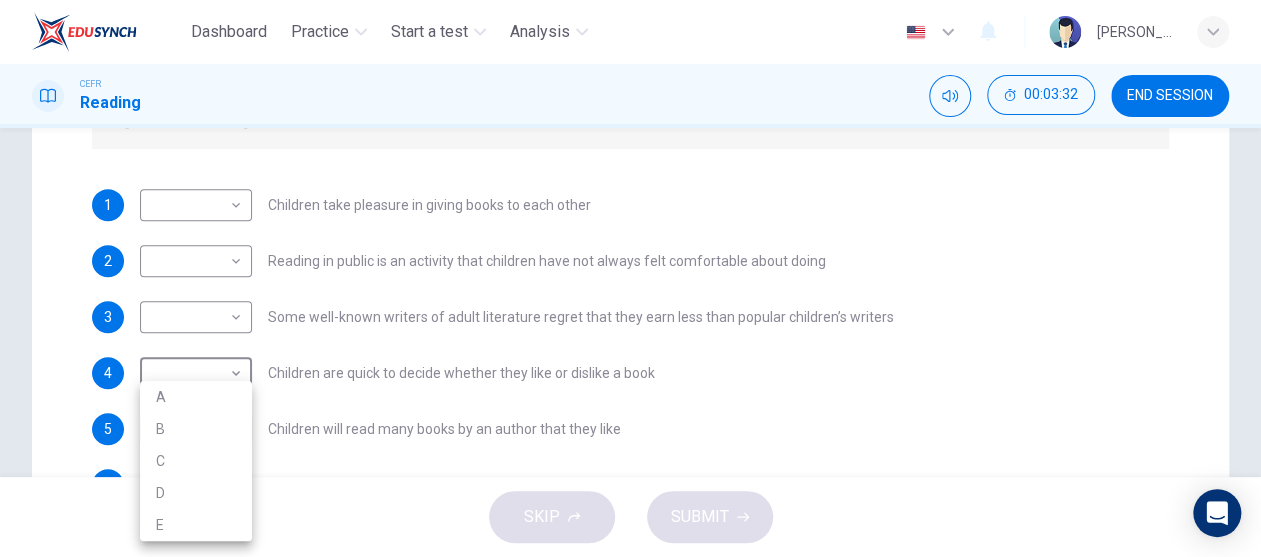 click on "C" at bounding box center (196, 461) 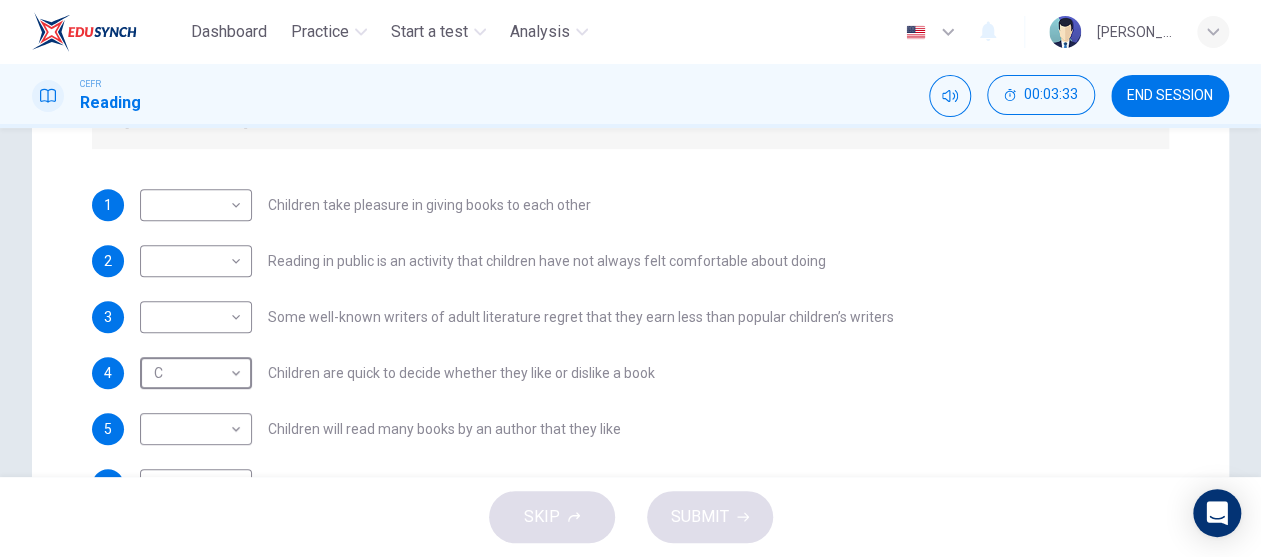 scroll, scrollTop: 0, scrollLeft: 0, axis: both 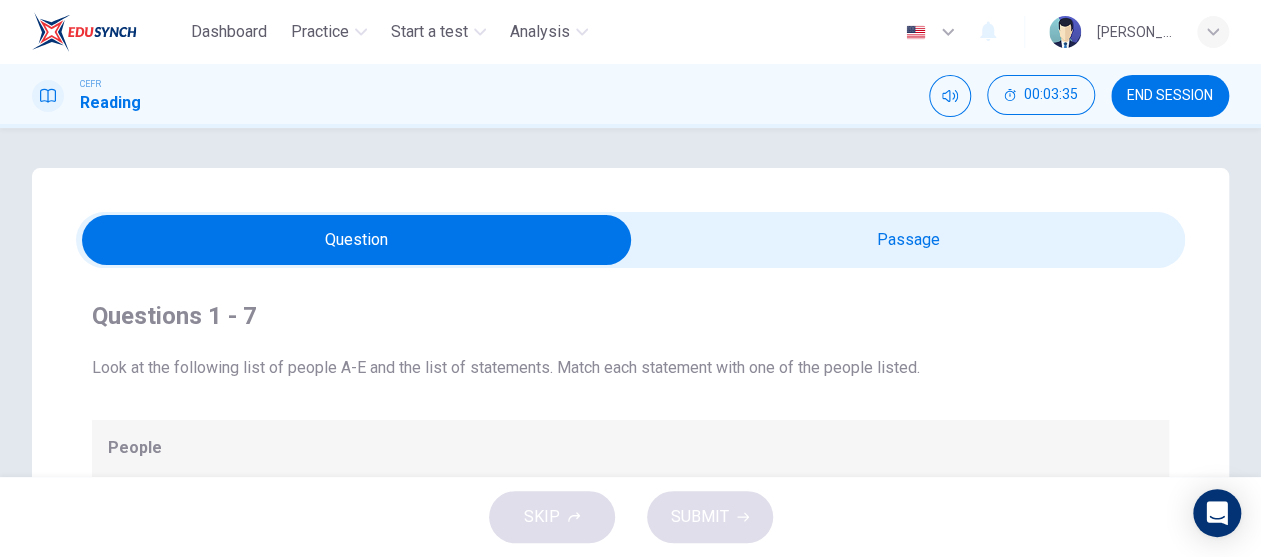 click at bounding box center (357, 240) 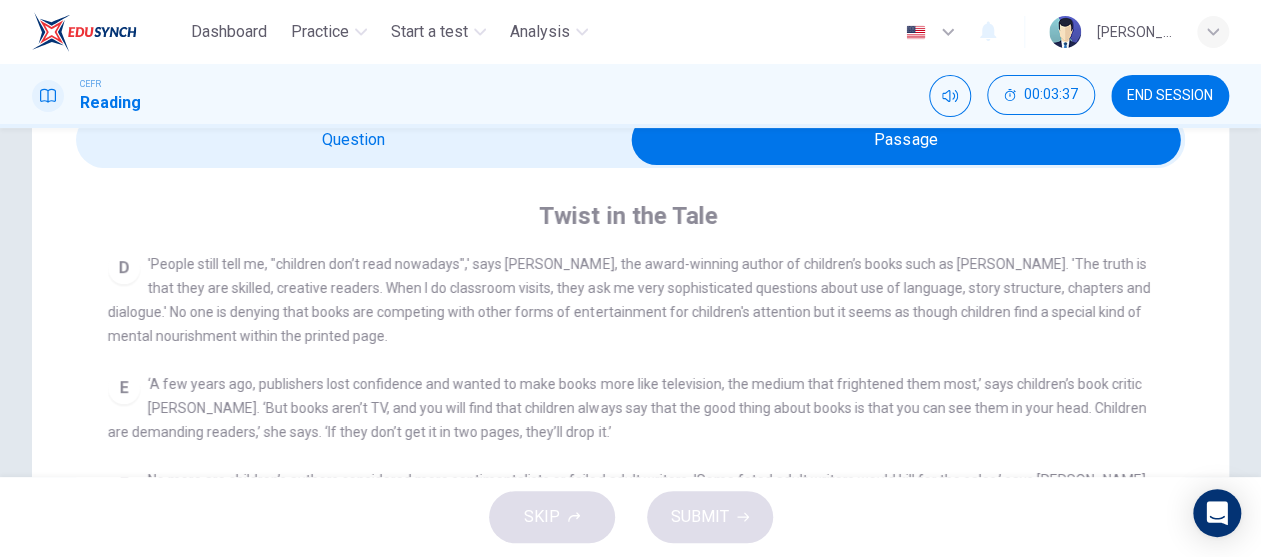 scroll, scrollTop: 200, scrollLeft: 0, axis: vertical 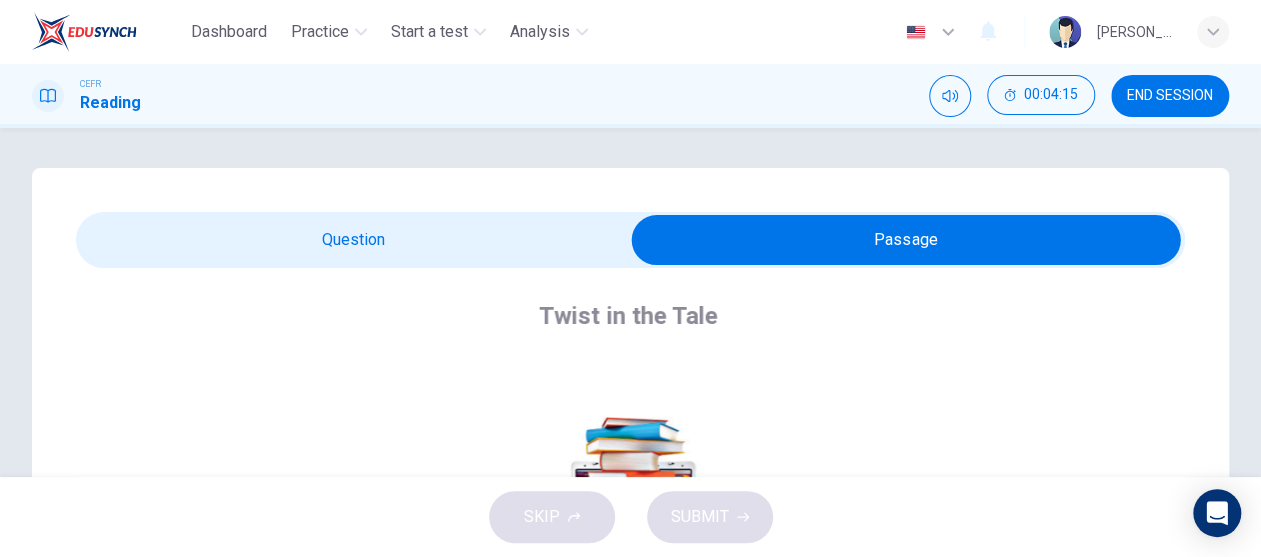 click at bounding box center [906, 240] 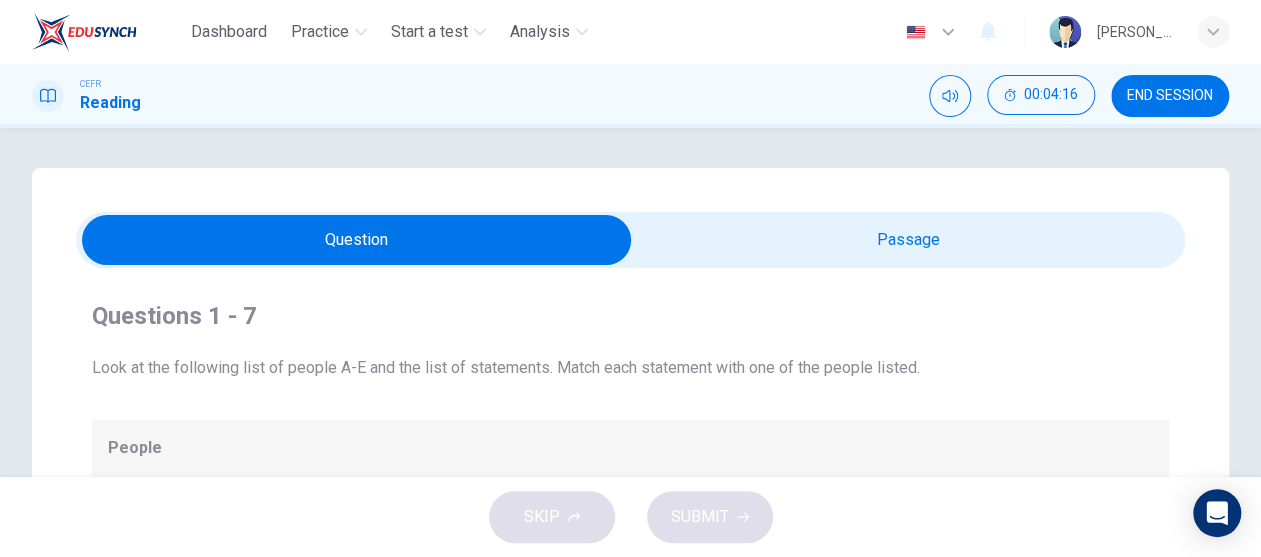 scroll, scrollTop: 27, scrollLeft: 0, axis: vertical 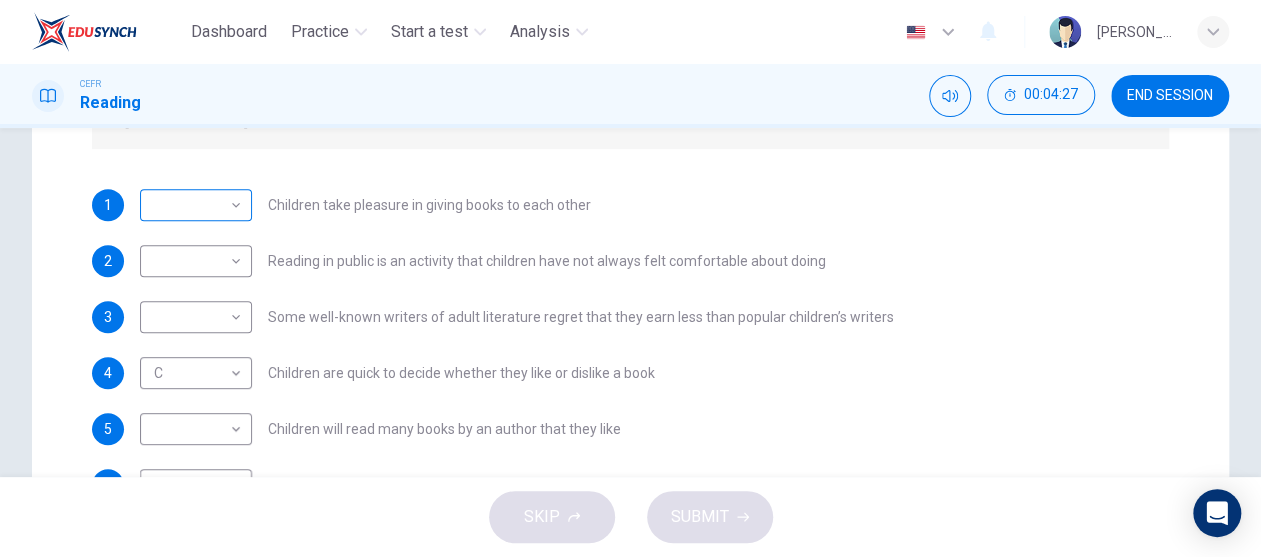 click on "Dashboard Practice Start a test Analysis English en ​ NUR FARISYA BINTI HAME AZIZON CEFR Reading 00:04:27 END SESSION Questions 1 - 7 Look at the following list of people A-E and the list of statements. Match each statement with one of the people listed. People A Wendy Cooling B David Almond C Julia Eccleshare D Jacqueline Wilson E Anne Fine 1 ​ ​ Children take pleasure in giving books to each other 2 ​ ​ Reading in public is an activity that children have not always felt comfortable about doing 3 ​ ​ Some well-known writers of adult literature regret that they earn less than popular children’s writers 4 C C ​ Children are quick to decide whether they like or dislike a book 5 ​ ​ Children will read many books by an author that they like 6 B B ​ The public do not realise how much children read today 7 A A ​ We are experiencing a rise in the popularity of children’s literature Twist in the Tale CLICK TO ZOOM Click to Zoom A B C D E F G H I J SKIP SUBMIT
Dashboard Practice" at bounding box center [630, 278] 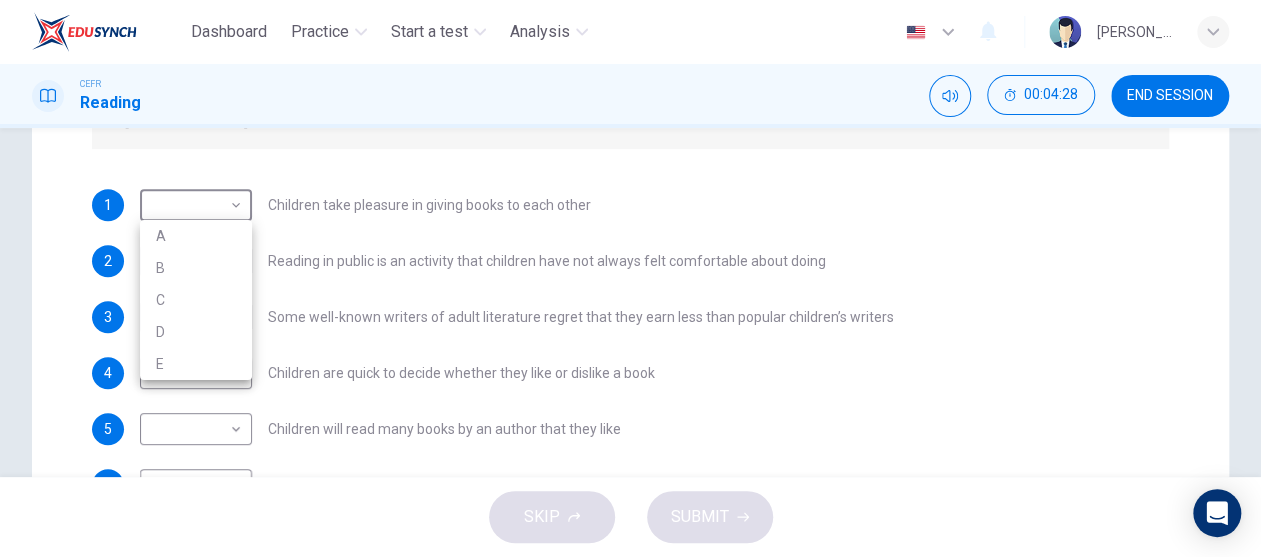 click on "D" at bounding box center [196, 332] 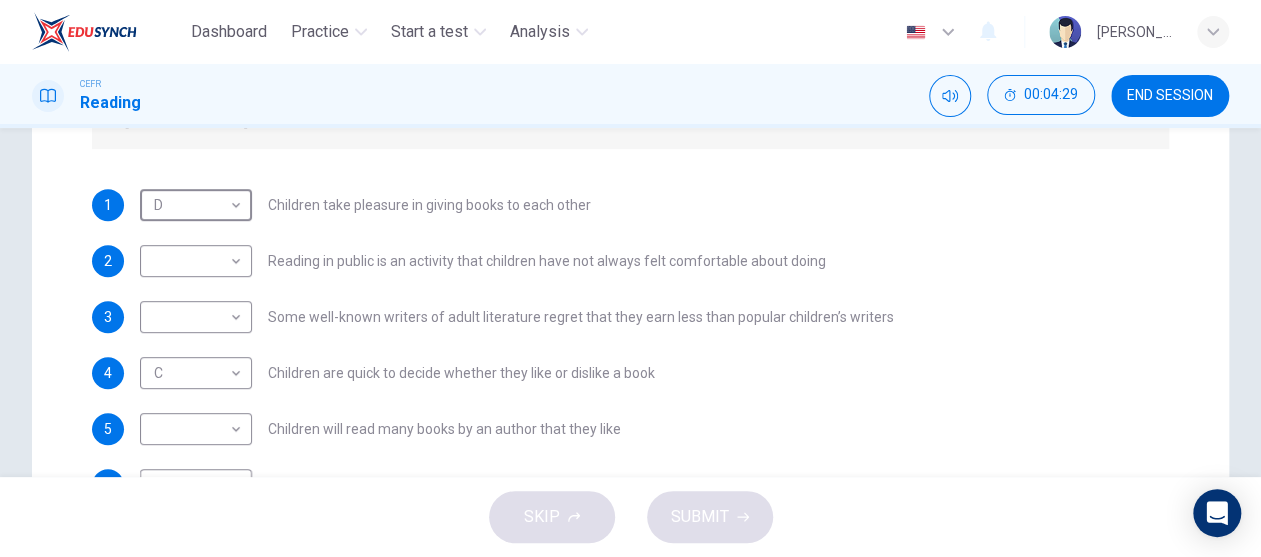 scroll, scrollTop: 0, scrollLeft: 0, axis: both 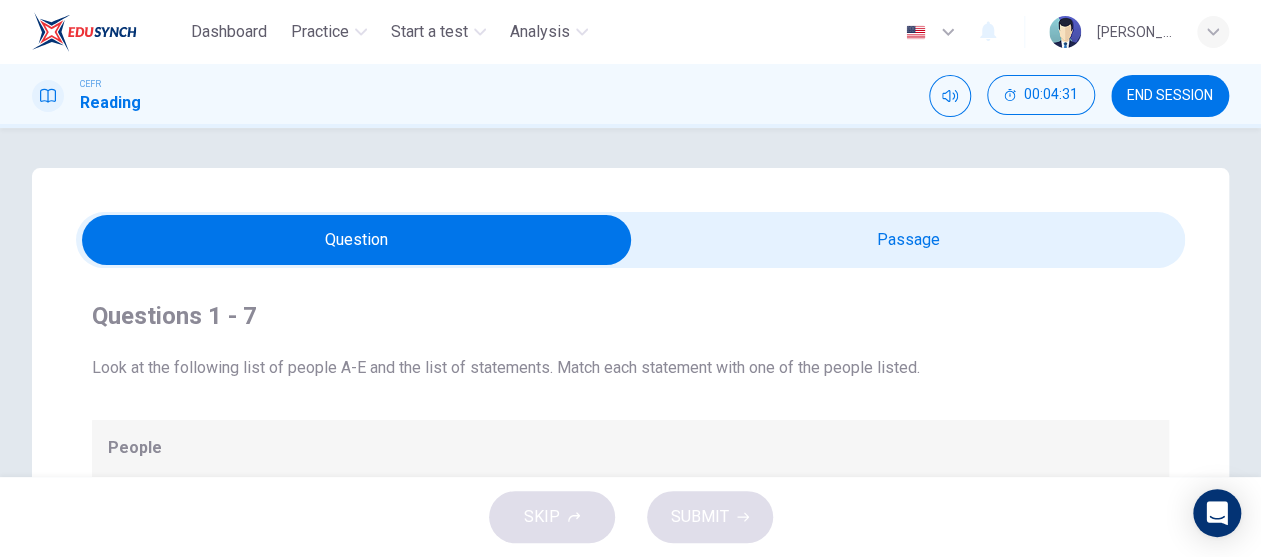 click at bounding box center (357, 240) 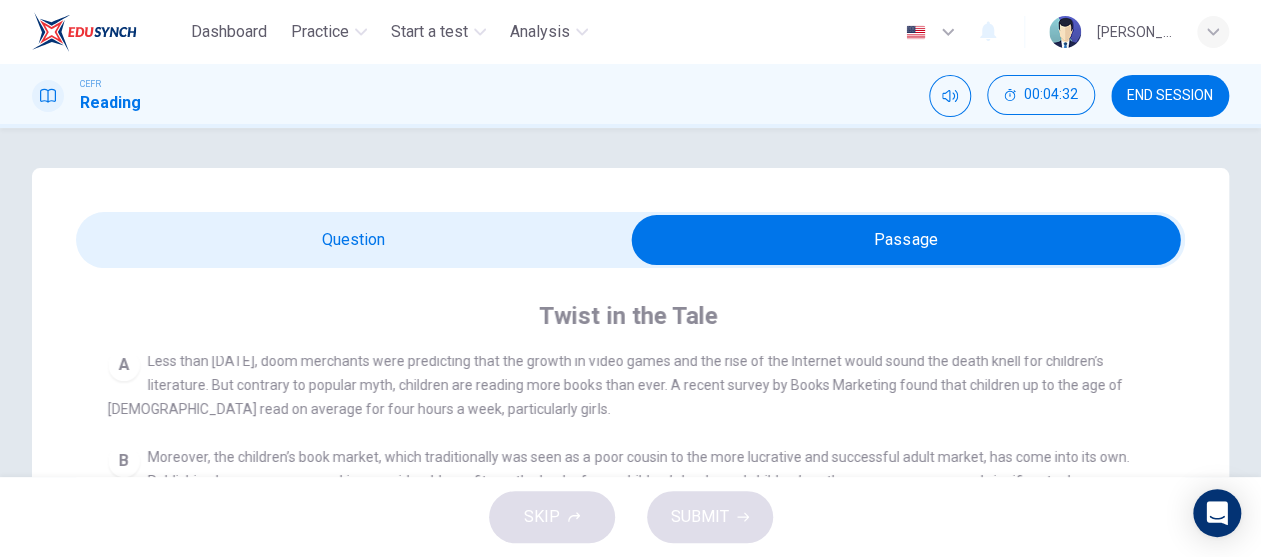 scroll, scrollTop: 600, scrollLeft: 0, axis: vertical 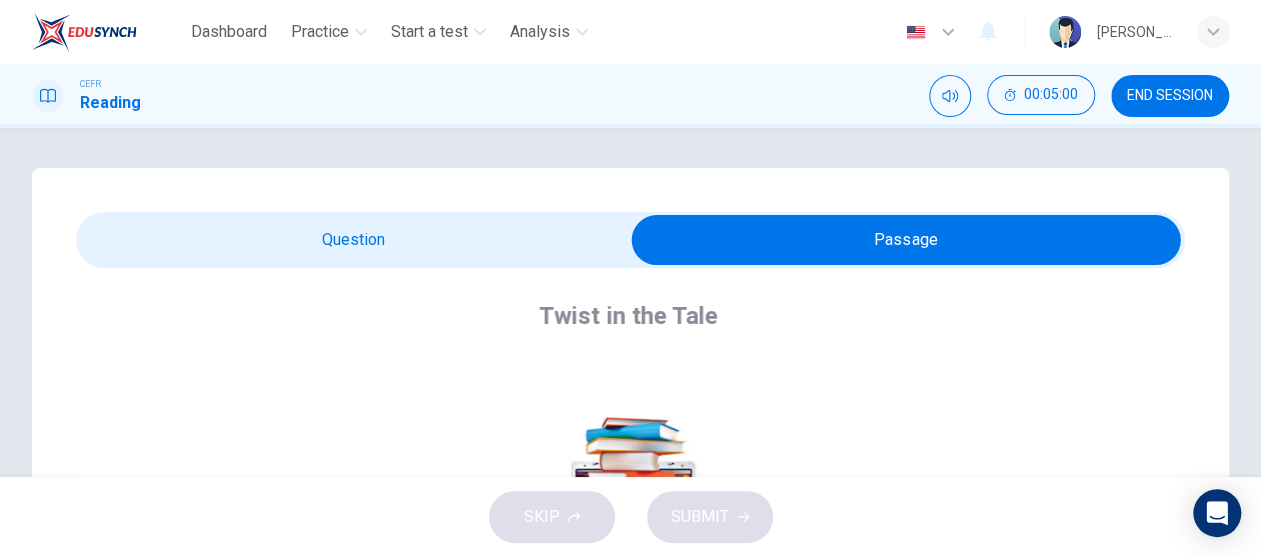 click at bounding box center [906, 240] 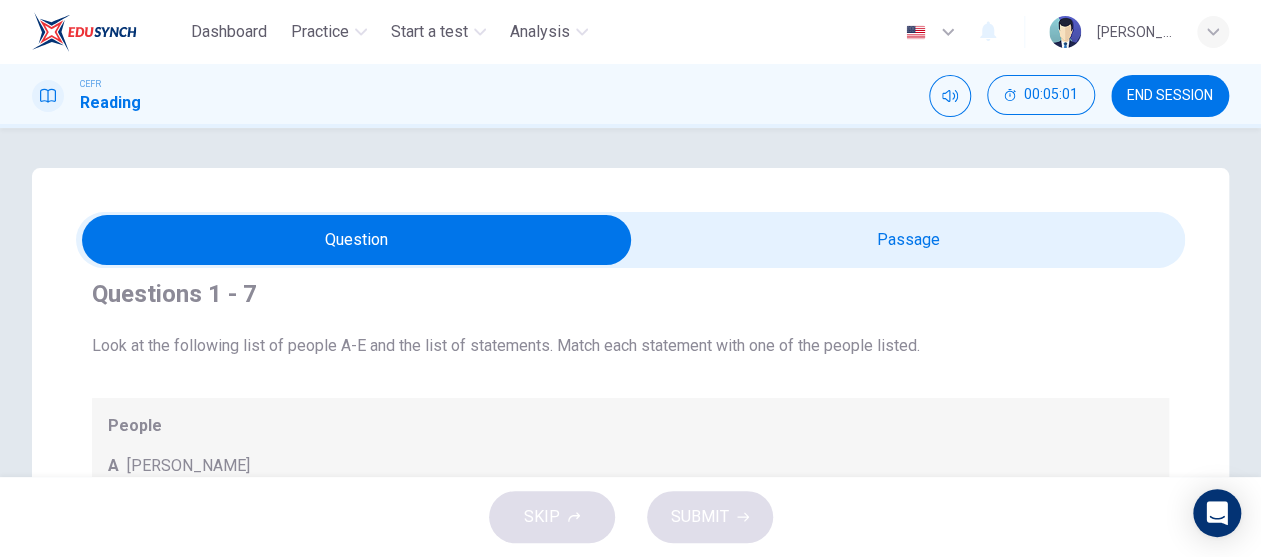 scroll, scrollTop: 27, scrollLeft: 0, axis: vertical 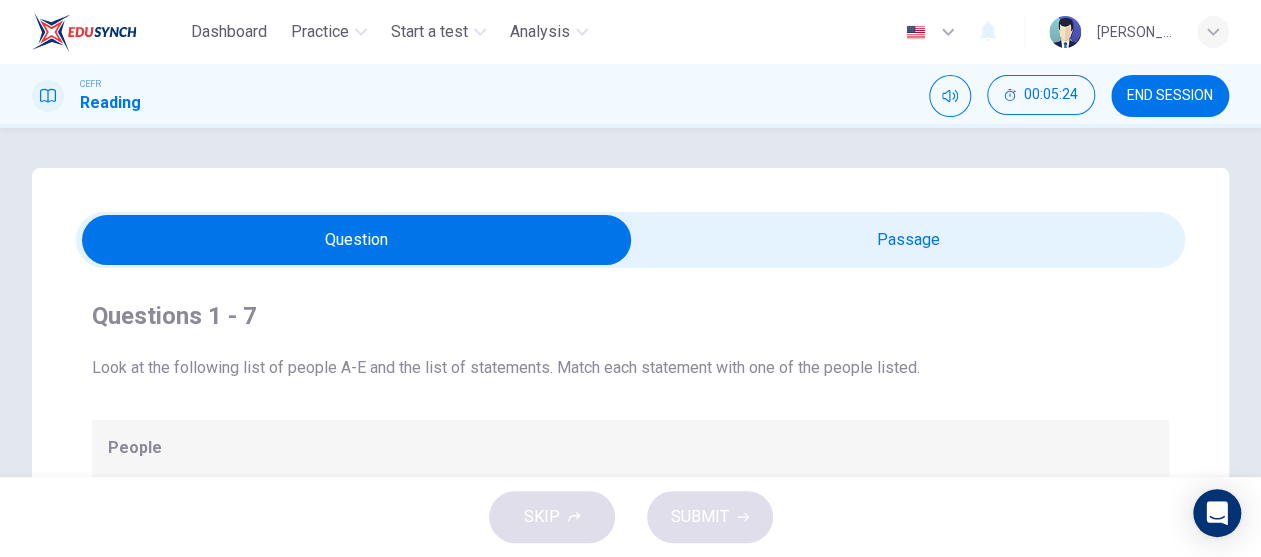 click at bounding box center [357, 240] 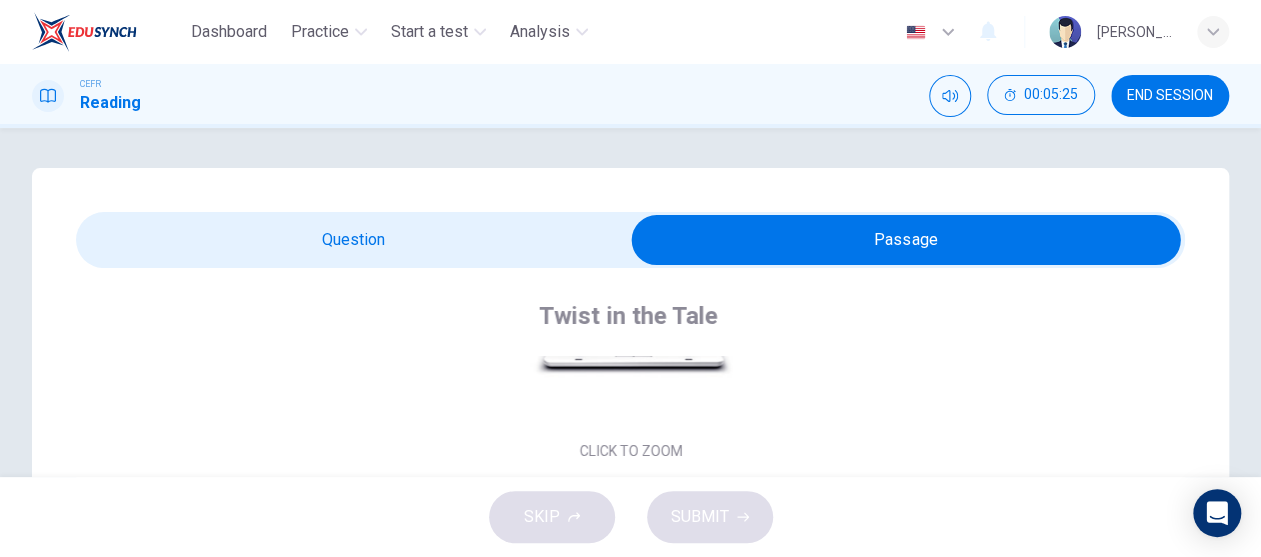 scroll, scrollTop: 600, scrollLeft: 0, axis: vertical 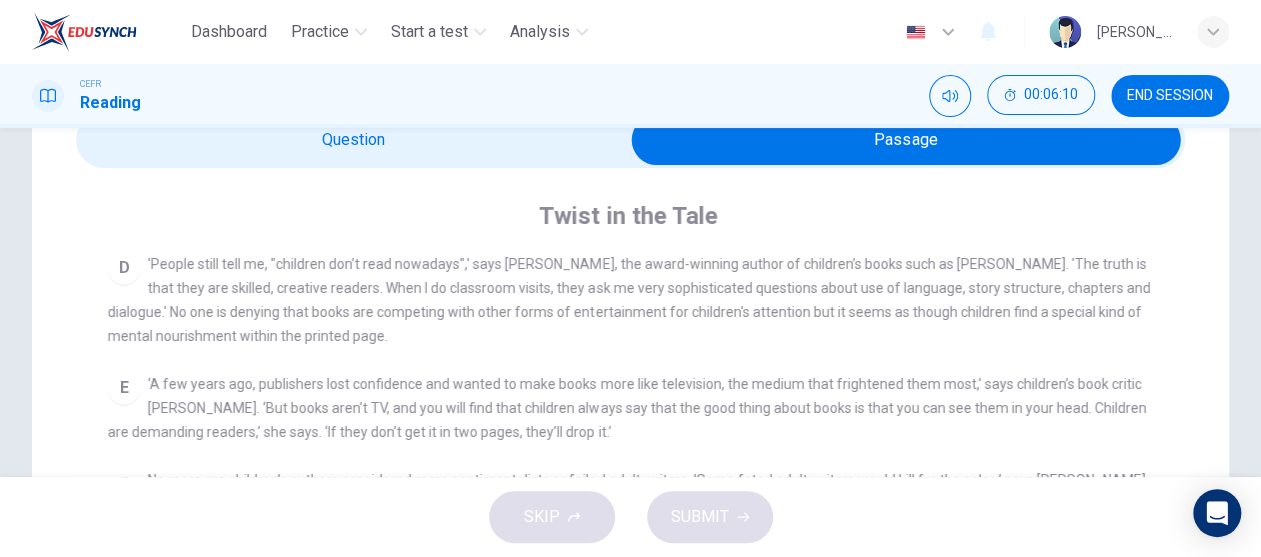 click at bounding box center [906, 140] 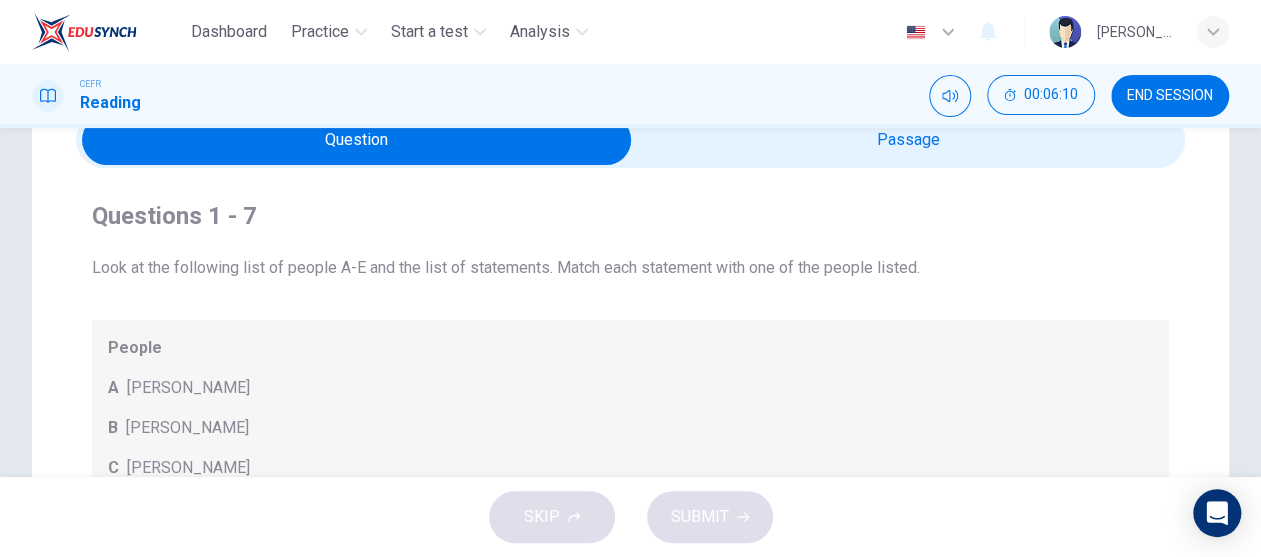 scroll, scrollTop: 27, scrollLeft: 0, axis: vertical 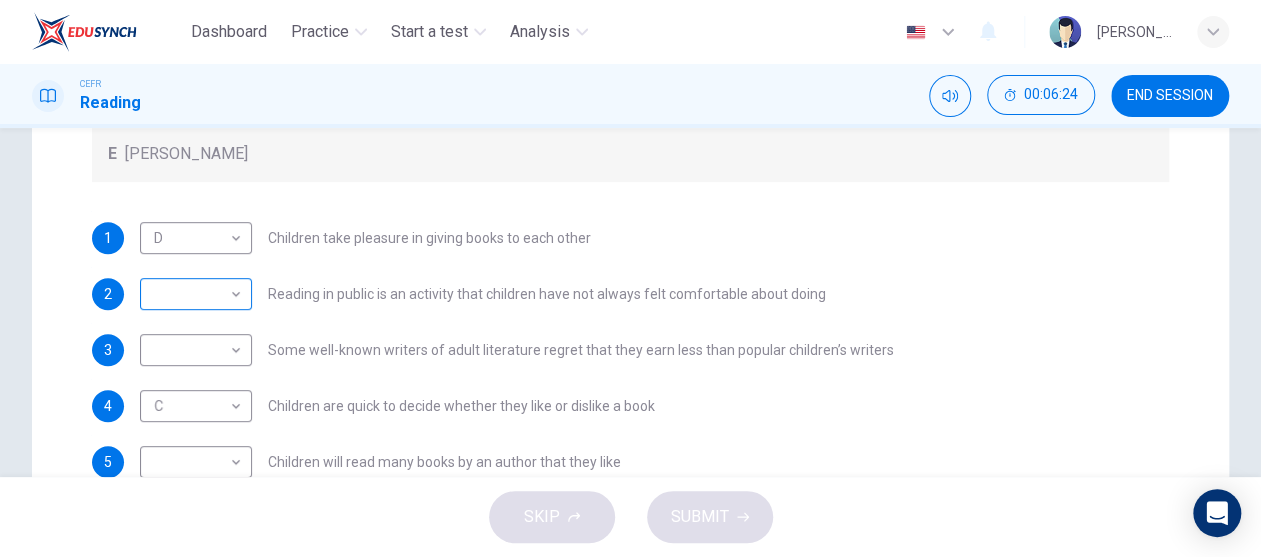 click on "Dashboard Practice Start a test Analysis English en ​ NUR FARISYA BINTI HAME AZIZON CEFR Reading 00:06:24 END SESSION Questions 1 - 7 Look at the following list of people A-E and the list of statements. Match each statement with one of the people listed. People A Wendy Cooling B David Almond C Julia Eccleshare D Jacqueline Wilson E Anne Fine 1 D D ​ Children take pleasure in giving books to each other 2 ​ ​ Reading in public is an activity that children have not always felt comfortable about doing 3 ​ ​ Some well-known writers of adult literature regret that they earn less than popular children’s writers 4 C C ​ Children are quick to decide whether they like or dislike a book 5 ​ ​ Children will read many books by an author that they like 6 B B ​ The public do not realise how much children read today 7 A A ​ We are experiencing a rise in the popularity of children’s literature Twist in the Tale CLICK TO ZOOM Click to Zoom A B C D E F G H I J SKIP SUBMIT
Dashboard Practice" at bounding box center [630, 278] 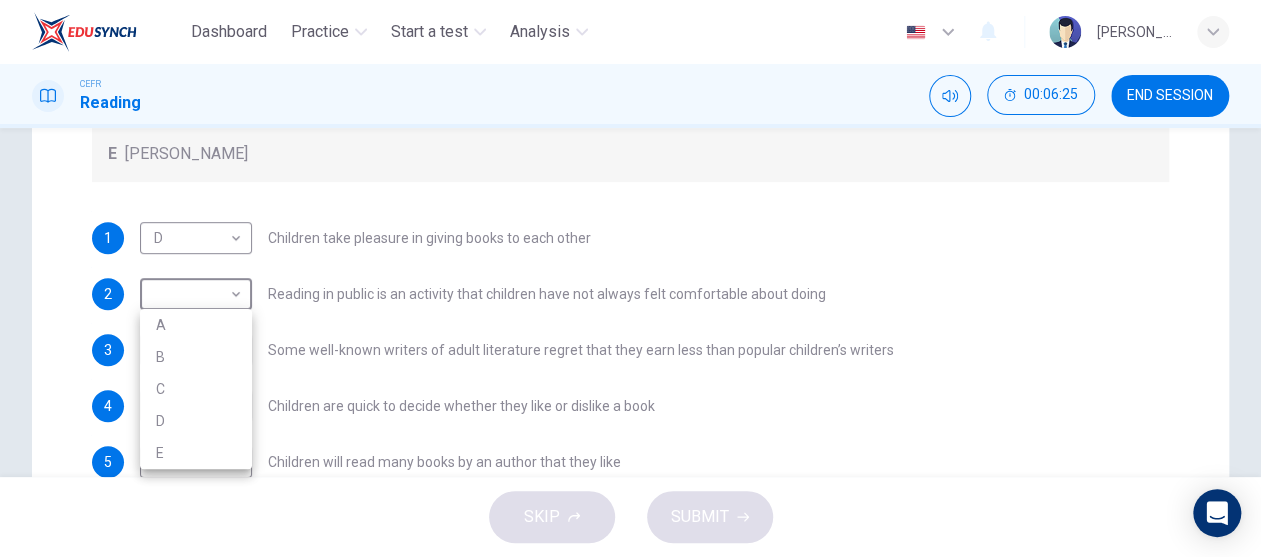 click at bounding box center (630, 278) 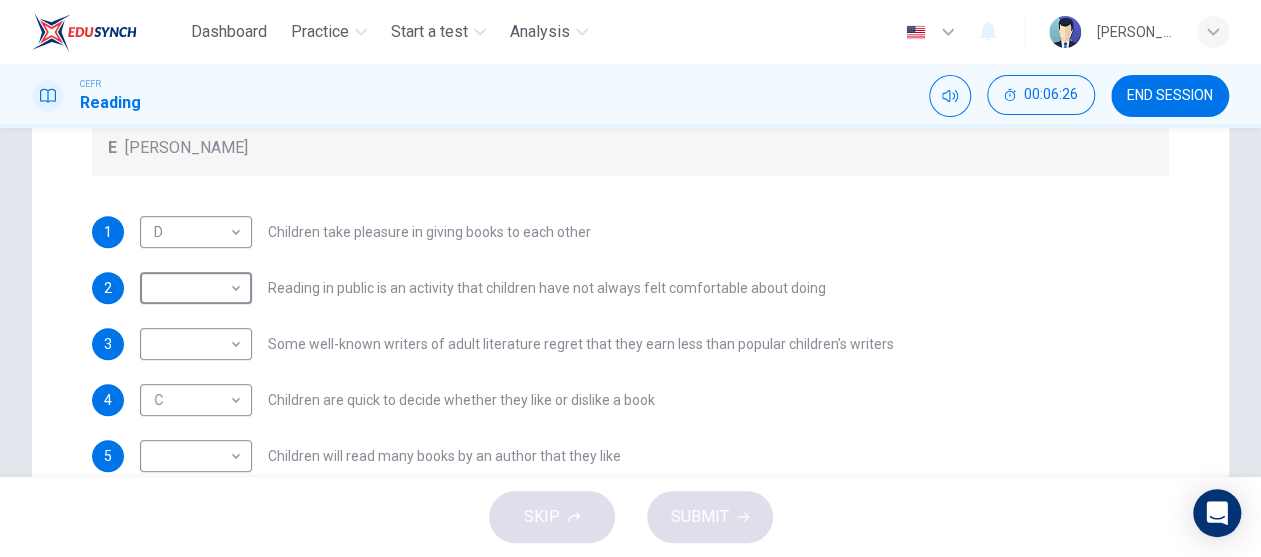 scroll, scrollTop: 0, scrollLeft: 0, axis: both 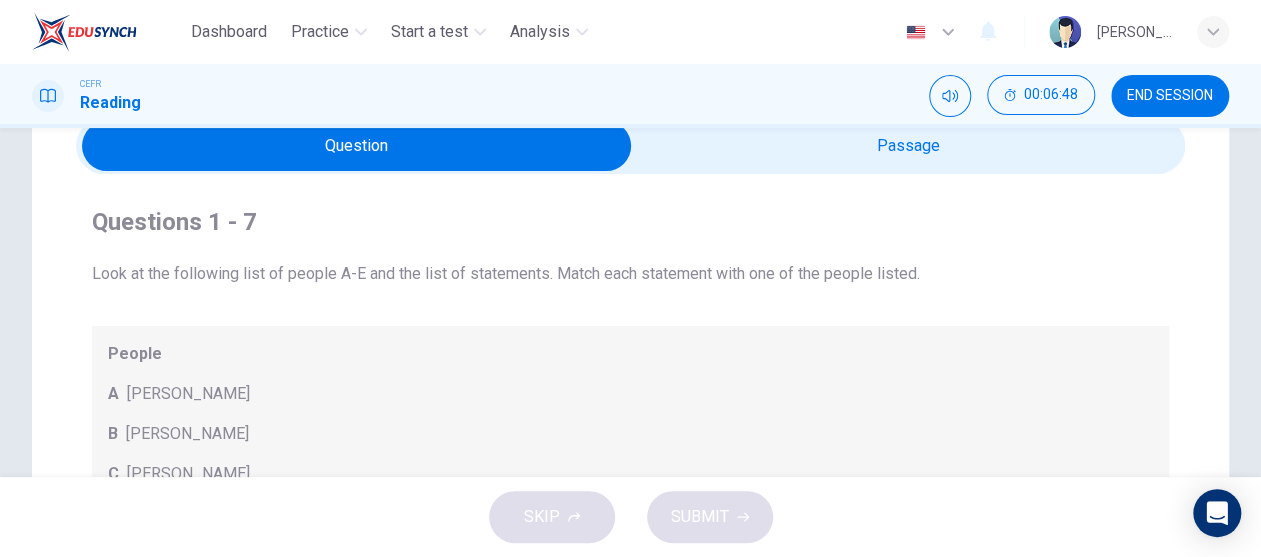 click at bounding box center (357, 146) 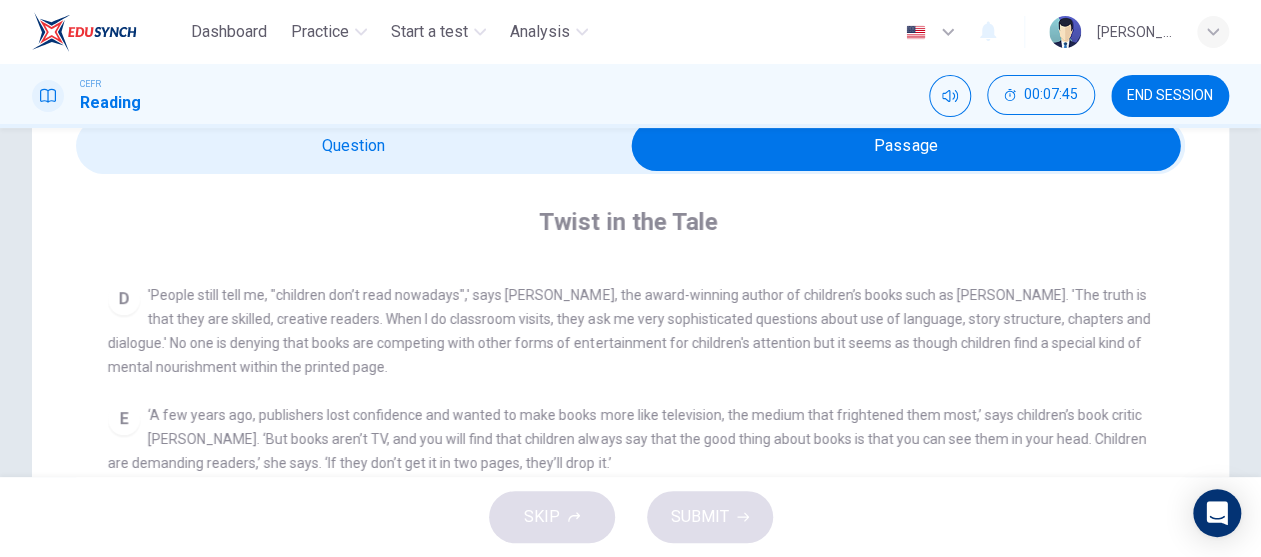 scroll, scrollTop: 751, scrollLeft: 0, axis: vertical 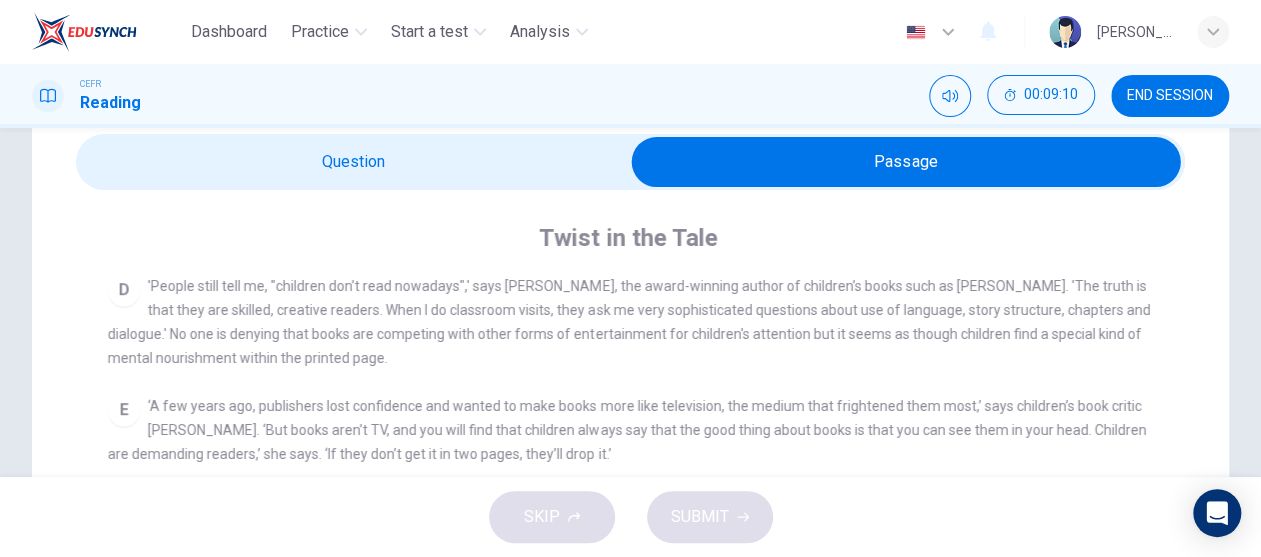 click at bounding box center (630, 162) 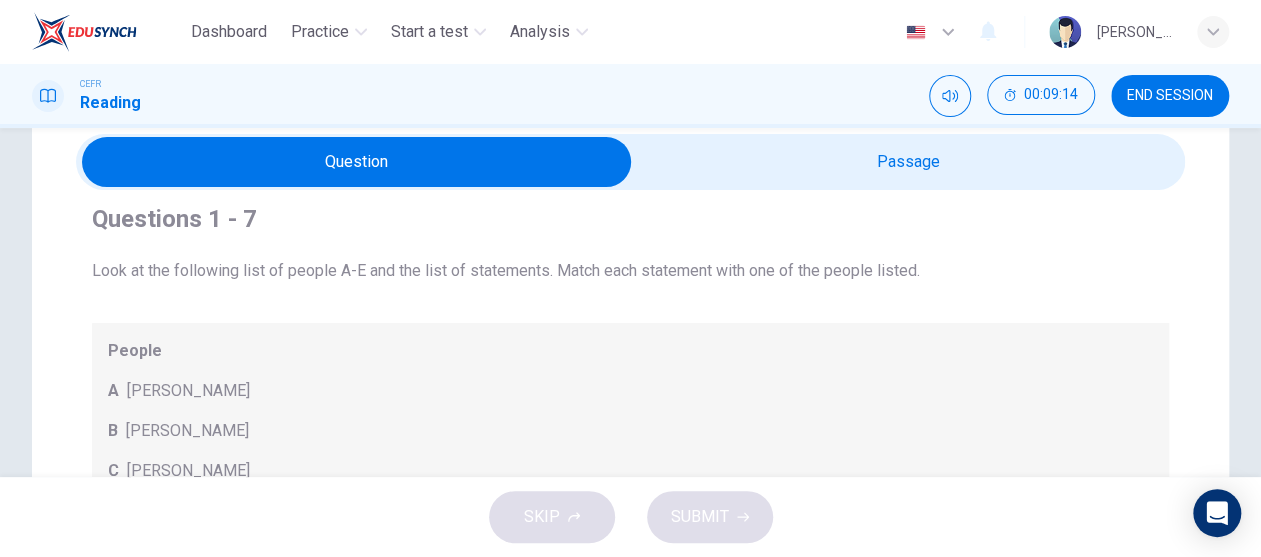 scroll, scrollTop: 27, scrollLeft: 0, axis: vertical 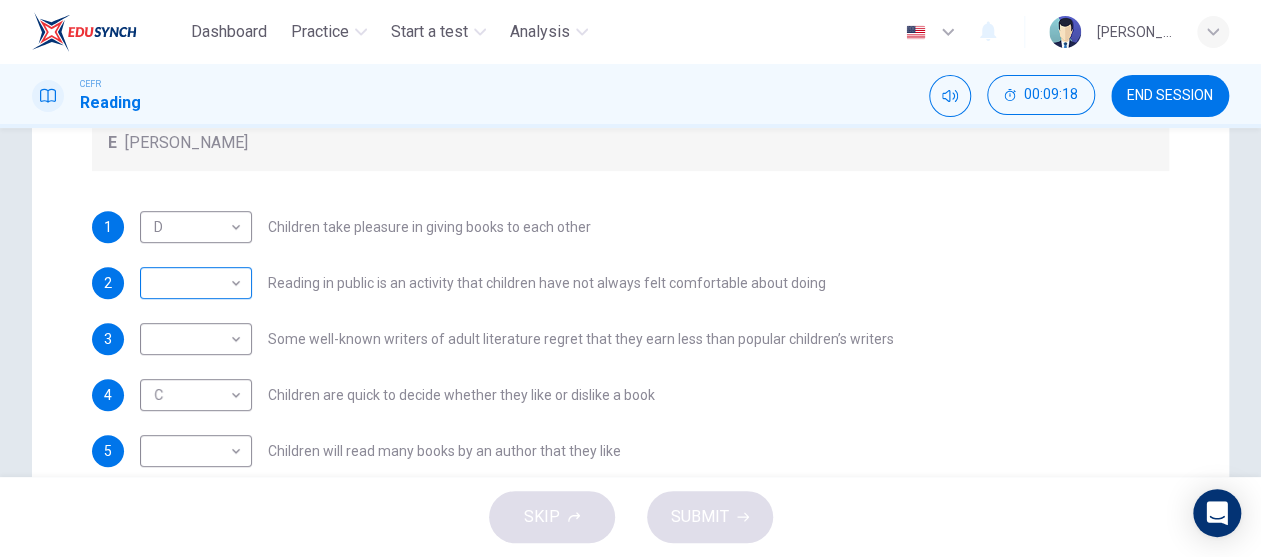 click on "Dashboard Practice Start a test Analysis English en ​ NUR FARISYA BINTI HAME AZIZON CEFR Reading 00:09:18 END SESSION Questions 1 - 7 Look at the following list of people A-E and the list of statements. Match each statement with one of the people listed. People A Wendy Cooling B David Almond C Julia Eccleshare D Jacqueline Wilson E Anne Fine 1 D D ​ Children take pleasure in giving books to each other 2 ​ ​ Reading in public is an activity that children have not always felt comfortable about doing 3 ​ ​ Some well-known writers of adult literature regret that they earn less than popular children’s writers 4 C C ​ Children are quick to decide whether they like or dislike a book 5 ​ ​ Children will read many books by an author that they like 6 B B ​ The public do not realise how much children read today 7 A A ​ We are experiencing a rise in the popularity of children’s literature Twist in the Tale CLICK TO ZOOM Click to Zoom A B C D E F G H I J SKIP SUBMIT
Dashboard Practice" at bounding box center (630, 278) 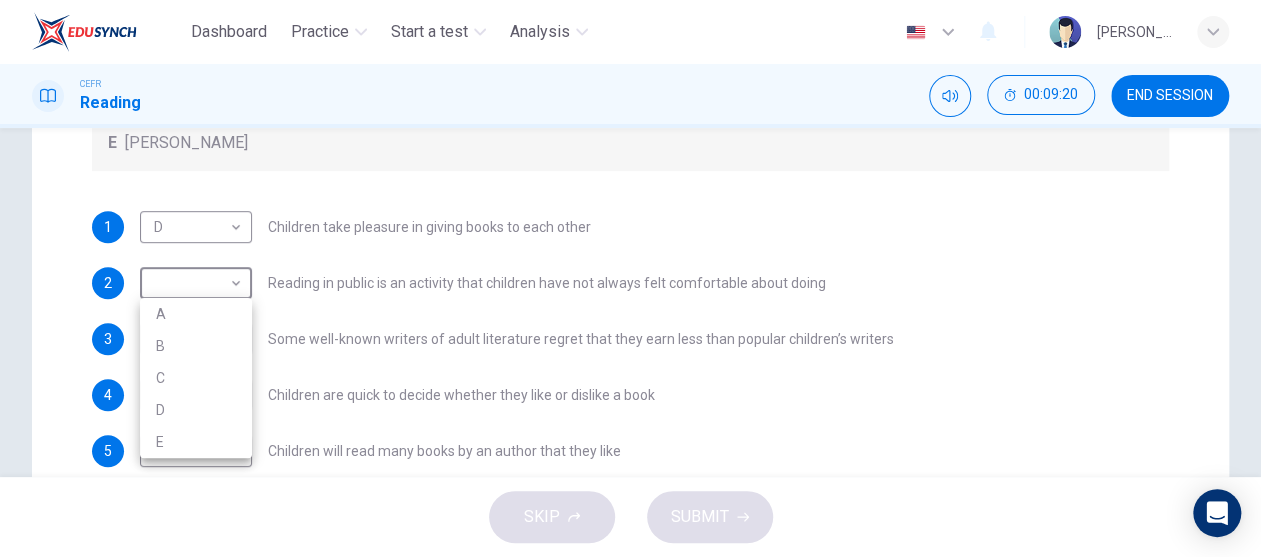 click at bounding box center (630, 278) 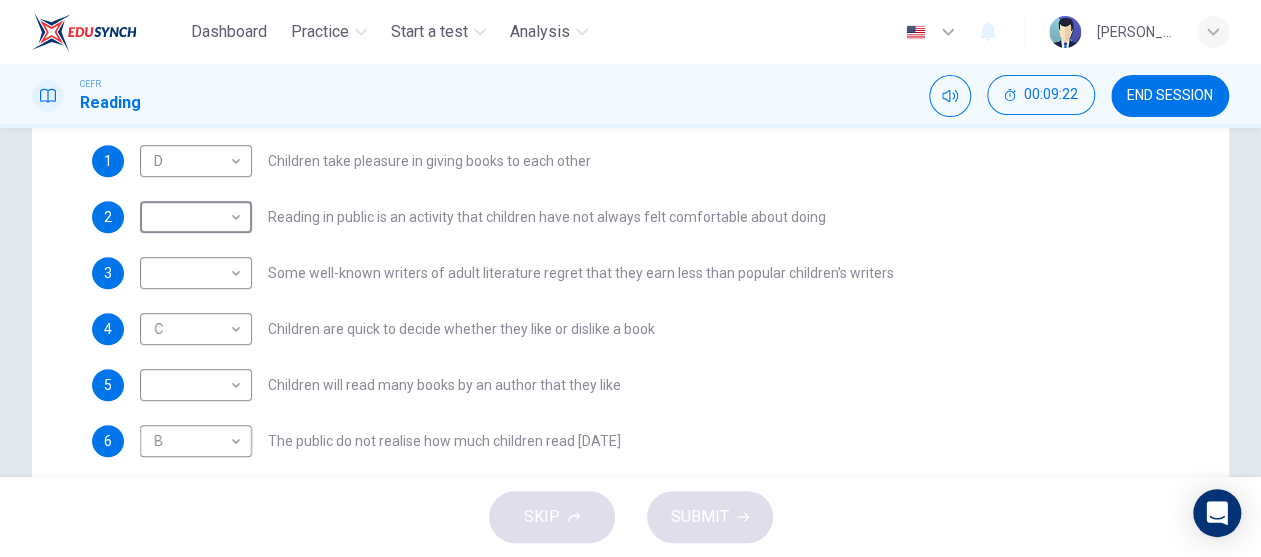 scroll, scrollTop: 578, scrollLeft: 0, axis: vertical 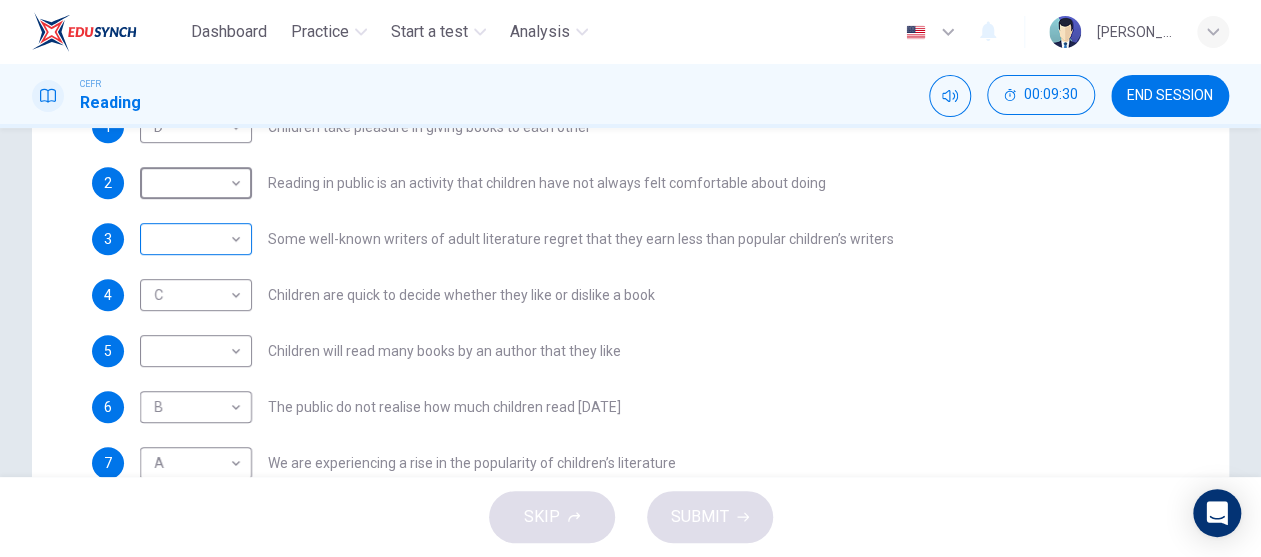 click on "Dashboard Practice Start a test Analysis English en ​ NUR FARISYA BINTI HAME AZIZON CEFR Reading 00:09:30 END SESSION Questions 1 - 7 Look at the following list of people A-E and the list of statements. Match each statement with one of the people listed. People A Wendy Cooling B David Almond C Julia Eccleshare D Jacqueline Wilson E Anne Fine 1 D D ​ Children take pleasure in giving books to each other 2 ​ ​ Reading in public is an activity that children have not always felt comfortable about doing 3 ​ ​ Some well-known writers of adult literature regret that they earn less than popular children’s writers 4 C C ​ Children are quick to decide whether they like or dislike a book 5 ​ ​ Children will read many books by an author that they like 6 B B ​ The public do not realise how much children read today 7 A A ​ We are experiencing a rise in the popularity of children’s literature Twist in the Tale CLICK TO ZOOM Click to Zoom A B C D E F G H I J SKIP SUBMIT
Dashboard Practice" at bounding box center [630, 278] 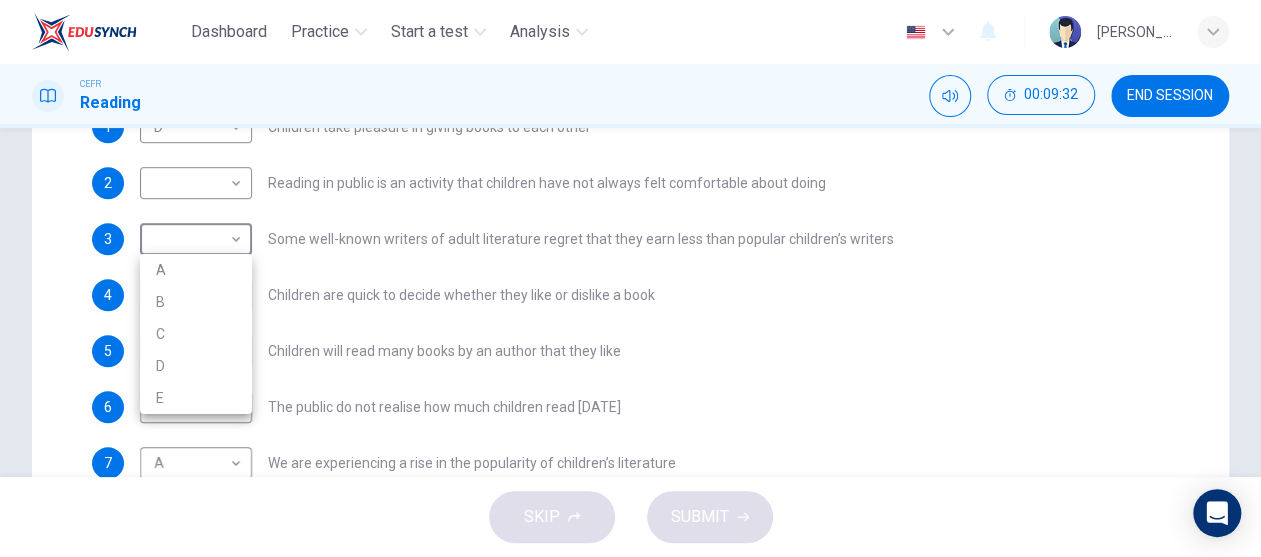 click at bounding box center (630, 278) 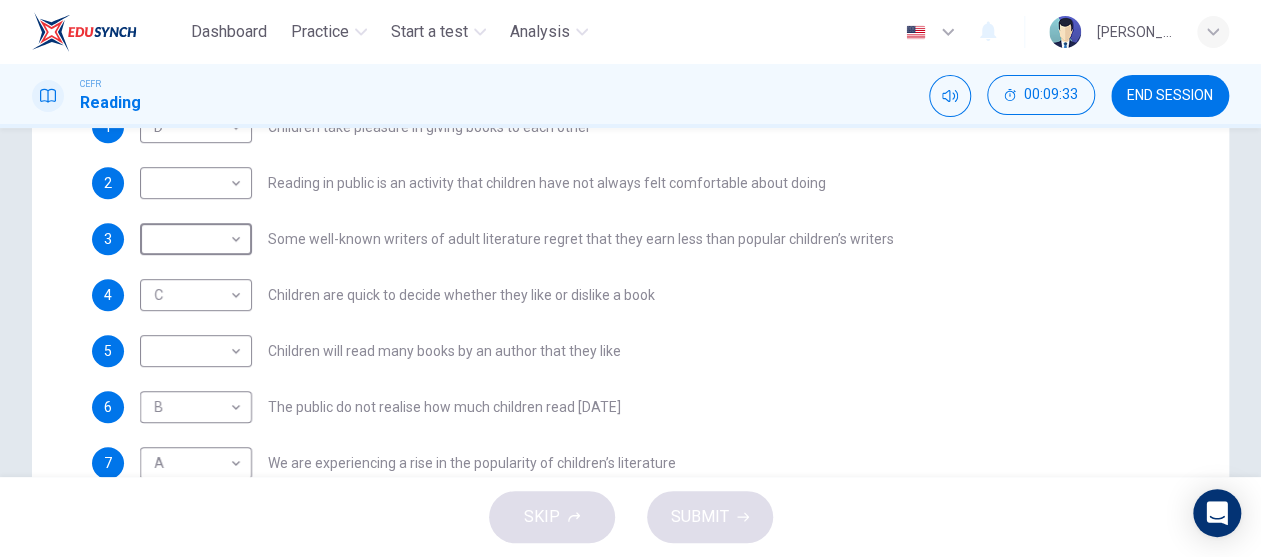 scroll, scrollTop: 0, scrollLeft: 0, axis: both 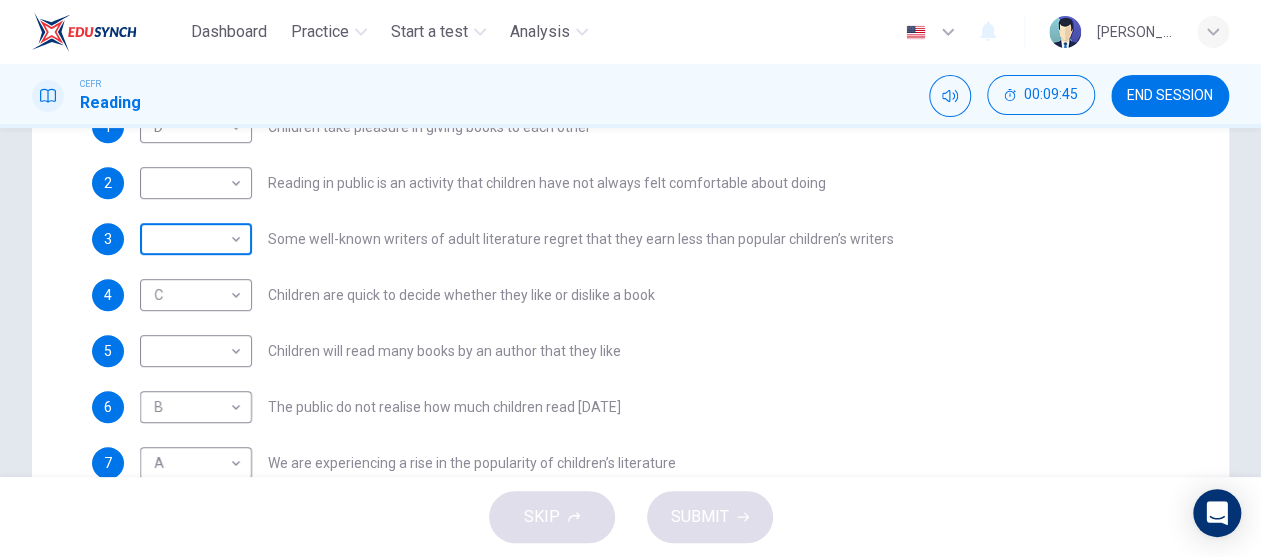 click on "Dashboard Practice Start a test Analysis English en ​ NUR FARISYA BINTI HAME AZIZON CEFR Reading 00:09:45 END SESSION Questions 1 - 7 Look at the following list of people A-E and the list of statements. Match each statement with one of the people listed. People A Wendy Cooling B David Almond C Julia Eccleshare D Jacqueline Wilson E Anne Fine 1 D D ​ Children take pleasure in giving books to each other 2 ​ ​ Reading in public is an activity that children have not always felt comfortable about doing 3 ​ ​ Some well-known writers of adult literature regret that they earn less than popular children’s writers 4 C C ​ Children are quick to decide whether they like or dislike a book 5 ​ ​ Children will read many books by an author that they like 6 B B ​ The public do not realise how much children read today 7 A A ​ We are experiencing a rise in the popularity of children’s literature Twist in the Tale CLICK TO ZOOM Click to Zoom A B C D E F G H I J SKIP SUBMIT
Dashboard Practice" at bounding box center [630, 278] 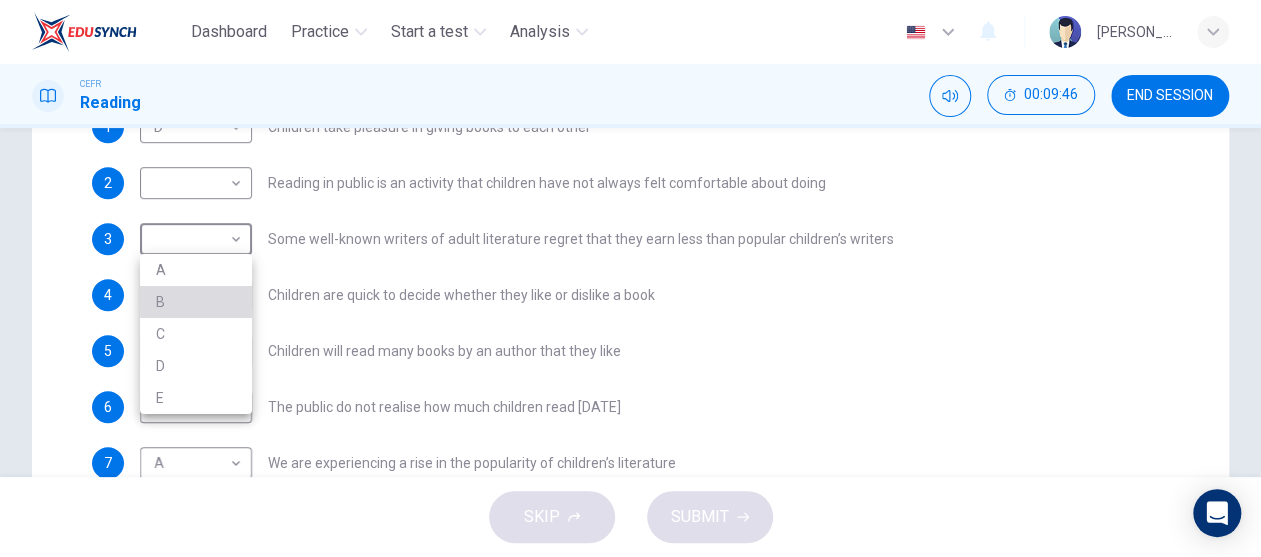 click on "B" at bounding box center (196, 302) 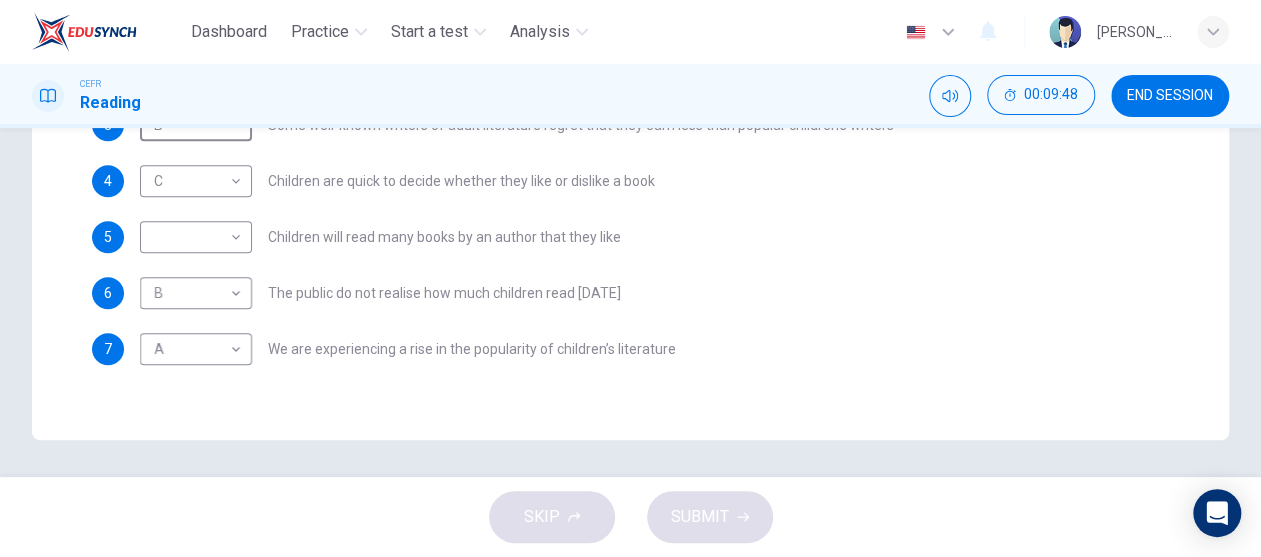 scroll, scrollTop: 694, scrollLeft: 0, axis: vertical 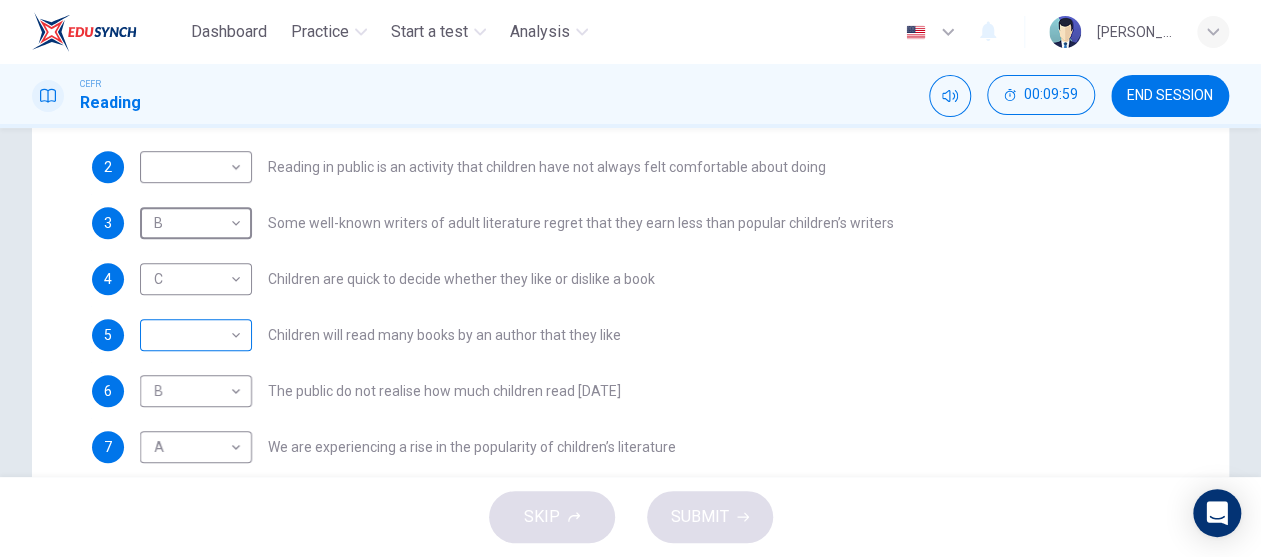 click on "Dashboard Practice Start a test Analysis English en ​ NUR FARISYA BINTI HAME AZIZON CEFR Reading 00:09:59 END SESSION Questions 1 - 7 Look at the following list of people A-E and the list of statements. Match each statement with one of the people listed. People A Wendy Cooling B David Almond C Julia Eccleshare D Jacqueline Wilson E Anne Fine 1 D D ​ Children take pleasure in giving books to each other 2 ​ ​ Reading in public is an activity that children have not always felt comfortable about doing 3 B B ​ Some well-known writers of adult literature regret that they earn less than popular children’s writers 4 C C ​ Children are quick to decide whether they like or dislike a book 5 ​ ​ Children will read many books by an author that they like 6 B B ​ The public do not realise how much children read today 7 A A ​ We are experiencing a rise in the popularity of children’s literature Twist in the Tale CLICK TO ZOOM Click to Zoom A B C D E F G H I J SKIP SUBMIT
Dashboard Practice" at bounding box center [630, 278] 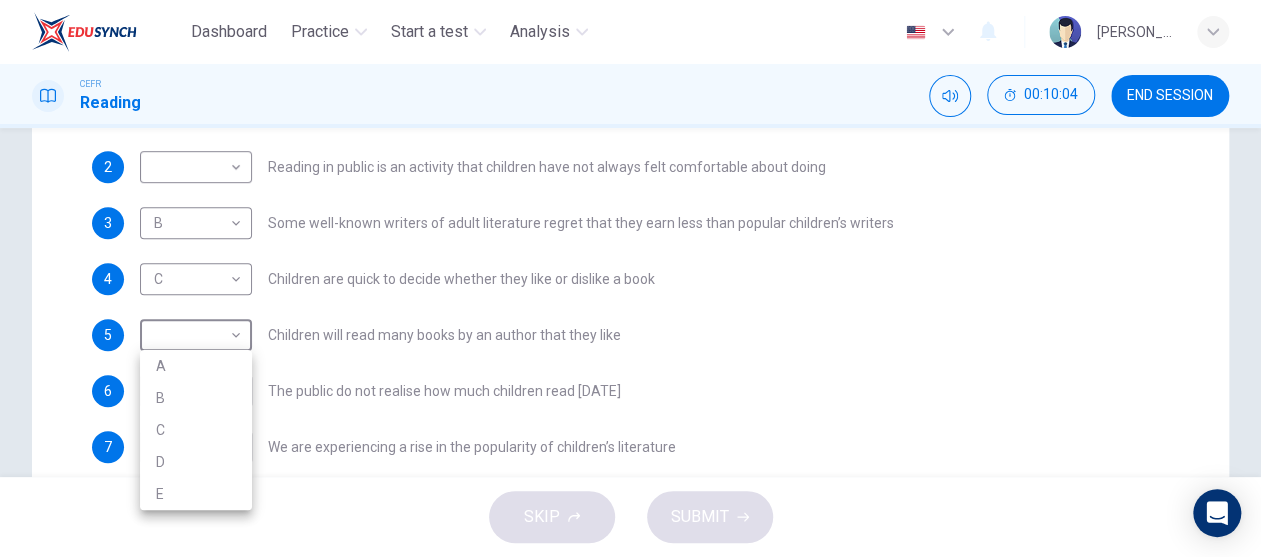 click on "E" at bounding box center [196, 494] 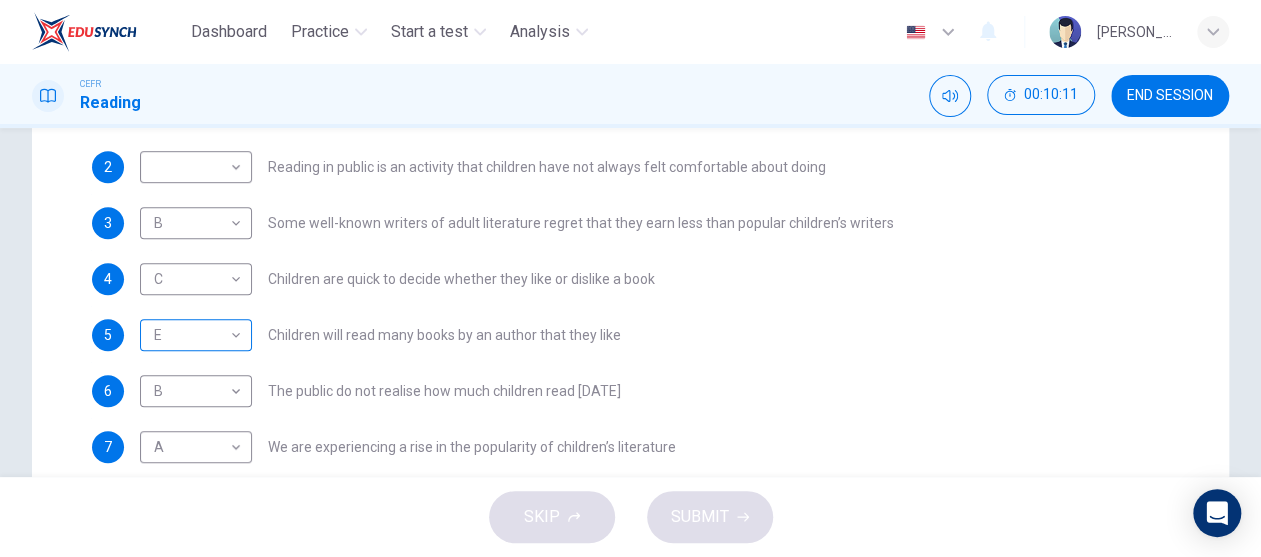 click on "E E ​" at bounding box center [196, 335] 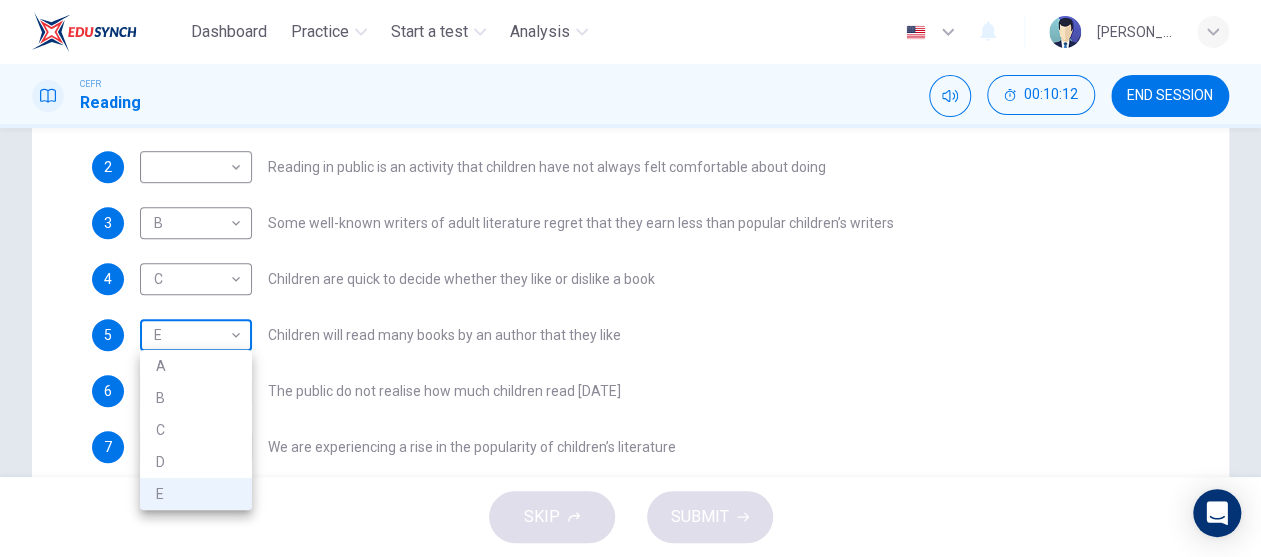 click on "Dashboard Practice Start a test Analysis English en ​ NUR FARISYA BINTI HAME AZIZON CEFR Reading 00:10:12 END SESSION Questions 1 - 7 Look at the following list of people A-E and the list of statements. Match each statement with one of the people listed. People A Wendy Cooling B David Almond C Julia Eccleshare D Jacqueline Wilson E Anne Fine 1 D D ​ Children take pleasure in giving books to each other 2 ​ ​ Reading in public is an activity that children have not always felt comfortable about doing 3 B B ​ Some well-known writers of adult literature regret that they earn less than popular children’s writers 4 C C ​ Children are quick to decide whether they like or dislike a book 5 E E ​ Children will read many books by an author that they like 6 B B ​ The public do not realise how much children read today 7 A A ​ We are experiencing a rise in the popularity of children’s literature Twist in the Tale CLICK TO ZOOM Click to Zoom A B C D E F G H I J SKIP SUBMIT
Dashboard Practice A B" at bounding box center [630, 278] 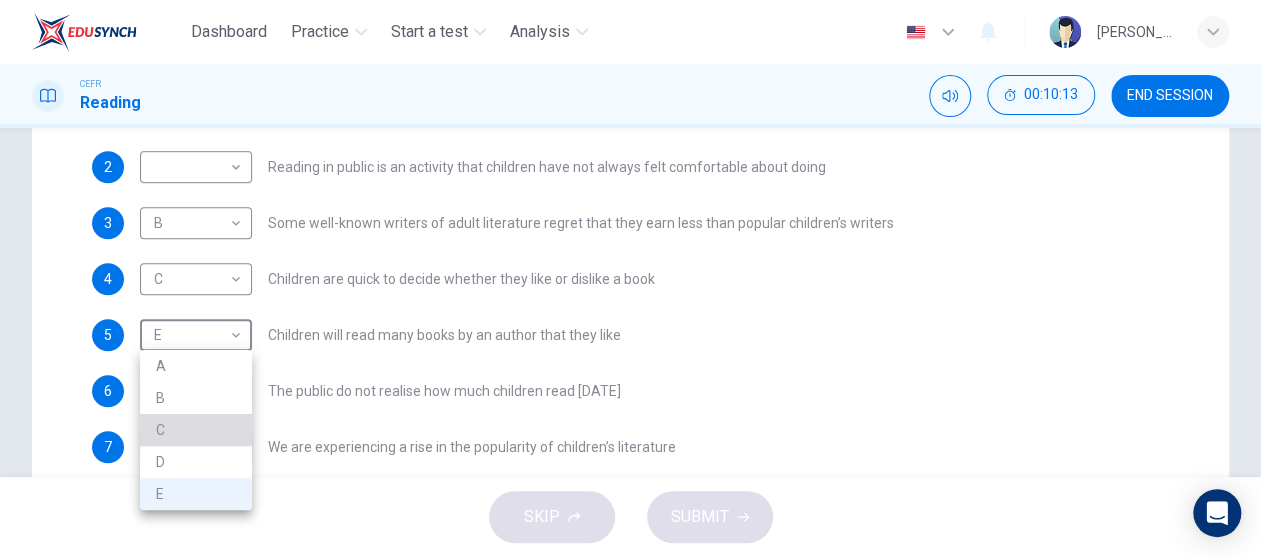 click on "C" at bounding box center (196, 430) 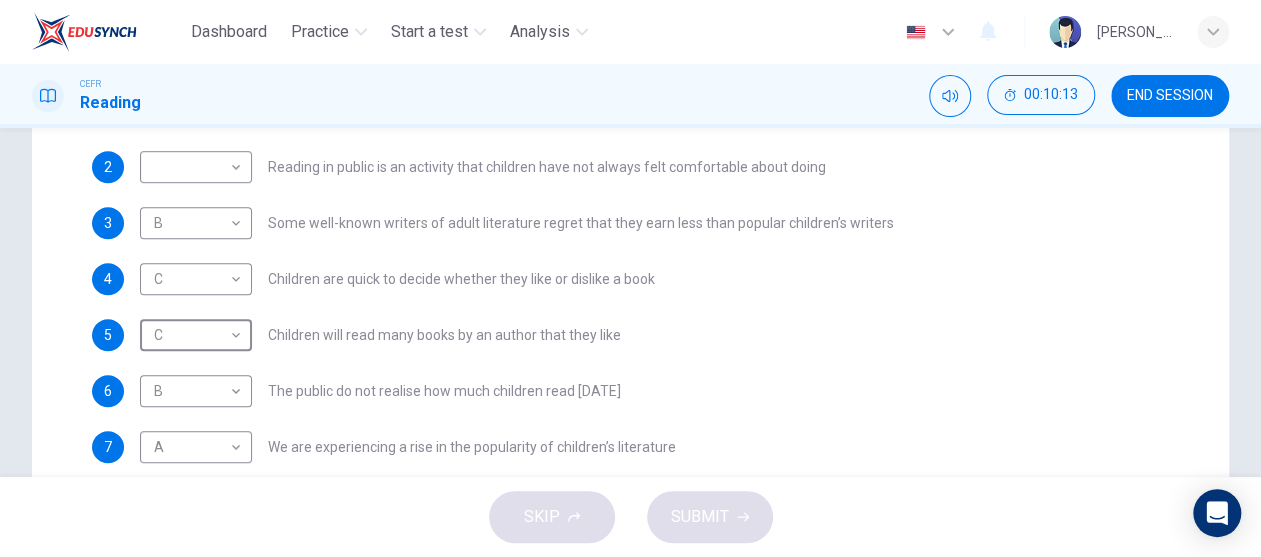 click on "C C ​ Children will read many books by an author that they like" at bounding box center (380, 335) 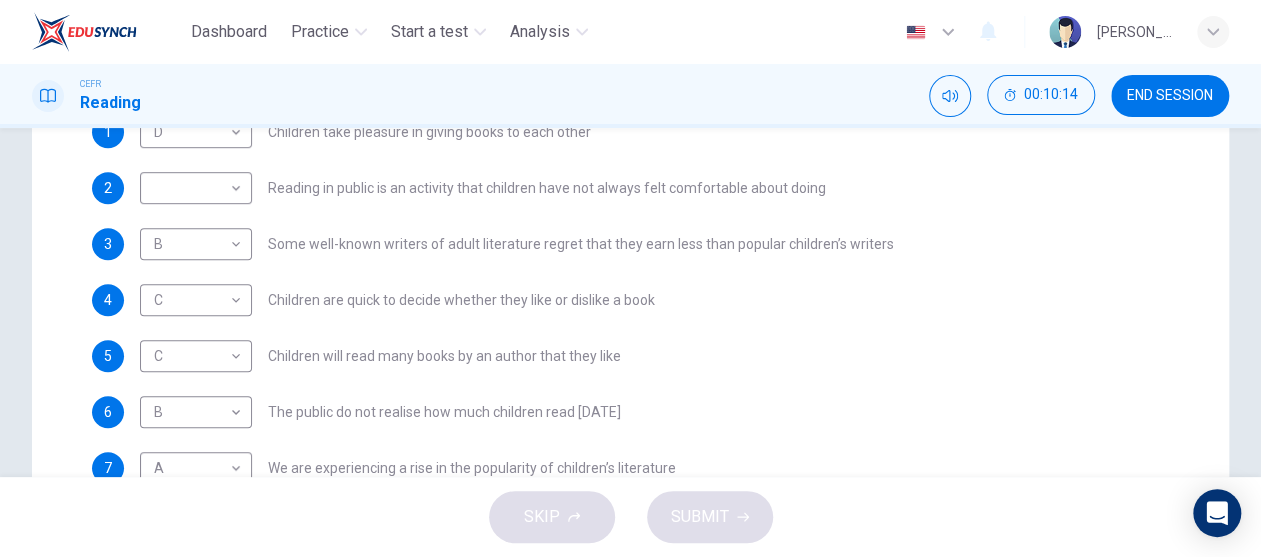 scroll, scrollTop: 0, scrollLeft: 0, axis: both 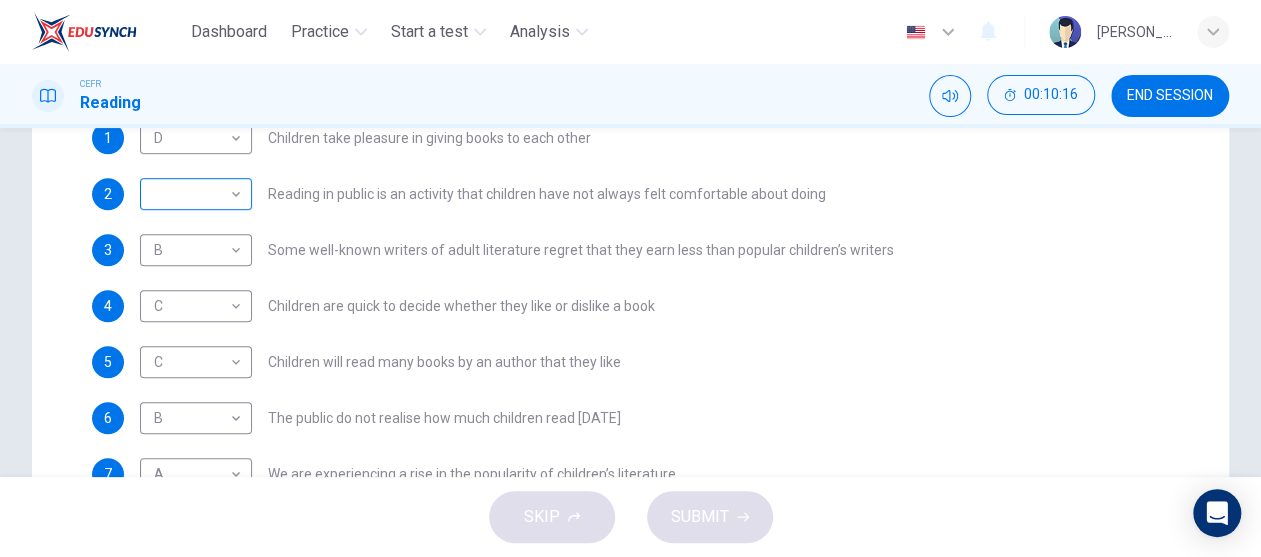 click on "​ ​" at bounding box center [196, 194] 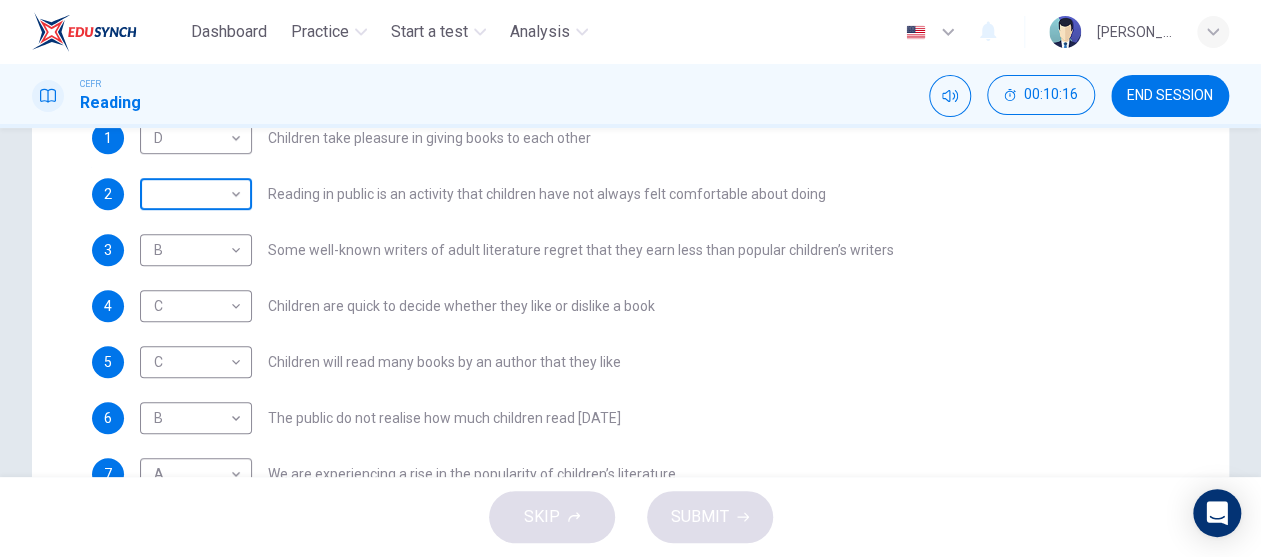 click on "​ ​" at bounding box center (196, 194) 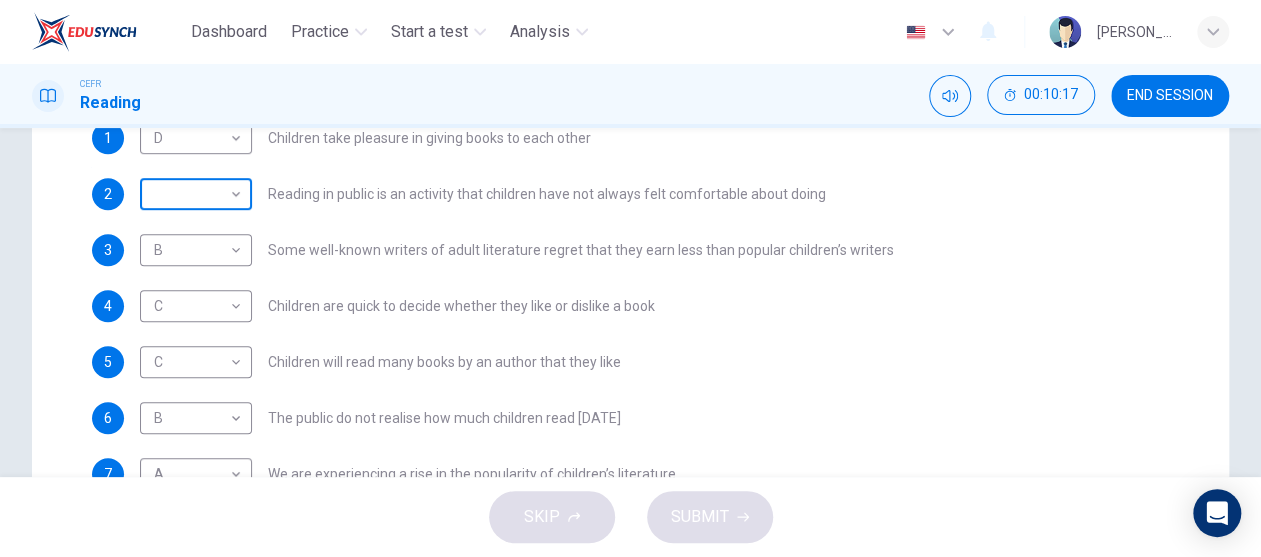 click on "Dashboard Practice Start a test Analysis English en ​ NUR FARISYA BINTI HAME AZIZON CEFR Reading 00:10:17 END SESSION Questions 1 - 7 Look at the following list of people A-E and the list of statements. Match each statement with one of the people listed. People A Wendy Cooling B David Almond C Julia Eccleshare D Jacqueline Wilson E Anne Fine 1 D D ​ Children take pleasure in giving books to each other 2 ​ ​ Reading in public is an activity that children have not always felt comfortable about doing 3 B B ​ Some well-known writers of adult literature regret that they earn less than popular children’s writers 4 C C ​ Children are quick to decide whether they like or dislike a book 5 C C ​ Children will read many books by an author that they like 6 B B ​ The public do not realise how much children read today 7 A A ​ We are experiencing a rise in the popularity of children’s literature Twist in the Tale CLICK TO ZOOM Click to Zoom A B C D E F G H I J SKIP SUBMIT
Dashboard Practice" at bounding box center [630, 278] 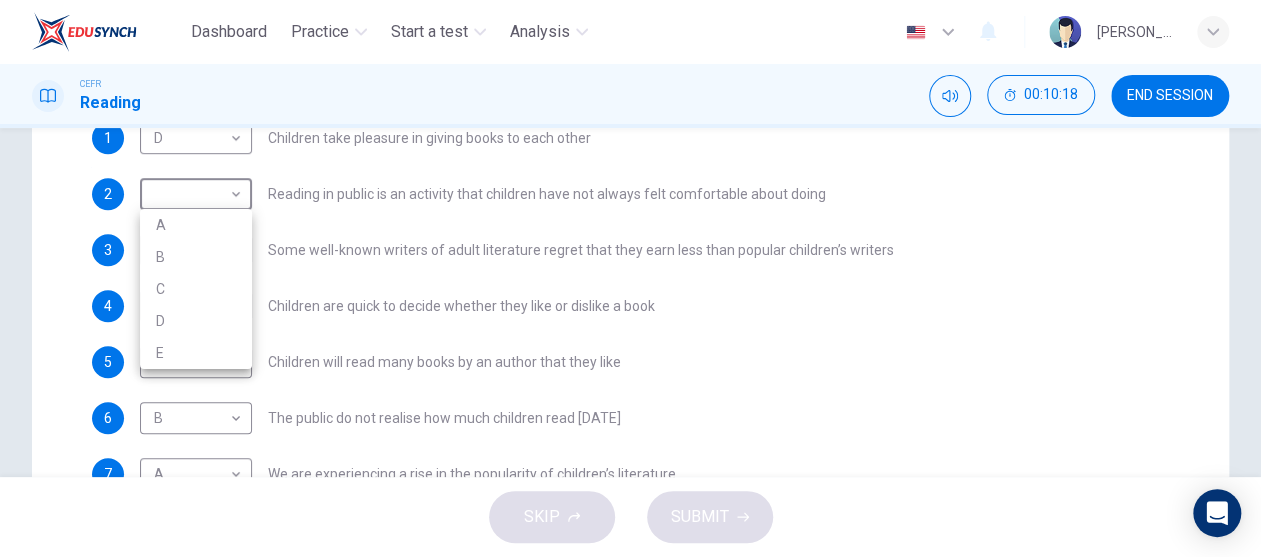 click on "E" at bounding box center (196, 353) 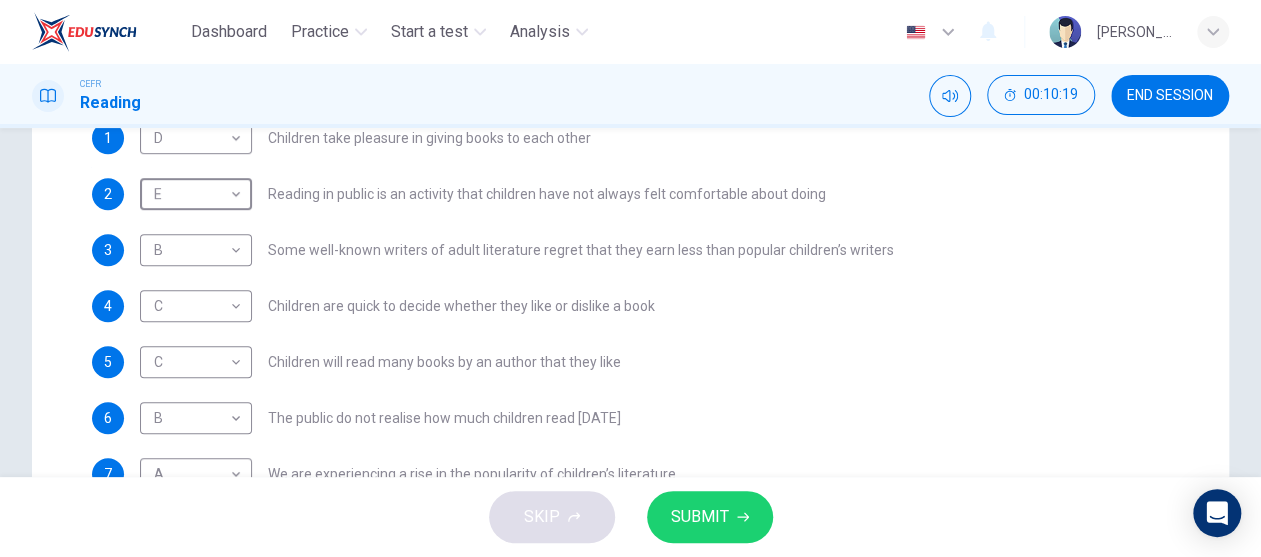 click on "SUBMIT" at bounding box center [700, 517] 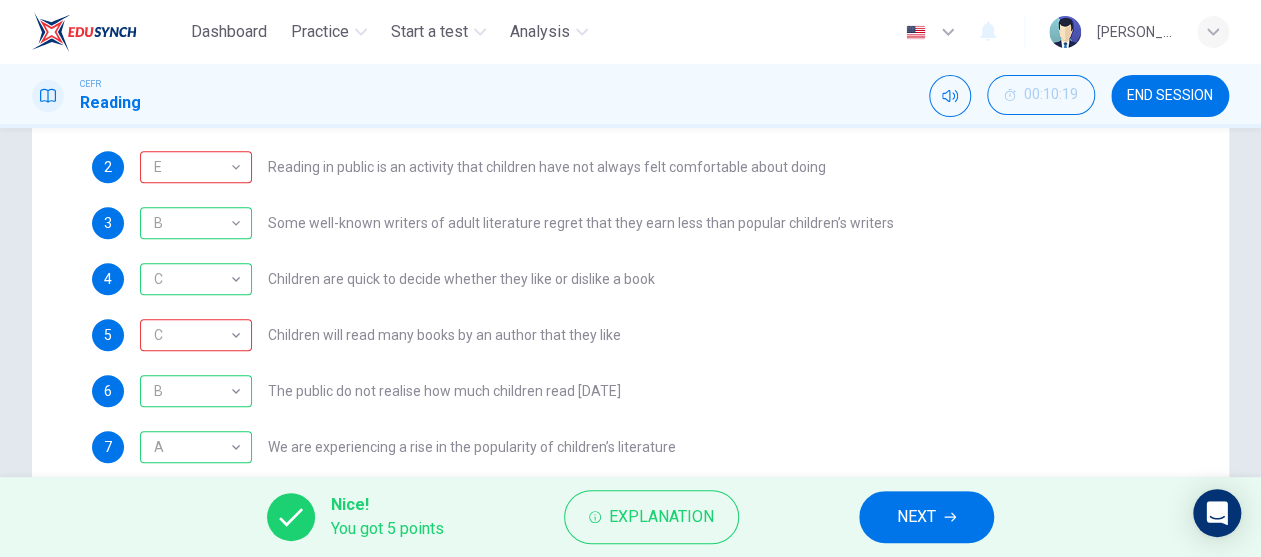 scroll, scrollTop: 0, scrollLeft: 0, axis: both 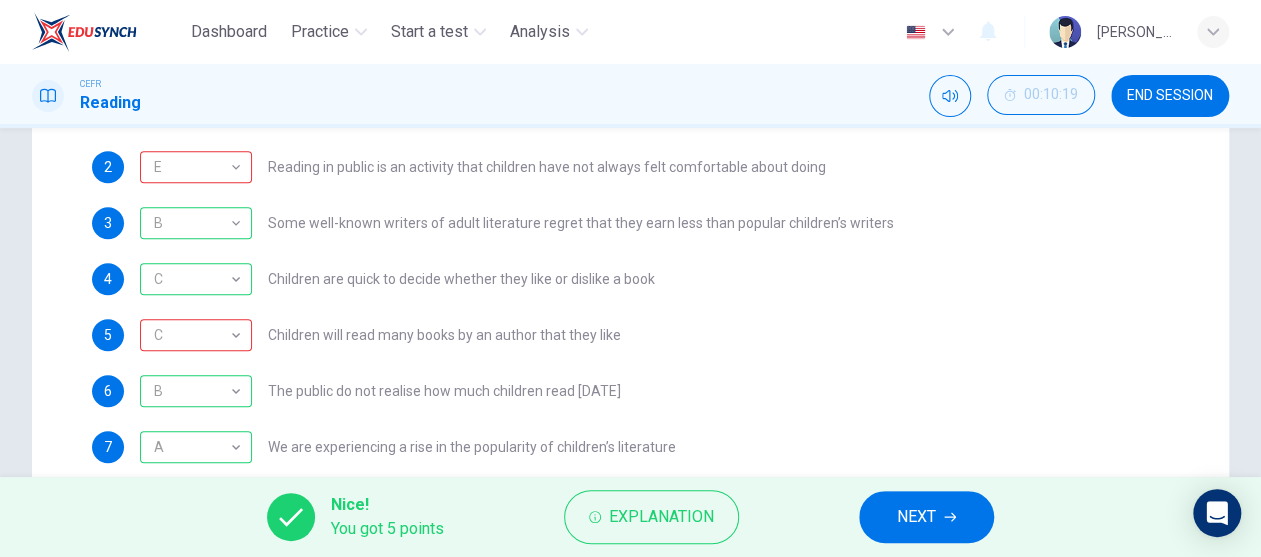 click on "Children will read many books by an author that they like" at bounding box center [444, 335] 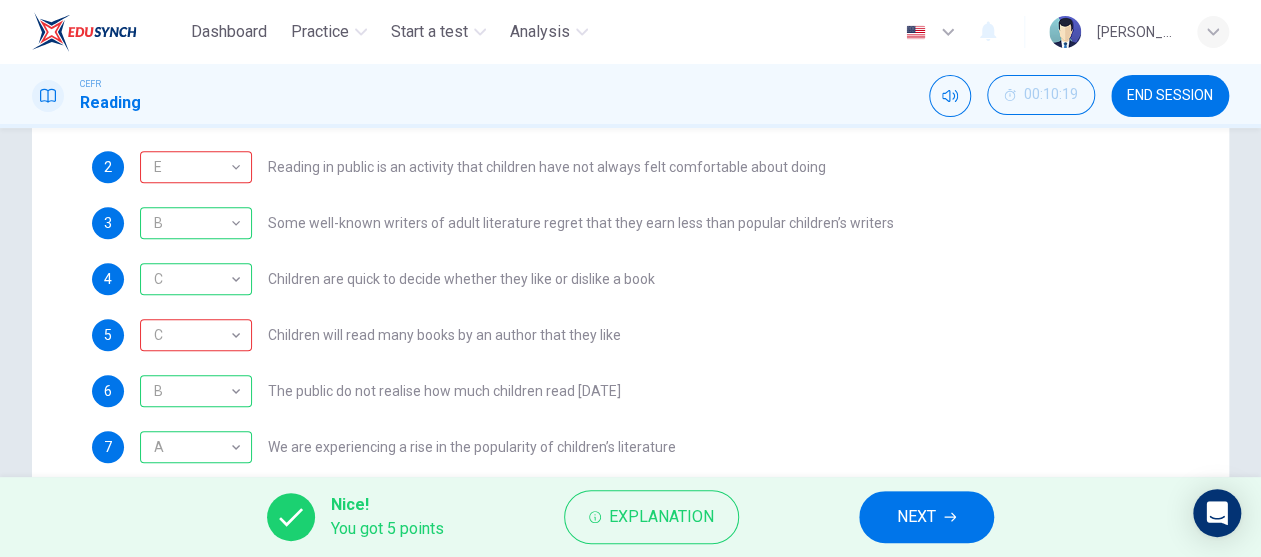 scroll, scrollTop: 0, scrollLeft: 0, axis: both 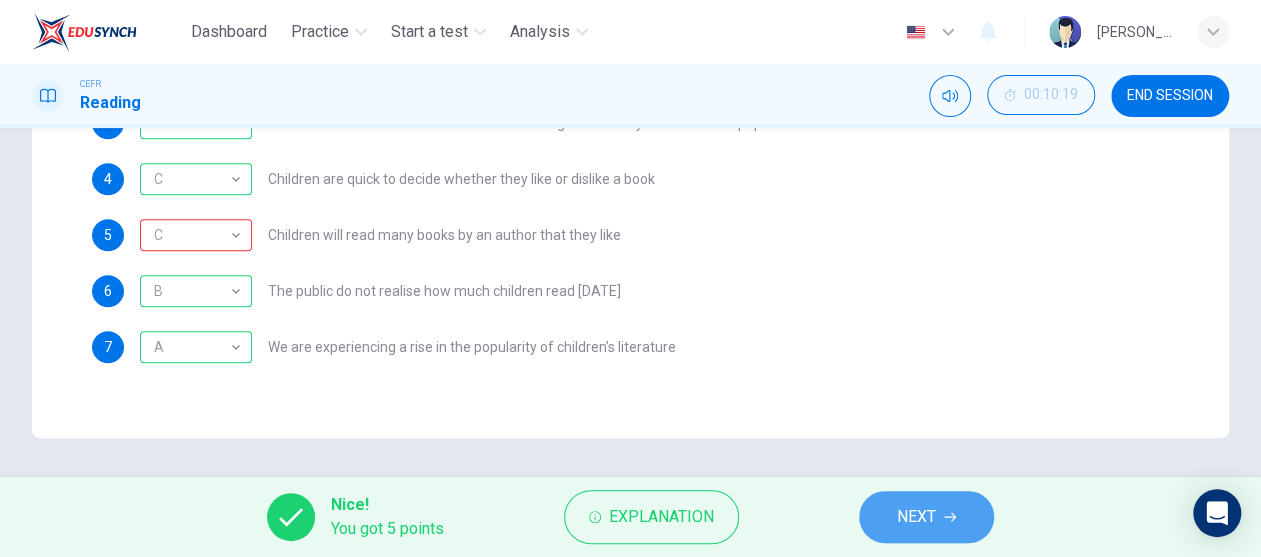 click on "NEXT" at bounding box center [926, 517] 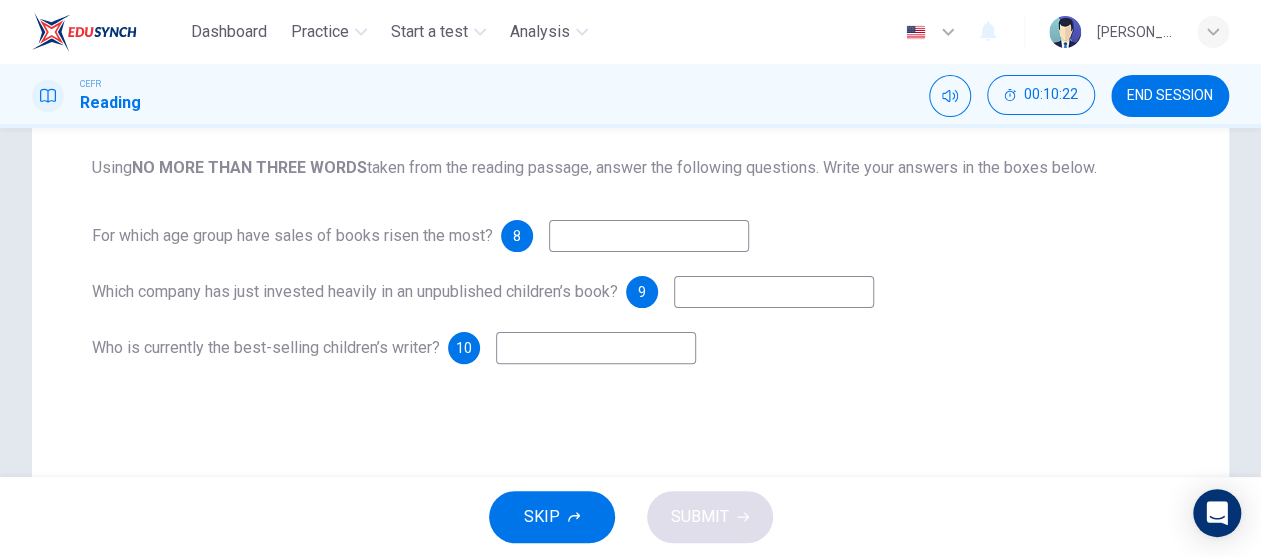 scroll, scrollTop: 100, scrollLeft: 0, axis: vertical 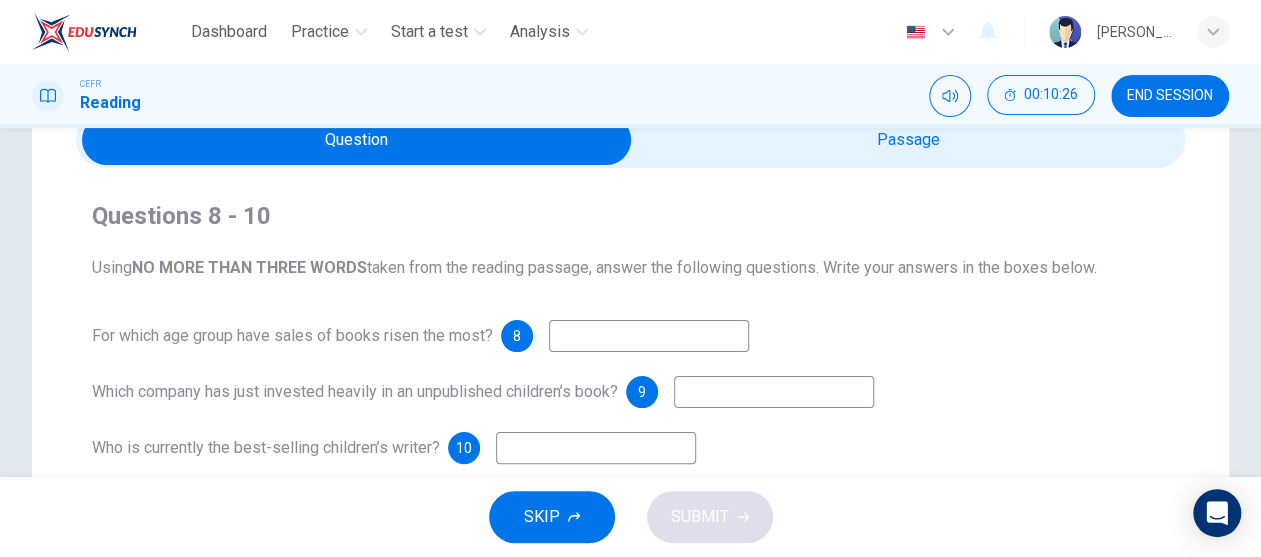 click at bounding box center (357, 140) 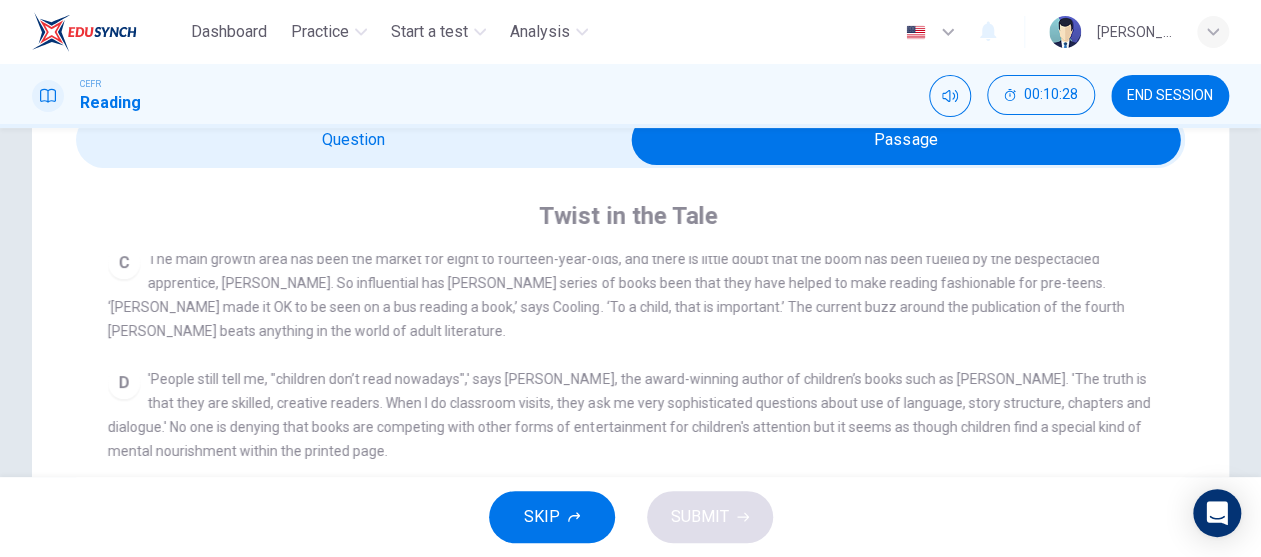 scroll, scrollTop: 751, scrollLeft: 0, axis: vertical 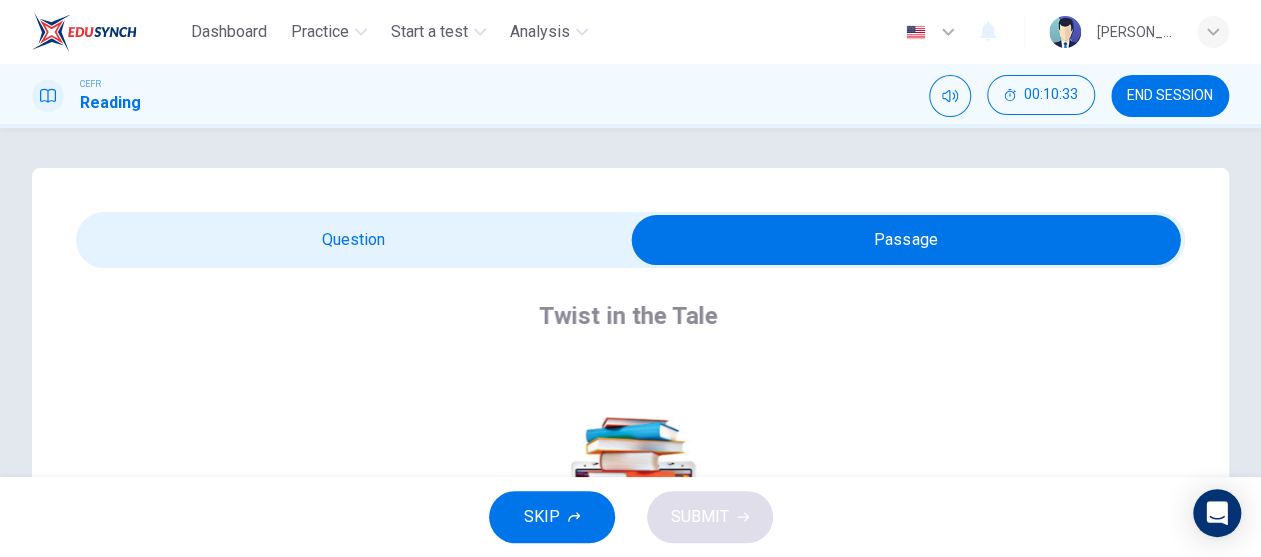 click at bounding box center (906, 240) 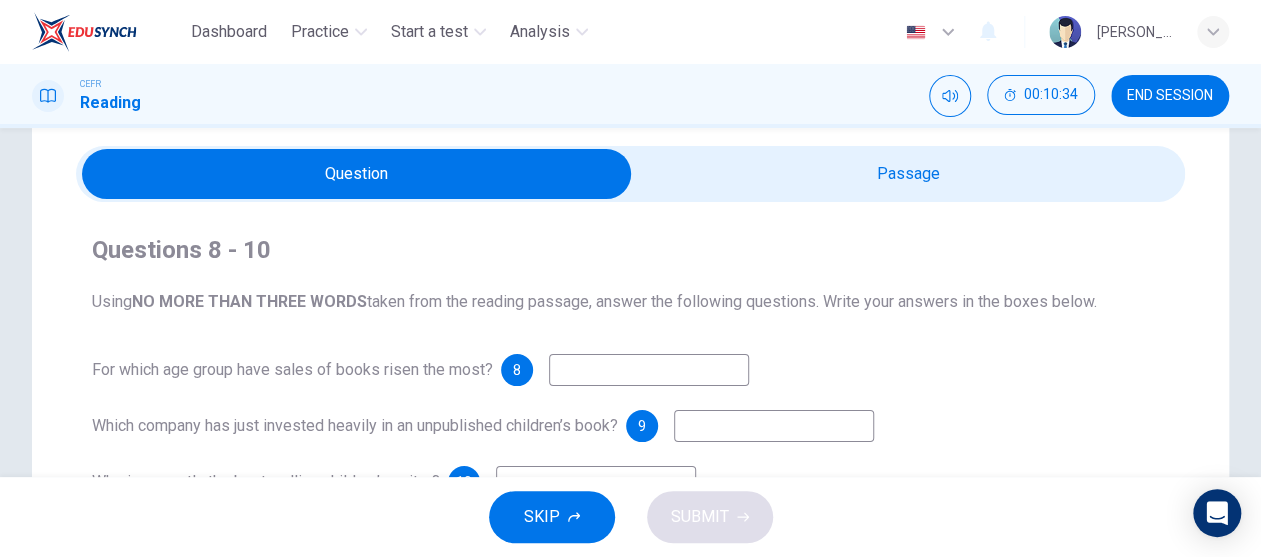 scroll, scrollTop: 100, scrollLeft: 0, axis: vertical 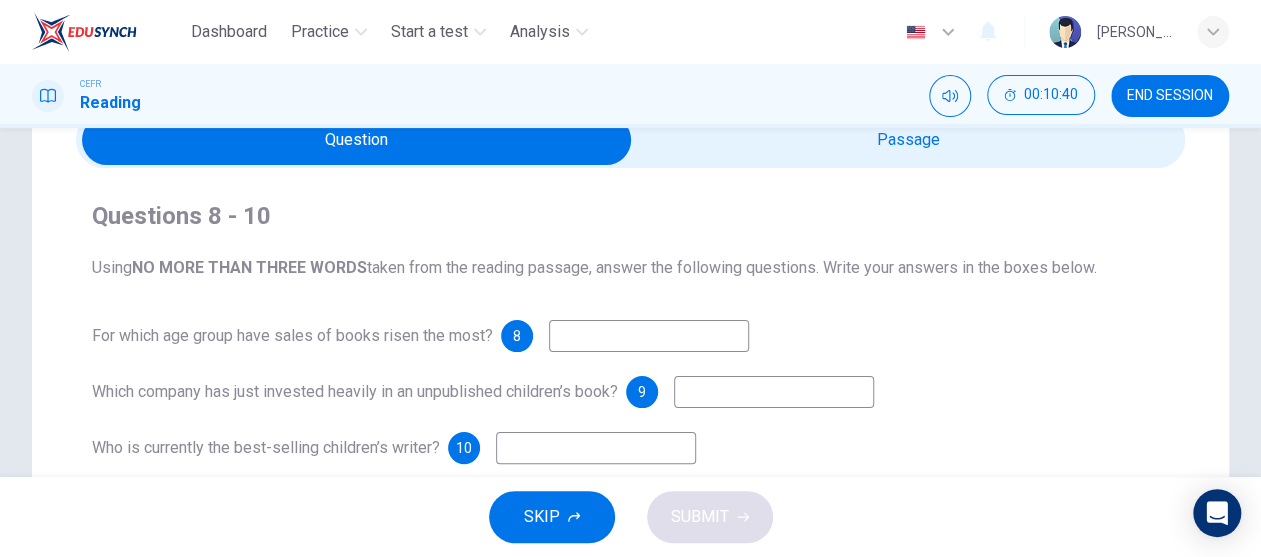 click at bounding box center [357, 140] 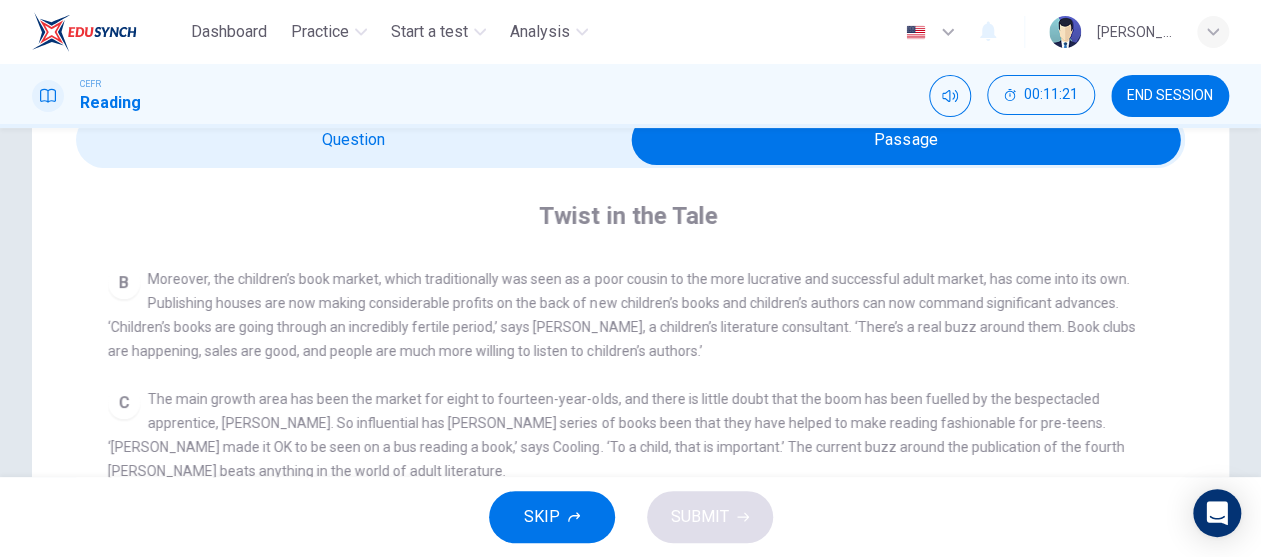 scroll, scrollTop: 500, scrollLeft: 0, axis: vertical 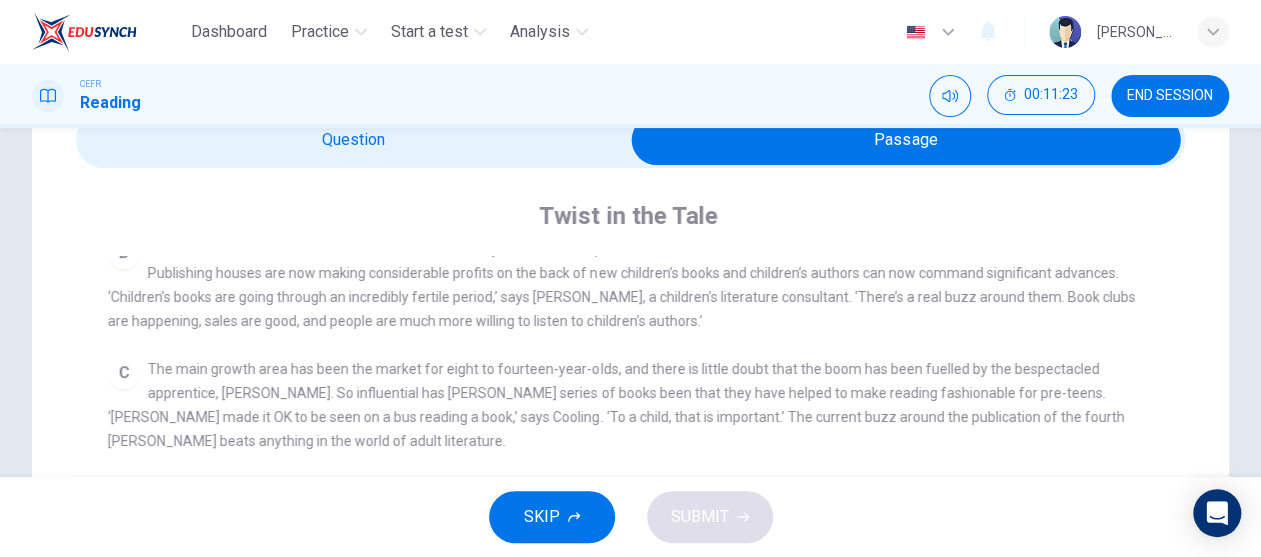 click at bounding box center (906, 140) 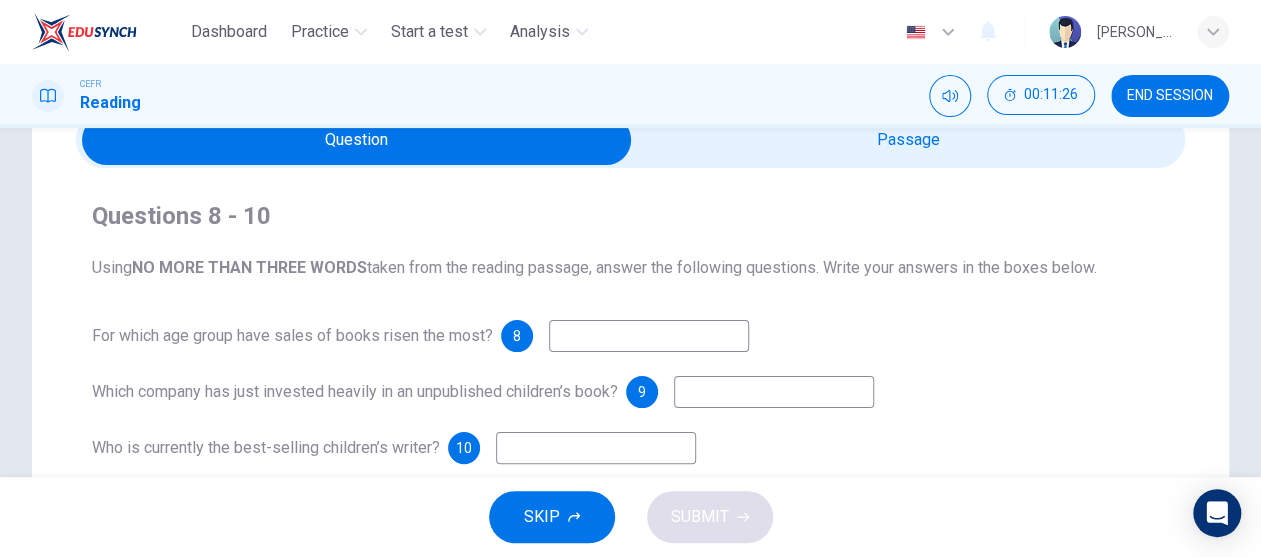 click at bounding box center [649, 336] 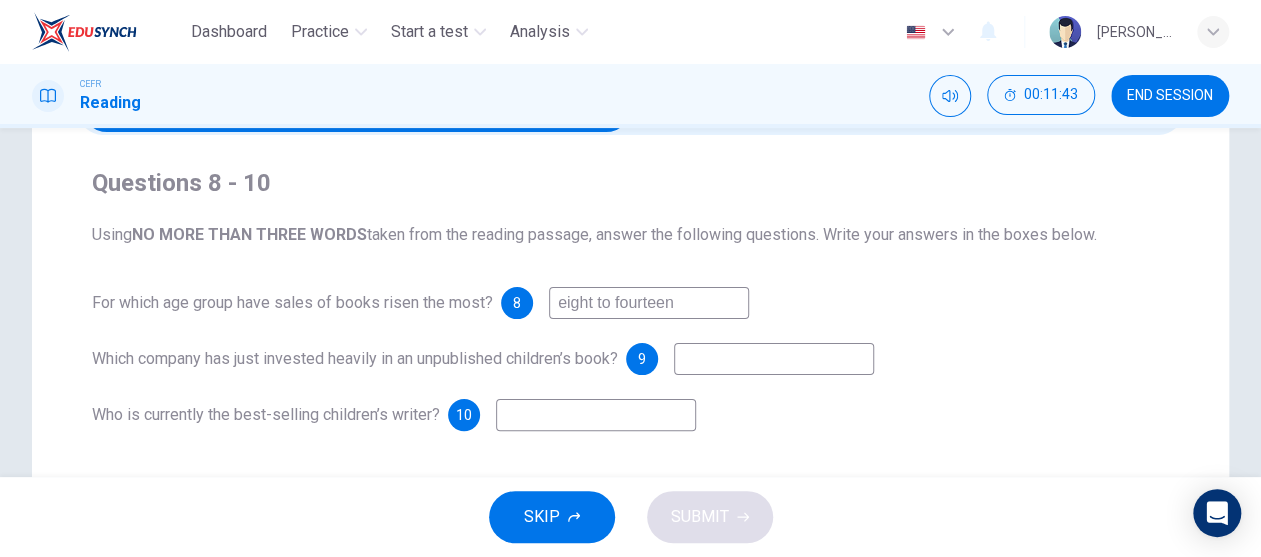 scroll, scrollTop: 100, scrollLeft: 0, axis: vertical 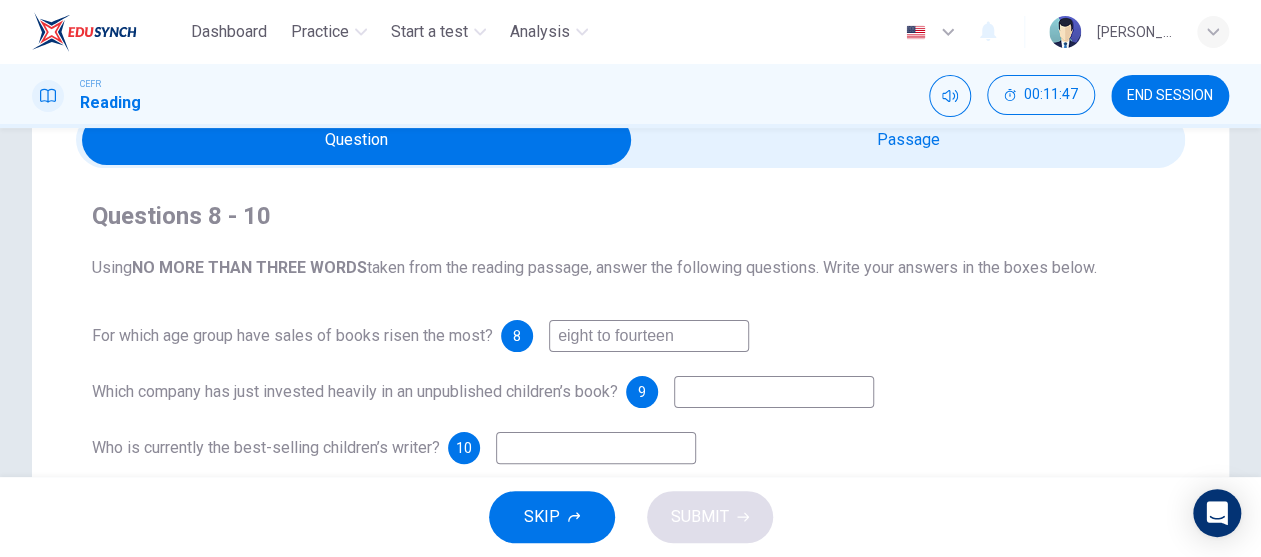 type on "eight to fourteen" 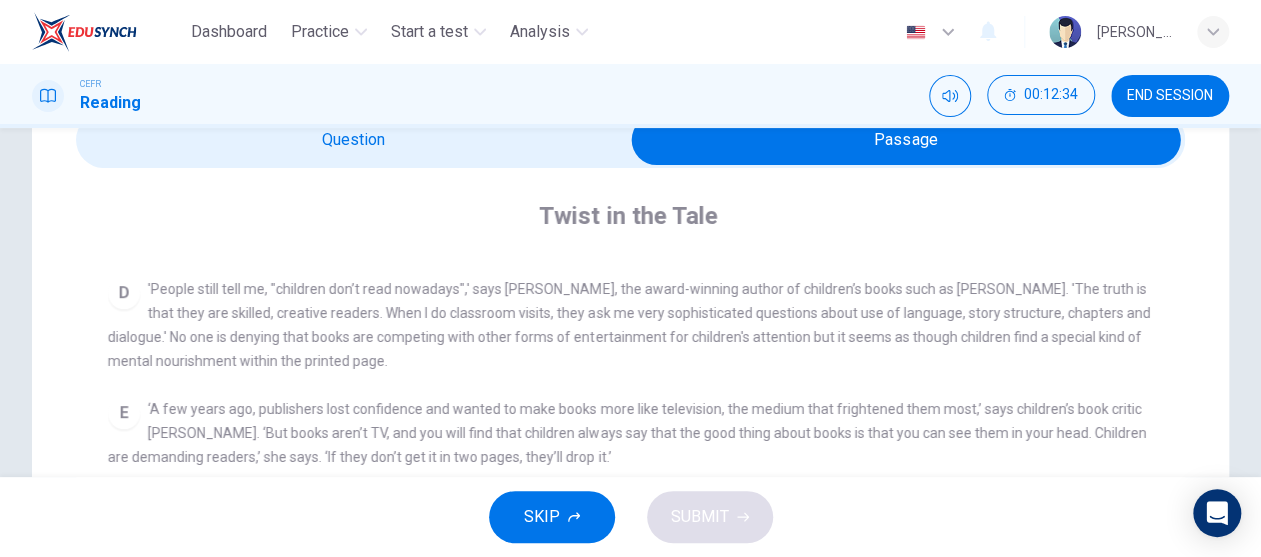 scroll, scrollTop: 751, scrollLeft: 0, axis: vertical 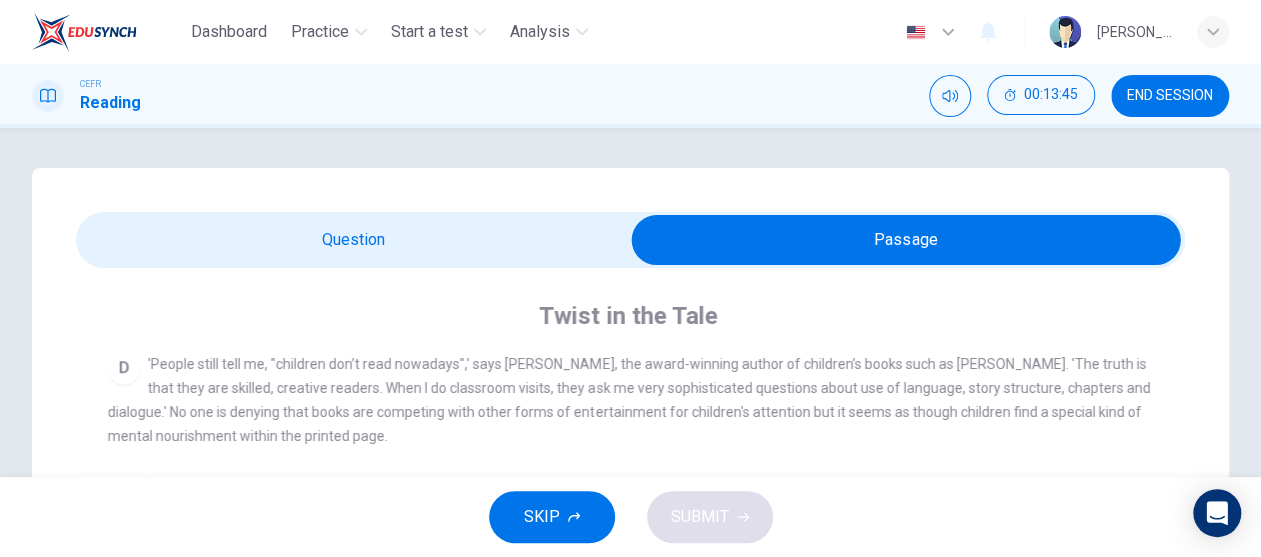 click at bounding box center [906, 240] 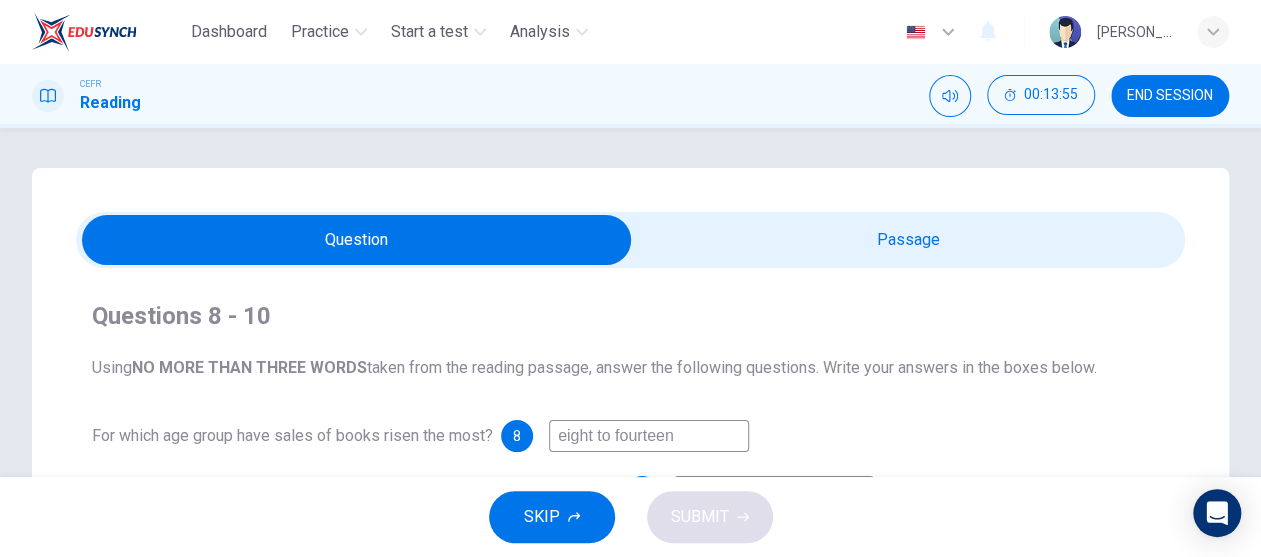 scroll, scrollTop: 100, scrollLeft: 0, axis: vertical 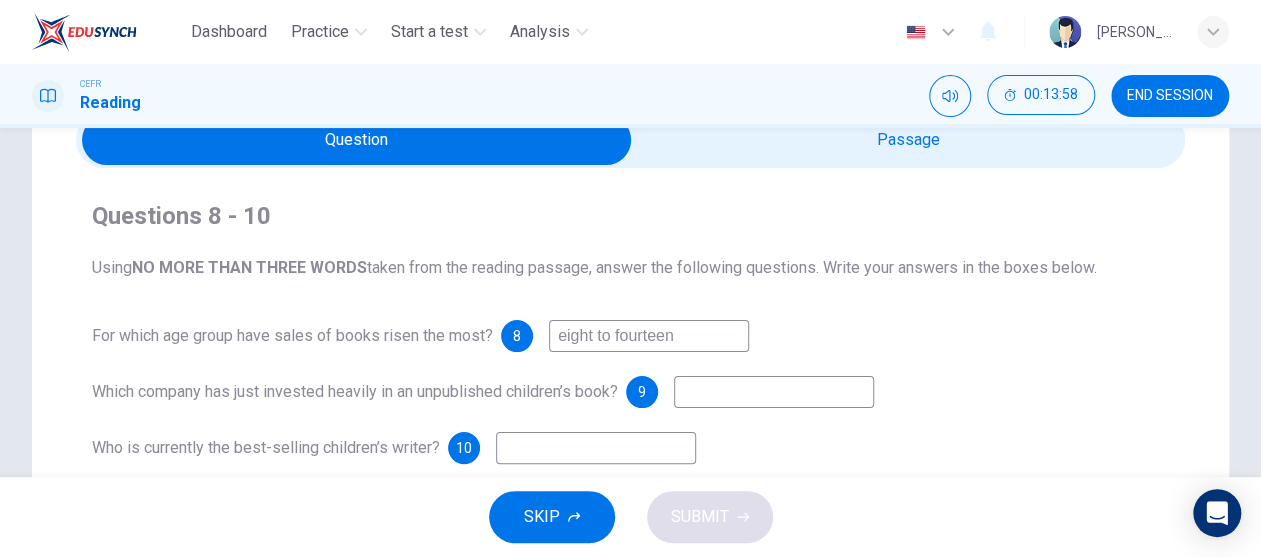 click at bounding box center [357, 140] 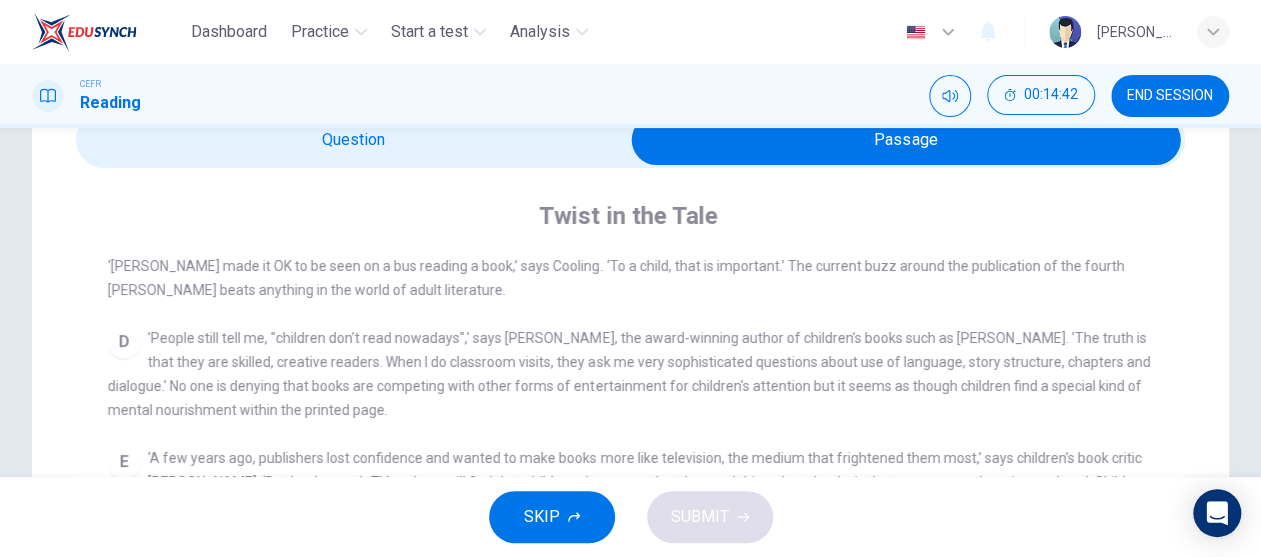 scroll, scrollTop: 751, scrollLeft: 0, axis: vertical 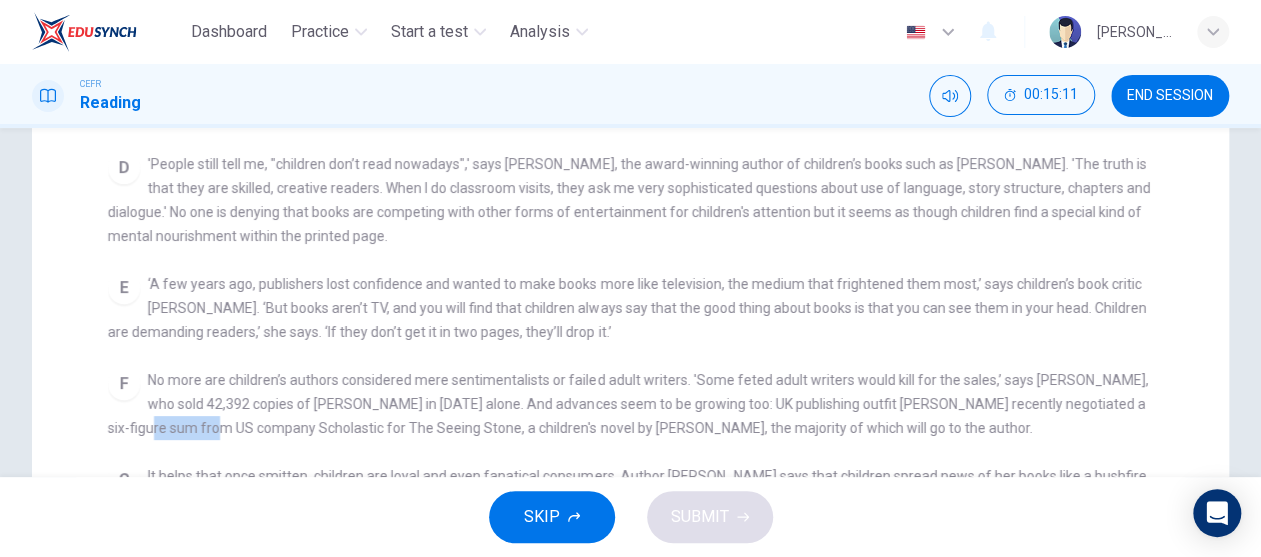 drag, startPoint x: 172, startPoint y: 416, endPoint x: 233, endPoint y: 416, distance: 61 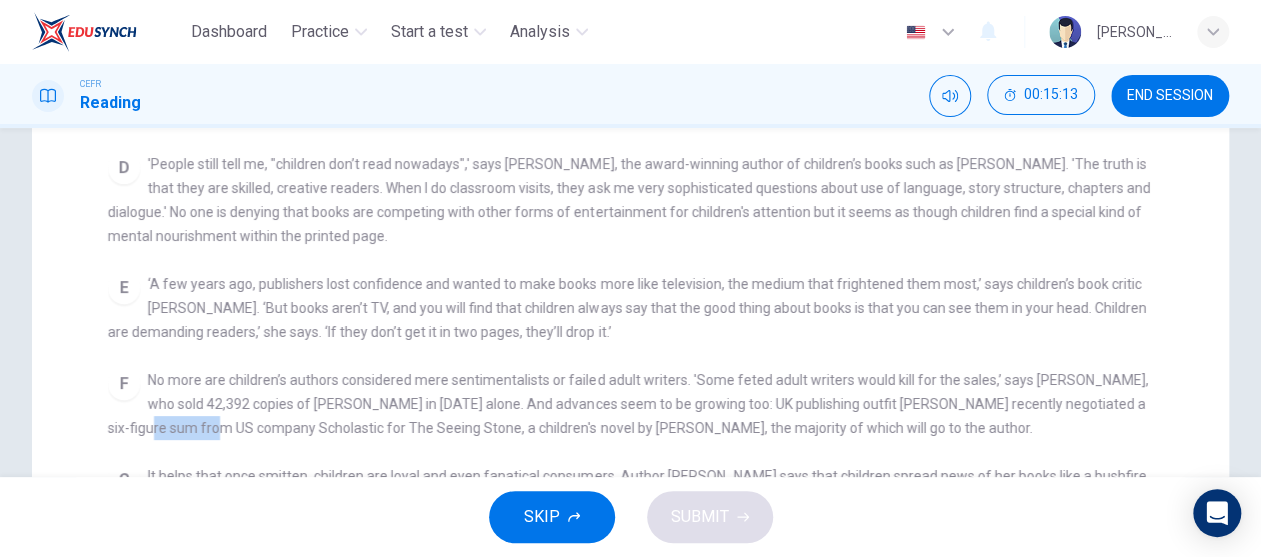 copy on "Scholastic" 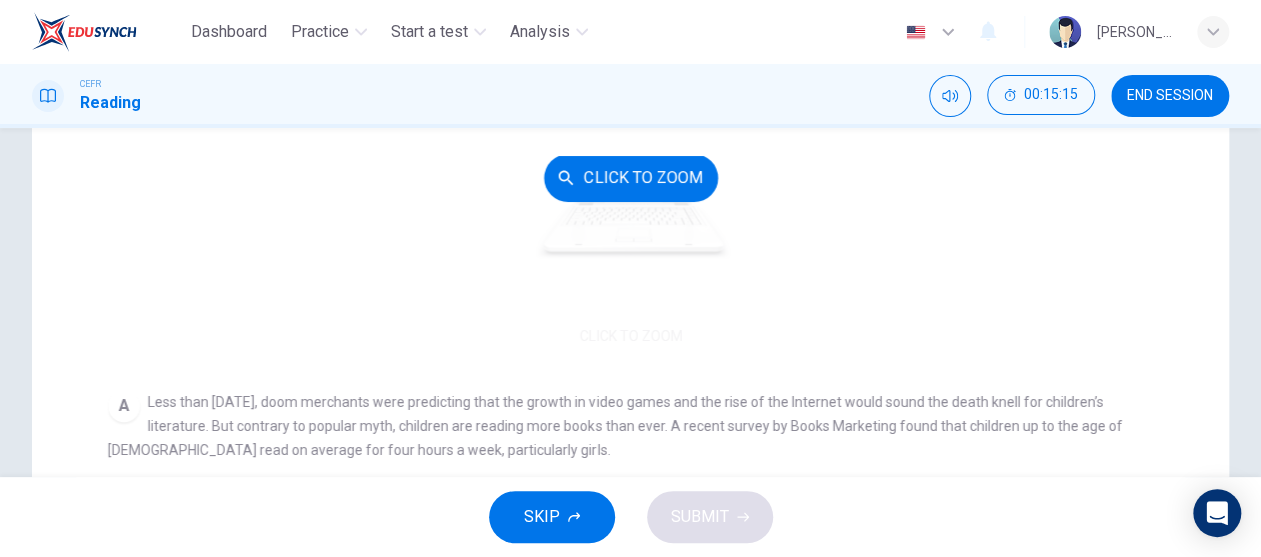 scroll, scrollTop: 0, scrollLeft: 0, axis: both 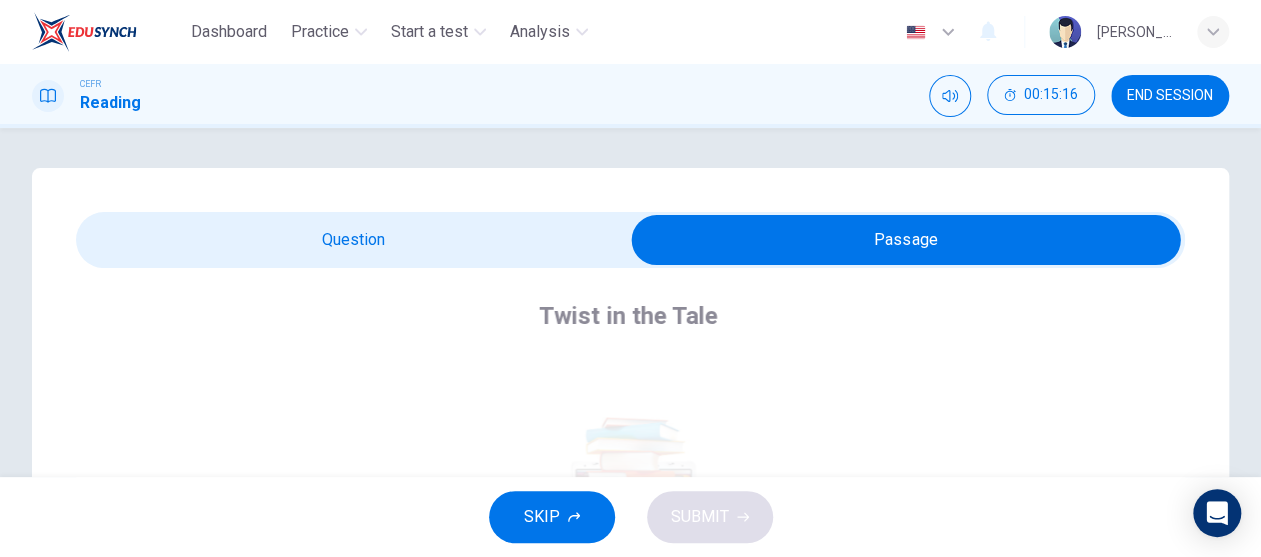 click at bounding box center [906, 240] 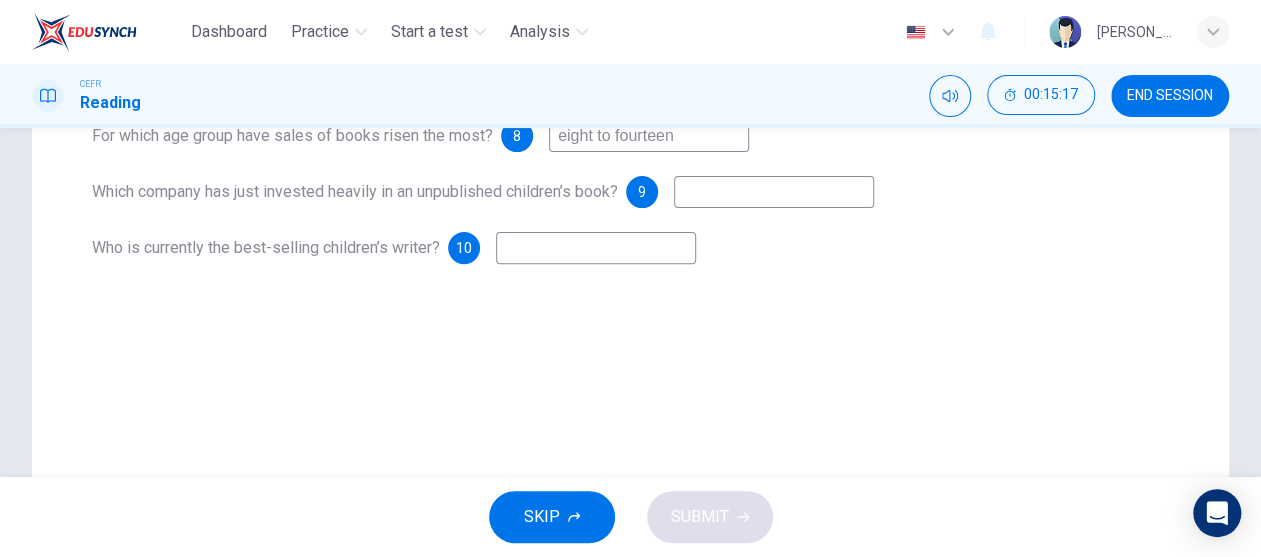 scroll, scrollTop: 100, scrollLeft: 0, axis: vertical 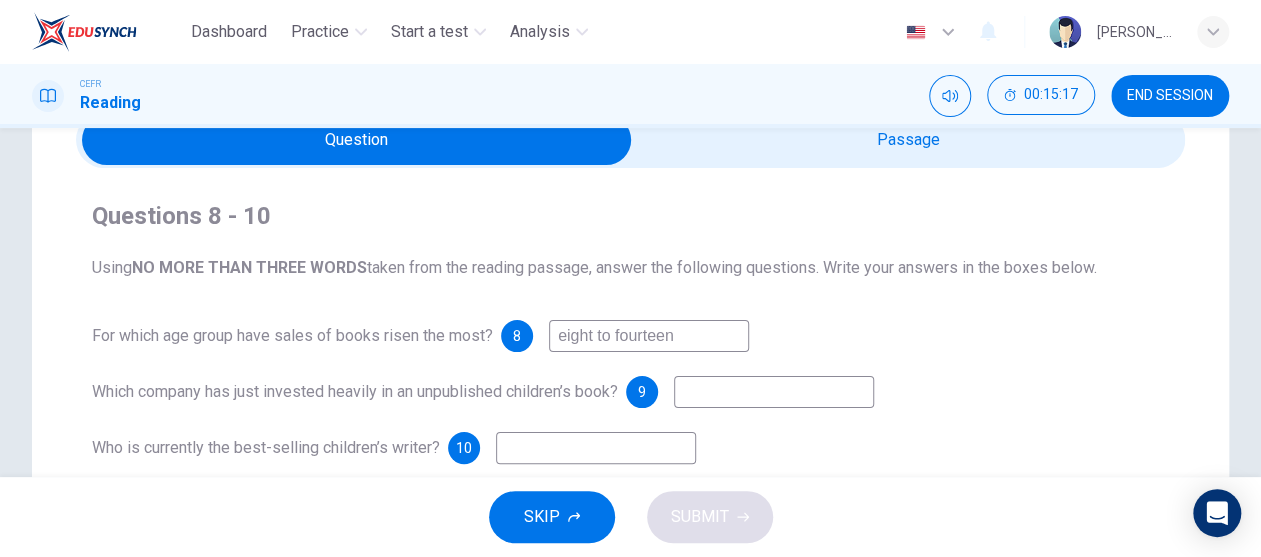 click at bounding box center (774, 392) 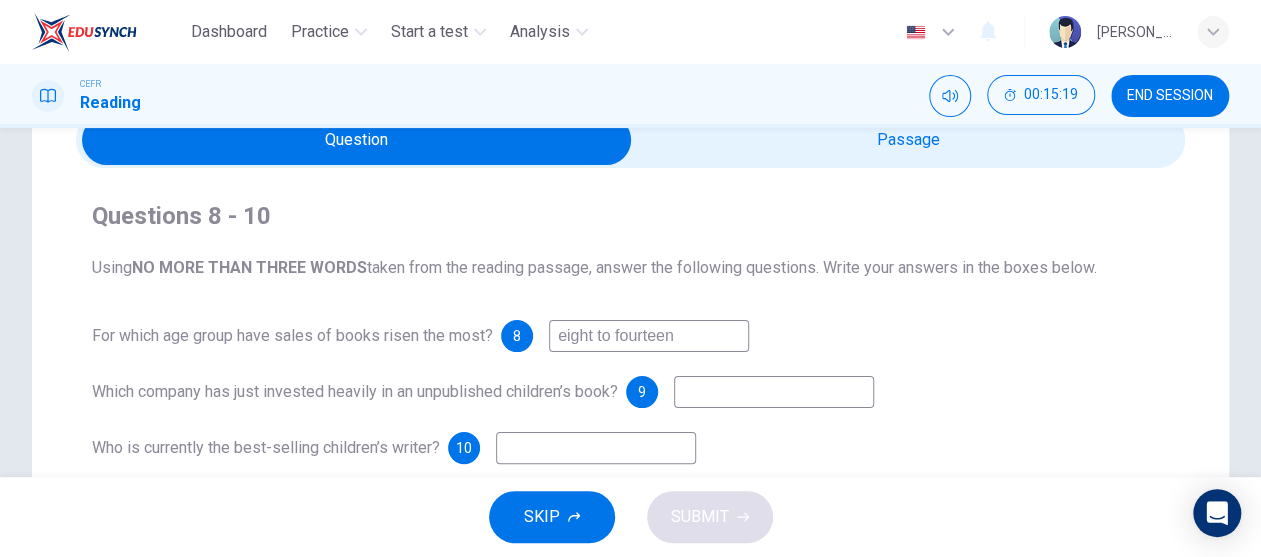 paste on "Scholastic" 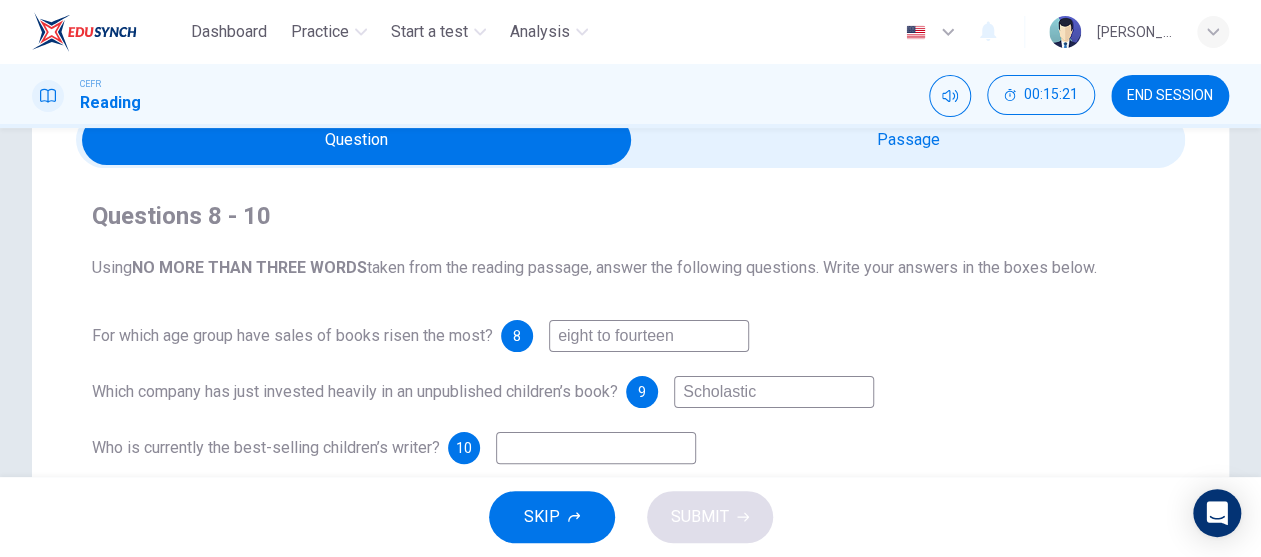 type on "Scholastic" 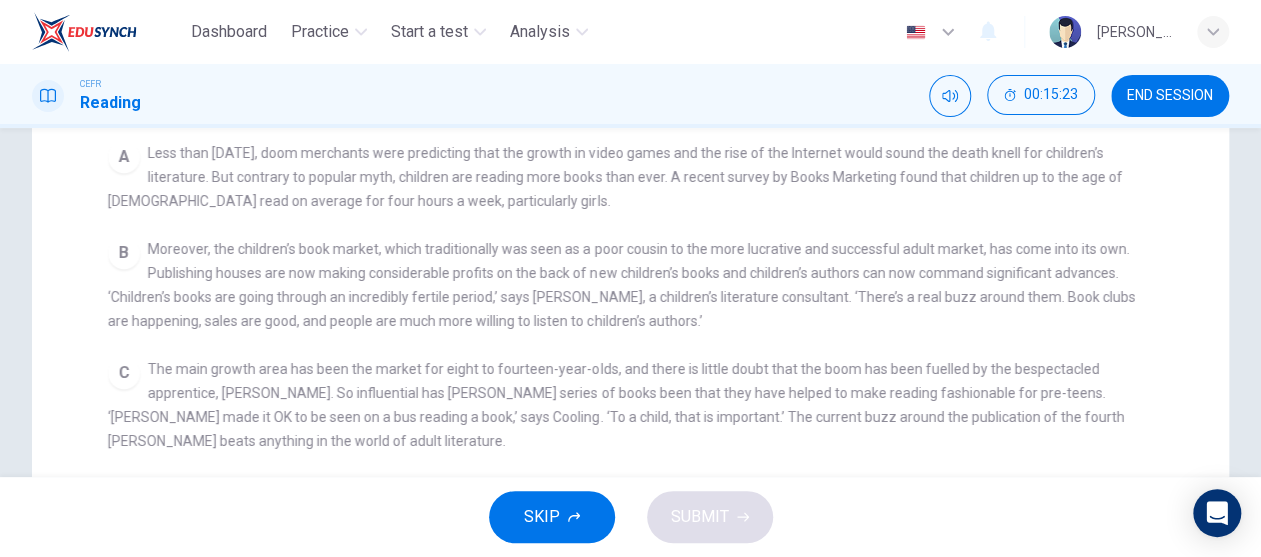 scroll, scrollTop: 678, scrollLeft: 0, axis: vertical 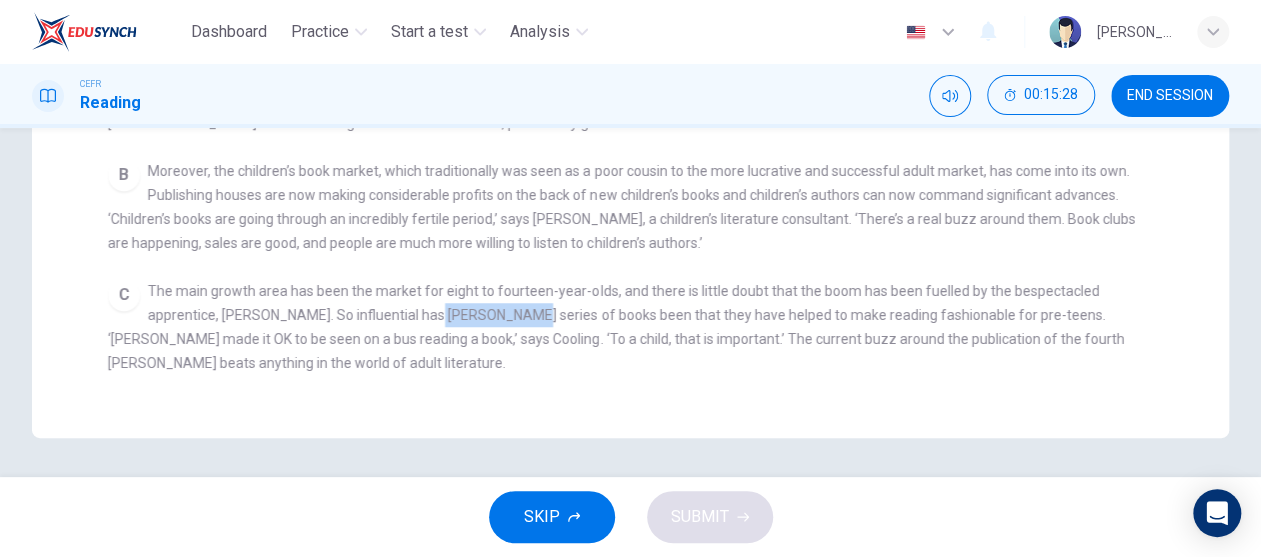 drag, startPoint x: 415, startPoint y: 325, endPoint x: 490, endPoint y: 317, distance: 75.42546 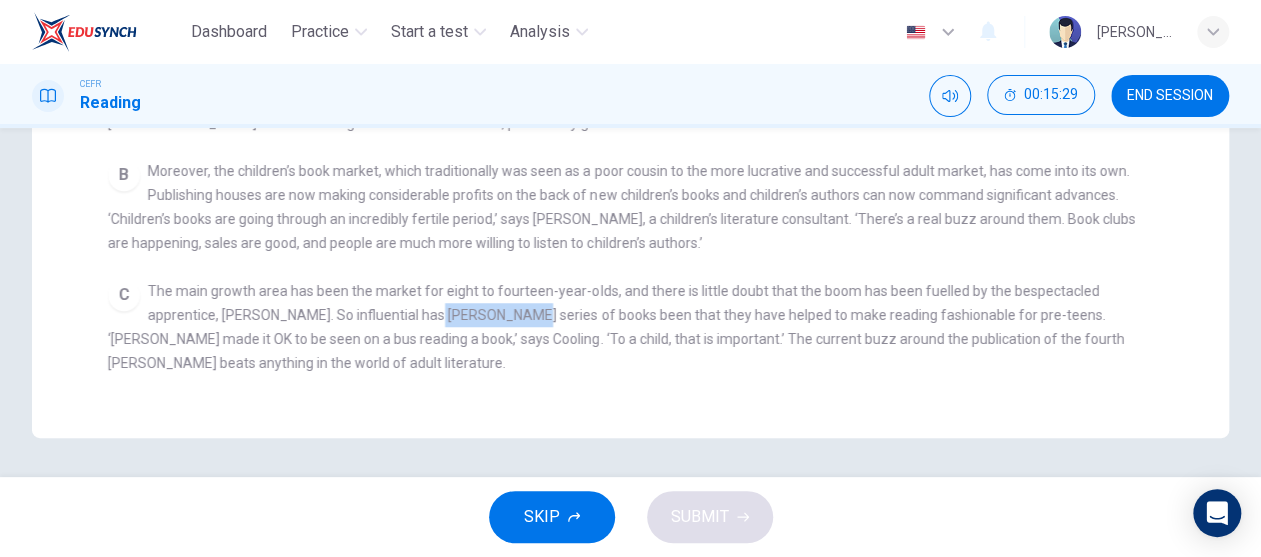 copy on "J. K. Rowling" 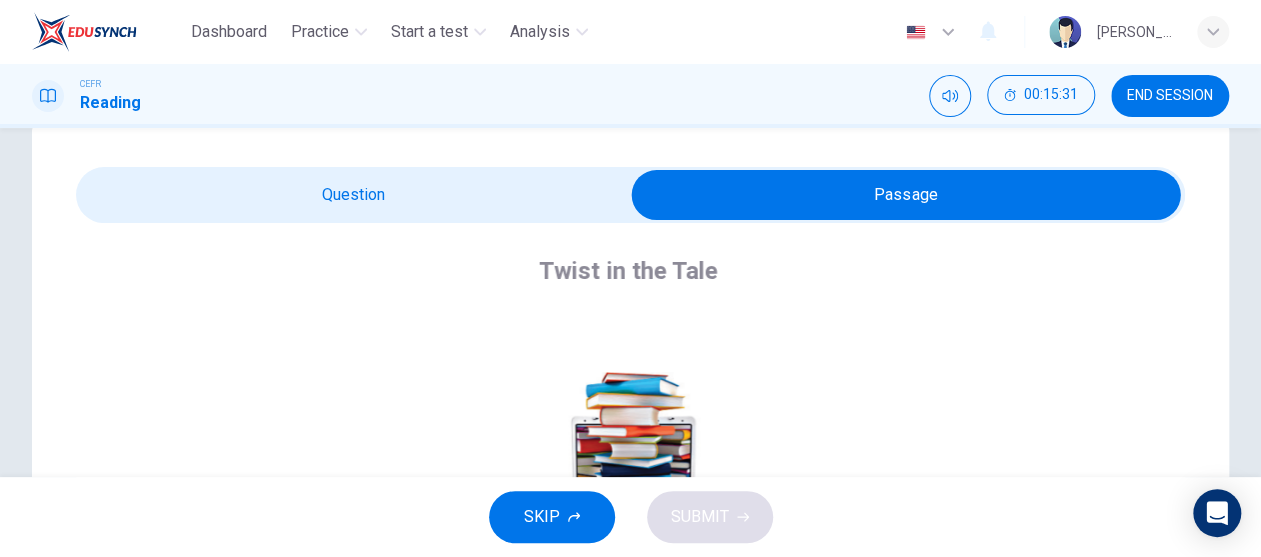 scroll, scrollTop: 0, scrollLeft: 0, axis: both 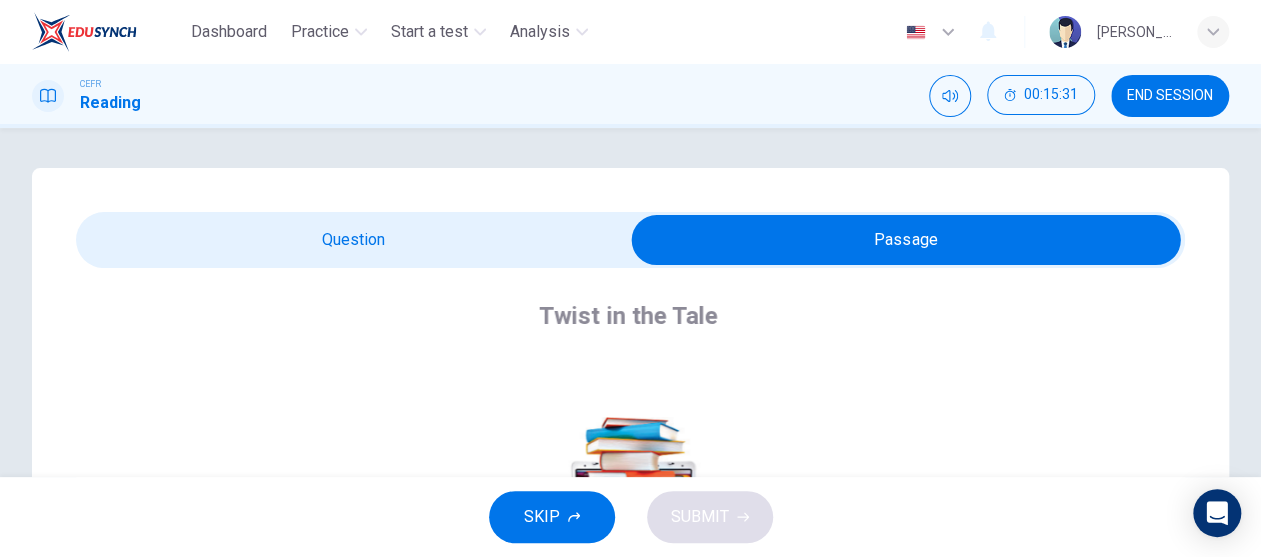 click at bounding box center (906, 240) 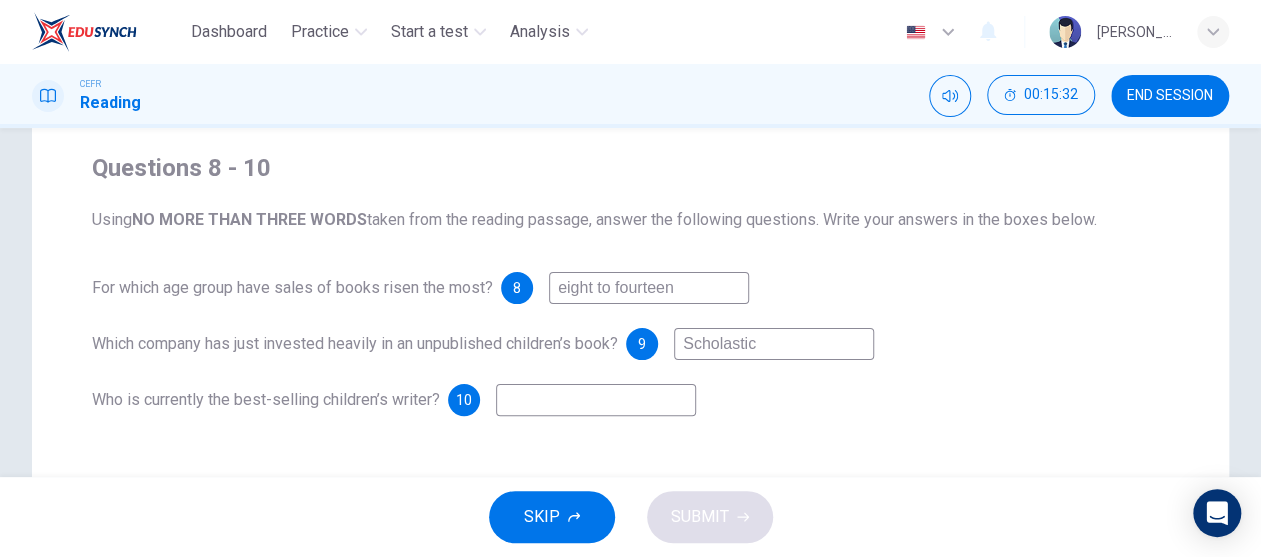scroll, scrollTop: 300, scrollLeft: 0, axis: vertical 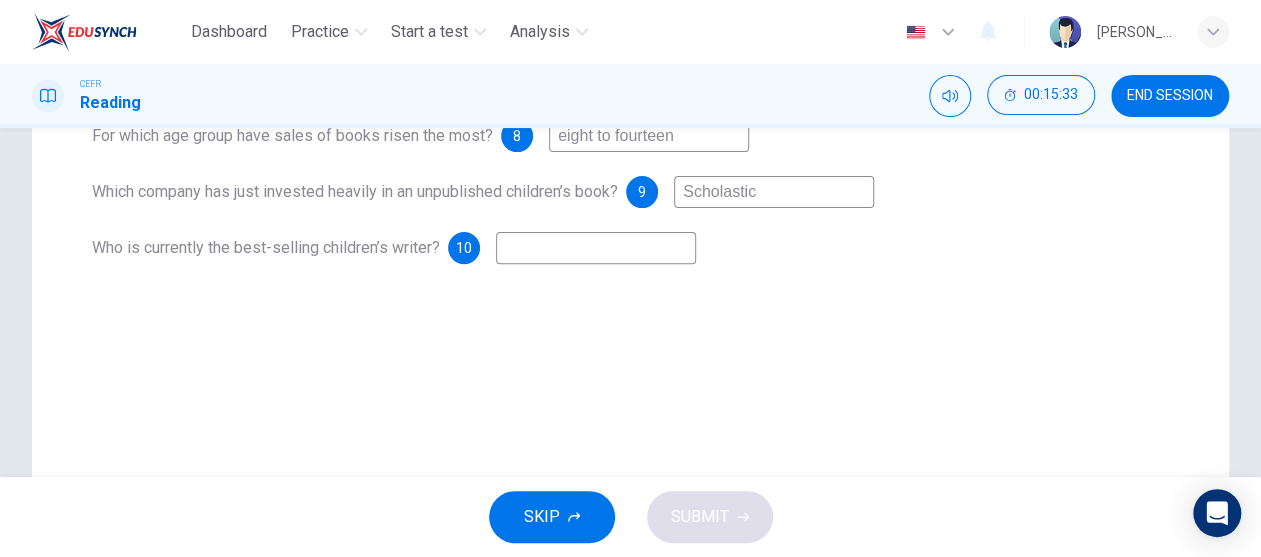 click at bounding box center (596, 248) 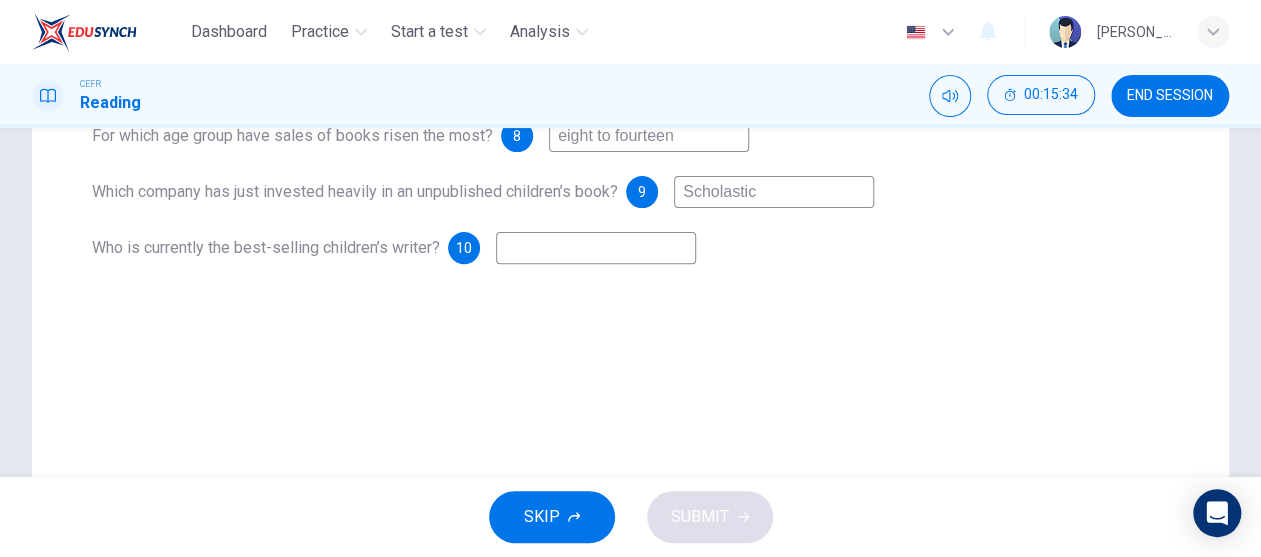 paste on "J. K. Rowling" 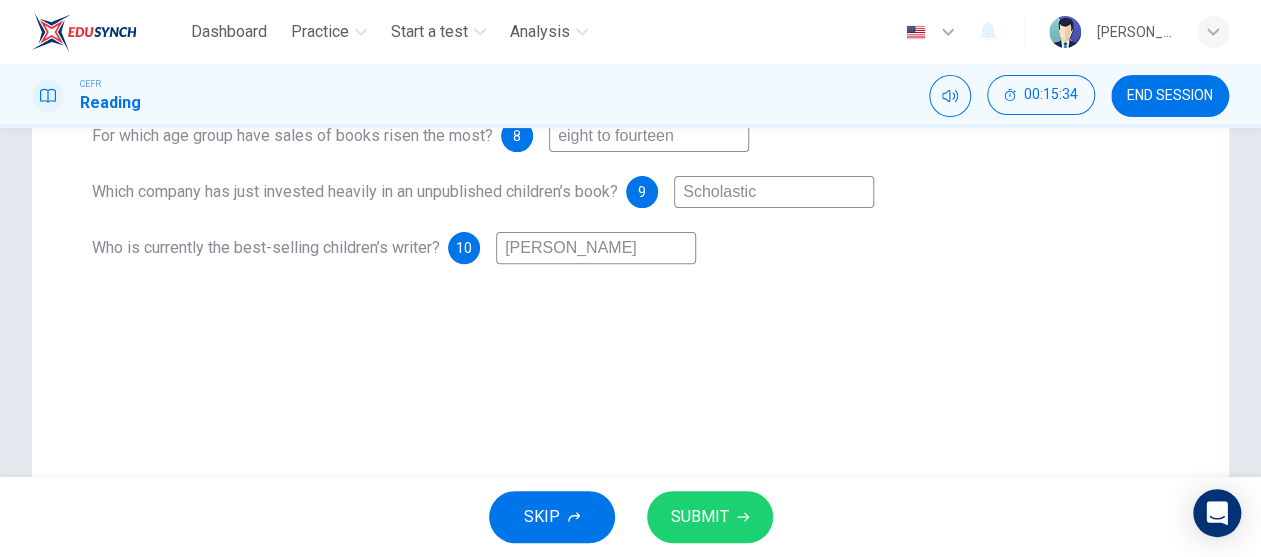 type on "J. K. Rowling" 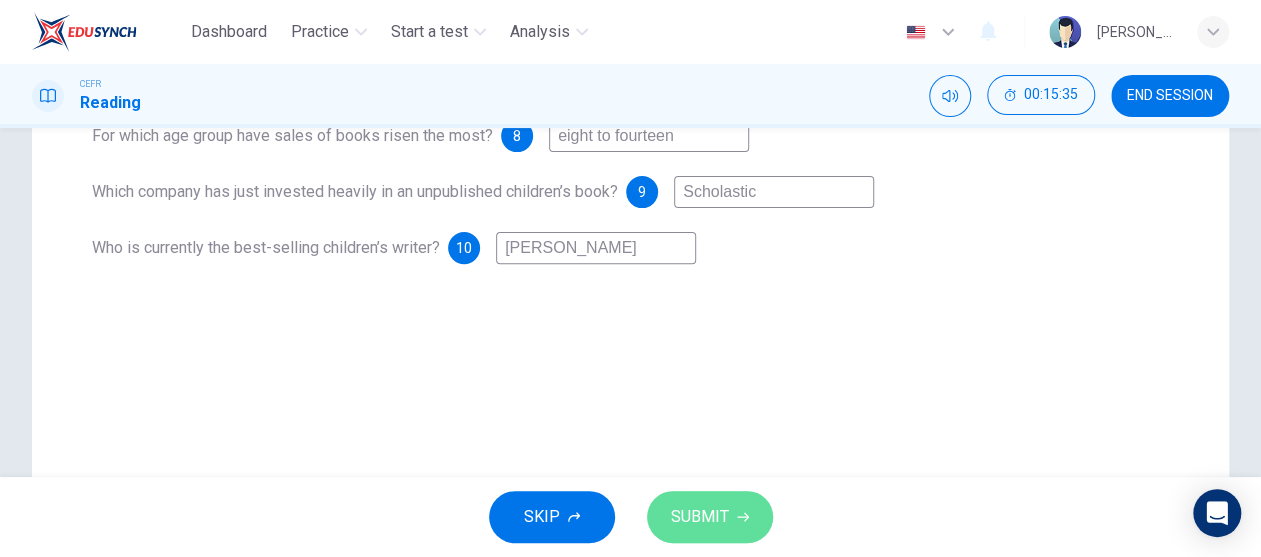 click on "SUBMIT" at bounding box center [700, 517] 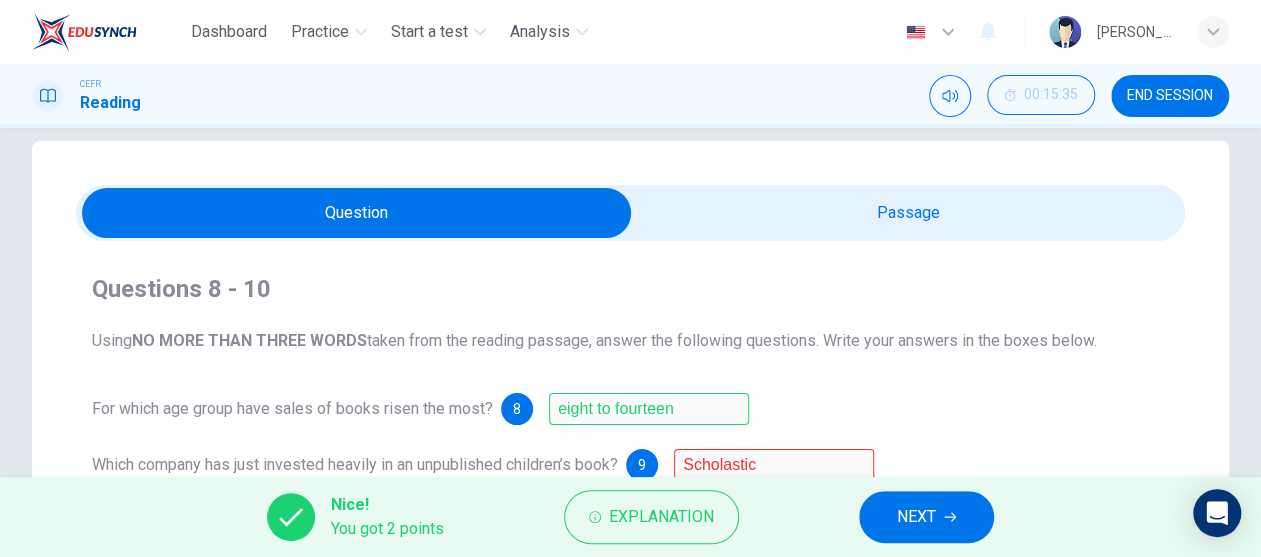 scroll, scrollTop: 0, scrollLeft: 0, axis: both 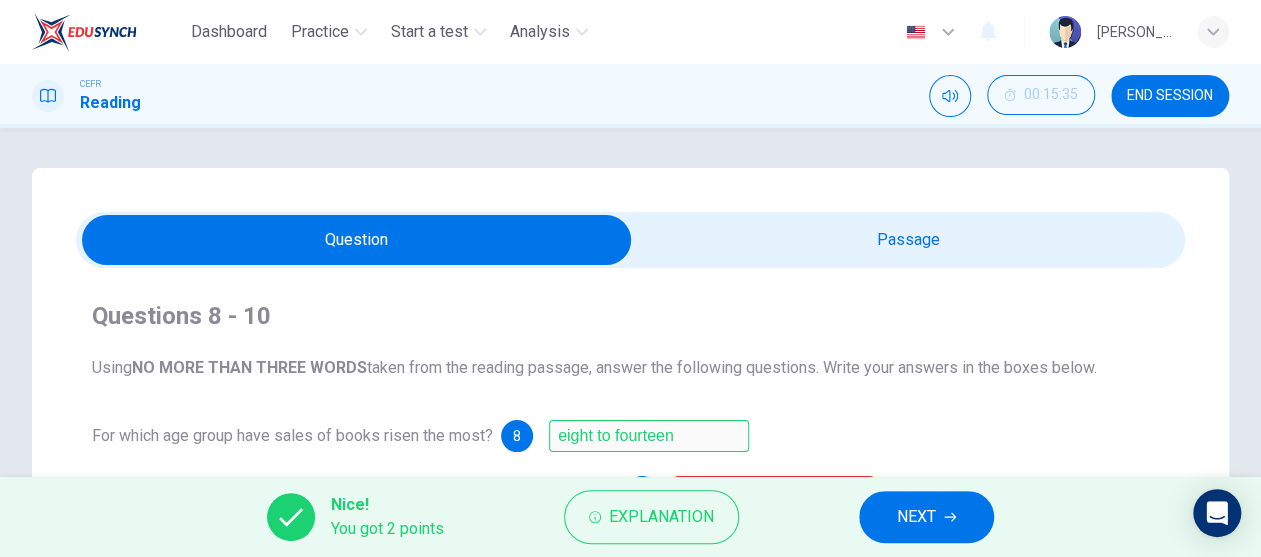 click at bounding box center [357, 240] 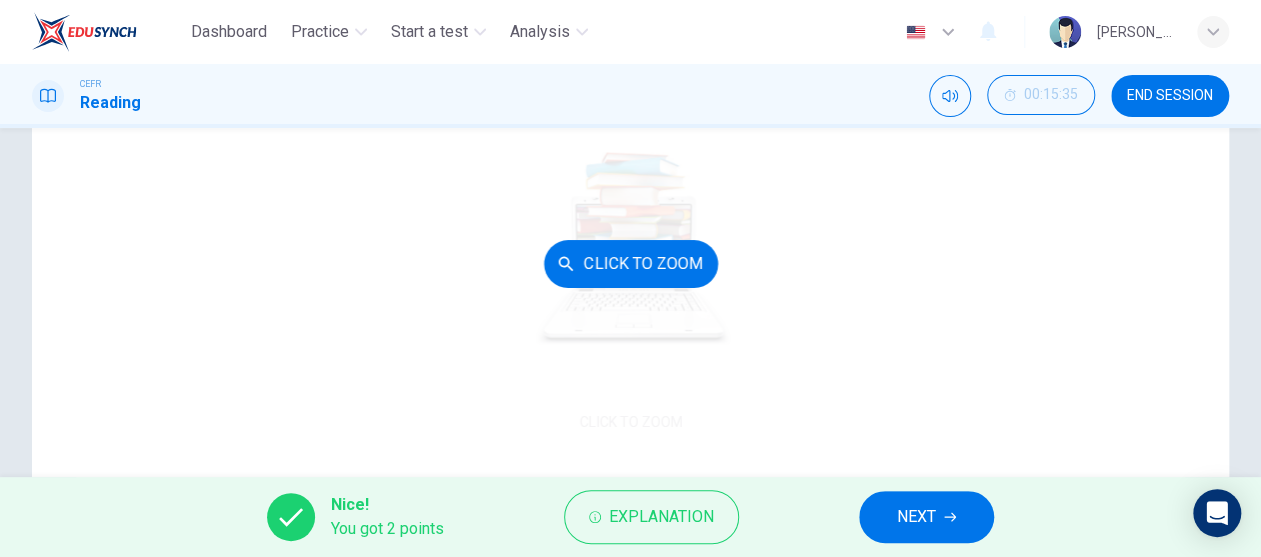 scroll, scrollTop: 300, scrollLeft: 0, axis: vertical 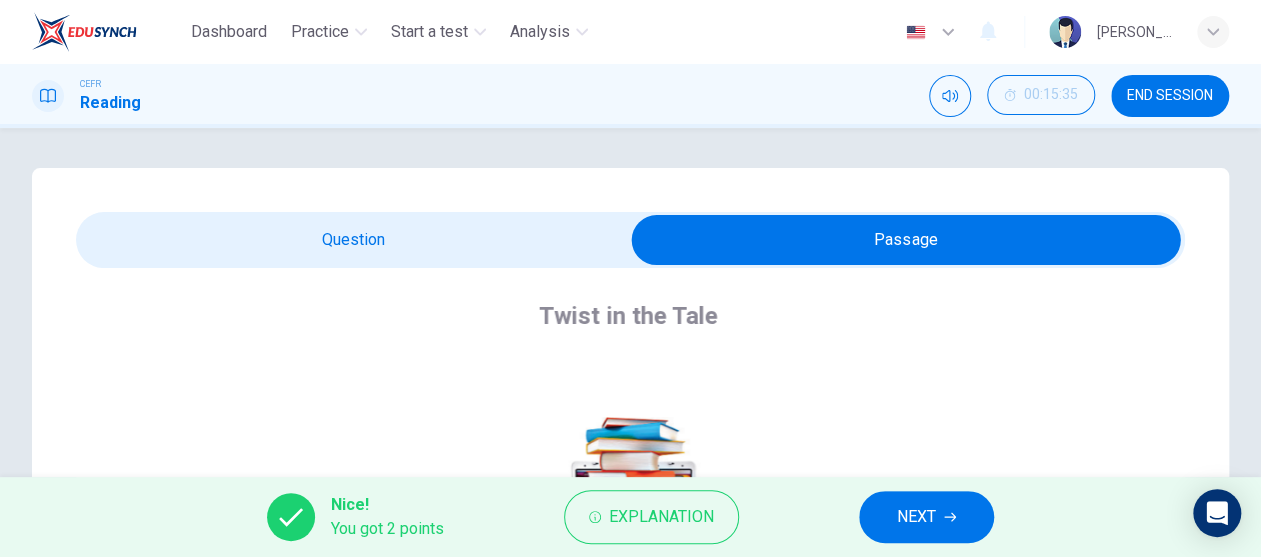 click on "Twist in the Tale CLICK TO ZOOM Click to Zoom A Less than three years ago, doom merchants were predicting that the growth in video games and the rise of the Internet would sound the death knell for children’s literature. But contrary to popular myth, children are reading more books than ever. A recent survey by Books Marketing found that children up to the age of 11 read on average for four hours a week, particularly girls. B C The main growth area has been the market for eight to fourteen-year-olds, and there is little doubt that the boom has been fuelled by the bespectacled apprentice, Harry Potter. So influential has J. K. Rowling’s series of books been that they have helped to make reading fashionable for pre-teens. ‘Harry made it OK to be seen on a bus reading a book,’ says Cooling. ‘To a child, that is important.’ The current buzz around the publication of the fourth Harry Potter
beats anything in the world of adult literature. D E F G H I J" at bounding box center (630, 686) 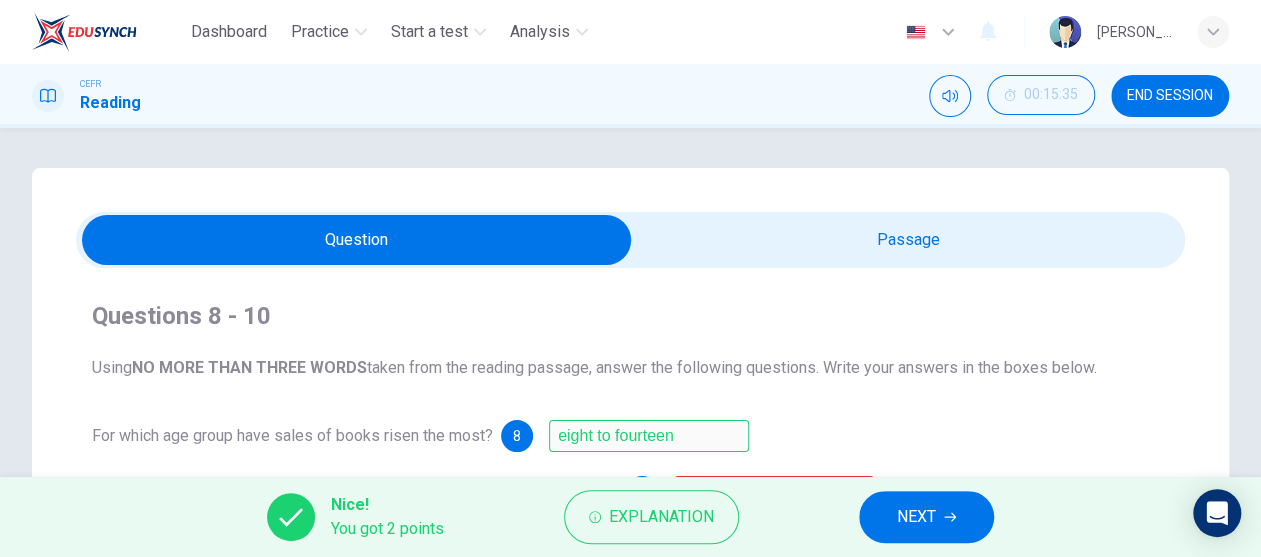 scroll, scrollTop: 300, scrollLeft: 0, axis: vertical 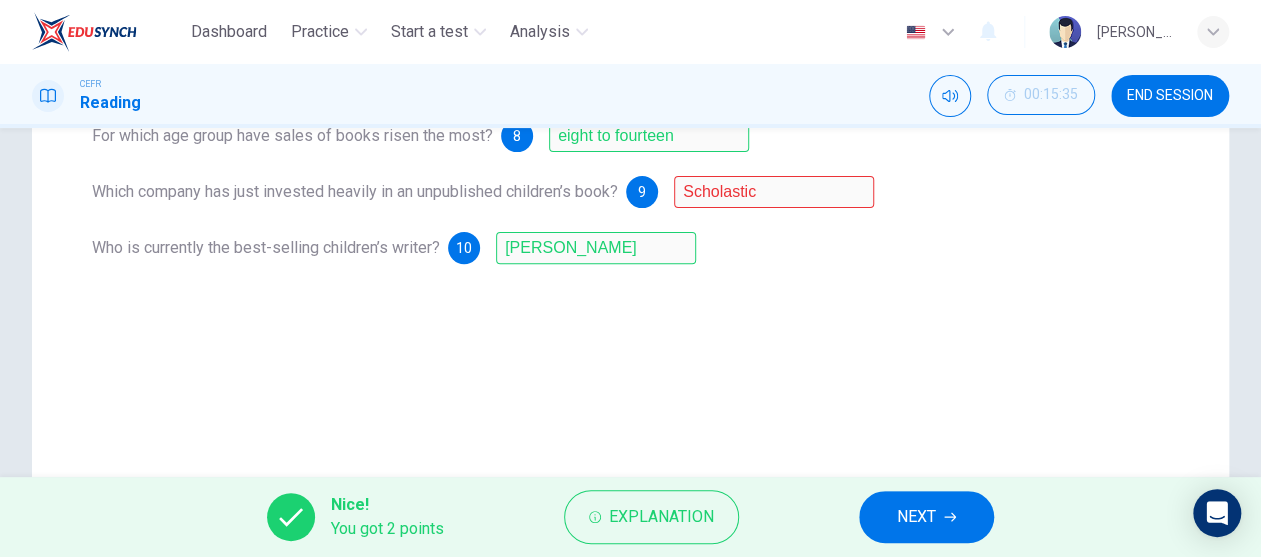 click on "NEXT" at bounding box center [916, 517] 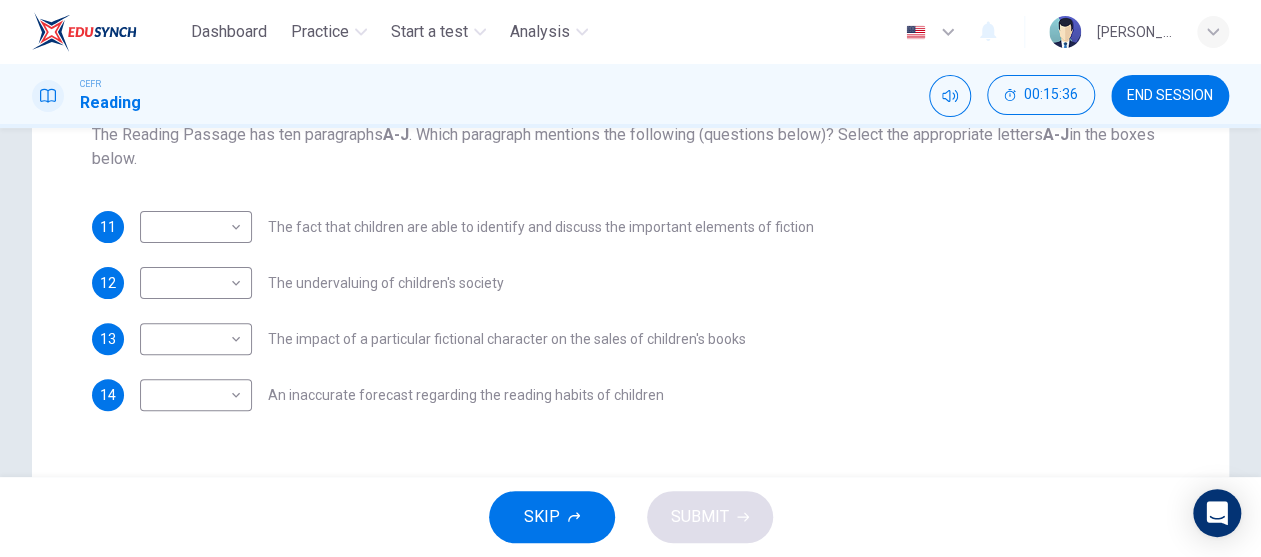 scroll, scrollTop: 100, scrollLeft: 0, axis: vertical 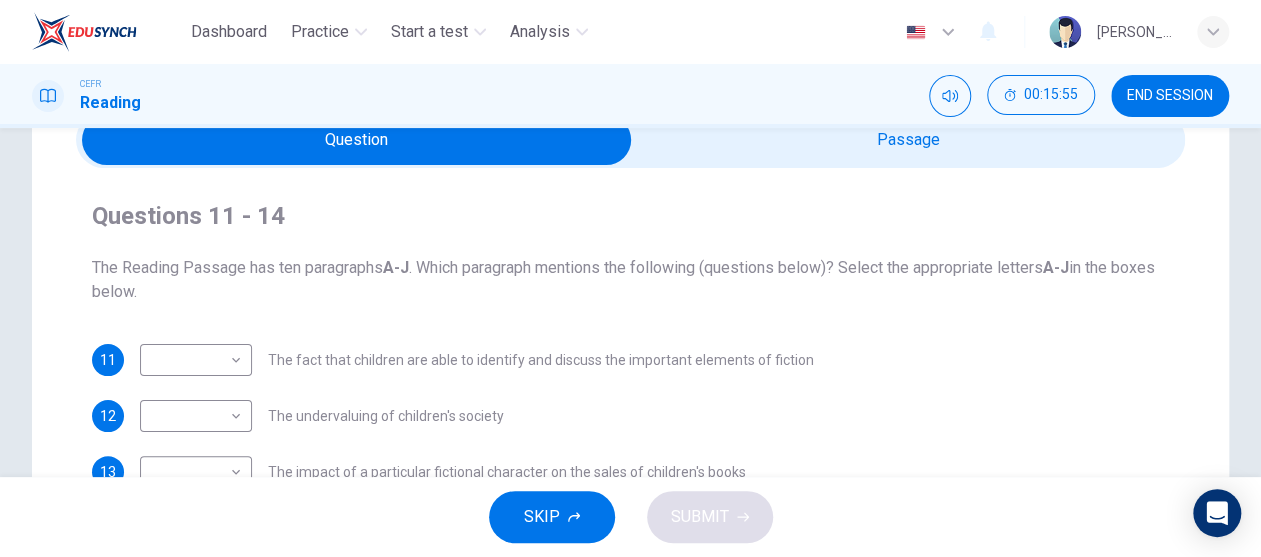 click at bounding box center [357, 140] 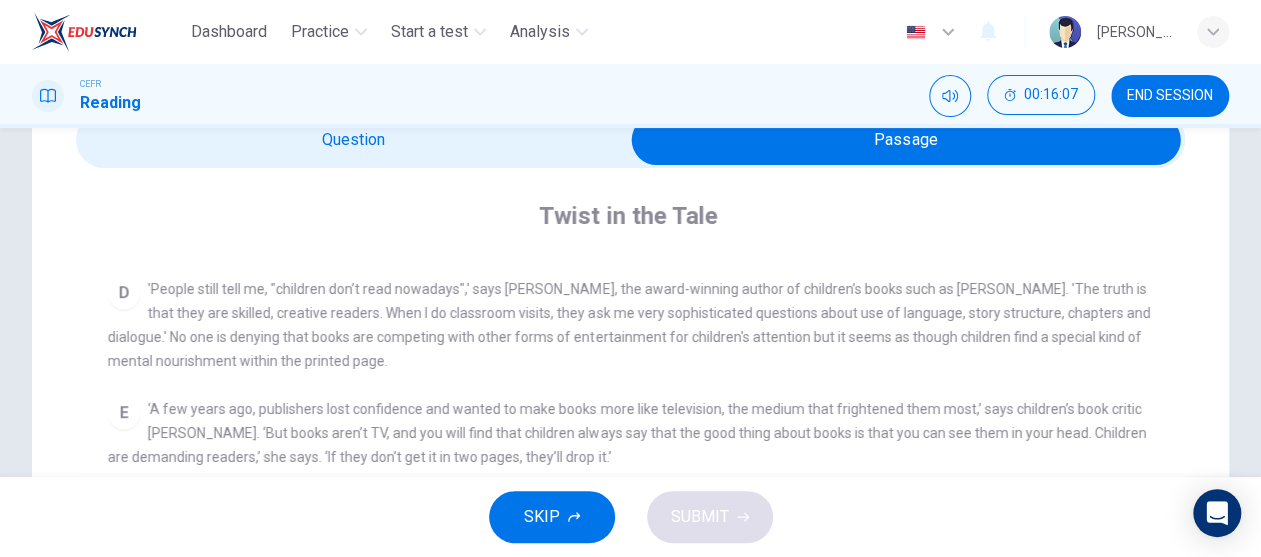 scroll, scrollTop: 751, scrollLeft: 0, axis: vertical 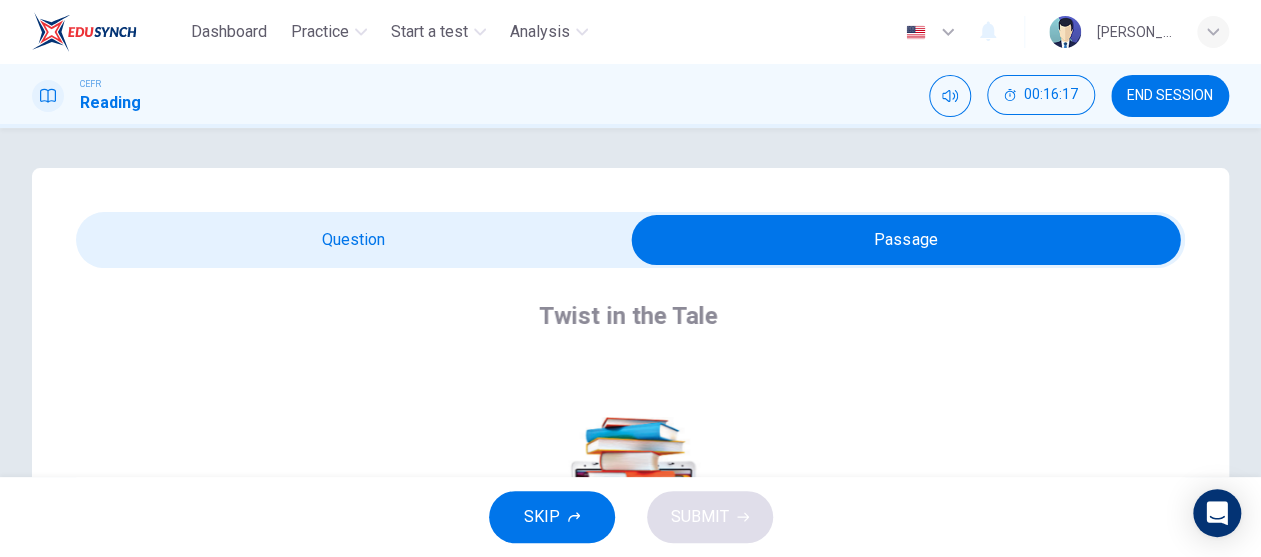 click at bounding box center (906, 240) 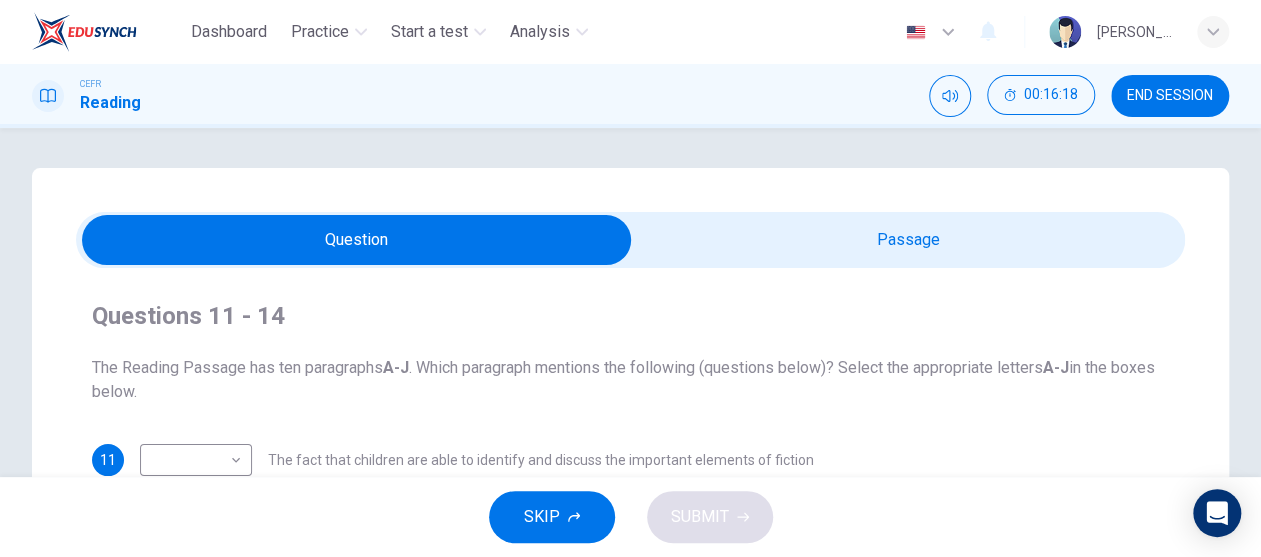 scroll, scrollTop: 100, scrollLeft: 0, axis: vertical 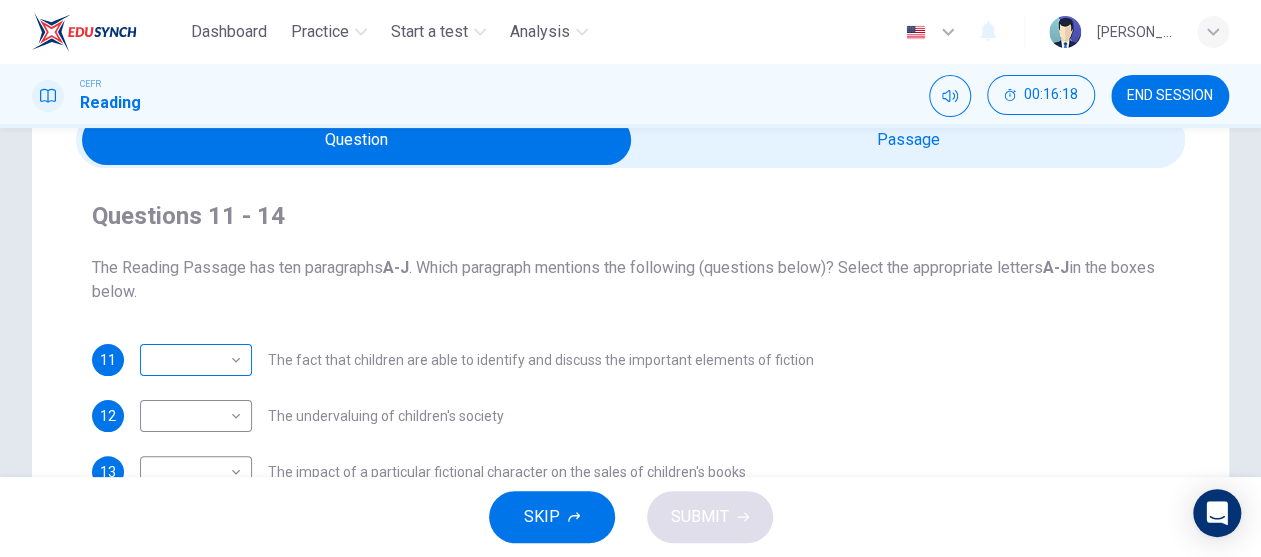 click on "Dashboard Practice Start a test Analysis English en ​ NUR FARISYA BINTI HAME AZIZON CEFR Reading 00:16:18 END SESSION Questions 11 - 14 The Reading Passage has ten paragraphs  A-J .
Which paragraph mentions the following (questions below)?
Select the appropriate letters  A-J  in the boxes below. 11 ​ ​ The fact that children are able to identify and discuss the important elements of fiction 12 ​ ​ The undervaluing of children's society 13 ​ ​ The impact of a particular fictional character on the sales of children's books 14 ​ ​ An inaccurate forecast regarding the reading habits of children Twist in the Tale CLICK TO ZOOM Click to Zoom A B C D E F G H I J SKIP SUBMIT EduSynch - Online Language Proficiency Testing
Dashboard Practice Start a test Analysis Notifications © Copyright  2025" at bounding box center (630, 278) 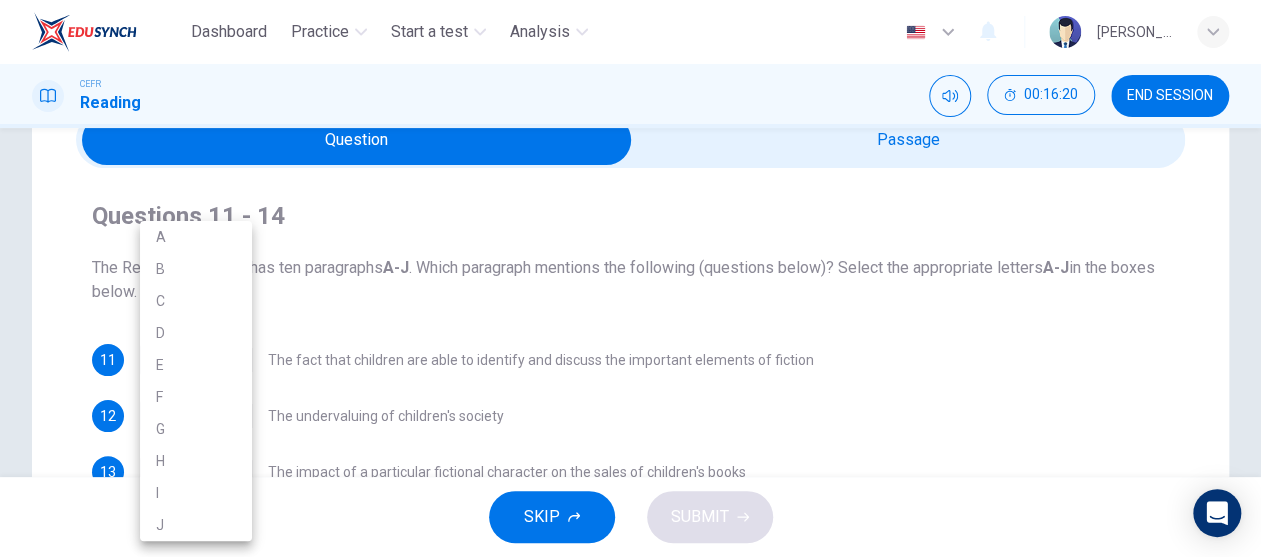 click on "D" at bounding box center (196, 333) 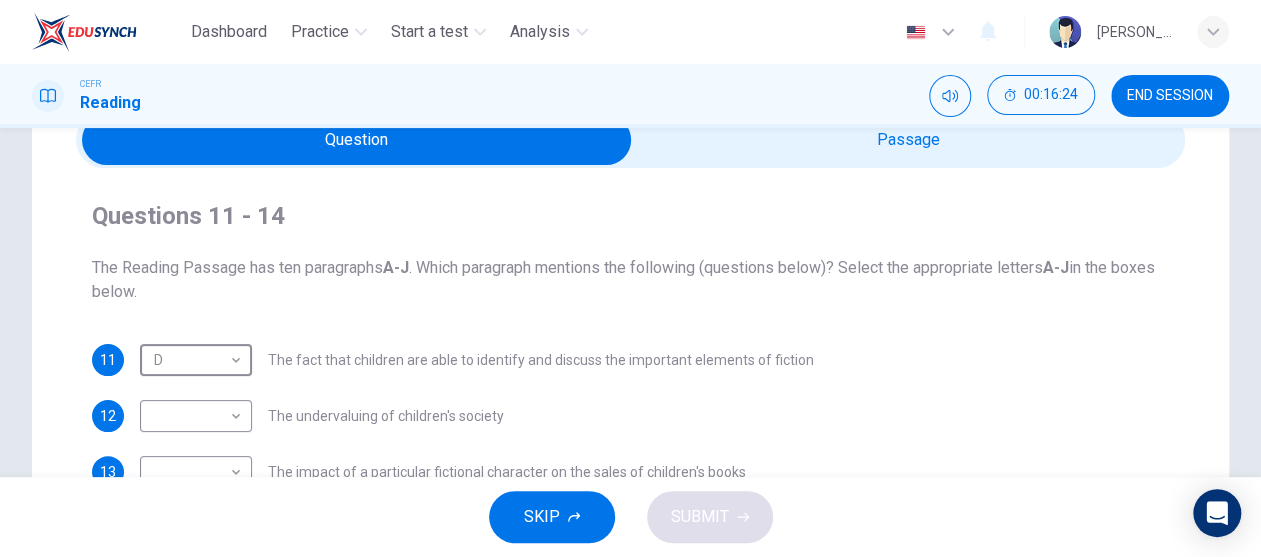 click at bounding box center (357, 140) 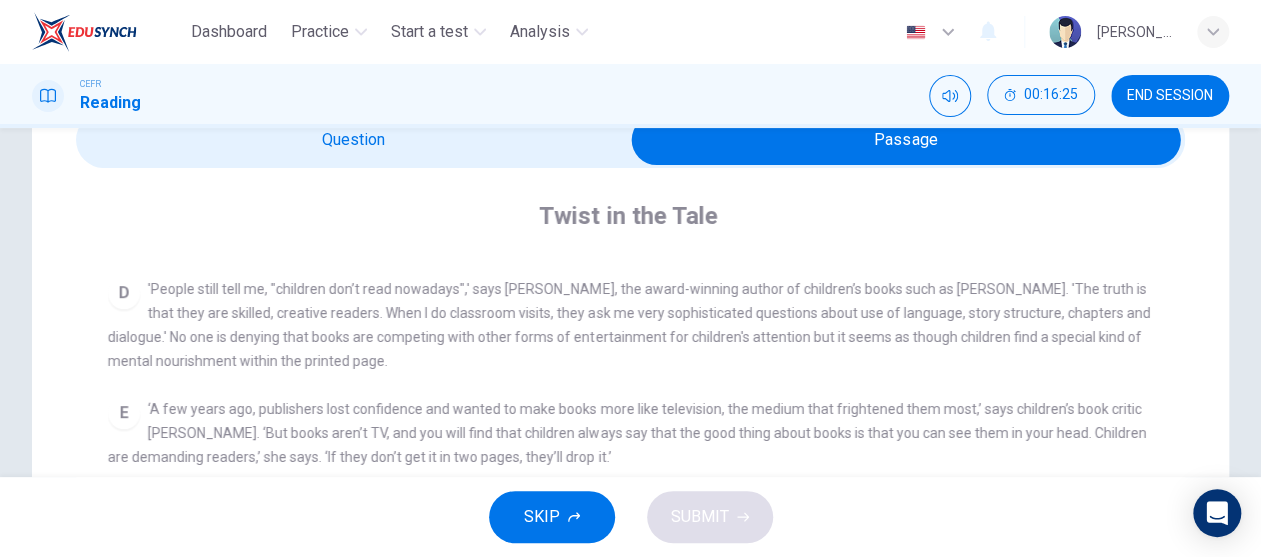scroll, scrollTop: 751, scrollLeft: 0, axis: vertical 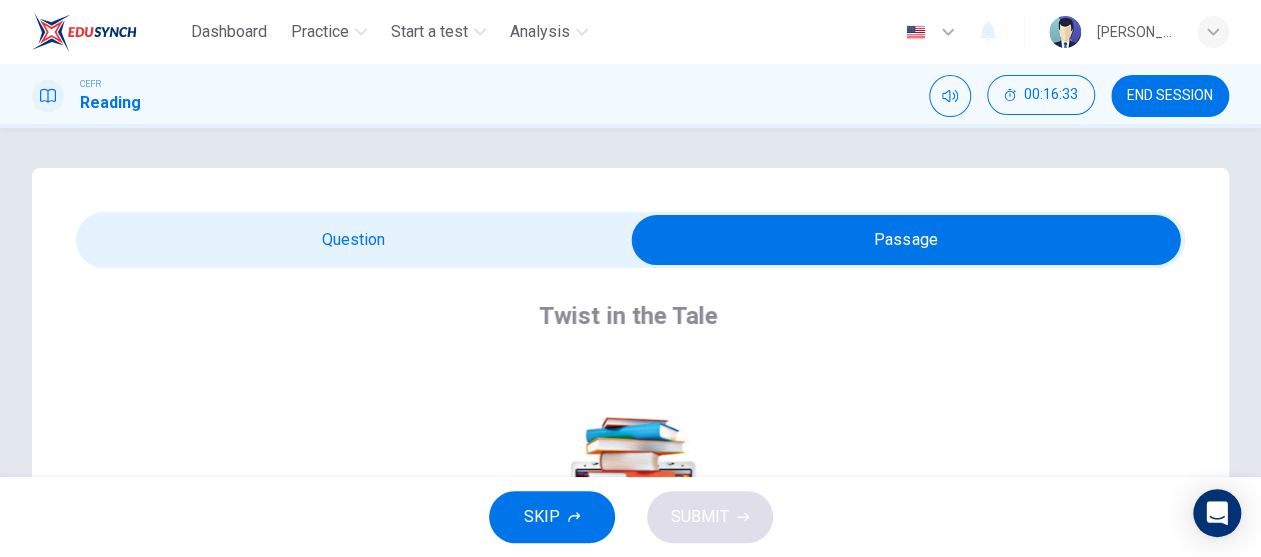 click at bounding box center [906, 240] 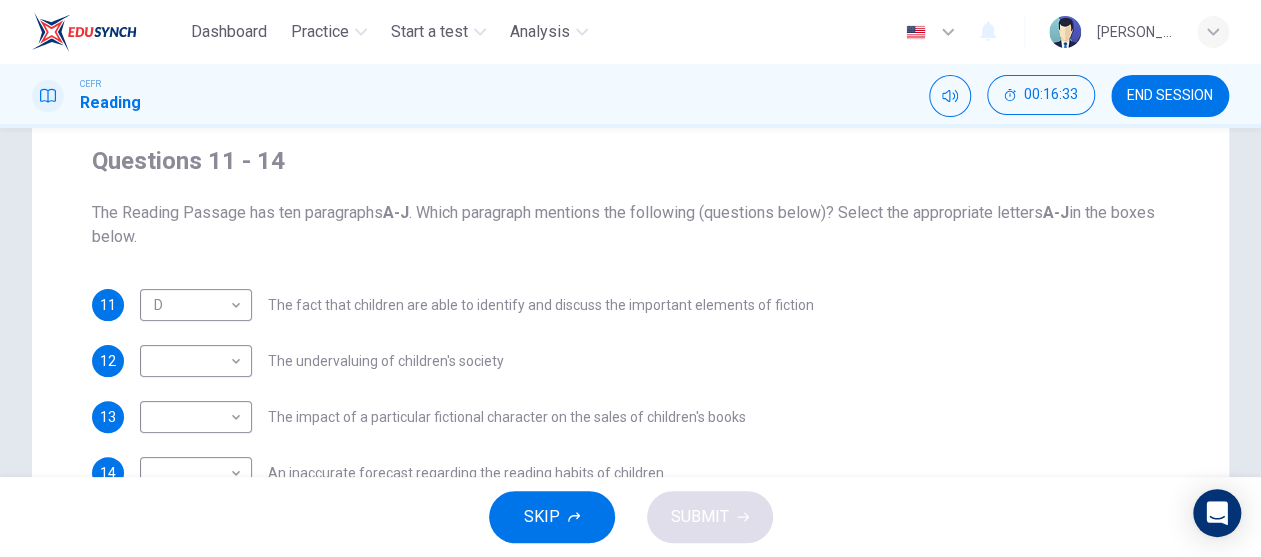 scroll, scrollTop: 300, scrollLeft: 0, axis: vertical 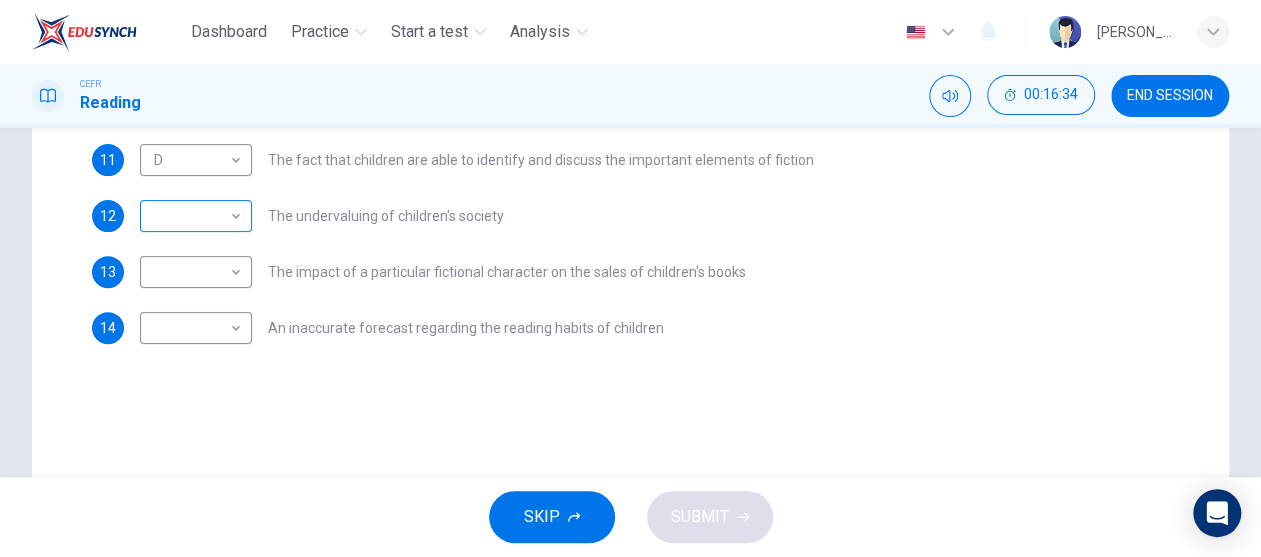 click on "Dashboard Practice Start a test Analysis English en ​ NUR FARISYA BINTI HAME AZIZON CEFR Reading 00:16:34 END SESSION Questions 11 - 14 The Reading Passage has ten paragraphs  A-J .
Which paragraph mentions the following (questions below)?
Select the appropriate letters  A-J  in the boxes below. 11 D D ​ The fact that children are able to identify and discuss the important elements of fiction 12 ​ ​ The undervaluing of children's society 13 ​ ​ The impact of a particular fictional character on the sales of children's books 14 ​ ​ An inaccurate forecast regarding the reading habits of children Twist in the Tale CLICK TO ZOOM Click to Zoom A B C D E F G H I J SKIP SUBMIT EduSynch - Online Language Proficiency Testing
Dashboard Practice Start a test Analysis Notifications © Copyright  2025" at bounding box center [630, 278] 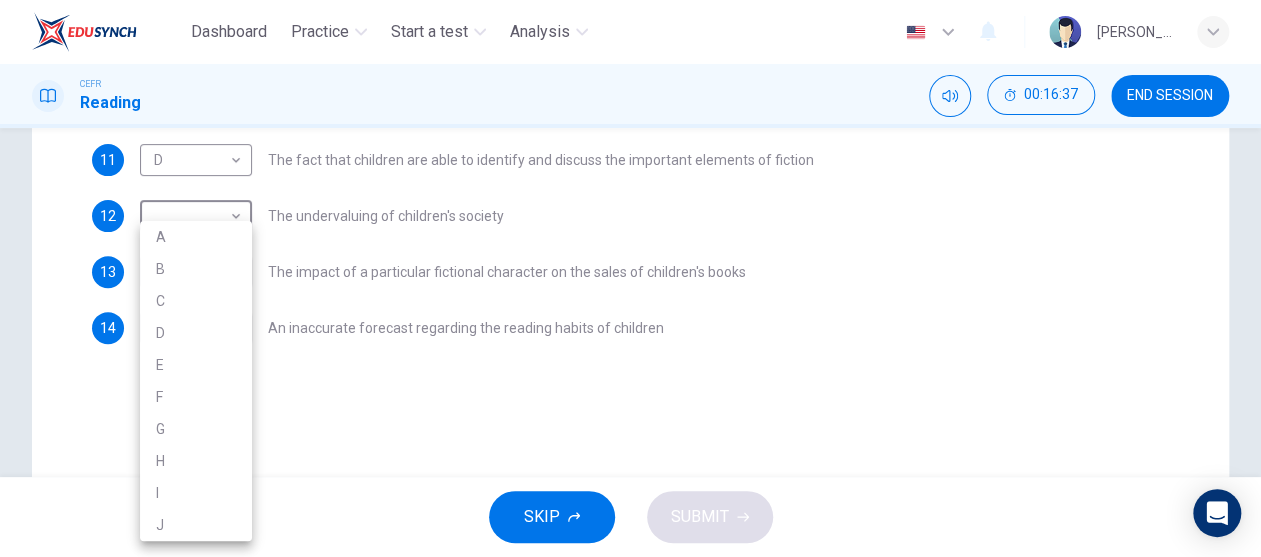 click on "H" at bounding box center (196, 461) 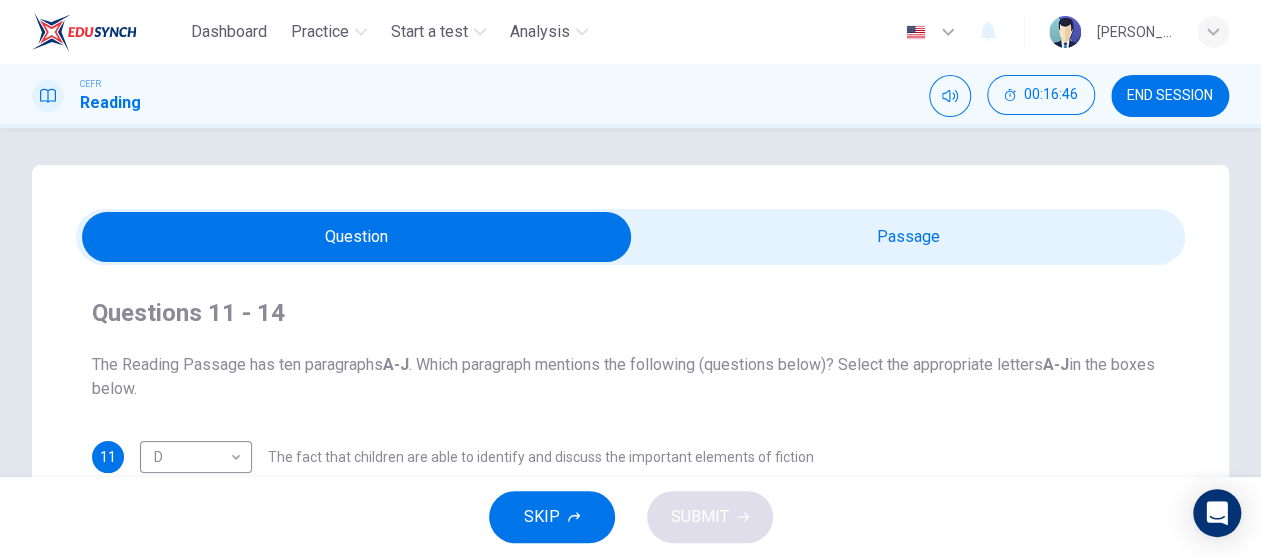 scroll, scrollTop: 0, scrollLeft: 0, axis: both 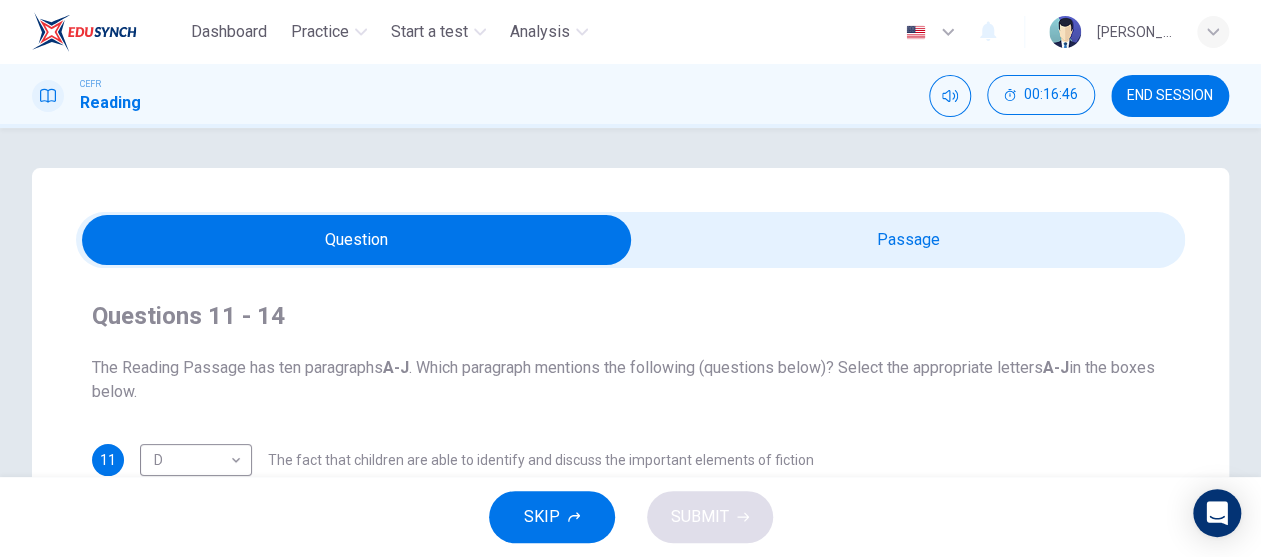 click at bounding box center [357, 240] 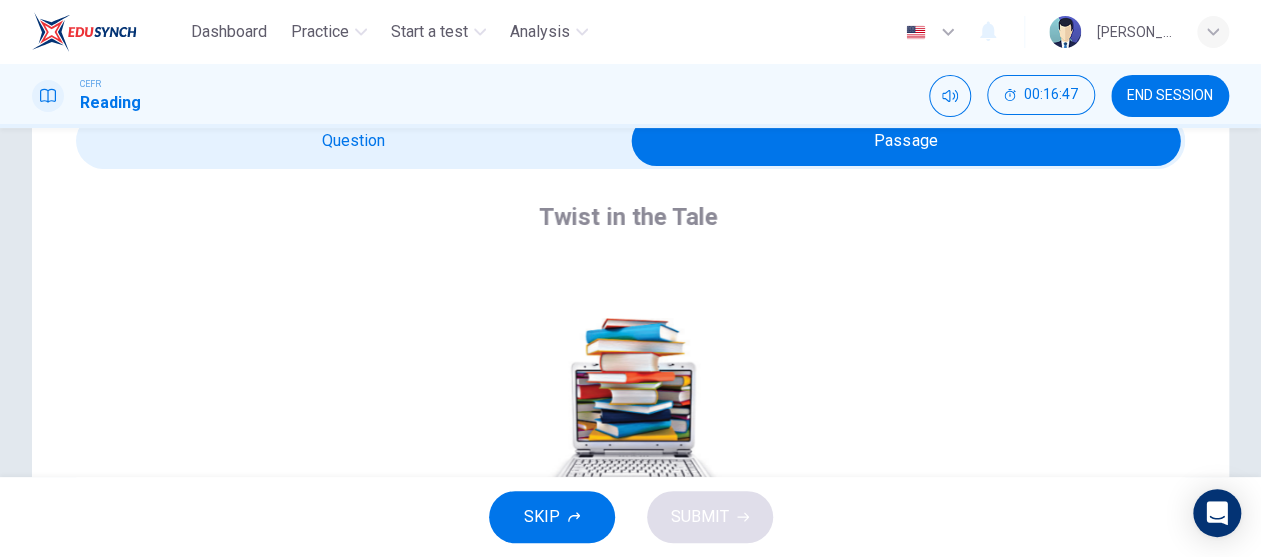 scroll, scrollTop: 200, scrollLeft: 0, axis: vertical 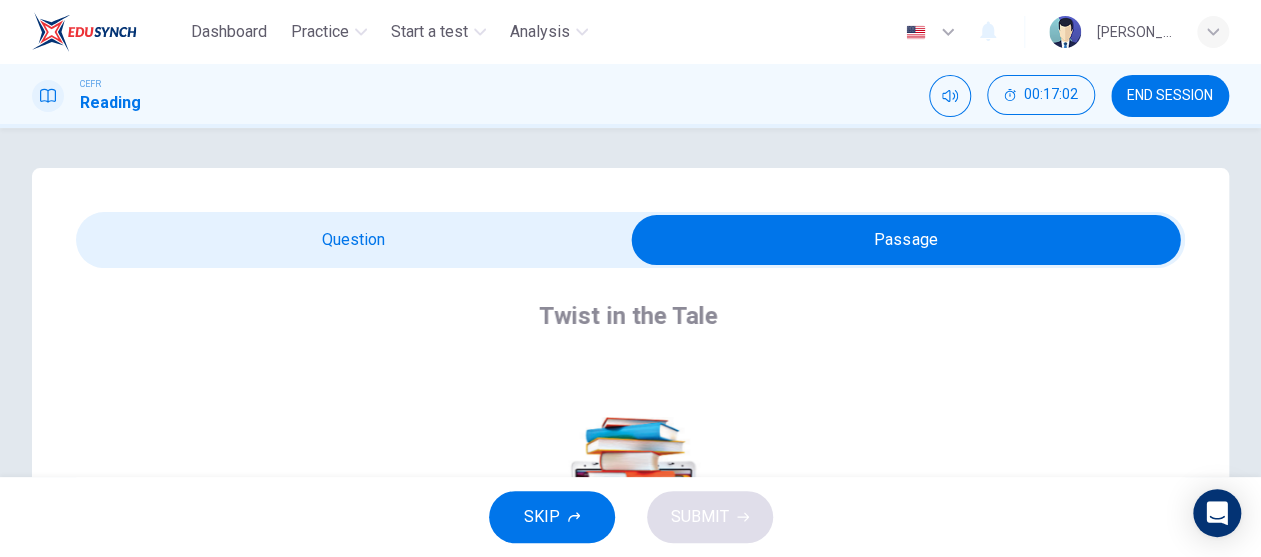 click at bounding box center [906, 240] 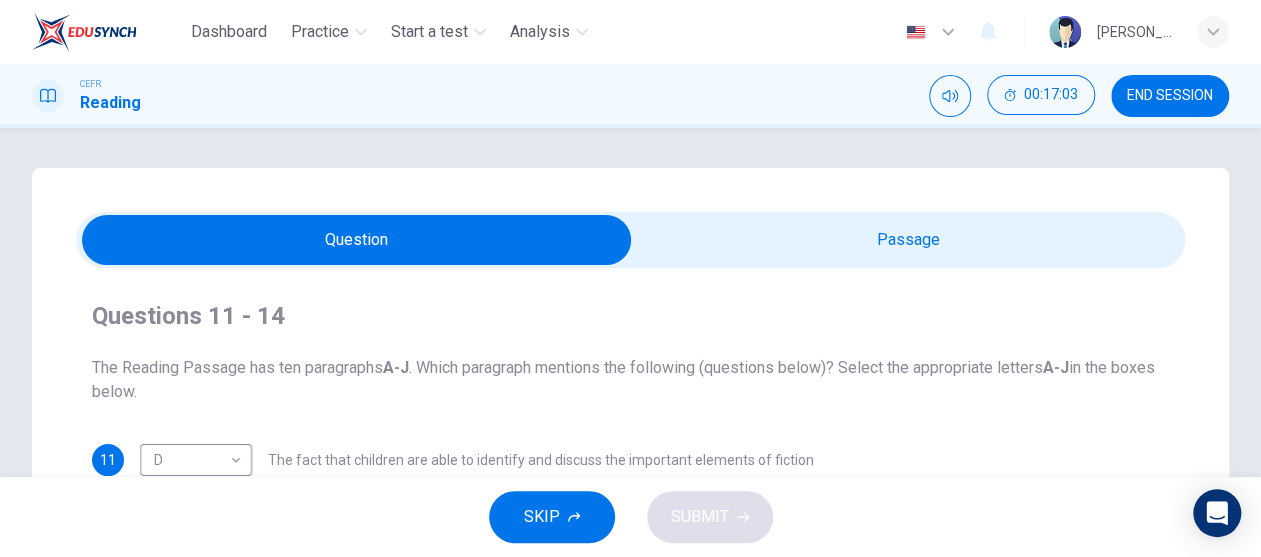 scroll, scrollTop: 300, scrollLeft: 0, axis: vertical 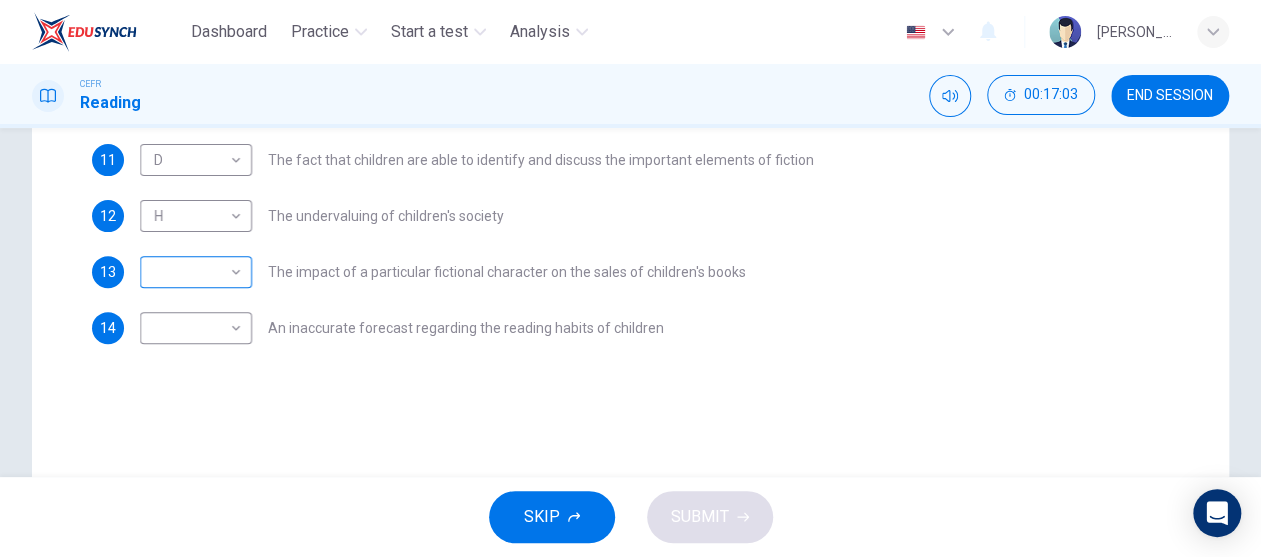 click on "Dashboard Practice Start a test Analysis English en ​ NUR FARISYA BINTI HAME AZIZON CEFR Reading 00:17:03 END SESSION Questions 11 - 14 The Reading Passage has ten paragraphs  A-J .
Which paragraph mentions the following (questions below)?
Select the appropriate letters  A-J  in the boxes below. 11 D D ​ The fact that children are able to identify and discuss the important elements of fiction 12 H H ​ The undervaluing of children's society 13 ​ ​ The impact of a particular fictional character on the sales of children's books 14 ​ ​ An inaccurate forecast regarding the reading habits of children Twist in the Tale CLICK TO ZOOM Click to Zoom A B C D E F G H I J SKIP SUBMIT EduSynch - Online Language Proficiency Testing
Dashboard Practice Start a test Analysis Notifications © Copyright  2025" at bounding box center [630, 278] 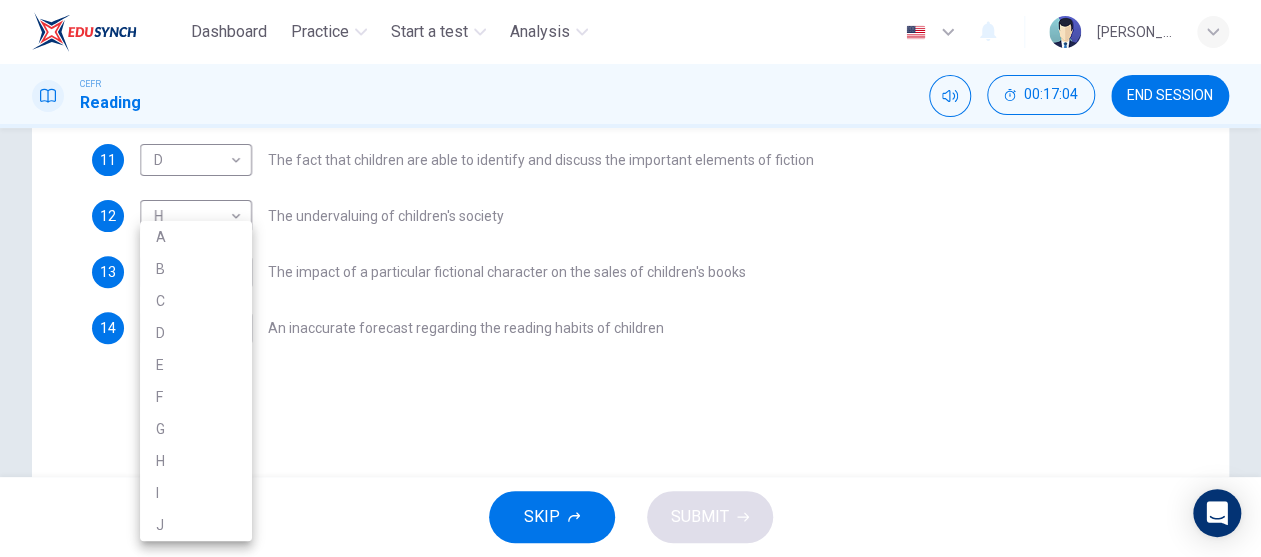 click on "C" at bounding box center (196, 301) 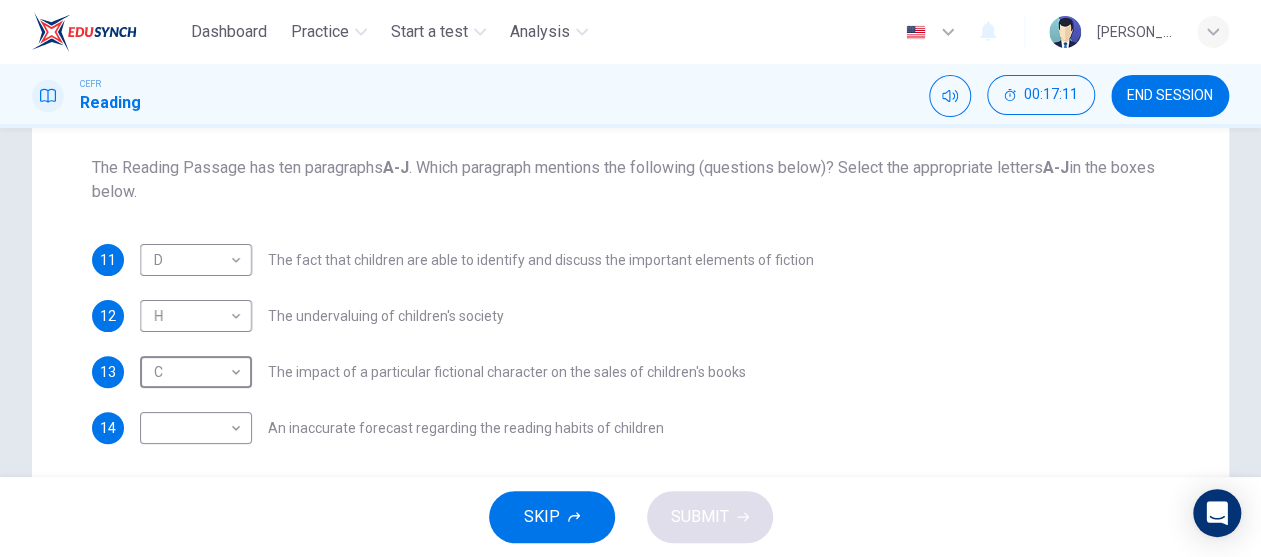 scroll, scrollTop: 0, scrollLeft: 0, axis: both 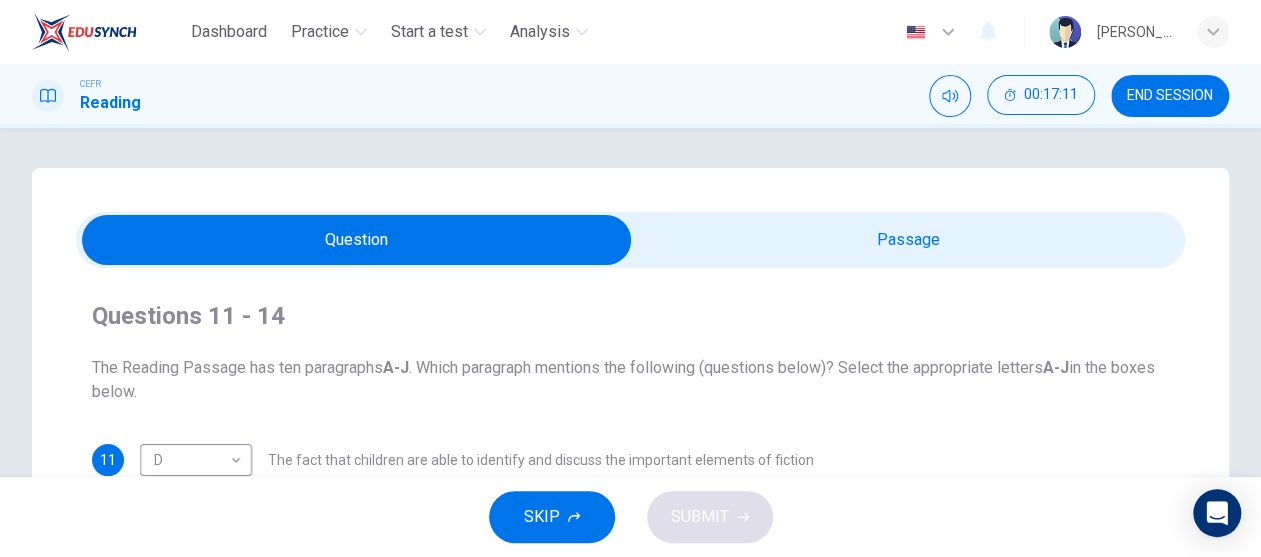 click at bounding box center [357, 240] 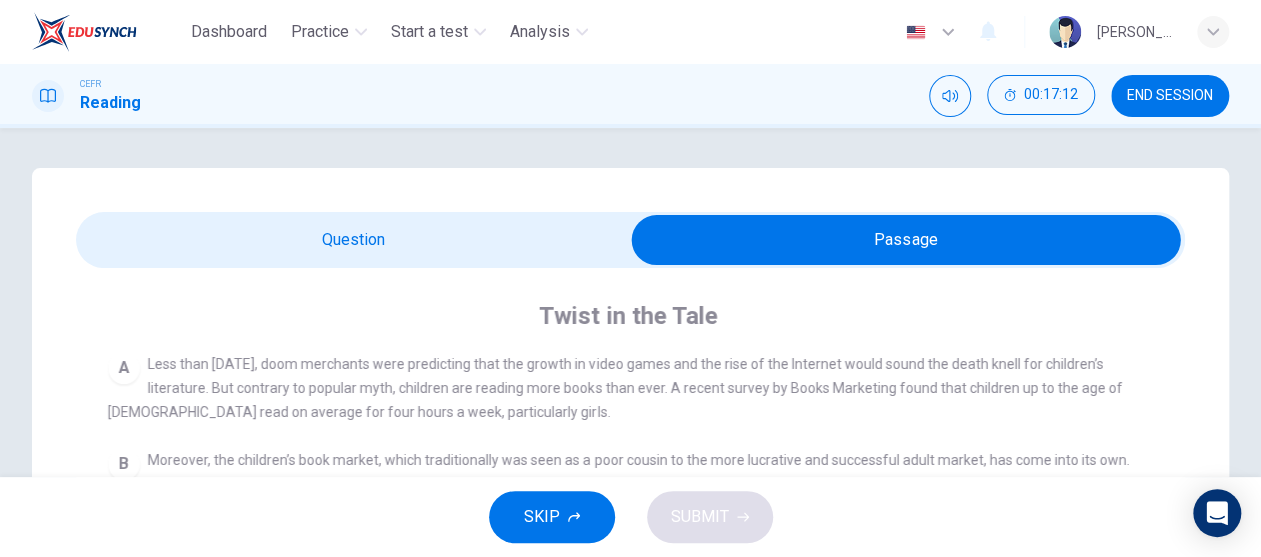 scroll, scrollTop: 400, scrollLeft: 0, axis: vertical 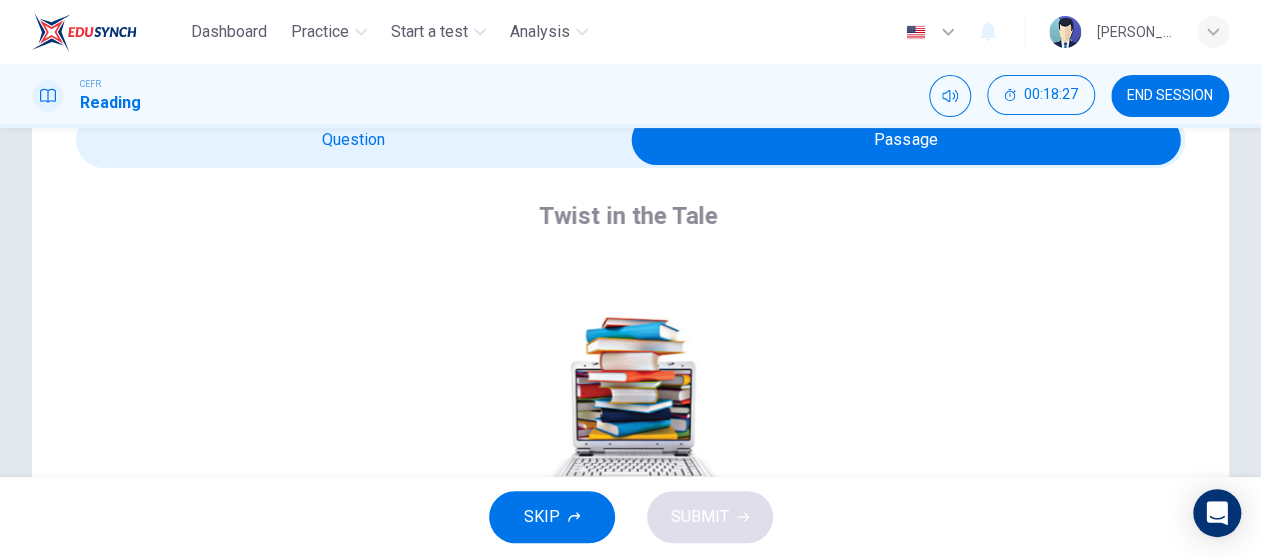 click at bounding box center (906, 140) 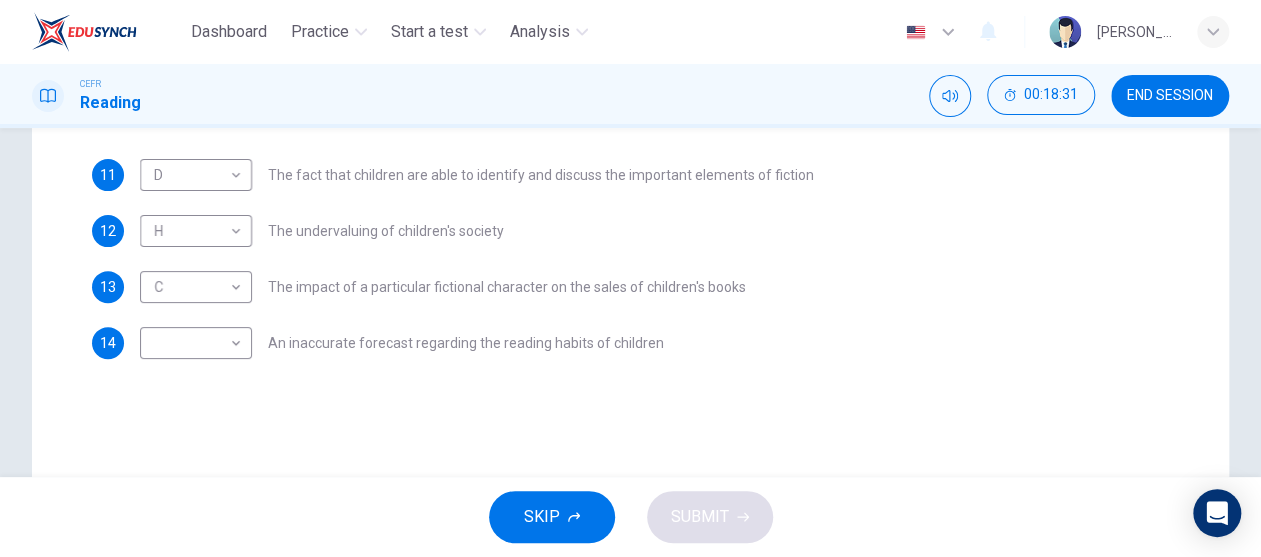 scroll, scrollTop: 0, scrollLeft: 0, axis: both 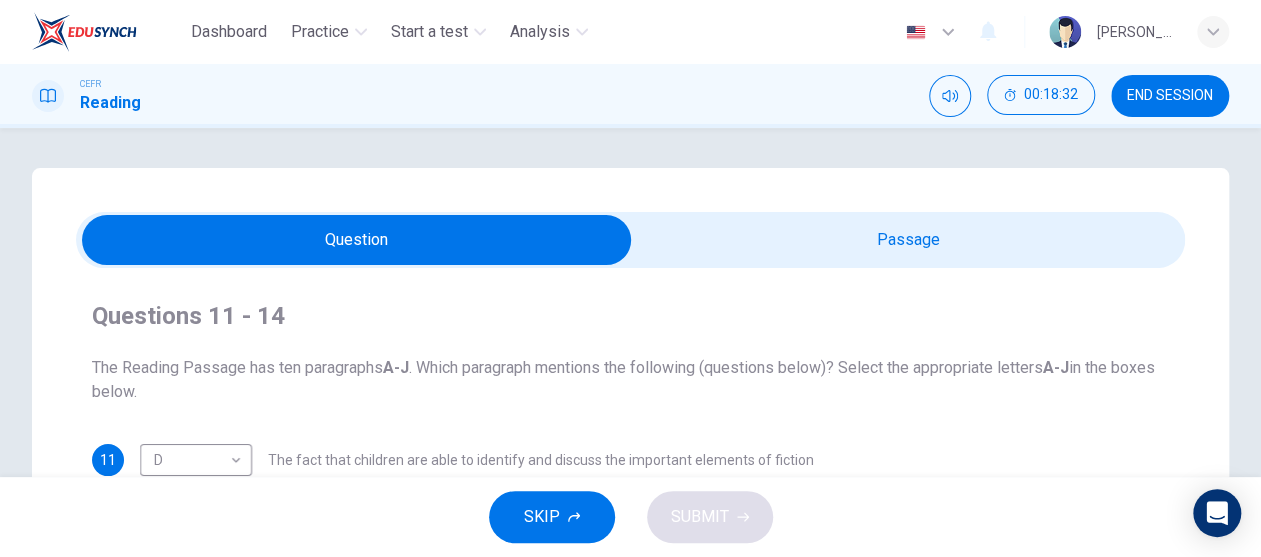 click at bounding box center [357, 240] 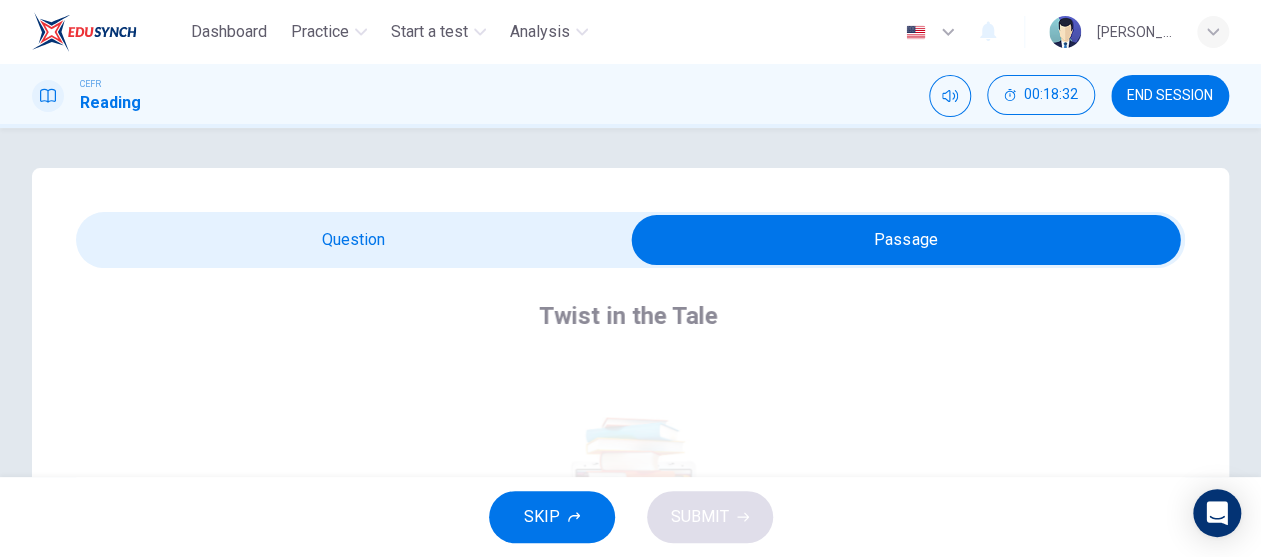 scroll, scrollTop: 100, scrollLeft: 0, axis: vertical 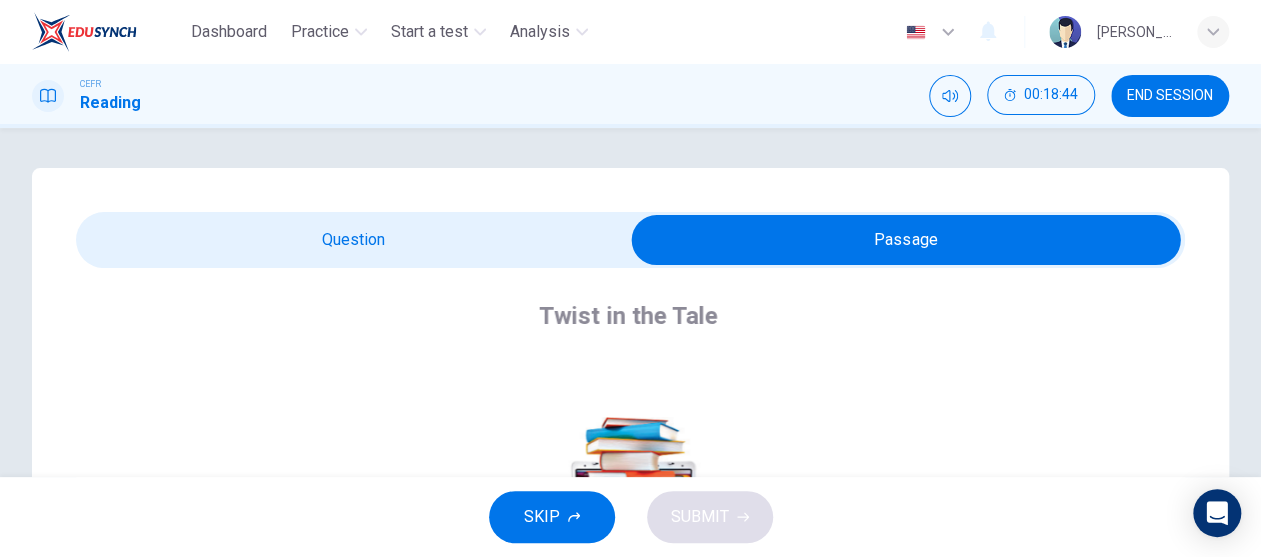click at bounding box center (906, 240) 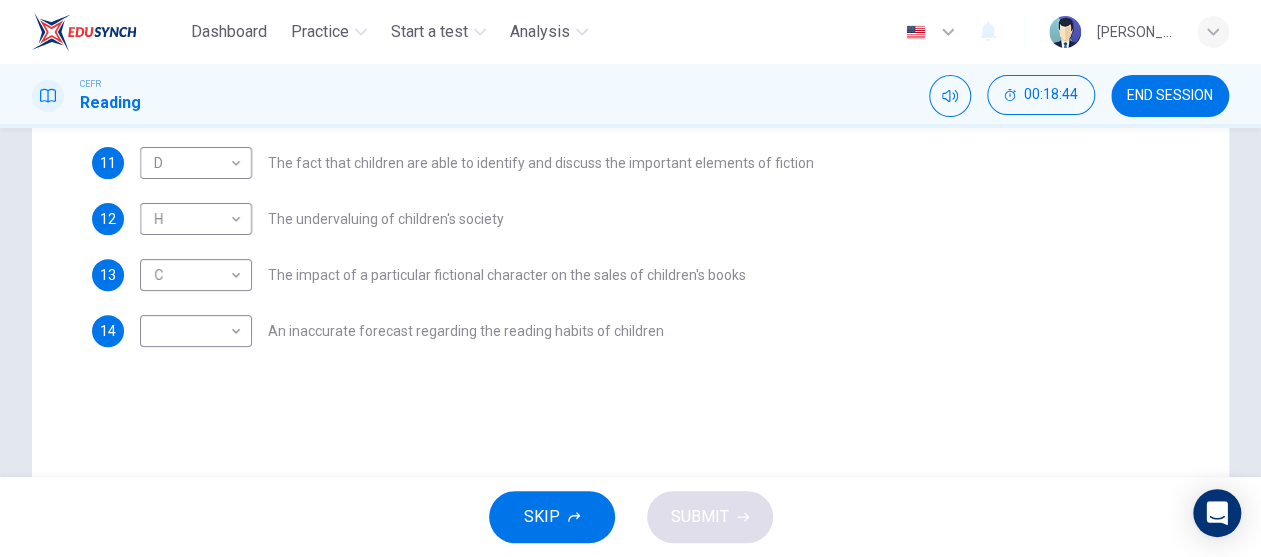 scroll, scrollTop: 300, scrollLeft: 0, axis: vertical 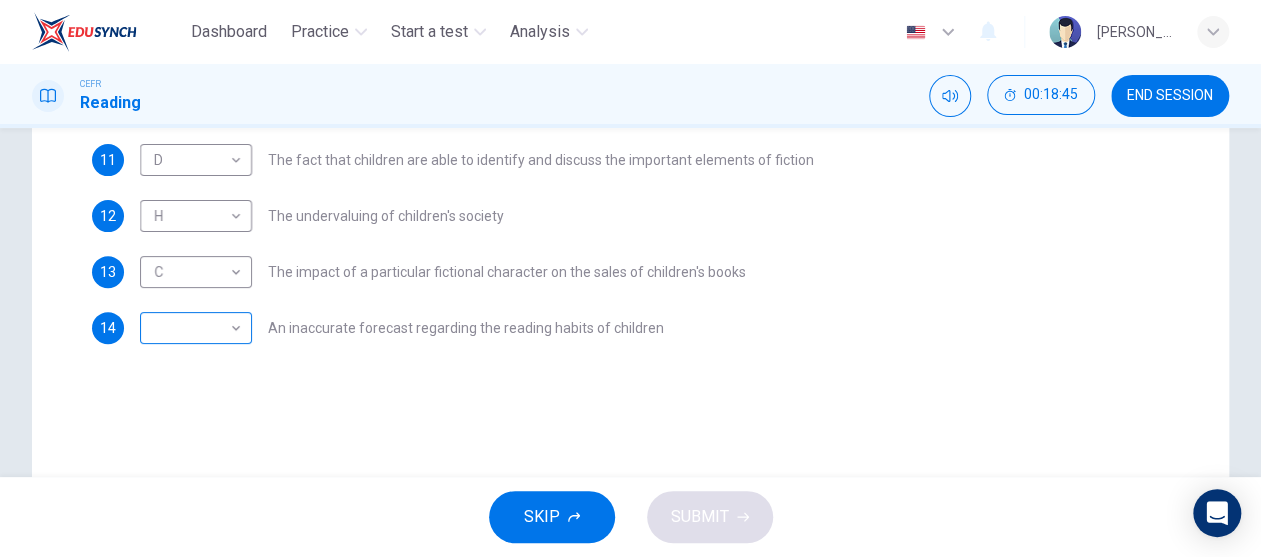 click on "Dashboard Practice Start a test Analysis English en ​ NUR FARISYA BINTI HAME AZIZON CEFR Reading 00:18:45 END SESSION Questions 11 - 14 The Reading Passage has ten paragraphs  A-J .
Which paragraph mentions the following (questions below)?
Select the appropriate letters  A-J  in the boxes below. 11 D D ​ The fact that children are able to identify and discuss the important elements of fiction 12 H H ​ The undervaluing of children's society 13 C C ​ The impact of a particular fictional character on the sales of children's books 14 ​ ​ An inaccurate forecast regarding the reading habits of children Twist in the Tale CLICK TO ZOOM Click to Zoom A B C D E F G H I J SKIP SUBMIT EduSynch - Online Language Proficiency Testing
Dashboard Practice Start a test Analysis Notifications © Copyright  2025" at bounding box center [630, 278] 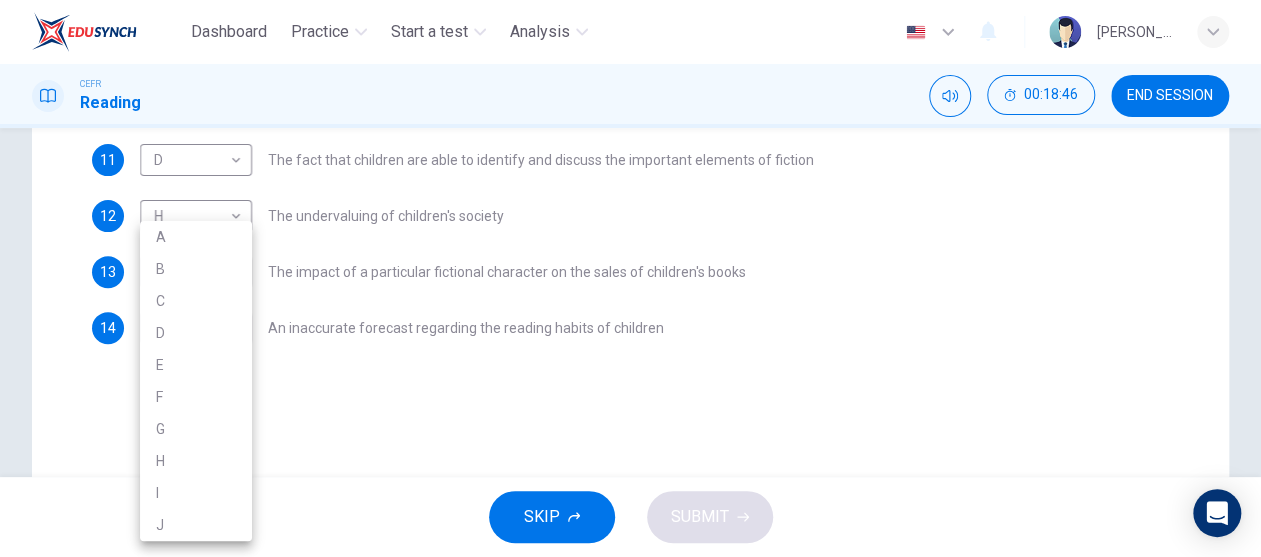 click on "A" at bounding box center [196, 237] 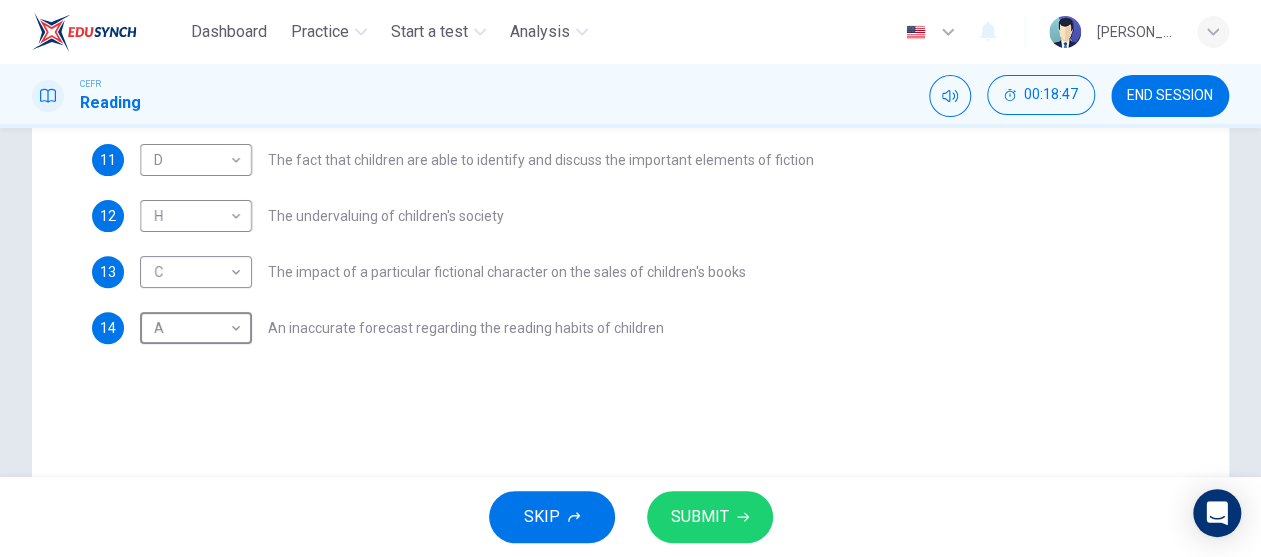click on "SUBMIT" at bounding box center [700, 517] 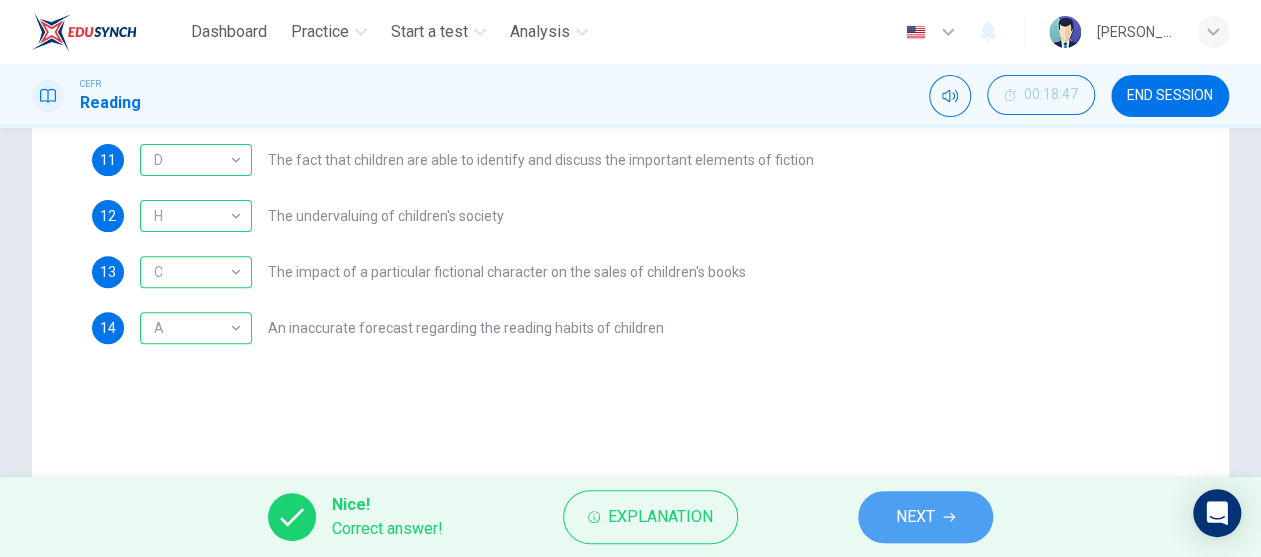 click on "NEXT" at bounding box center (925, 517) 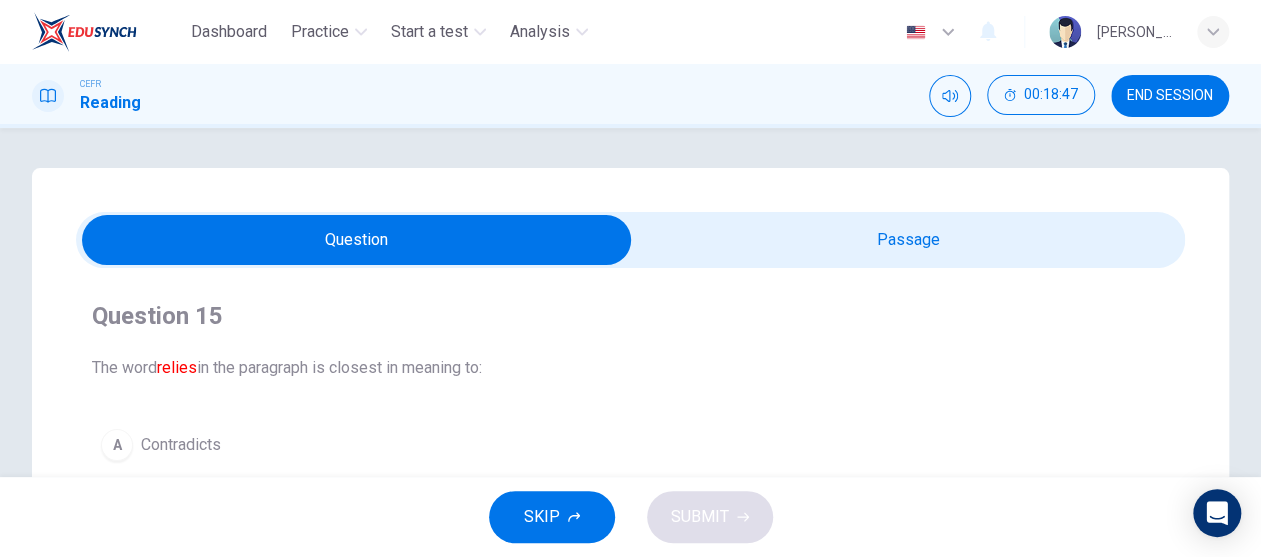 scroll, scrollTop: 100, scrollLeft: 0, axis: vertical 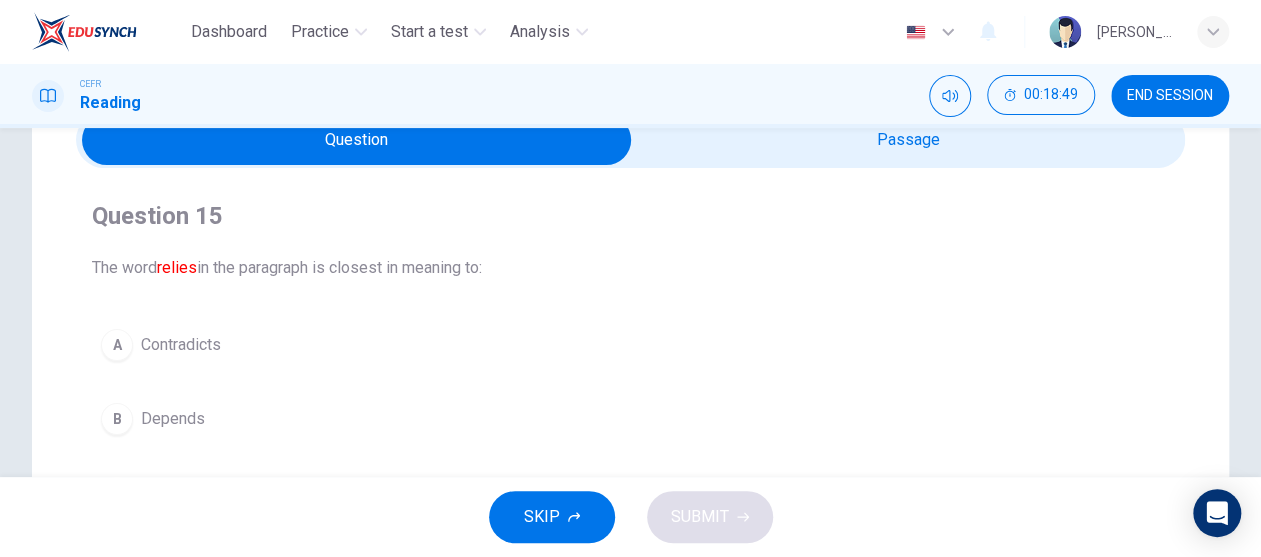 click at bounding box center [357, 140] 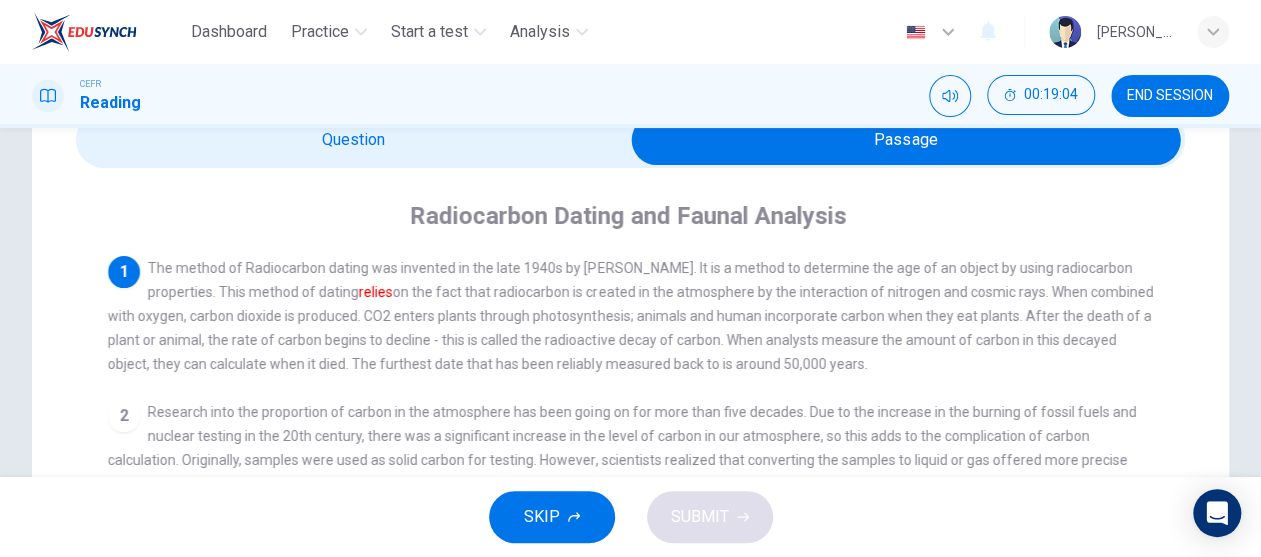click at bounding box center [906, 140] 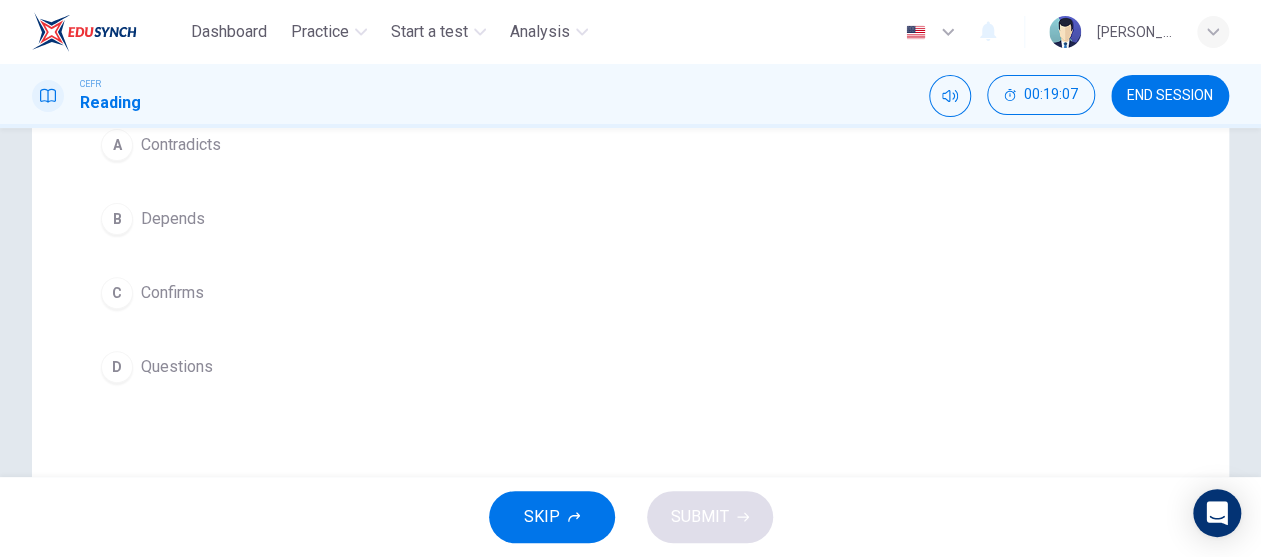 scroll, scrollTop: 200, scrollLeft: 0, axis: vertical 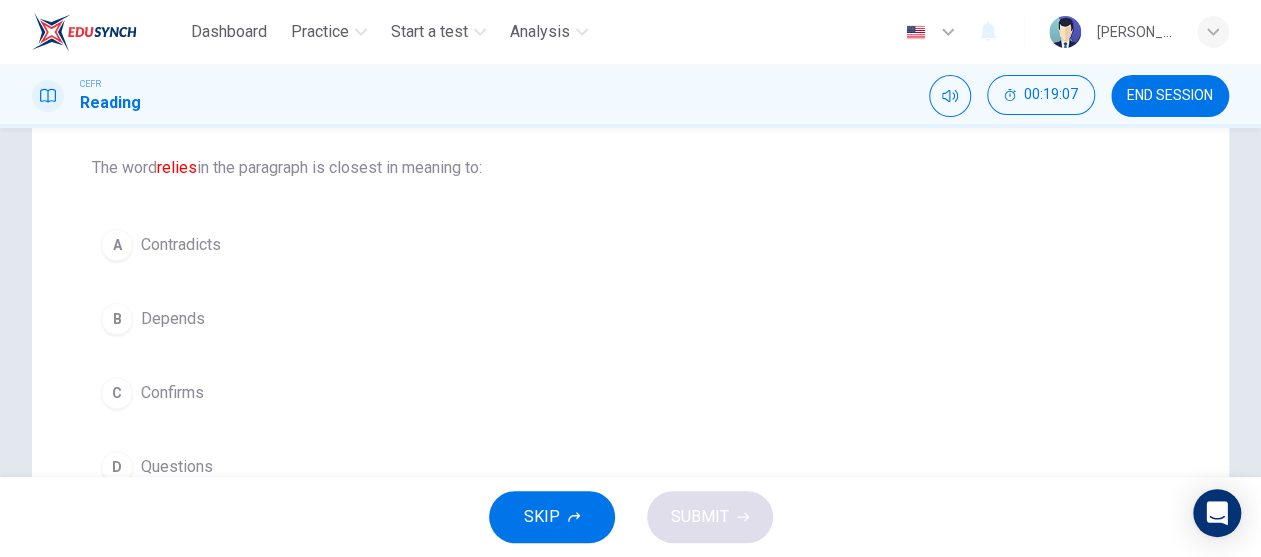 click on "Depends" at bounding box center [173, 319] 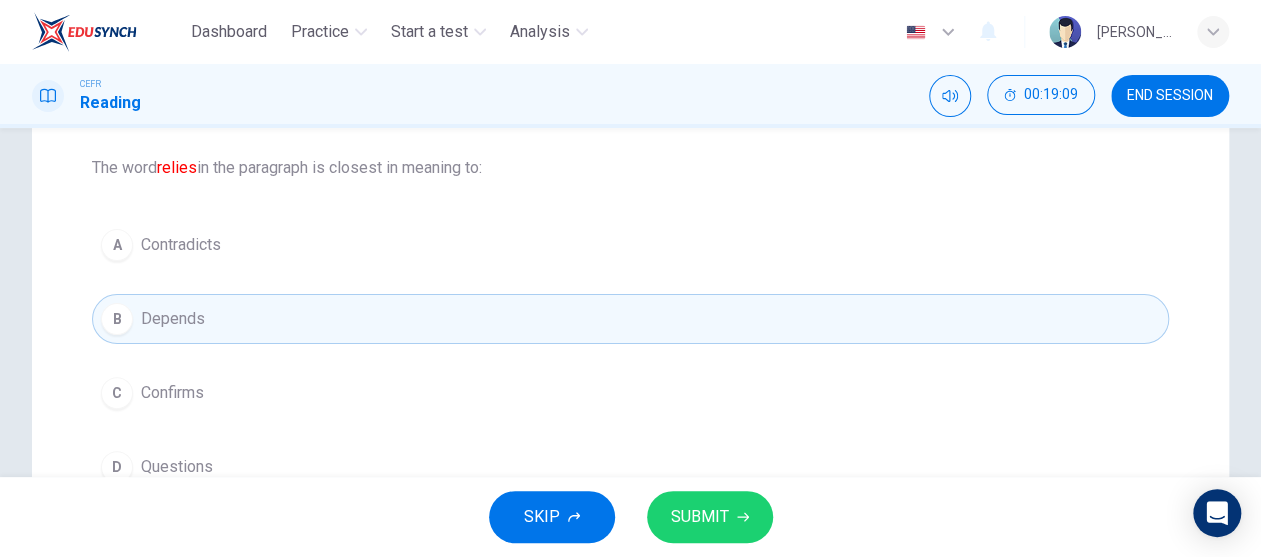 click on "SUBMIT" at bounding box center (700, 517) 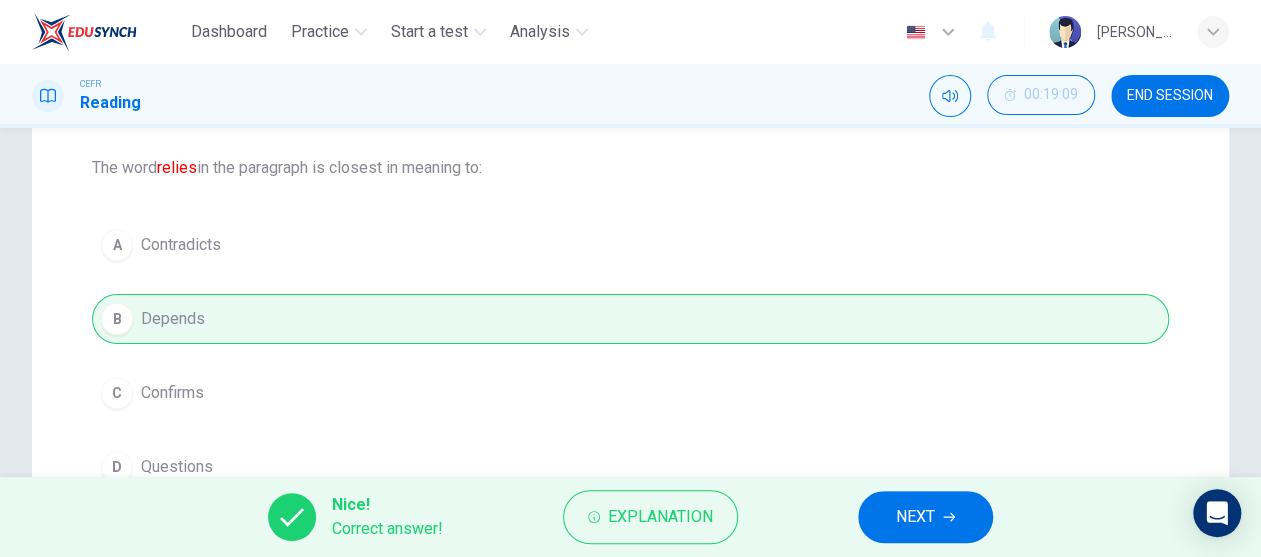 click on "NEXT" at bounding box center (925, 517) 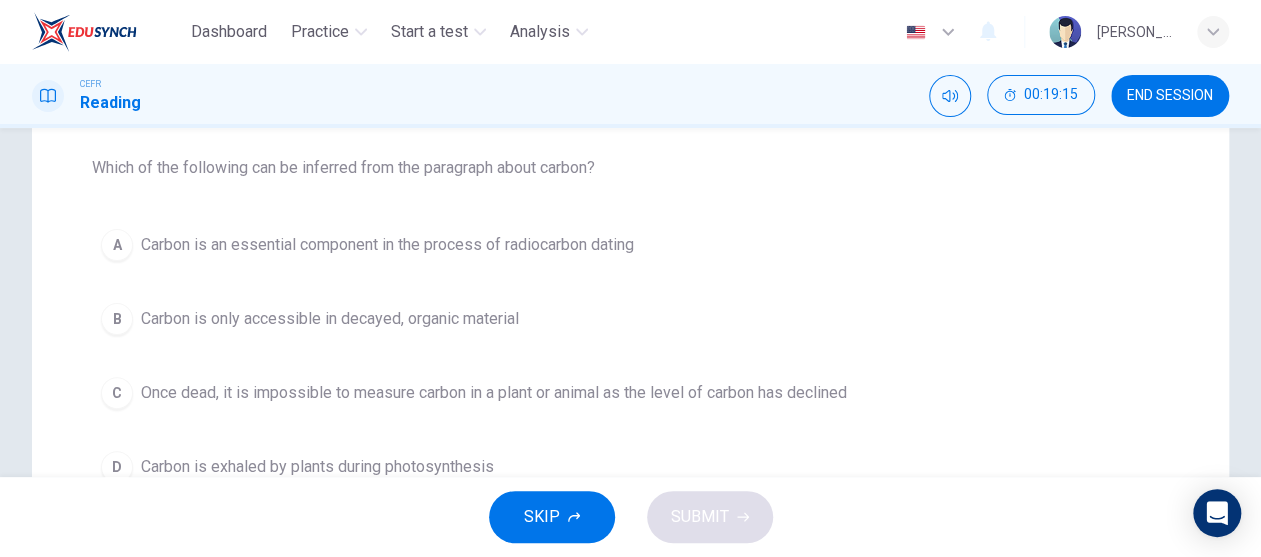 scroll, scrollTop: 0, scrollLeft: 0, axis: both 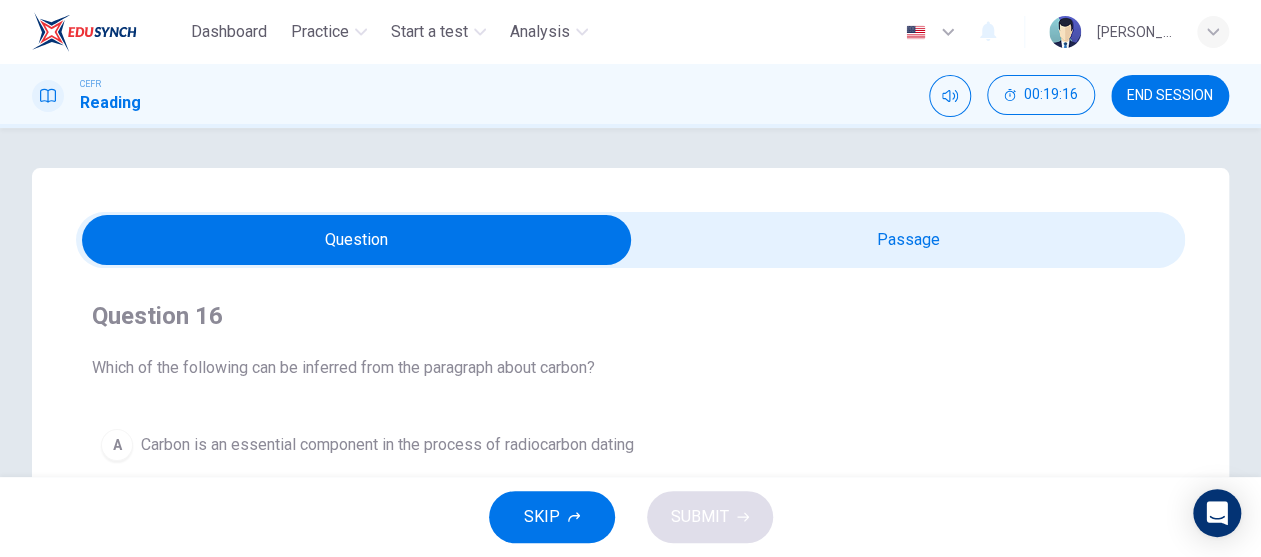 click at bounding box center [357, 240] 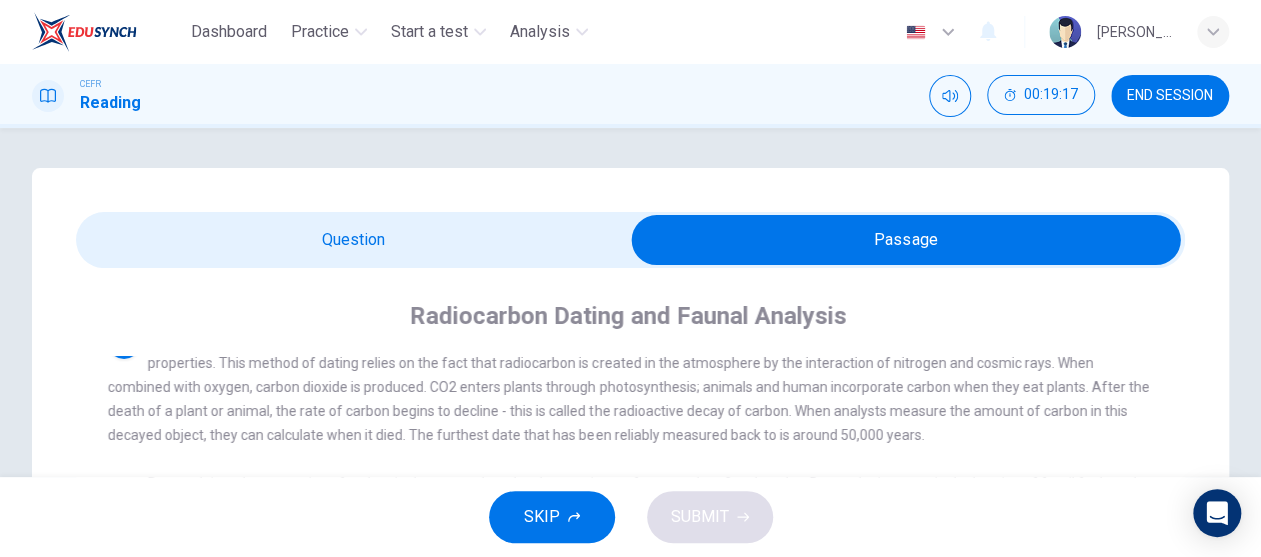 scroll, scrollTop: 0, scrollLeft: 0, axis: both 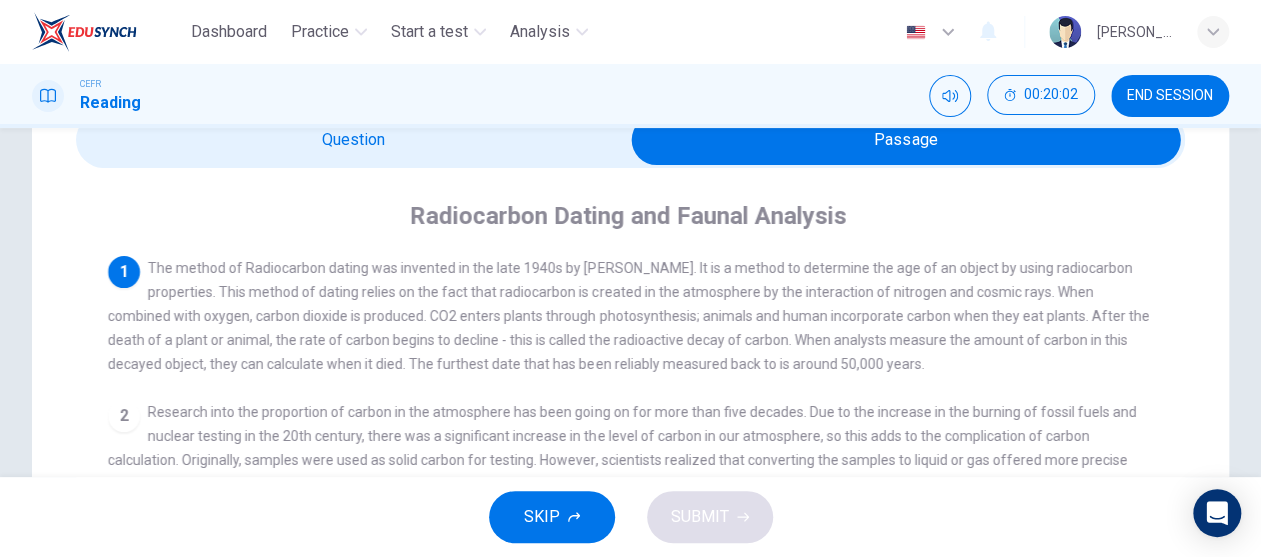 click at bounding box center (906, 140) 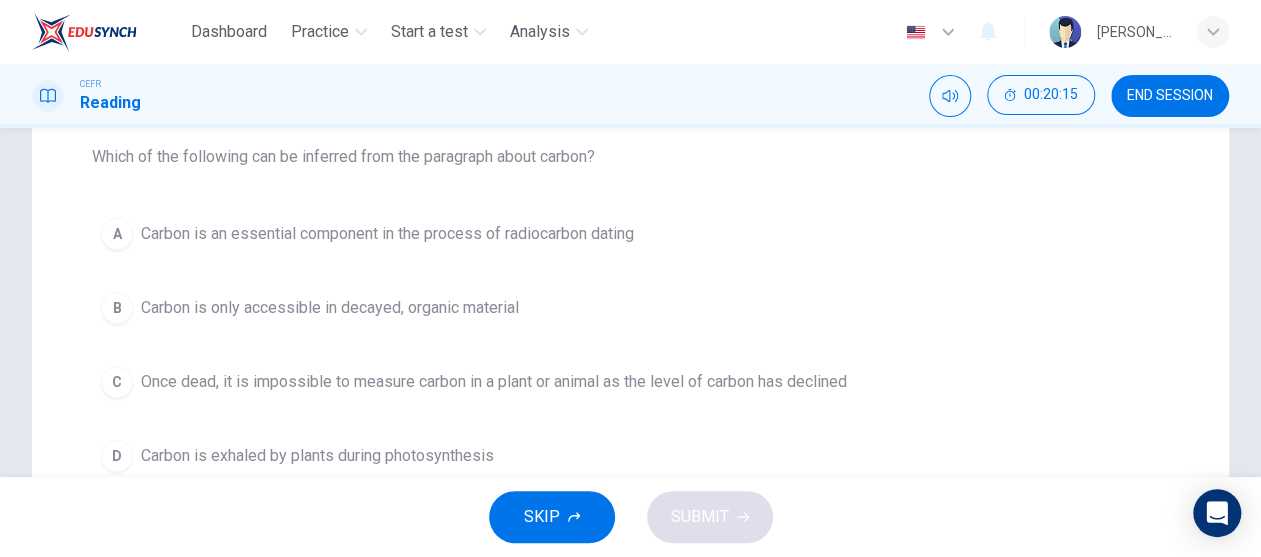 scroll, scrollTop: 200, scrollLeft: 0, axis: vertical 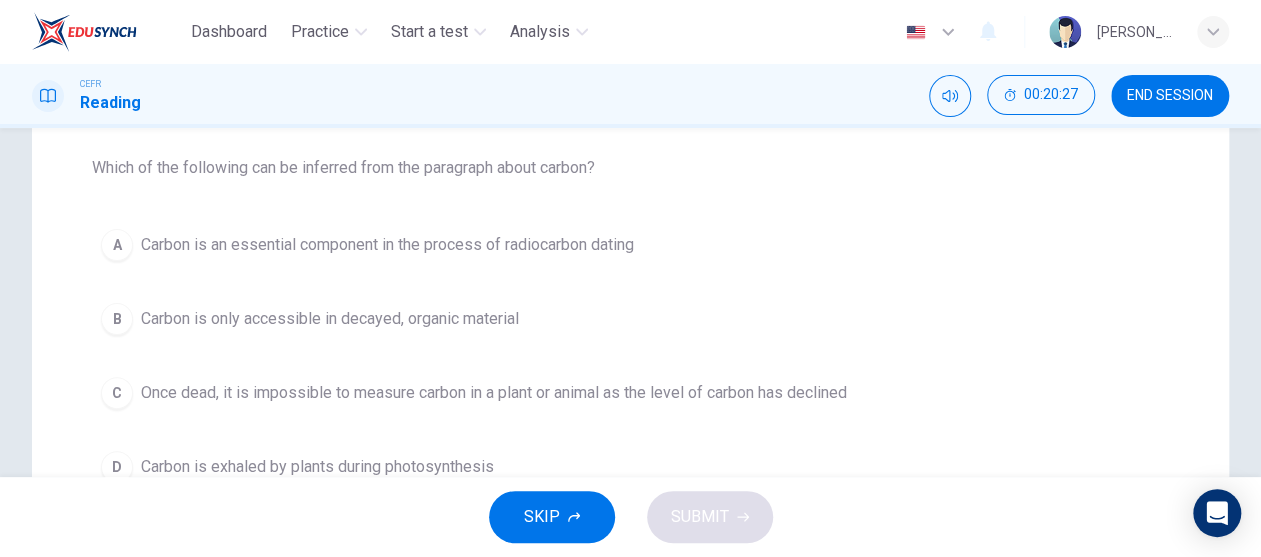 click on "Carbon is only accessible in decayed, organic material" at bounding box center (330, 319) 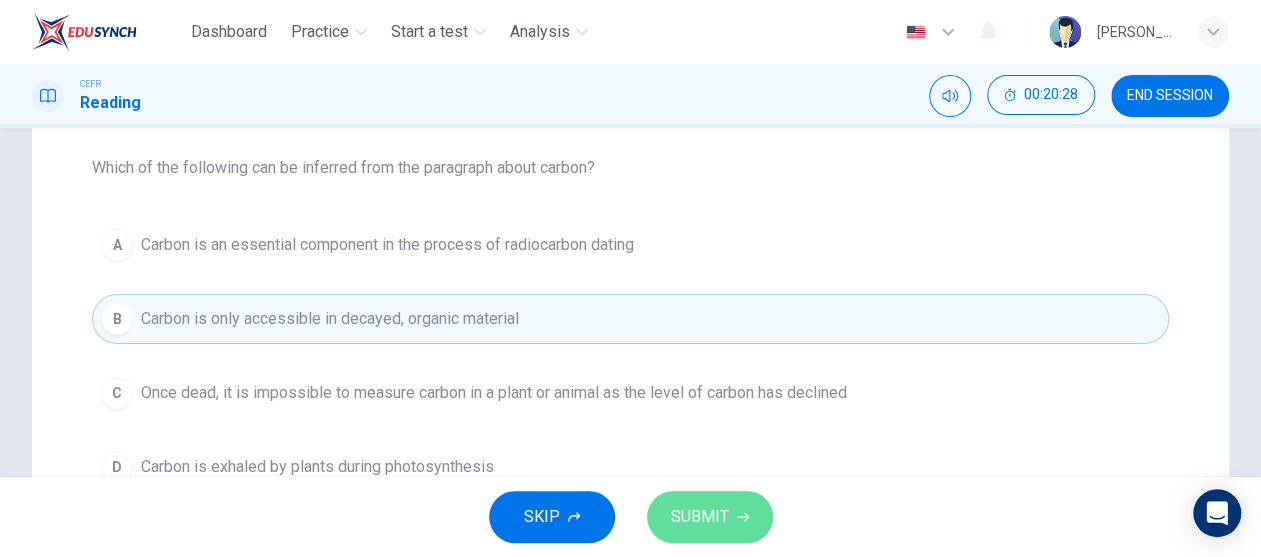click on "SUBMIT" at bounding box center (700, 517) 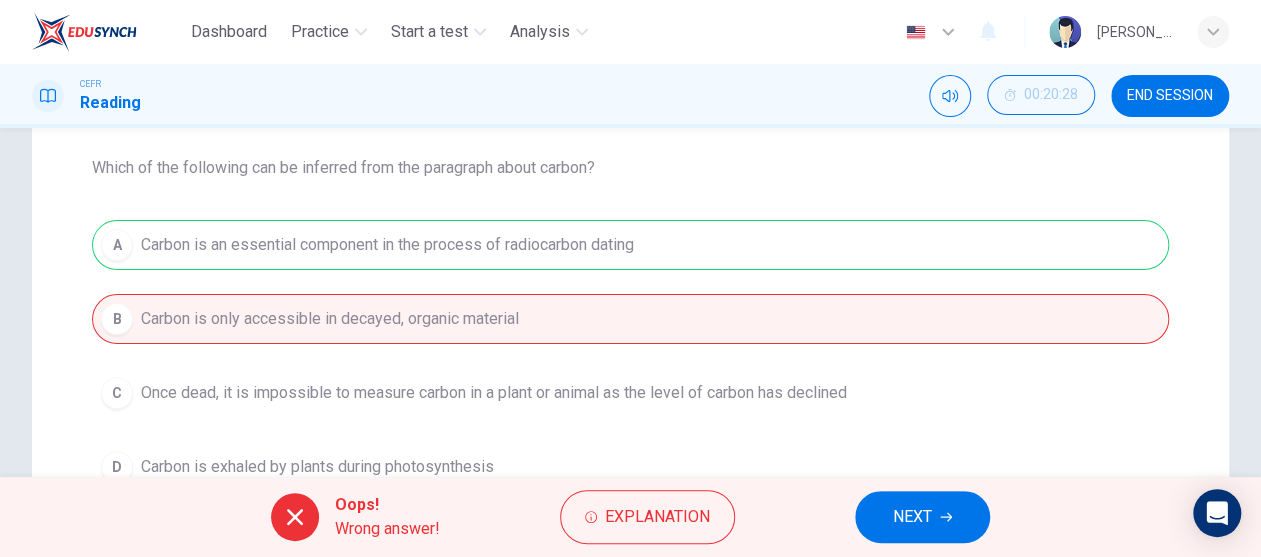 click on "NEXT" at bounding box center (912, 517) 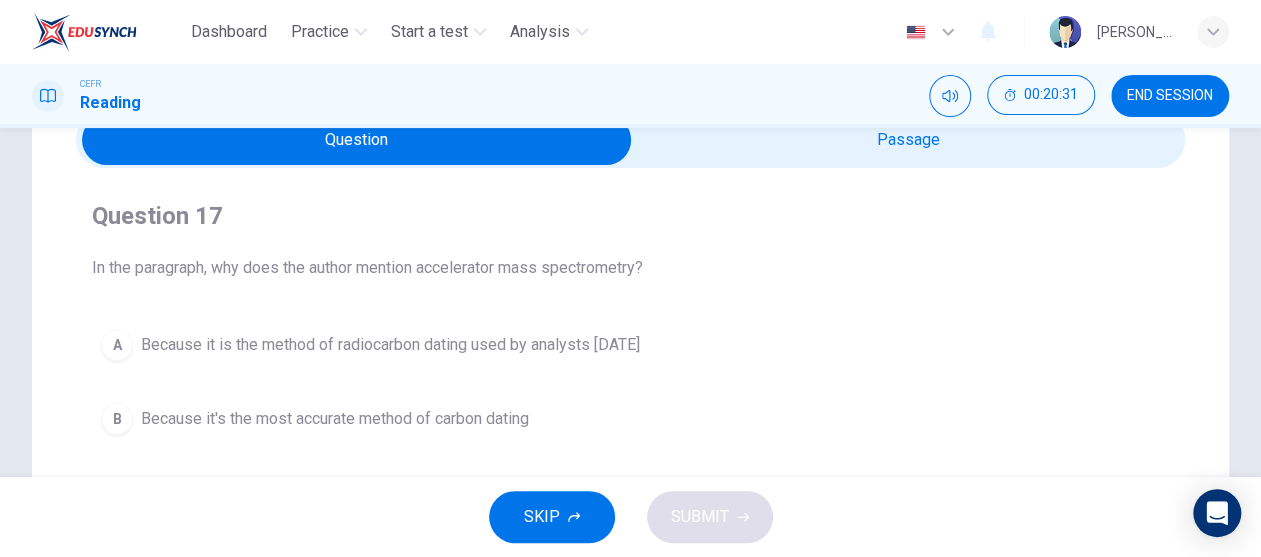 scroll, scrollTop: 0, scrollLeft: 0, axis: both 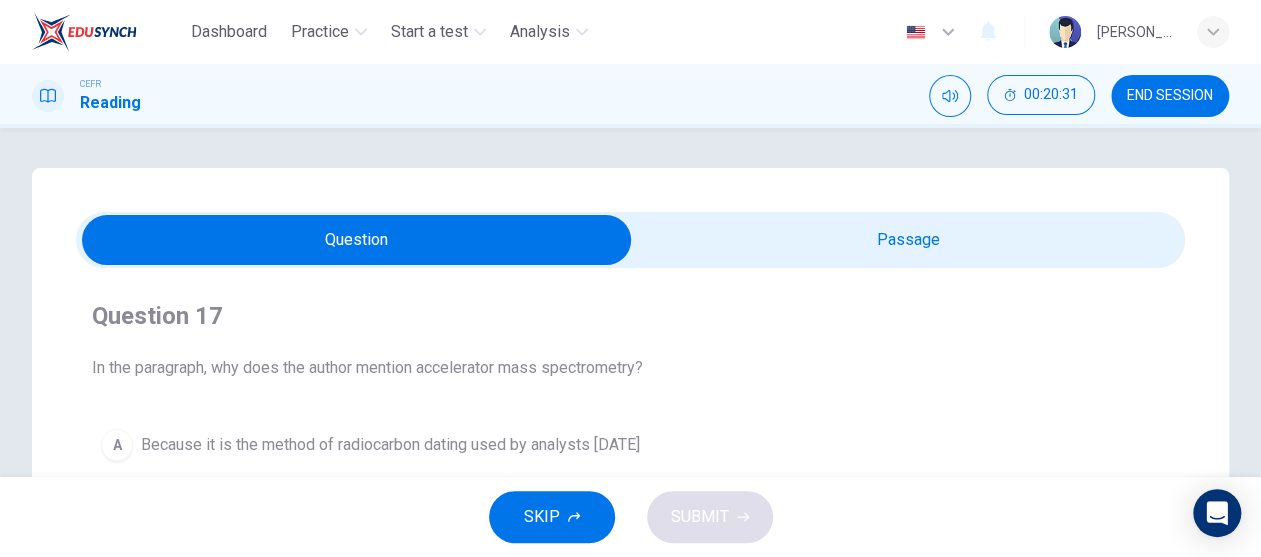 click at bounding box center [630, 240] 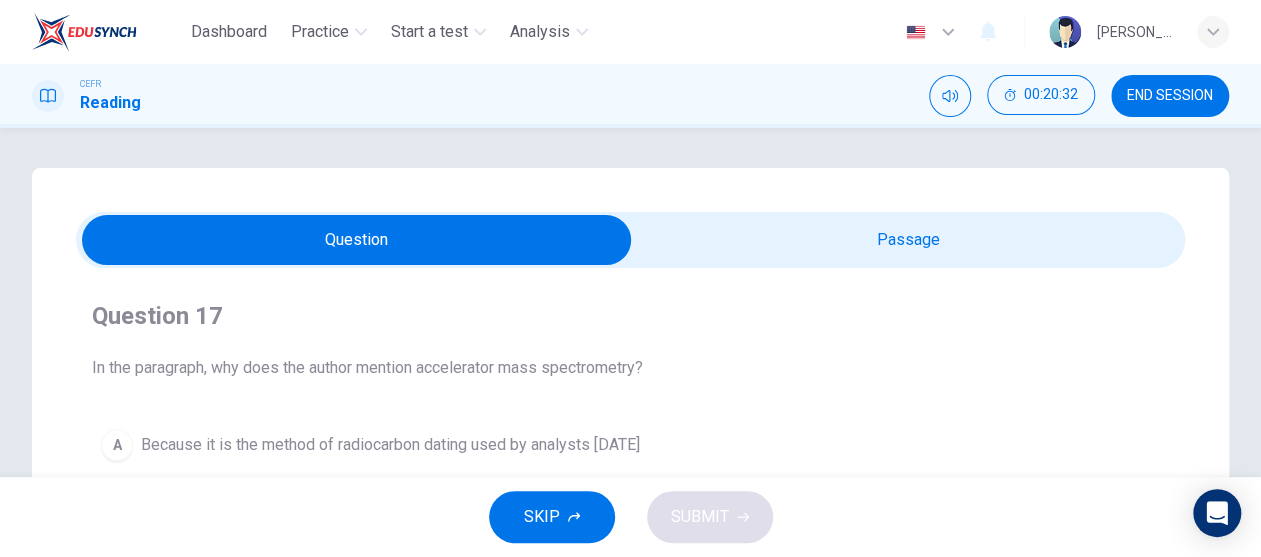 click at bounding box center [357, 240] 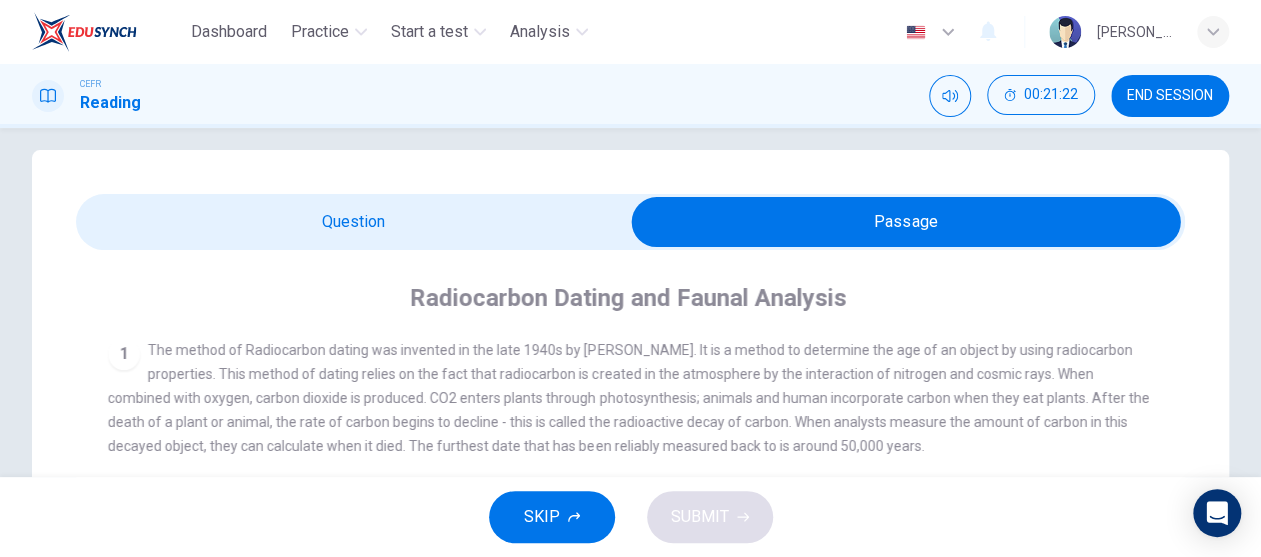 scroll, scrollTop: 0, scrollLeft: 0, axis: both 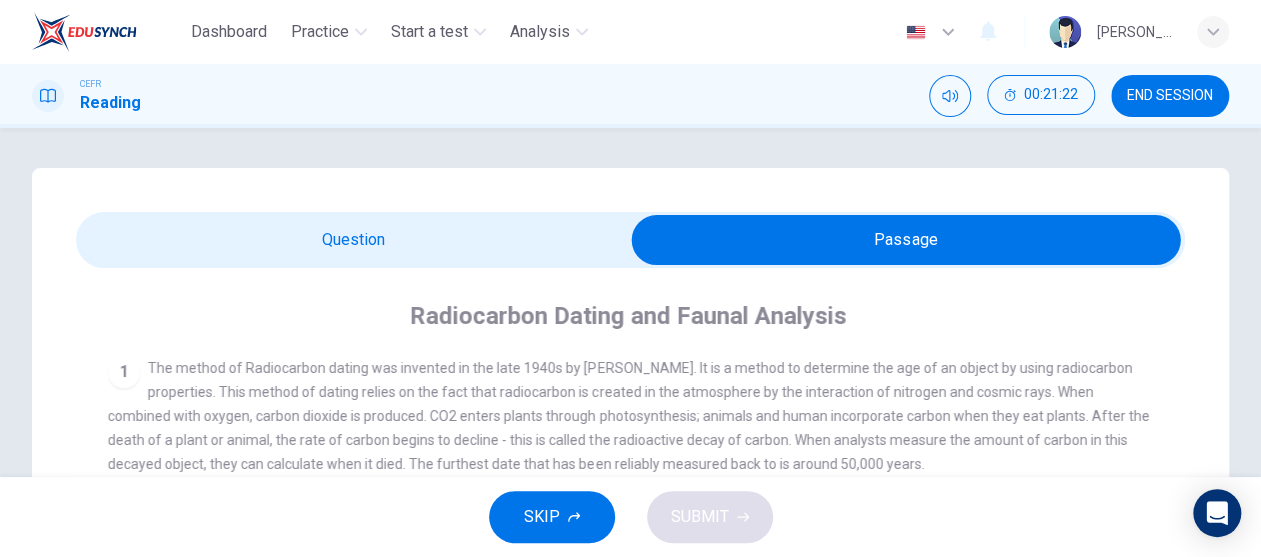 click at bounding box center (906, 240) 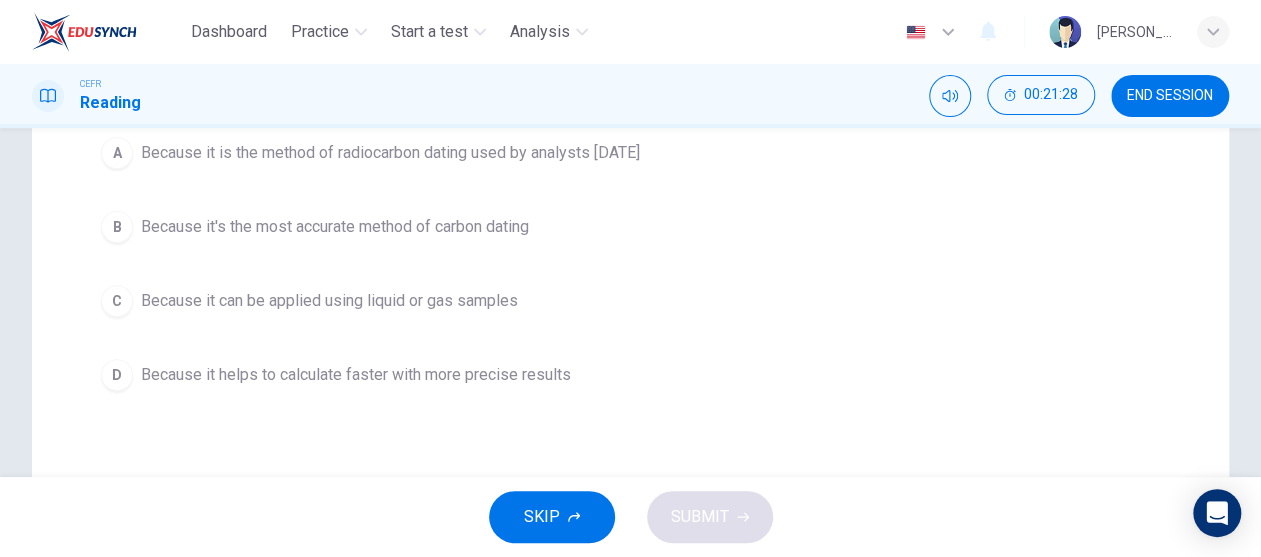 scroll, scrollTop: 400, scrollLeft: 0, axis: vertical 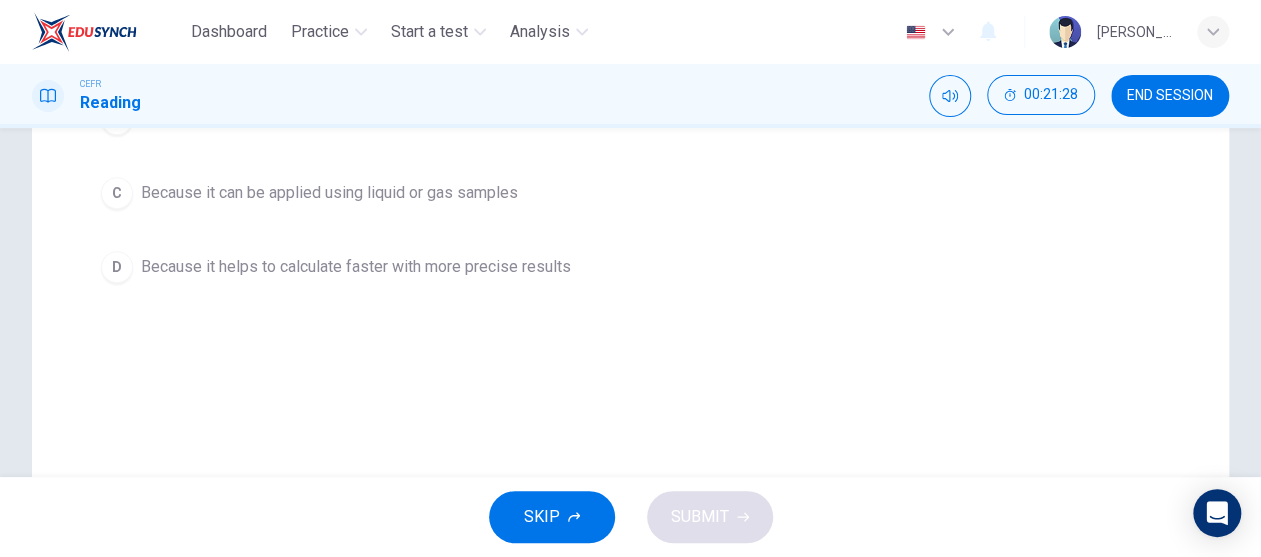 click on "Because it helps to calculate faster with more precise results" at bounding box center (356, 267) 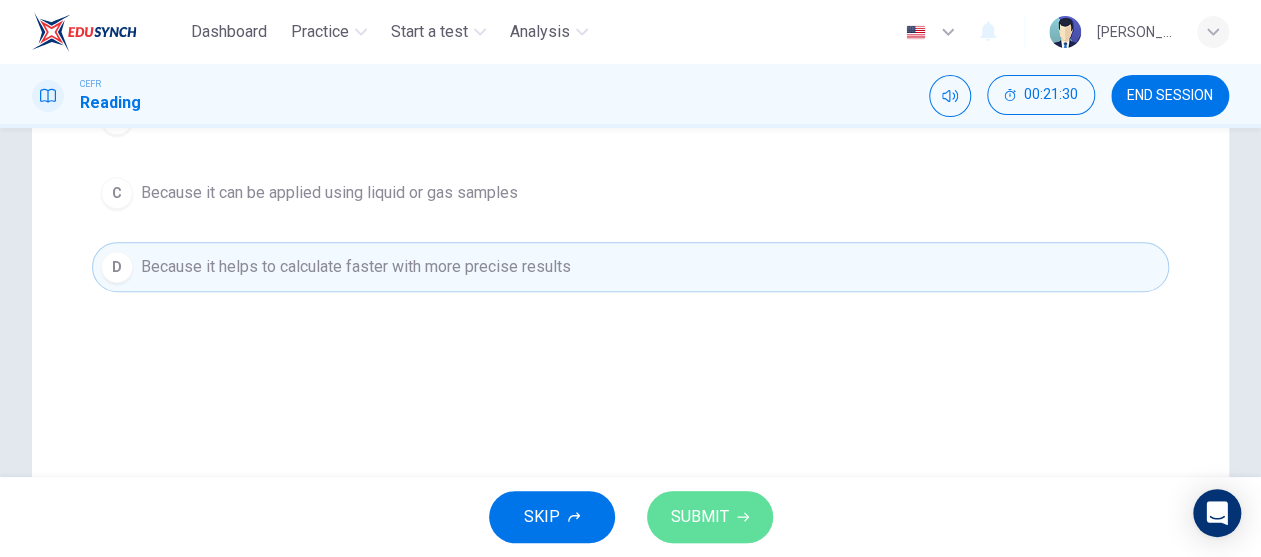 click on "SUBMIT" at bounding box center (710, 517) 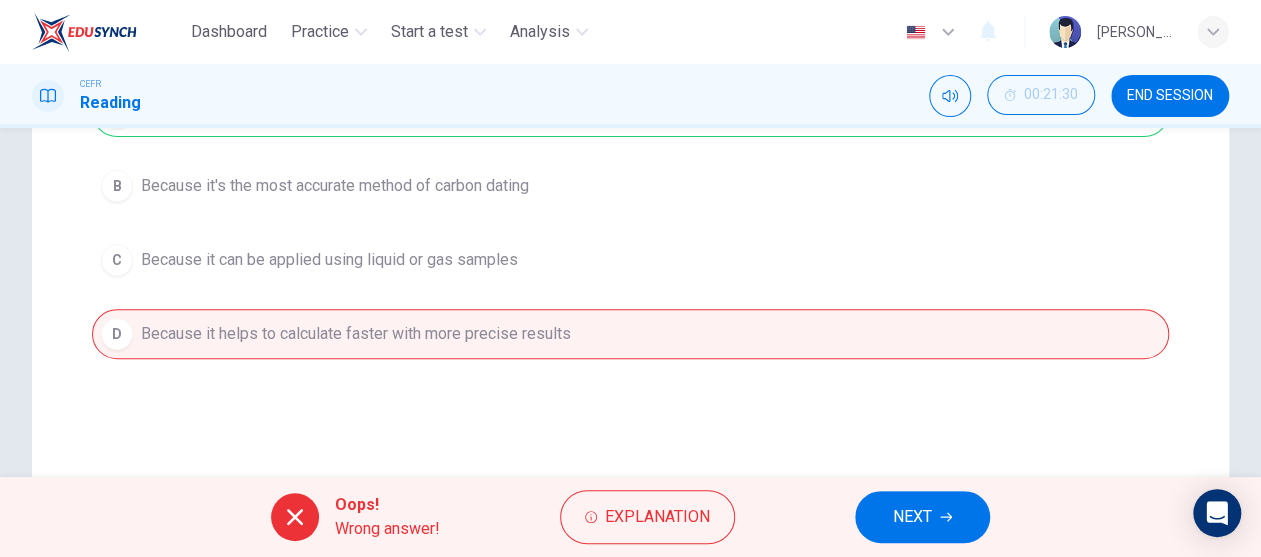 scroll, scrollTop: 300, scrollLeft: 0, axis: vertical 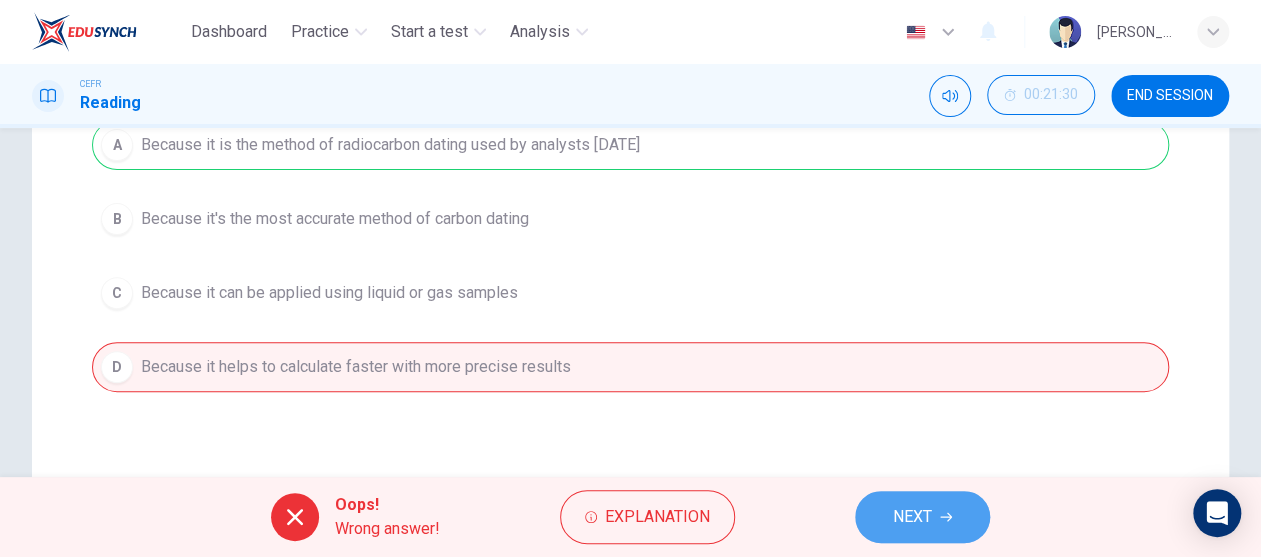 click on "NEXT" at bounding box center [912, 517] 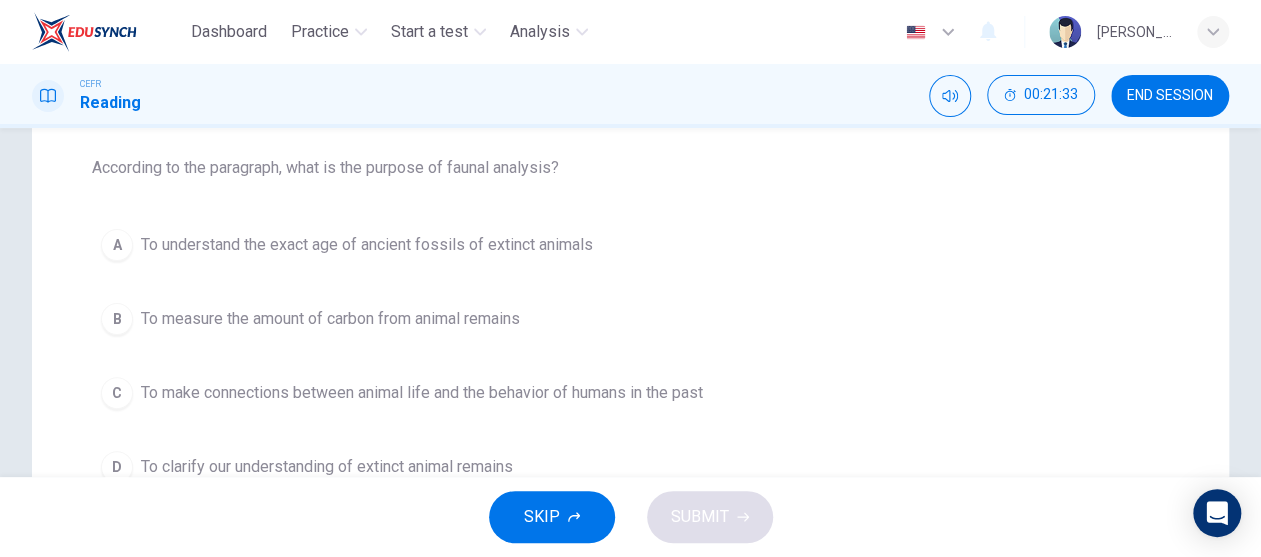 scroll, scrollTop: 100, scrollLeft: 0, axis: vertical 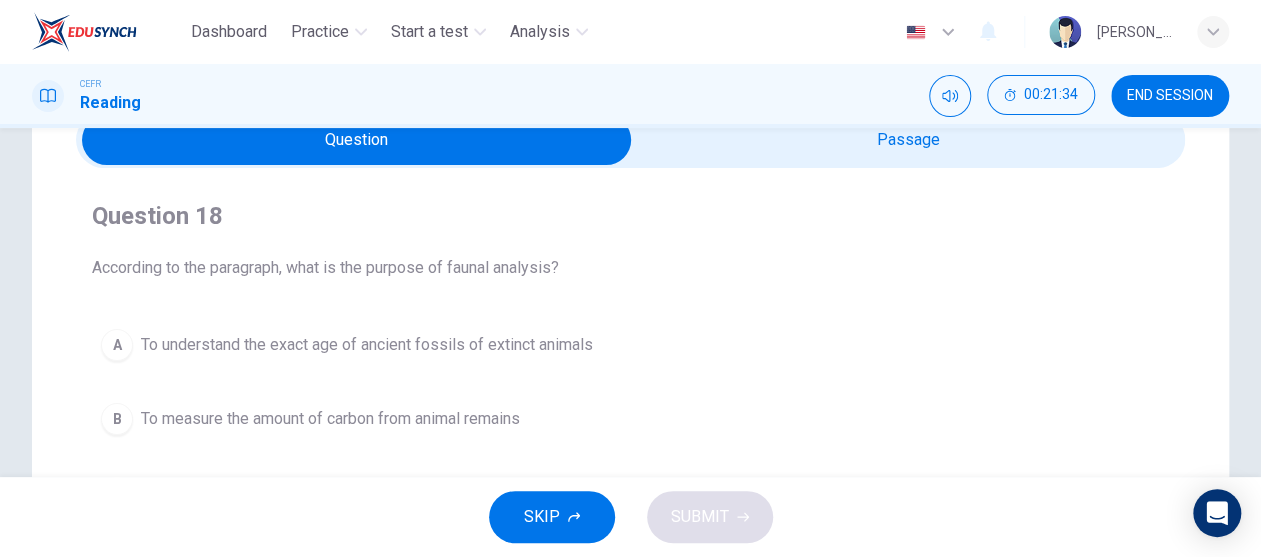 click at bounding box center [357, 140] 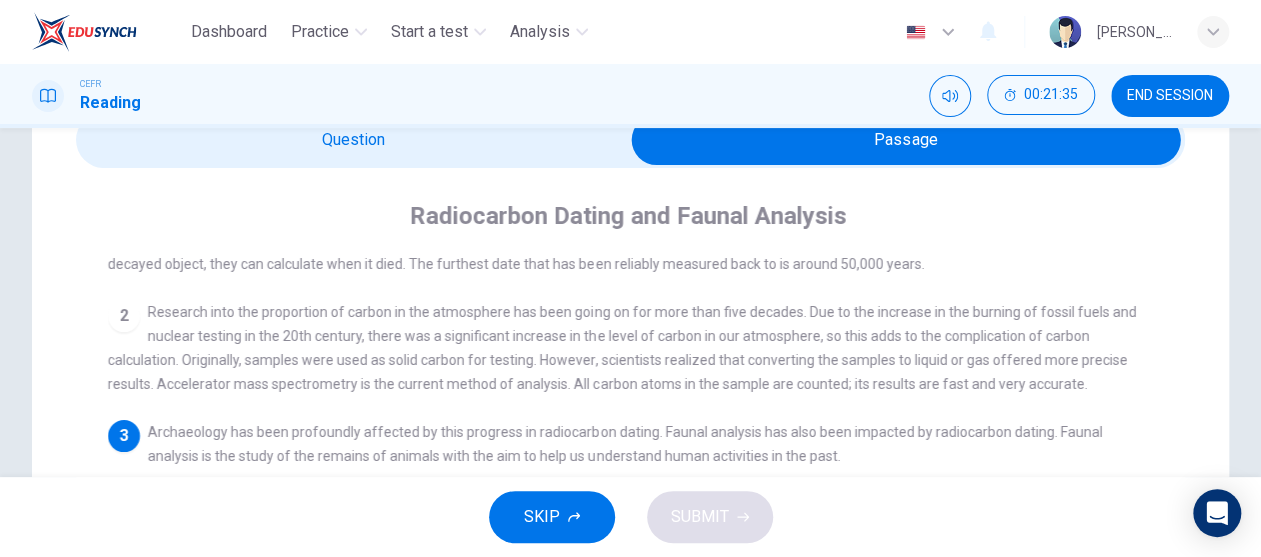 scroll, scrollTop: 122, scrollLeft: 0, axis: vertical 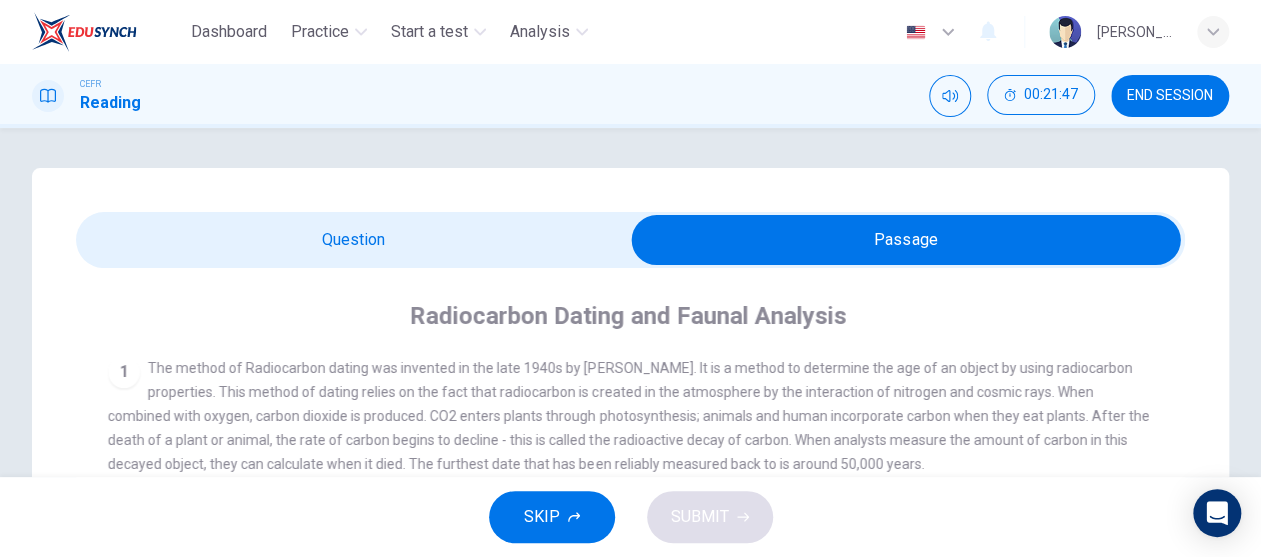 click at bounding box center [906, 240] 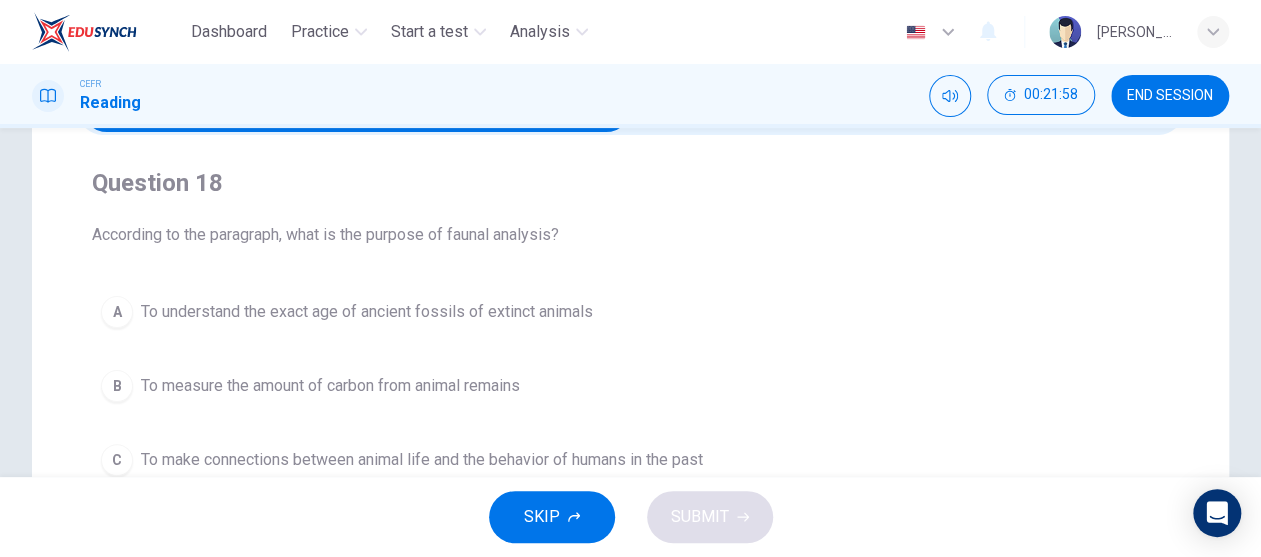 scroll, scrollTop: 100, scrollLeft: 0, axis: vertical 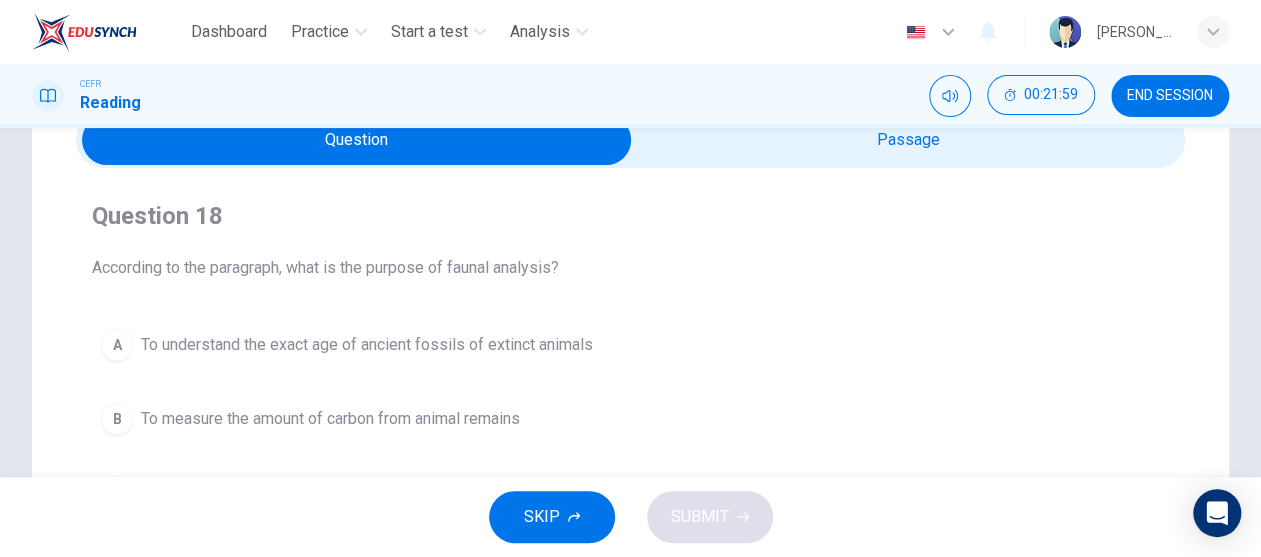 click at bounding box center (357, 140) 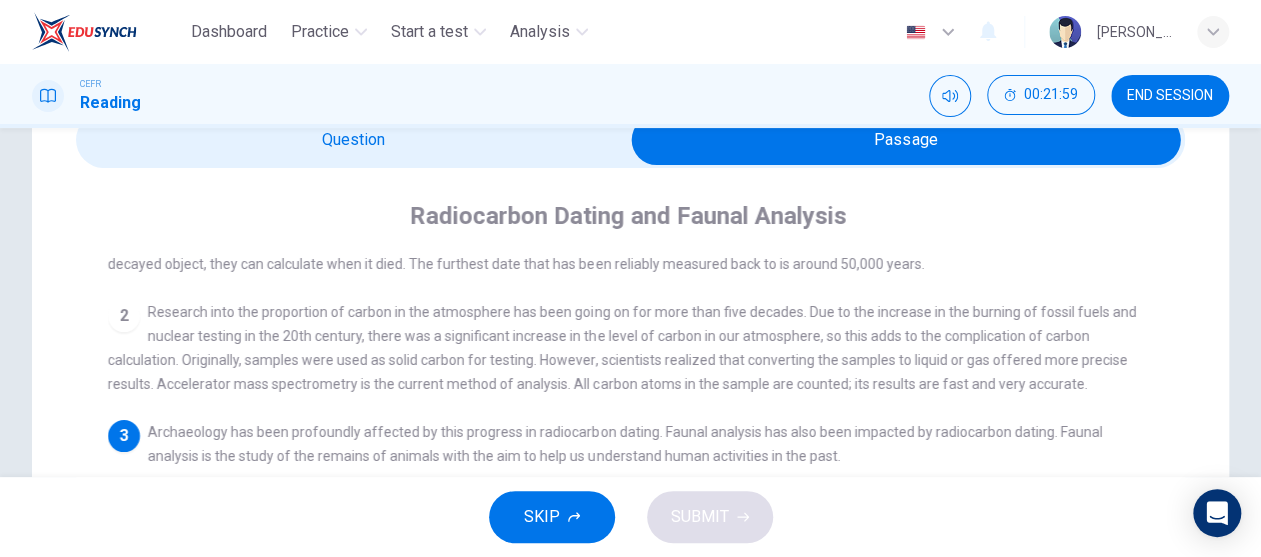 scroll, scrollTop: 122, scrollLeft: 0, axis: vertical 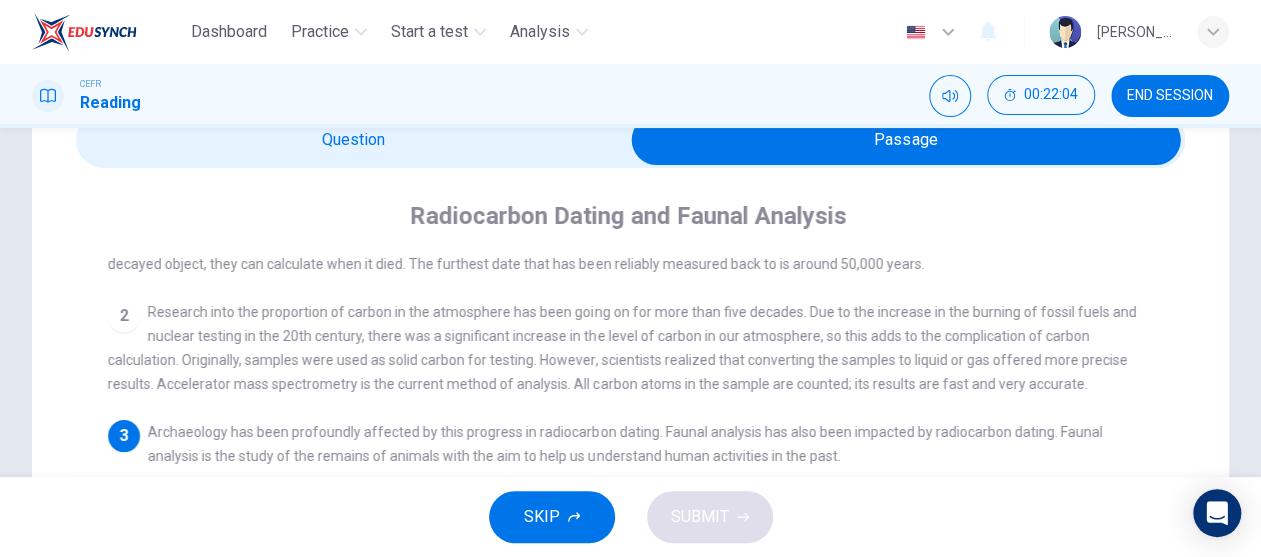 click at bounding box center [906, 140] 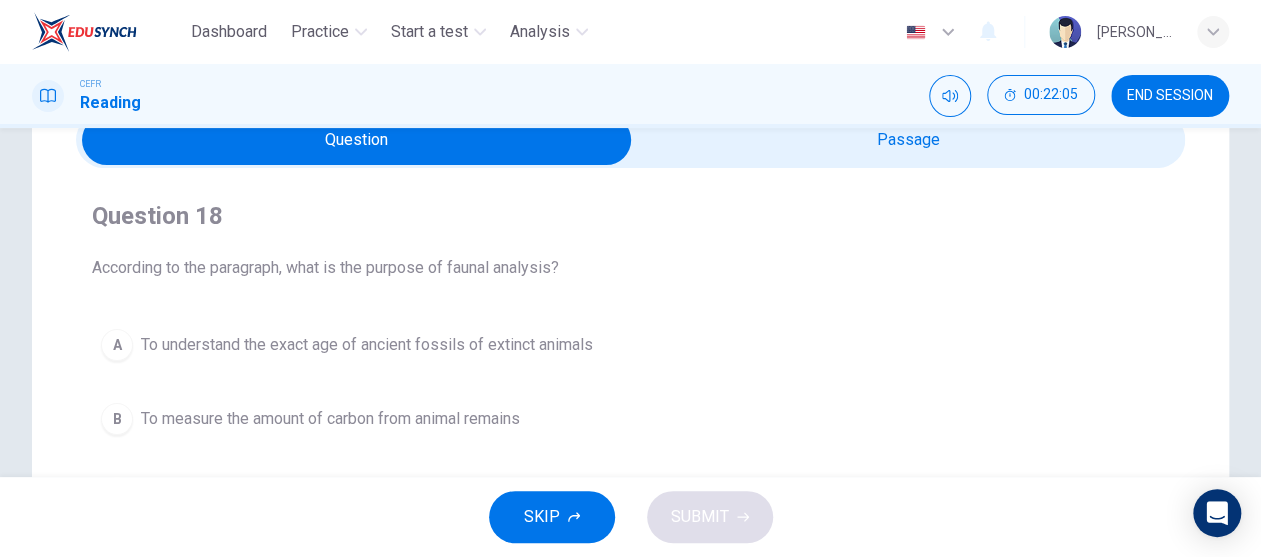 scroll, scrollTop: 200, scrollLeft: 0, axis: vertical 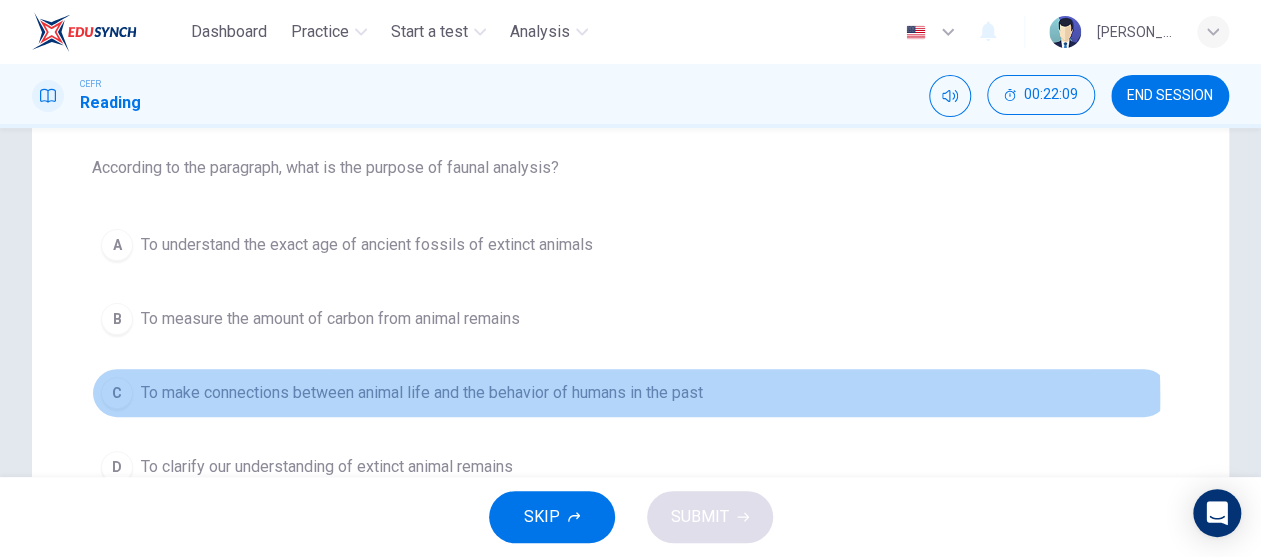 click on "To make connections between animal life and the behavior of humans in the past" at bounding box center (422, 393) 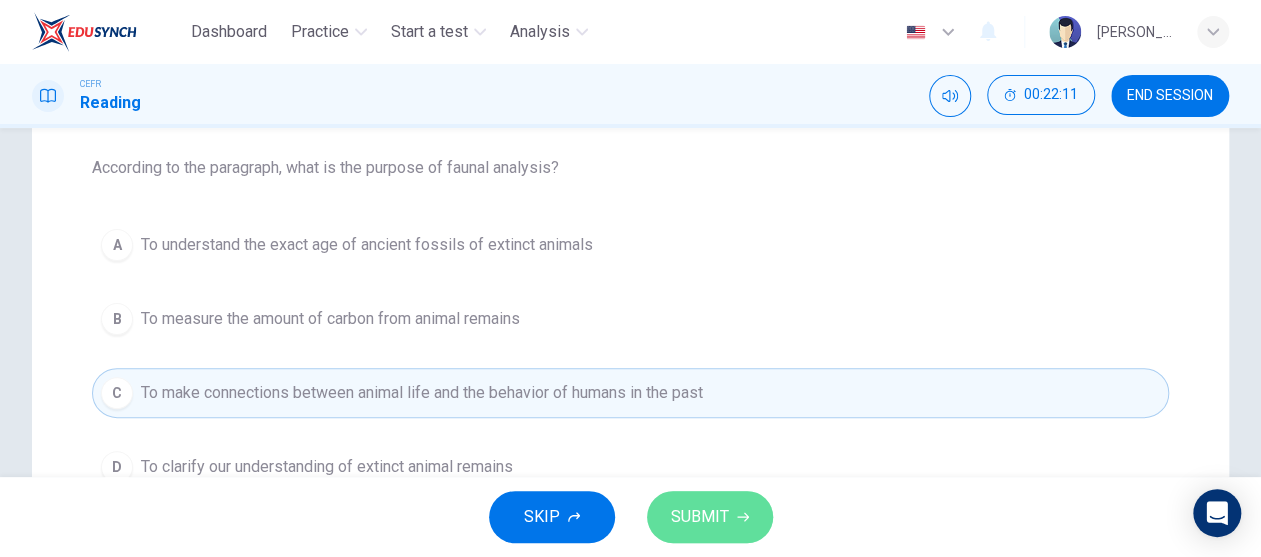 click 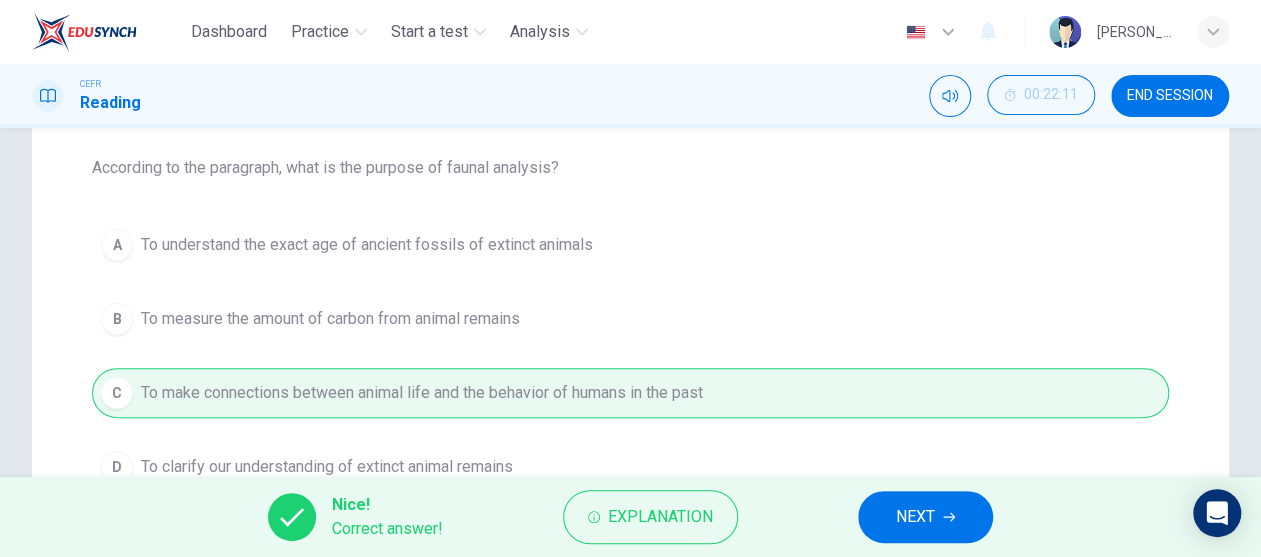 click on "NEXT" at bounding box center (915, 517) 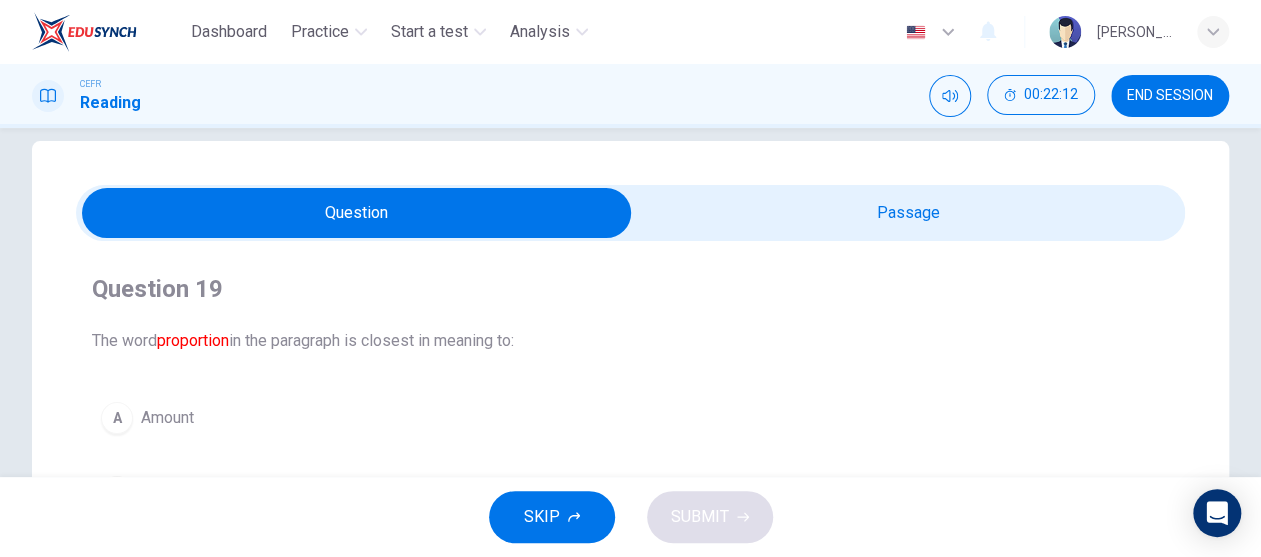 scroll, scrollTop: 0, scrollLeft: 0, axis: both 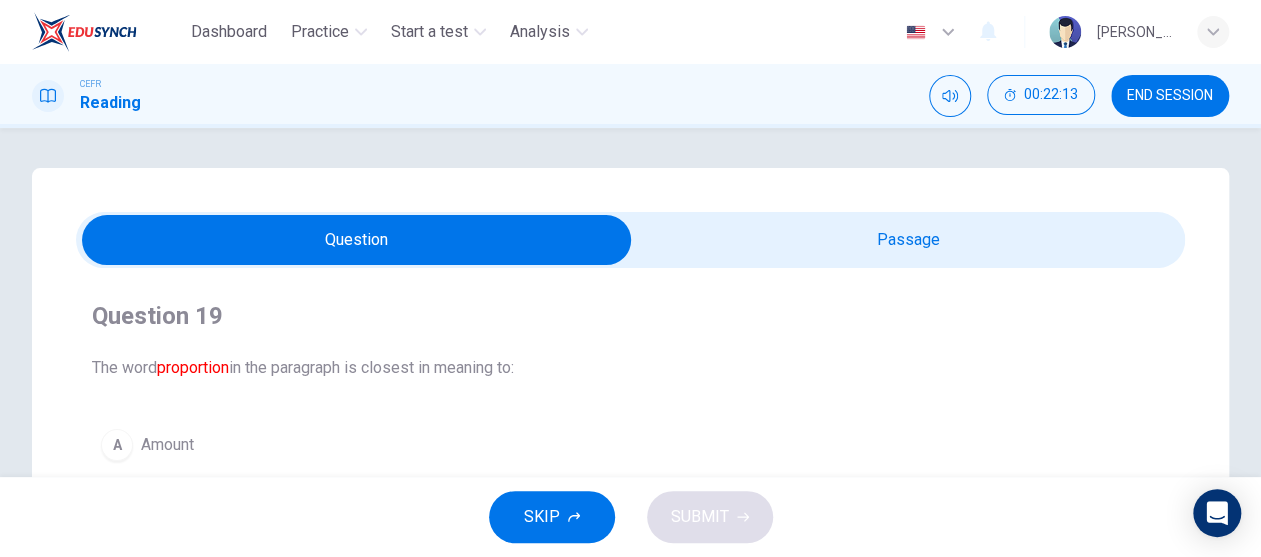 click at bounding box center [357, 240] 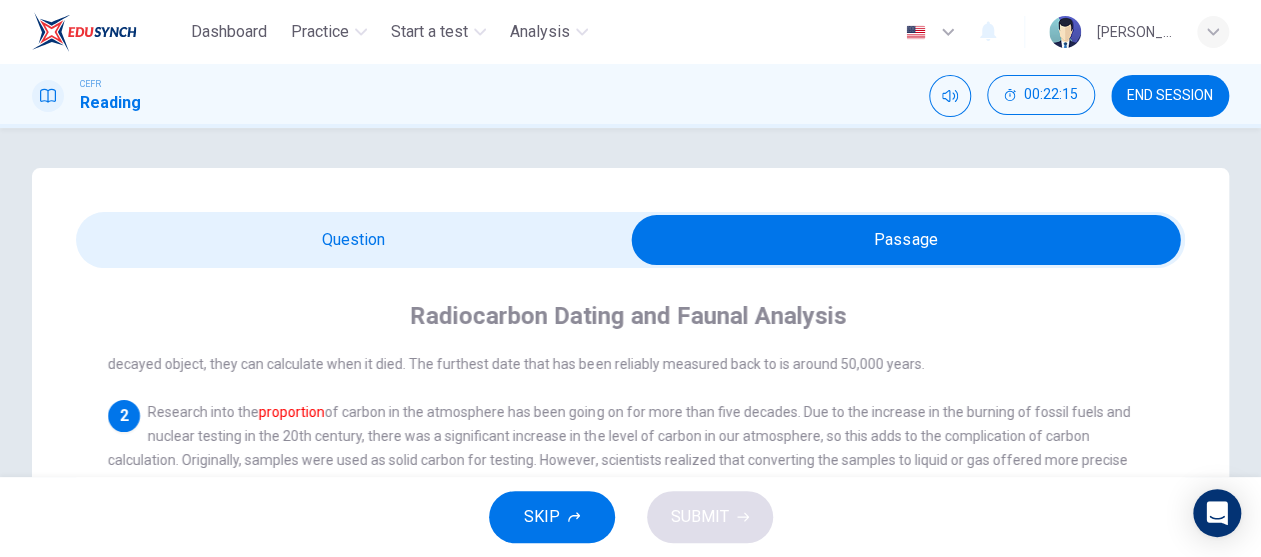 click on "Radiocarbon Dating and Faunal Analysis 1 The method of Radiocarbon dating was invented in the late 1940s by Willard Libby. It is a method to determine the age of an object by using radiocarbon properties. This method of dating relies on the fact that radiocarbon is created in the atmosphere by the interaction of nitrogen and cosmic rays. When combined with oxygen, carbon dioxide is produced. CO2 enters plants through photosynthesis; animals and human incorporate carbon when they eat plants. After the death of a plant or animal, the rate of carbon begins to decline - this is called the radioactive decay of carbon. When analysts measure the amount of carbon in this decayed object, they can calculate when it died. The furthest date that has been reliably measured back to is around 50,000 years. 2 Research into the  proportion 3 4 5 6" at bounding box center (630, 686) 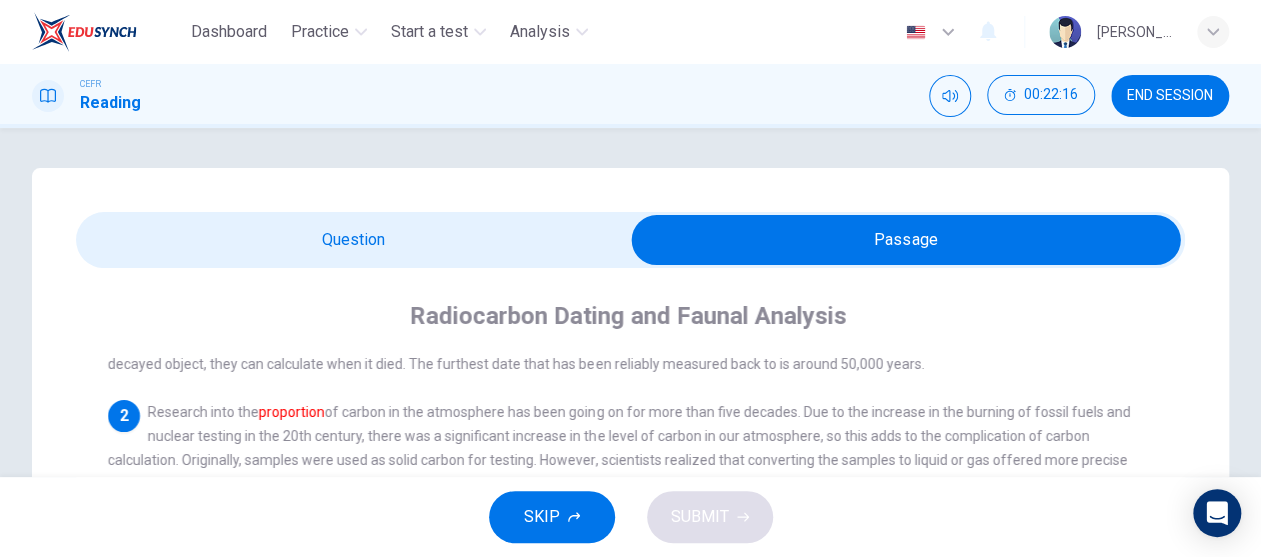 click at bounding box center (906, 240) 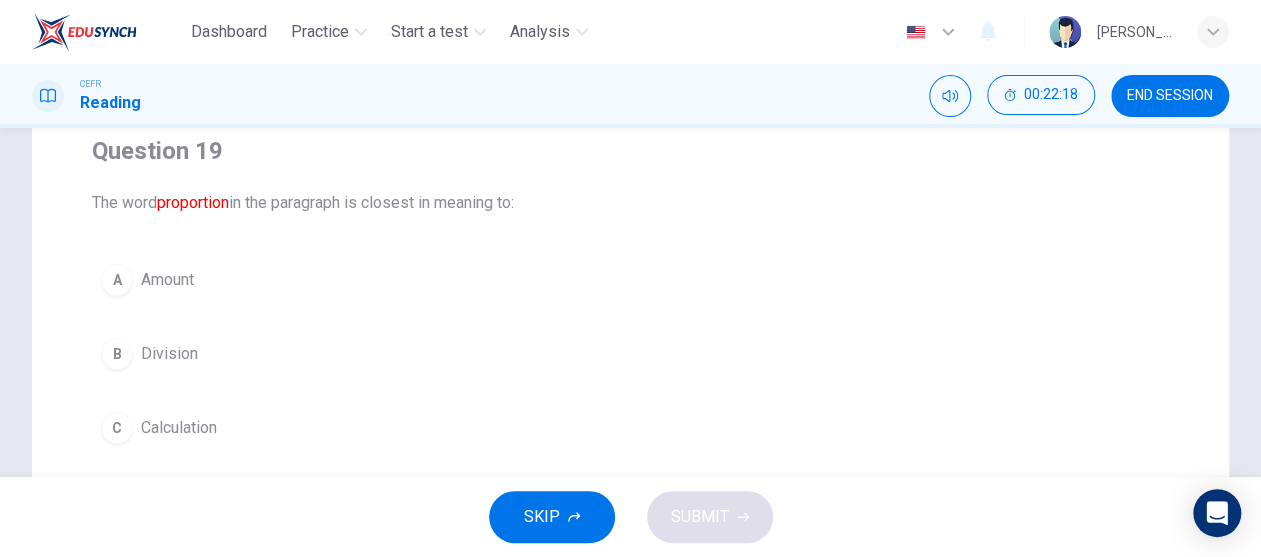 scroll, scrollTop: 200, scrollLeft: 0, axis: vertical 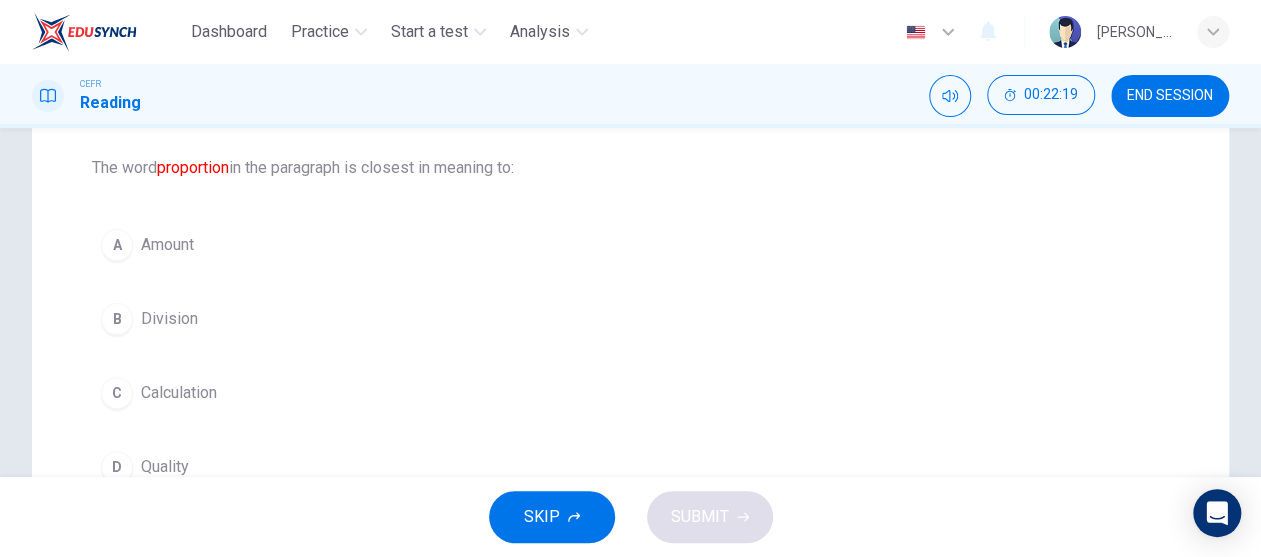 click on "Amount" at bounding box center (167, 245) 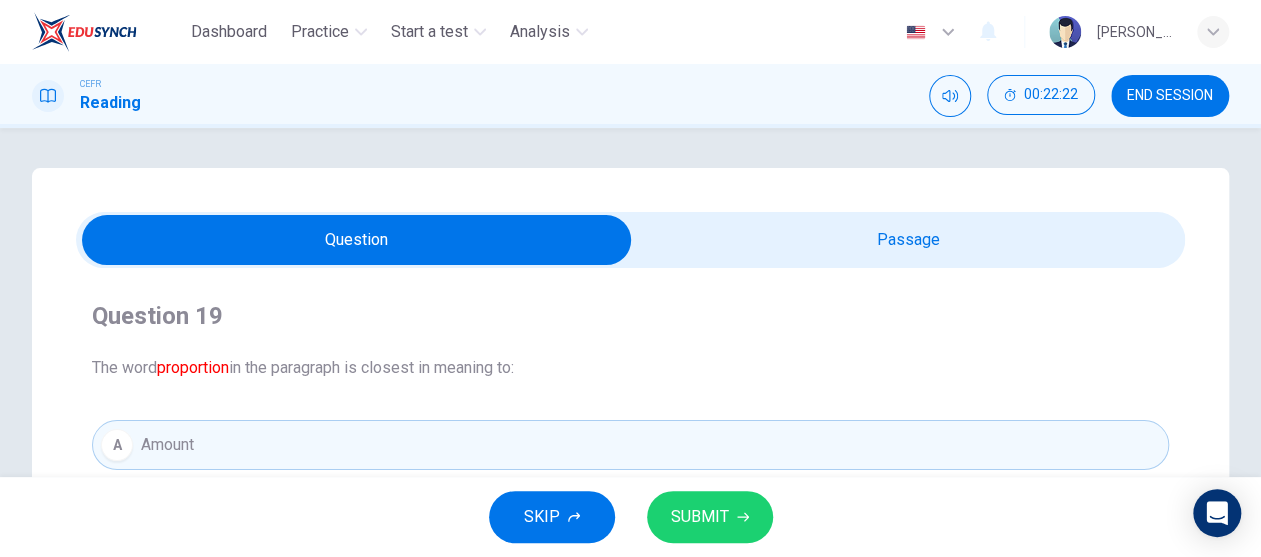 scroll, scrollTop: 0, scrollLeft: 0, axis: both 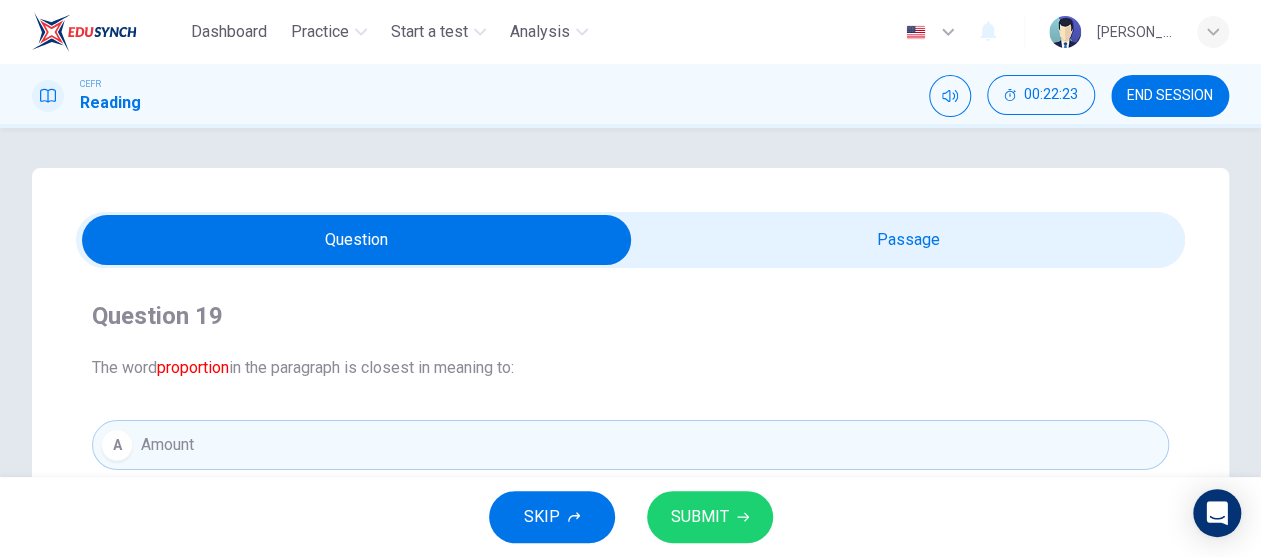 click at bounding box center [357, 240] 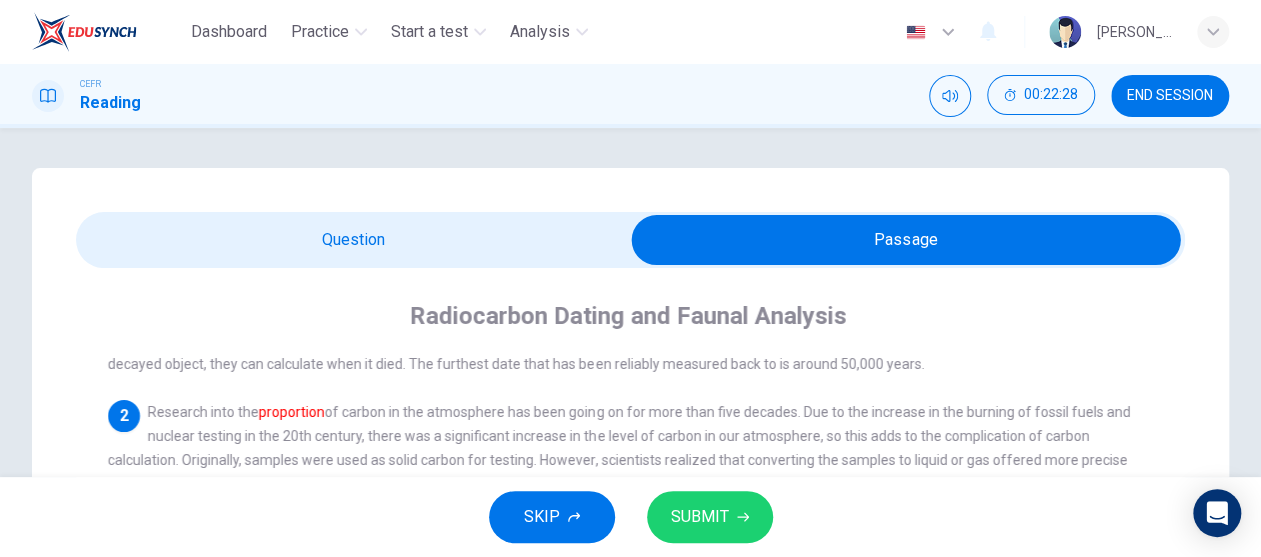 click at bounding box center [906, 240] 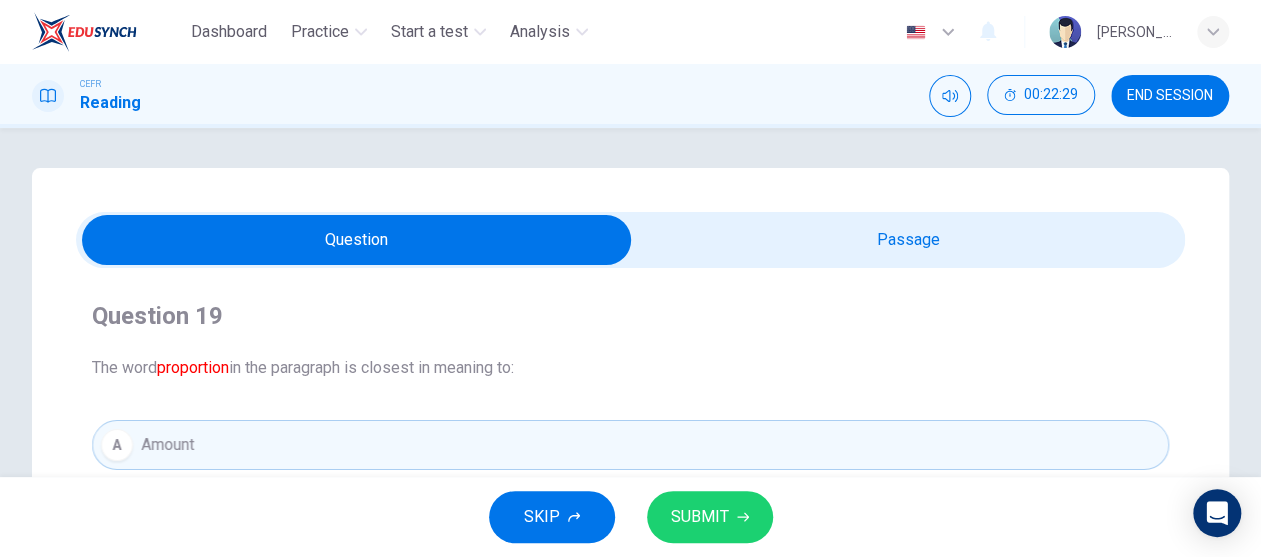 scroll, scrollTop: 200, scrollLeft: 0, axis: vertical 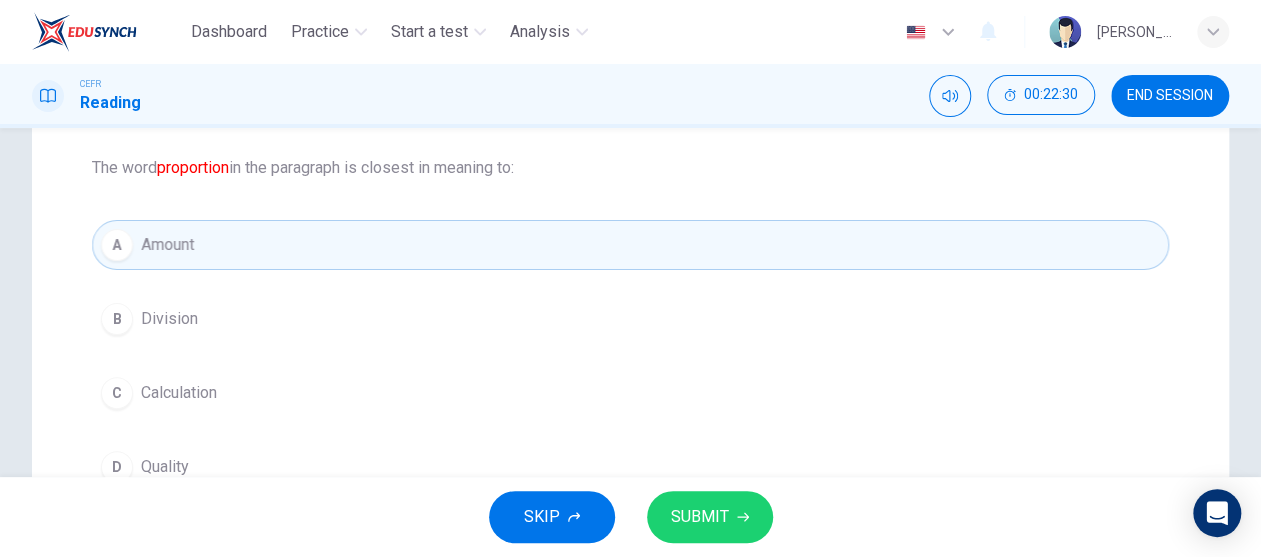 click on "SUBMIT" at bounding box center (700, 517) 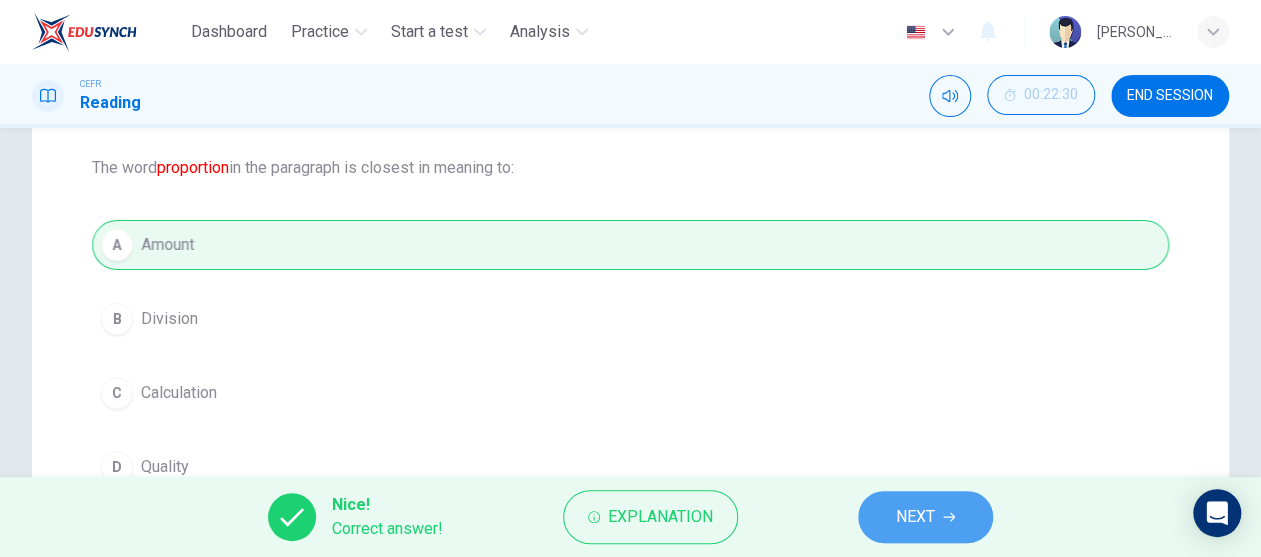 click on "NEXT" at bounding box center (925, 517) 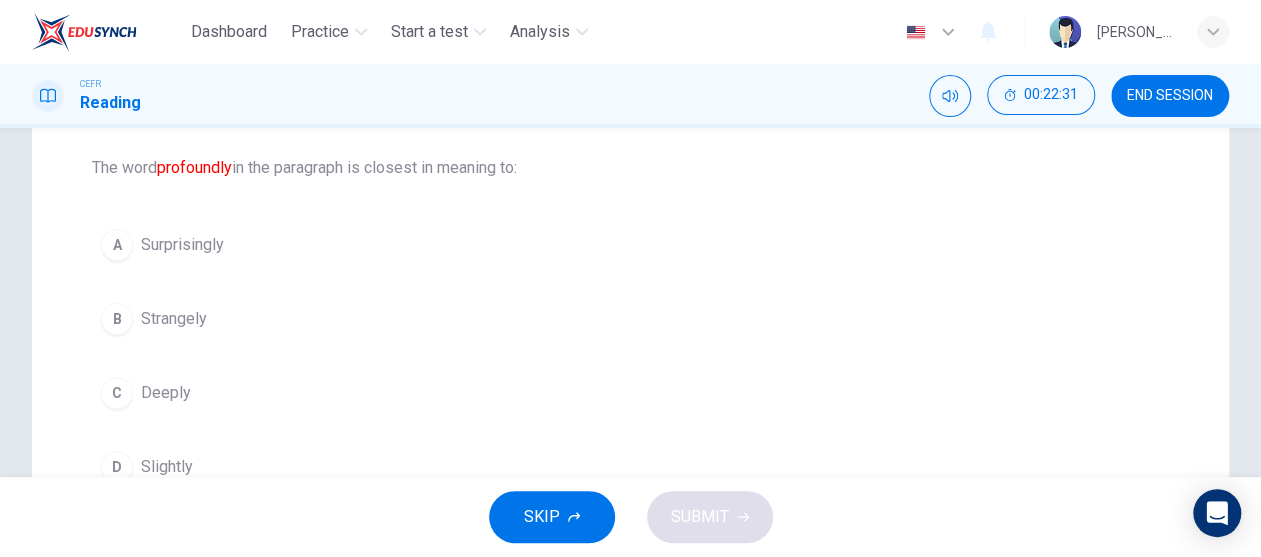 scroll, scrollTop: 100, scrollLeft: 0, axis: vertical 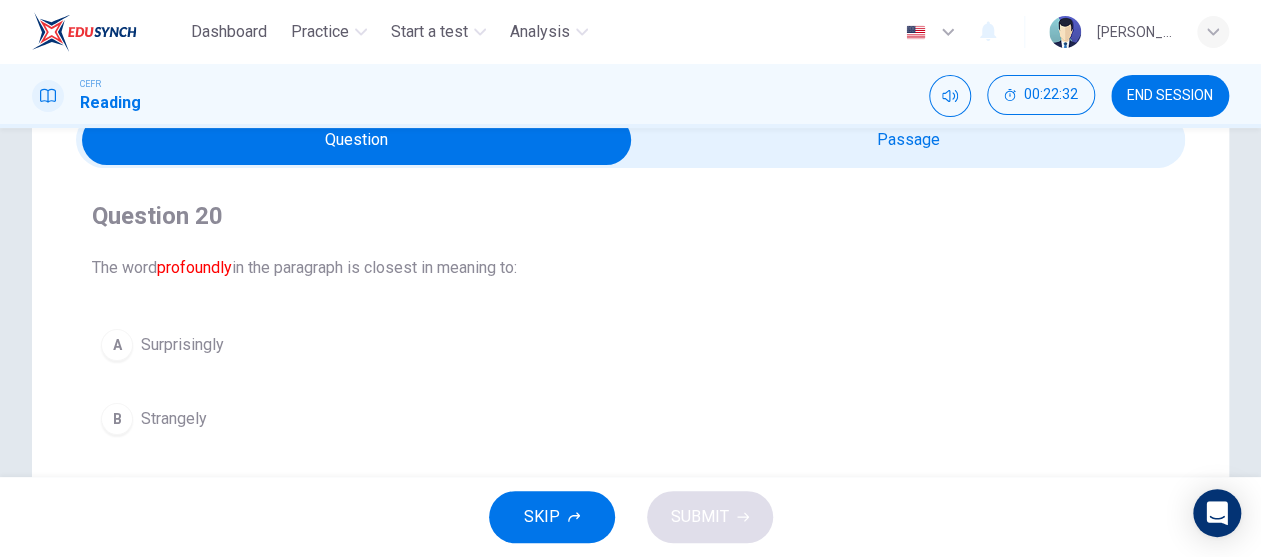 click at bounding box center [357, 140] 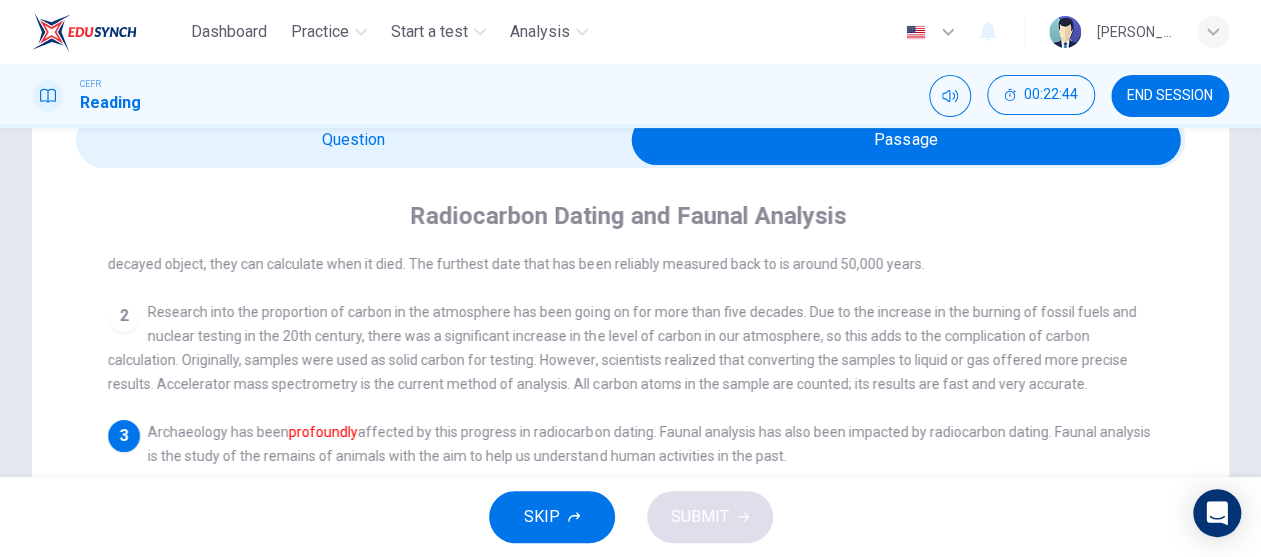 click at bounding box center [906, 140] 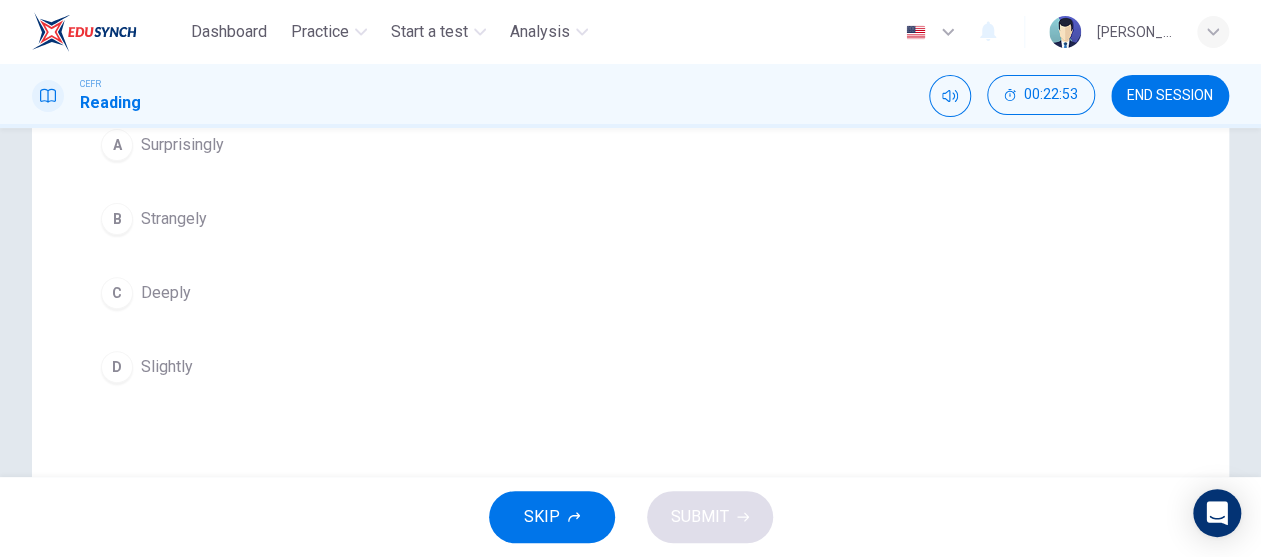 scroll, scrollTop: 200, scrollLeft: 0, axis: vertical 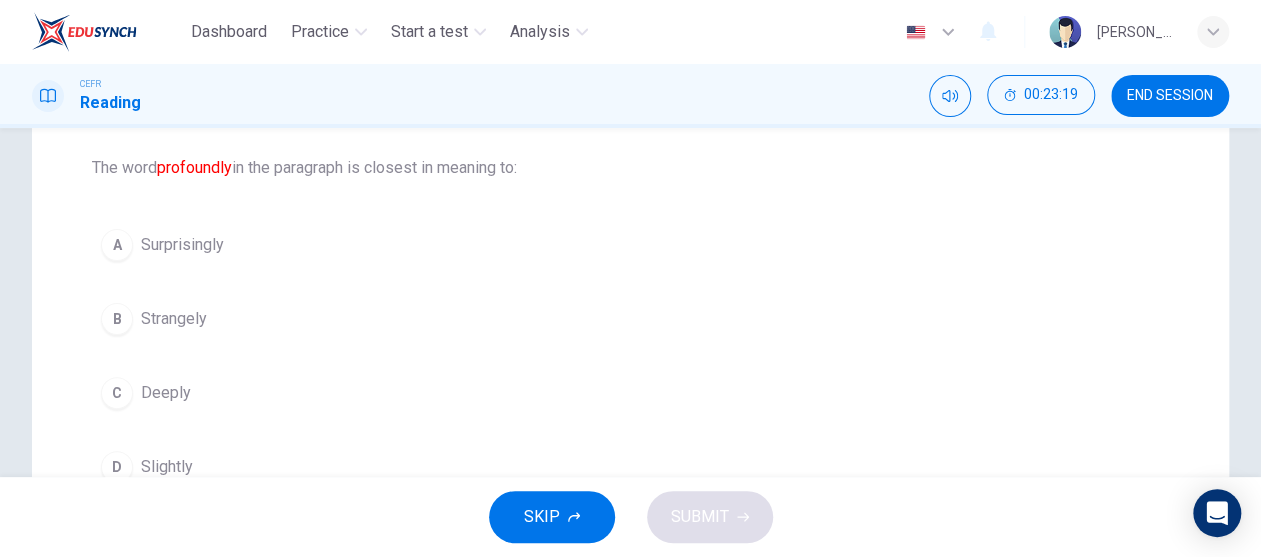 click on "Deeply" at bounding box center [166, 393] 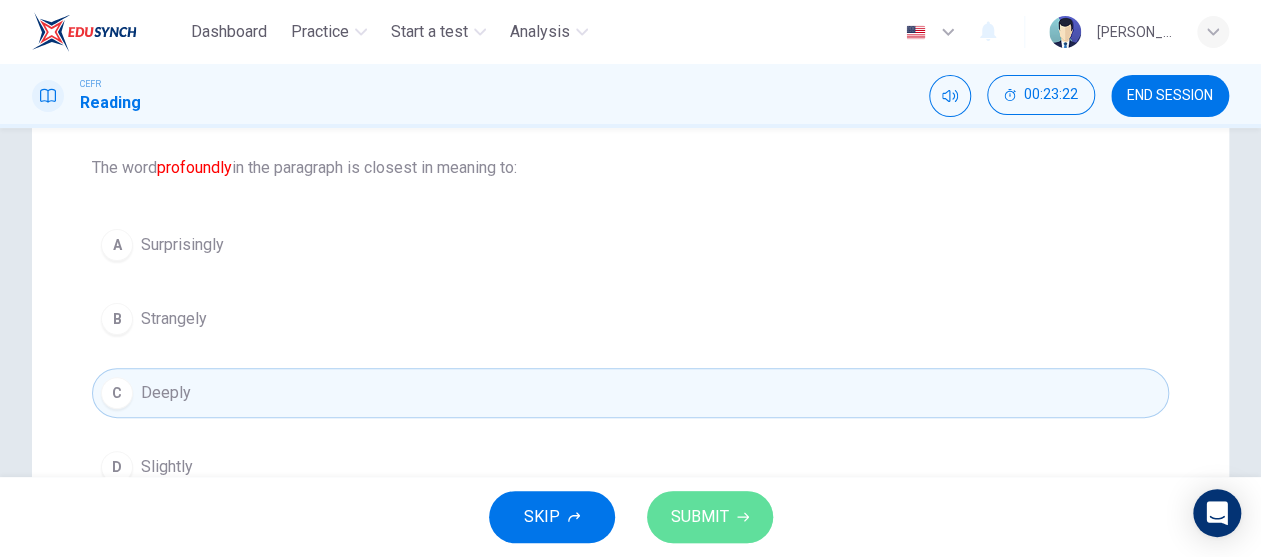 click on "SUBMIT" at bounding box center [700, 517] 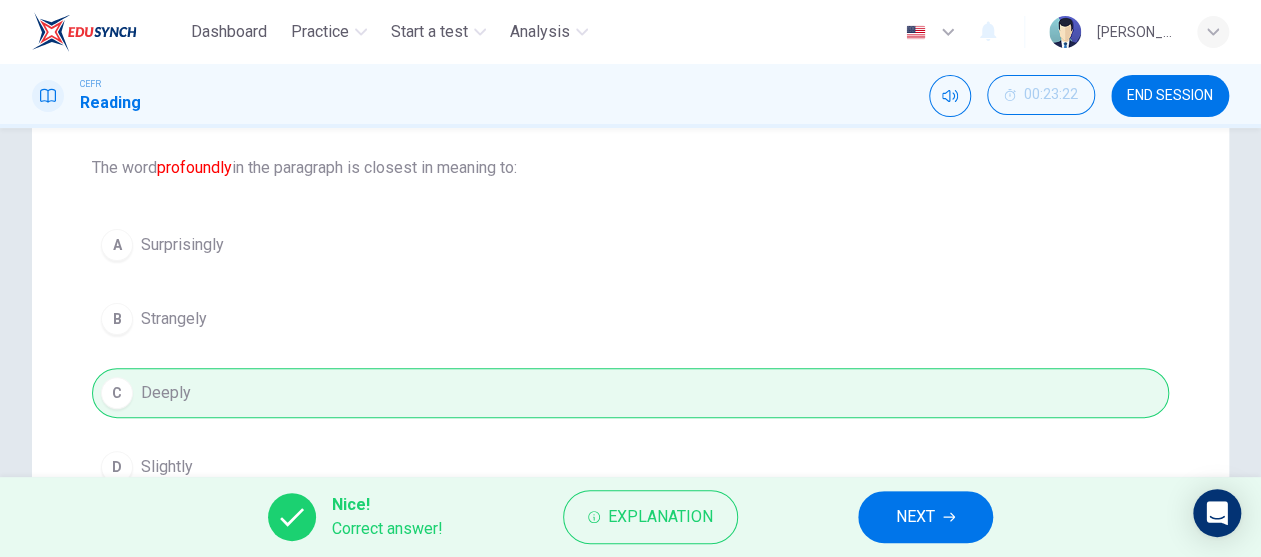 click 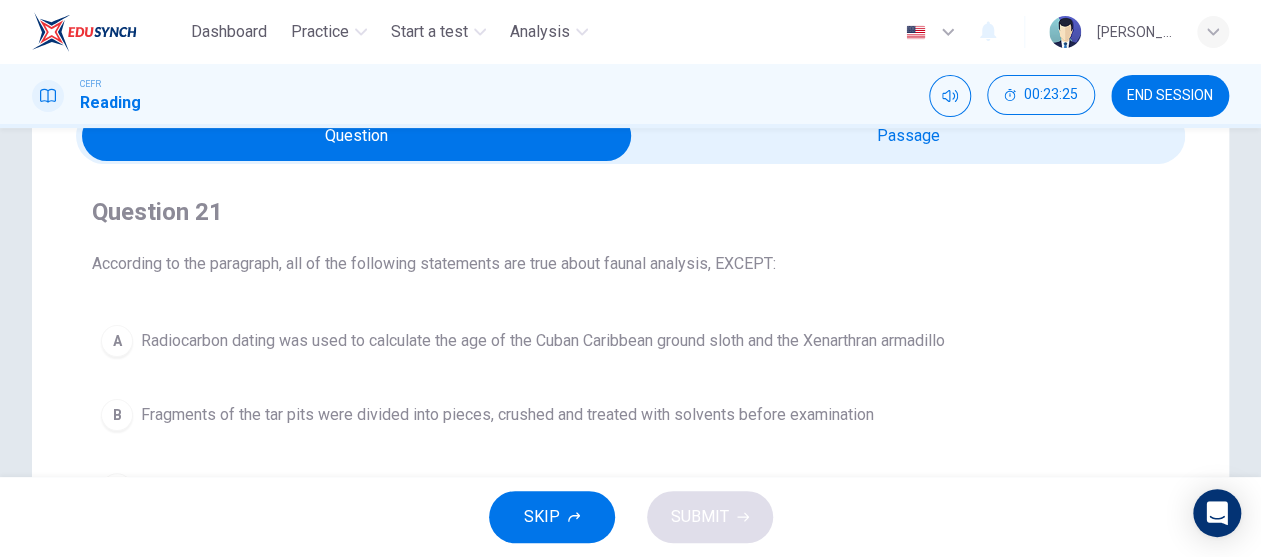 scroll, scrollTop: 100, scrollLeft: 0, axis: vertical 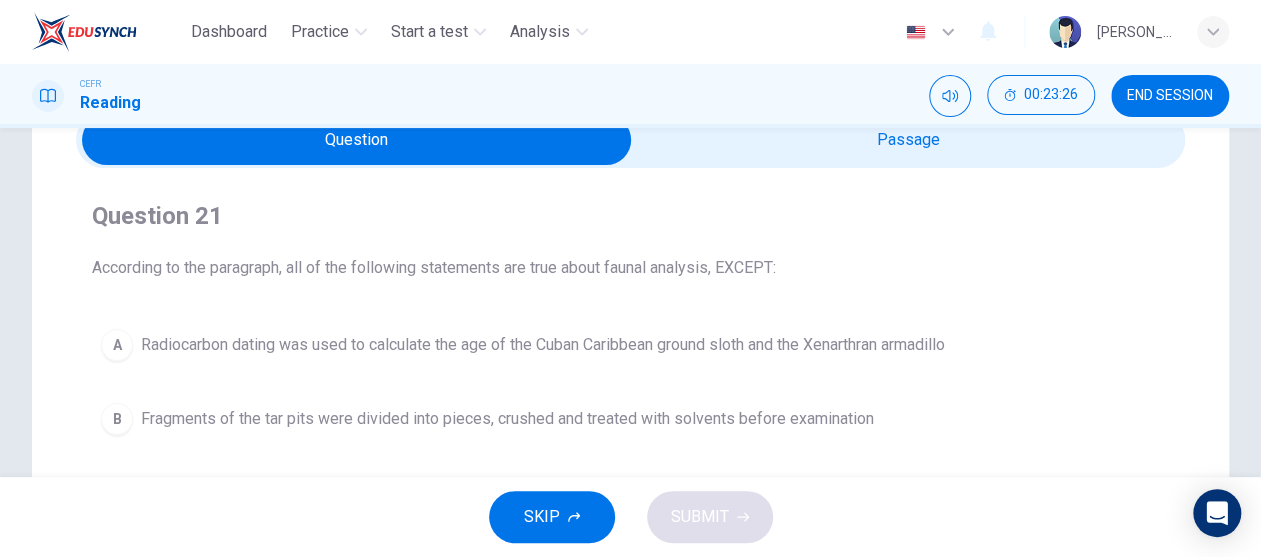 click at bounding box center [357, 140] 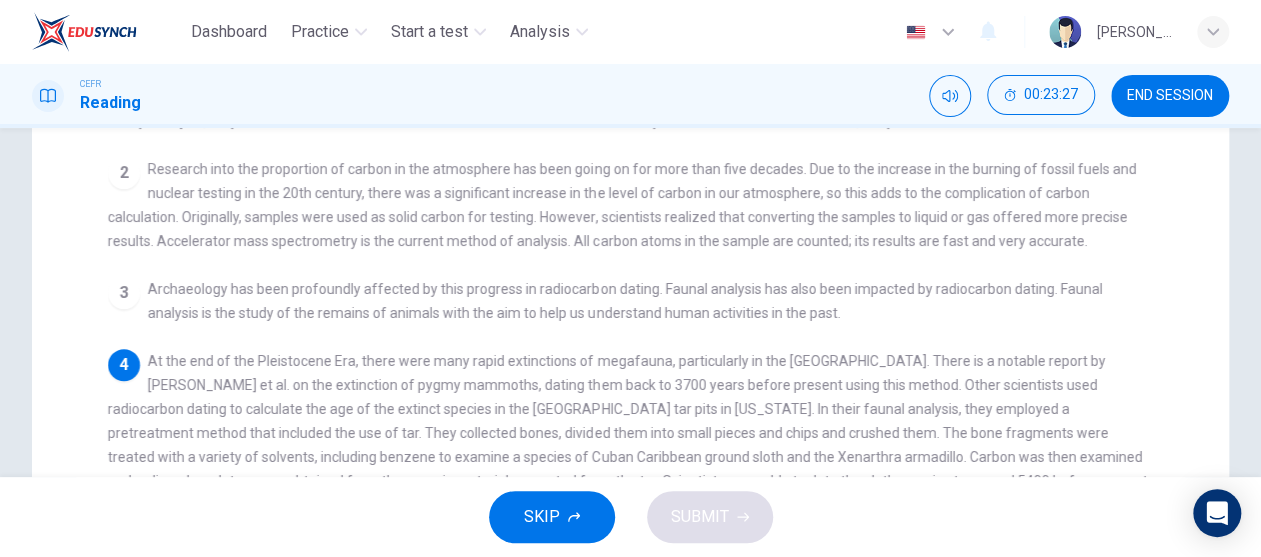 scroll, scrollTop: 400, scrollLeft: 0, axis: vertical 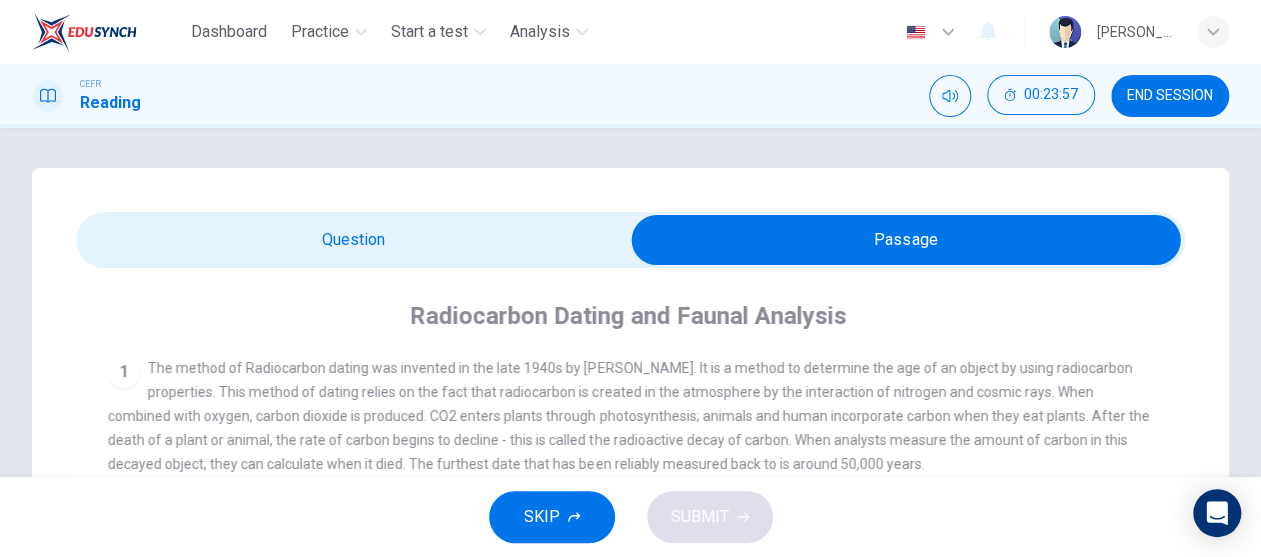 click on "Question 21 According to the paragraph, all of the following statements are true about faunal analysis, EXCEPT: A Radiocarbon dating was used to calculate the age of the Cuban Caribbean ground sloth and the Xenarthran armadillo B Fragments of the tar pits were divided into pieces, crushed and treated with solvents before examination C Radiocarbon dating was used to pinpoint the date of the now-extinct pygmy mammoth D A tar-based pretreatment method was applied during the faunal analysis process Radiocarbon Dating and Faunal Analysis 1 2 3 Archaeology has been profoundly affected by this progress in radiocarbon dating. Faunal analysis has also been impacted by radiocarbon dating. Faunal analysis is the study of the remains of animals with the aim to help us understand human activities in the past. 4 5 6" at bounding box center (630, 642) 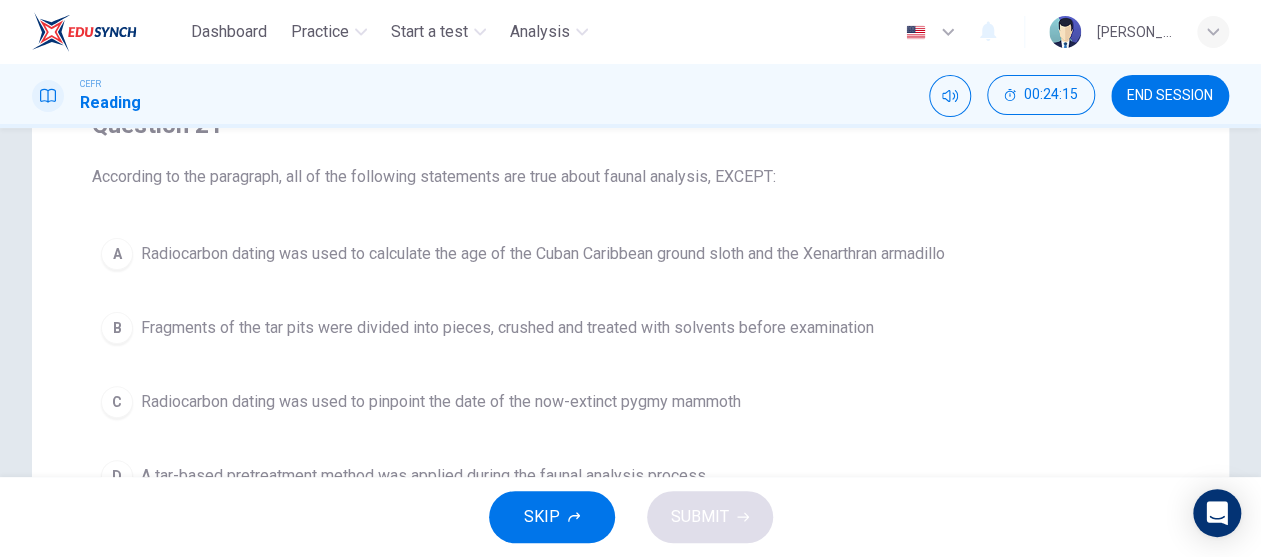 scroll, scrollTop: 200, scrollLeft: 0, axis: vertical 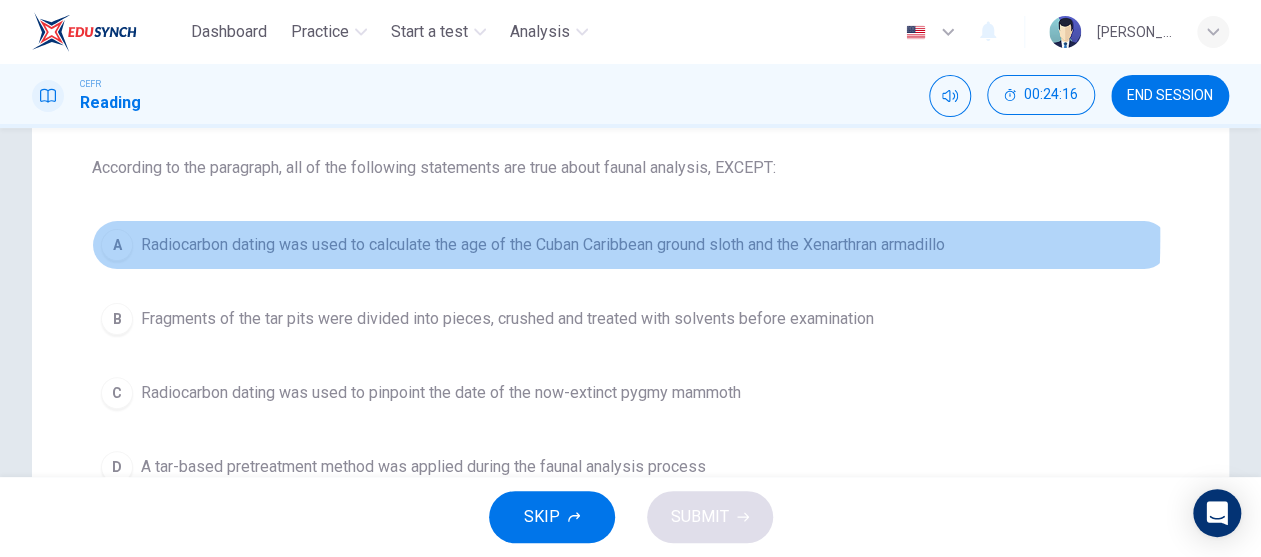 click on "Radiocarbon dating was used to calculate the age of the Cuban Caribbean ground sloth and the Xenarthran armadillo" at bounding box center (543, 245) 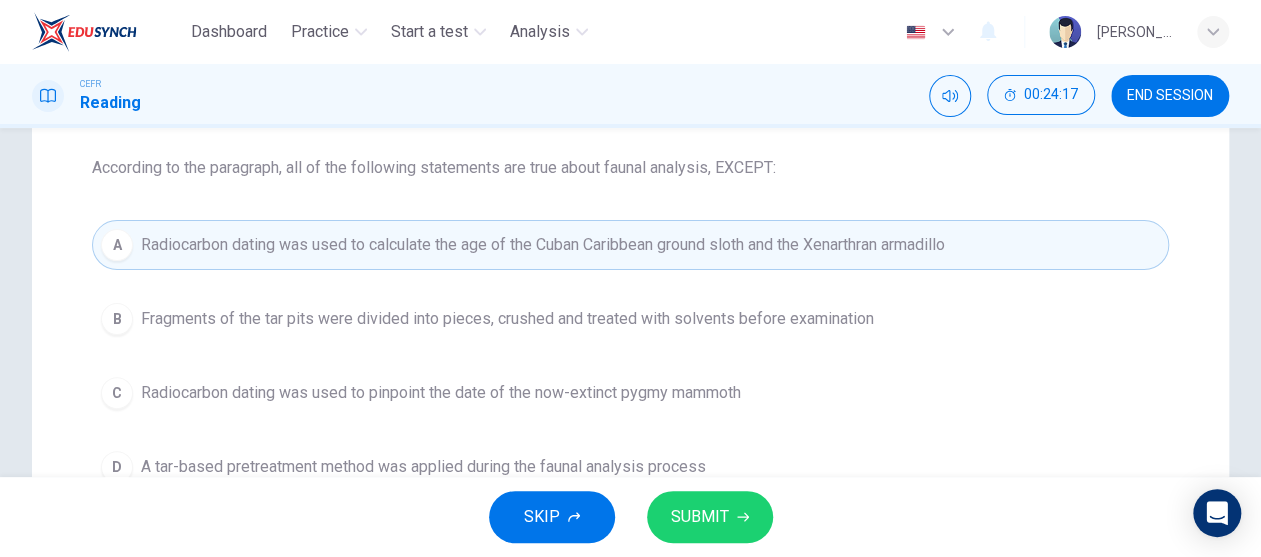 click on "SUBMIT" at bounding box center [700, 517] 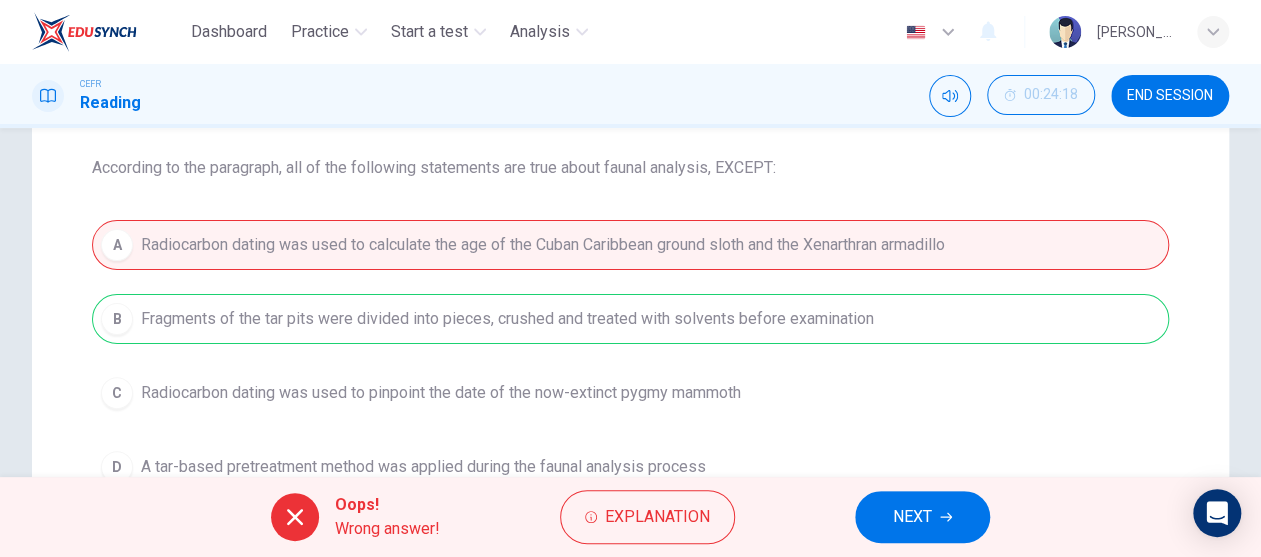 click on "NEXT" at bounding box center [922, 517] 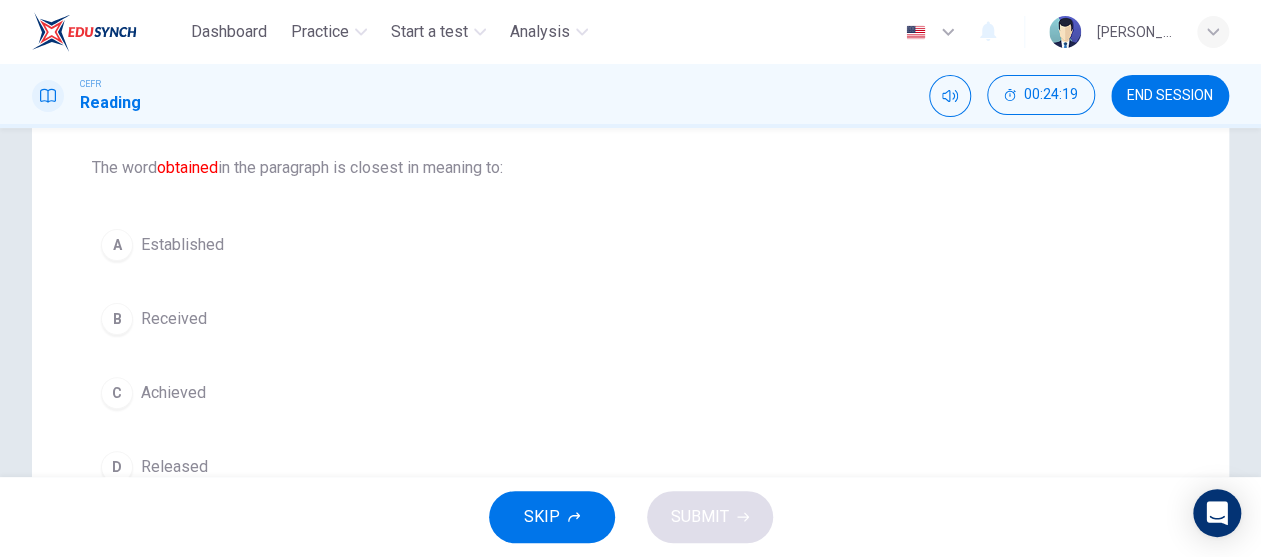 scroll, scrollTop: 100, scrollLeft: 0, axis: vertical 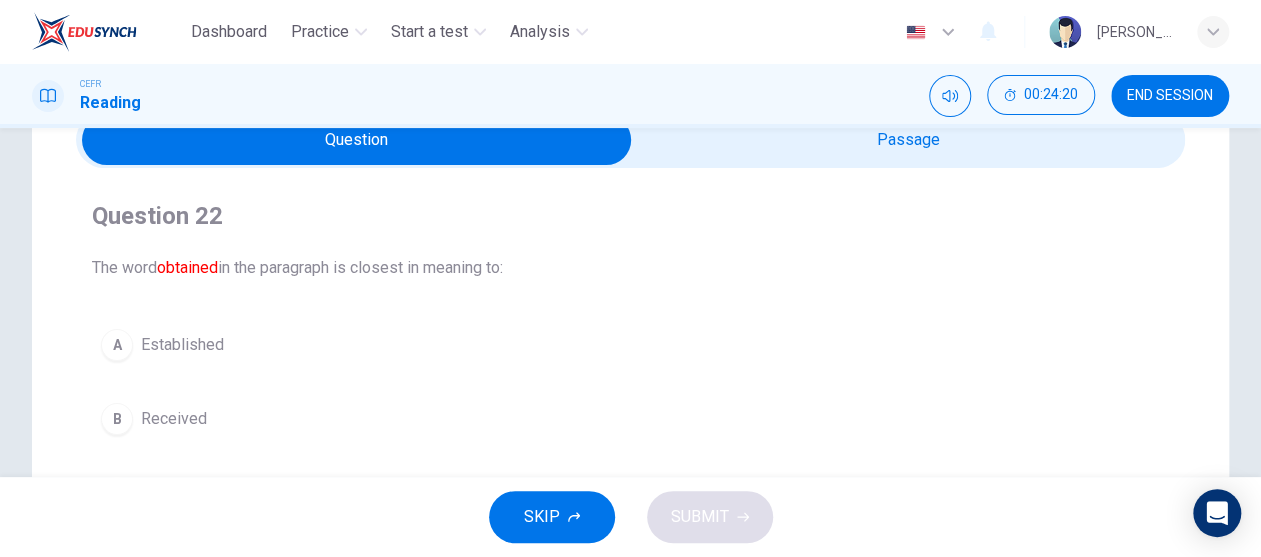 click at bounding box center (357, 140) 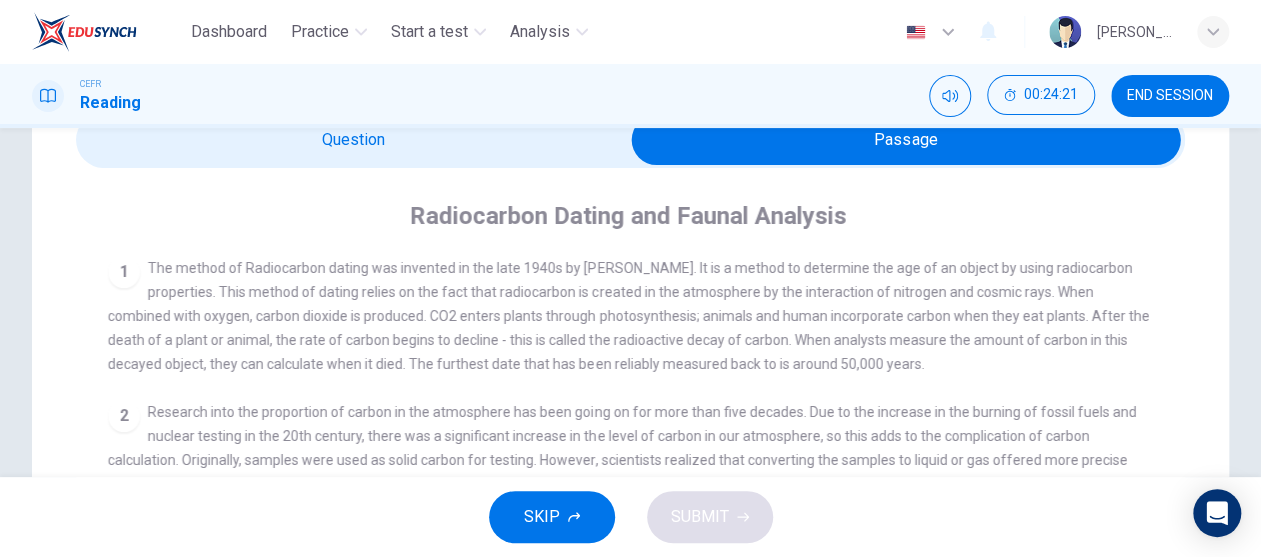 scroll, scrollTop: 122, scrollLeft: 0, axis: vertical 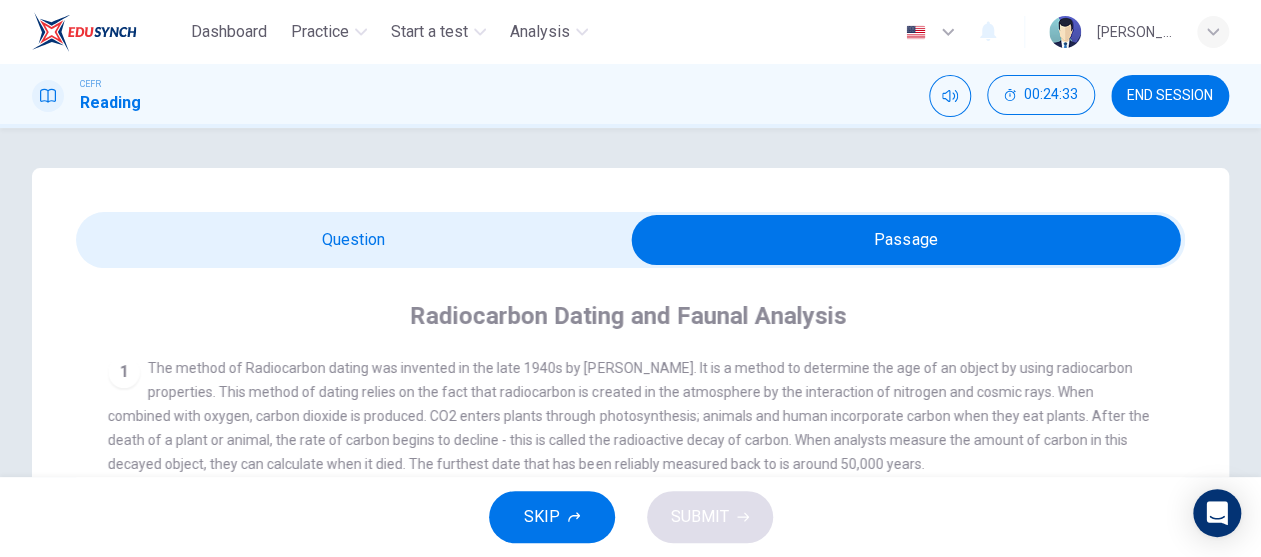 click at bounding box center [906, 240] 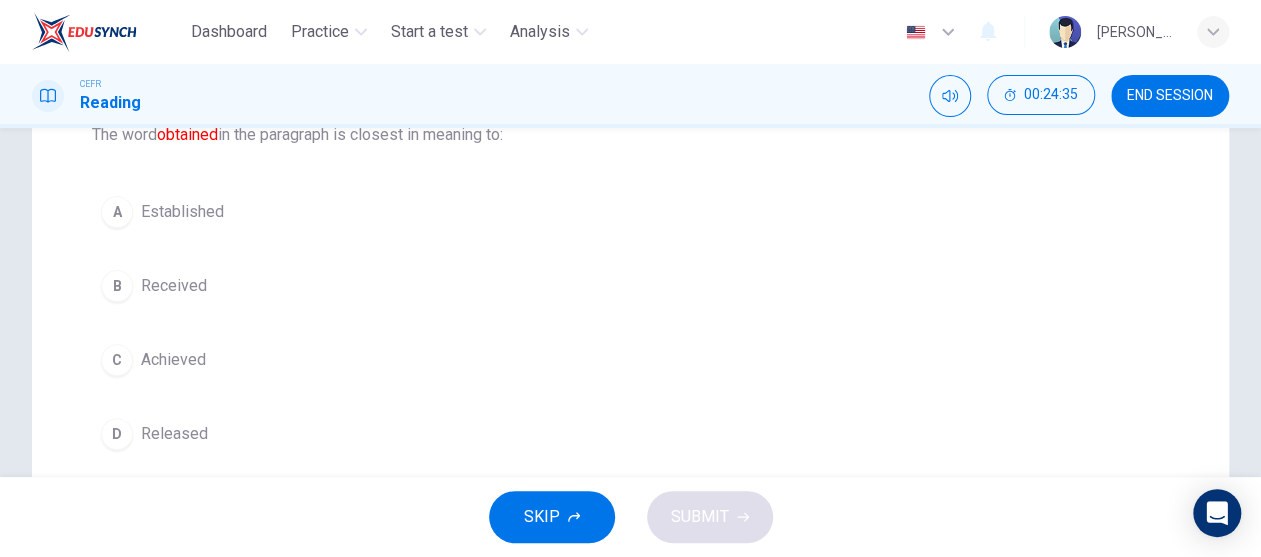 scroll, scrollTop: 200, scrollLeft: 0, axis: vertical 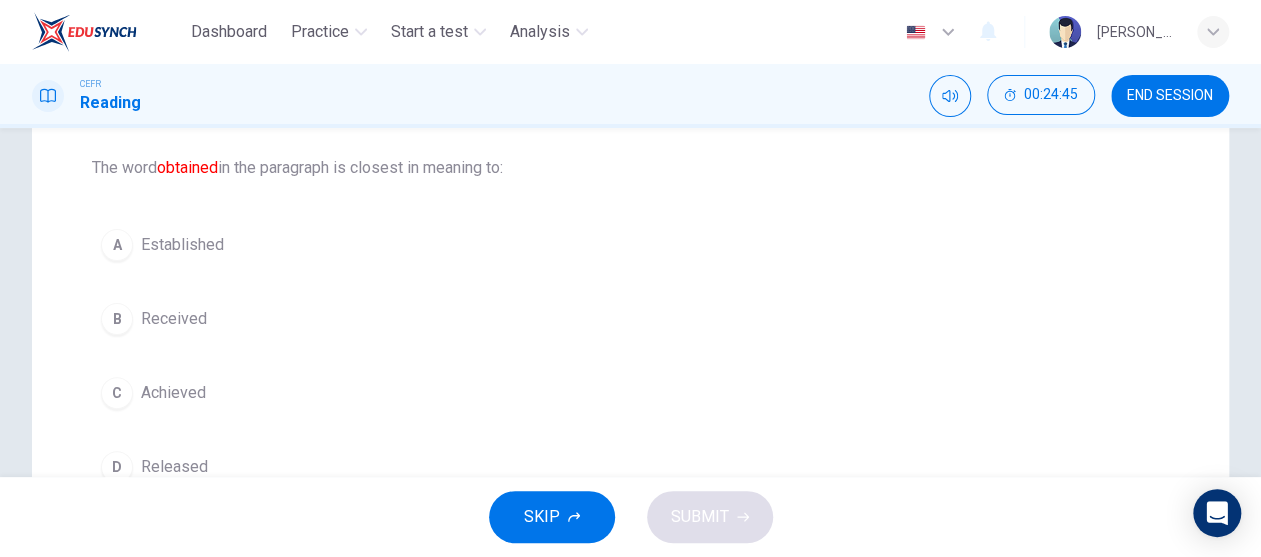 click on "Received" at bounding box center (174, 319) 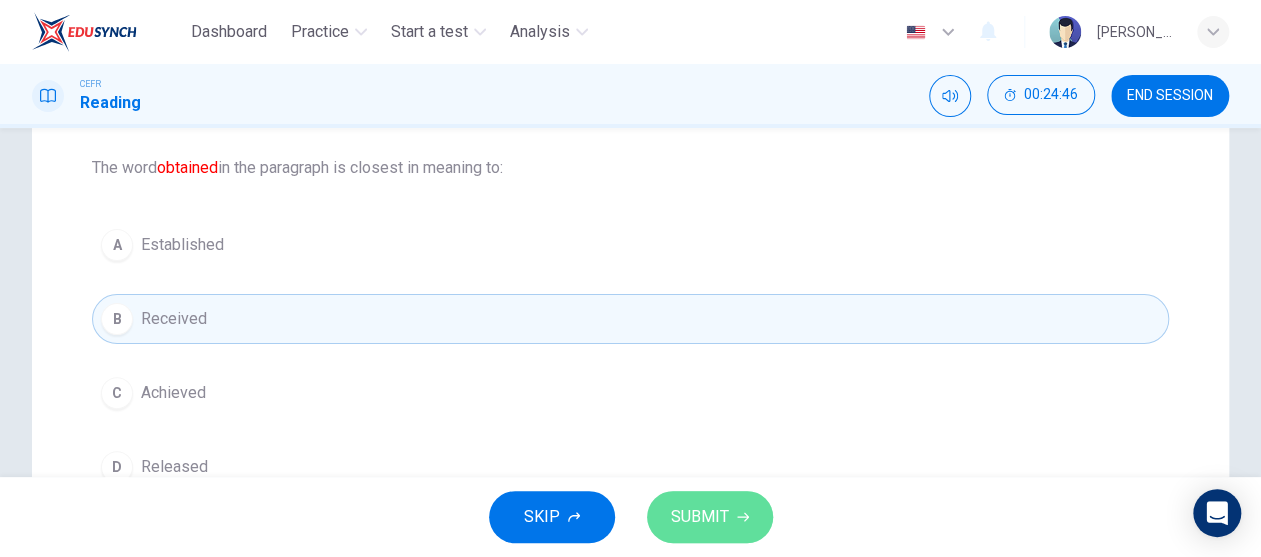 click on "SUBMIT" at bounding box center [700, 517] 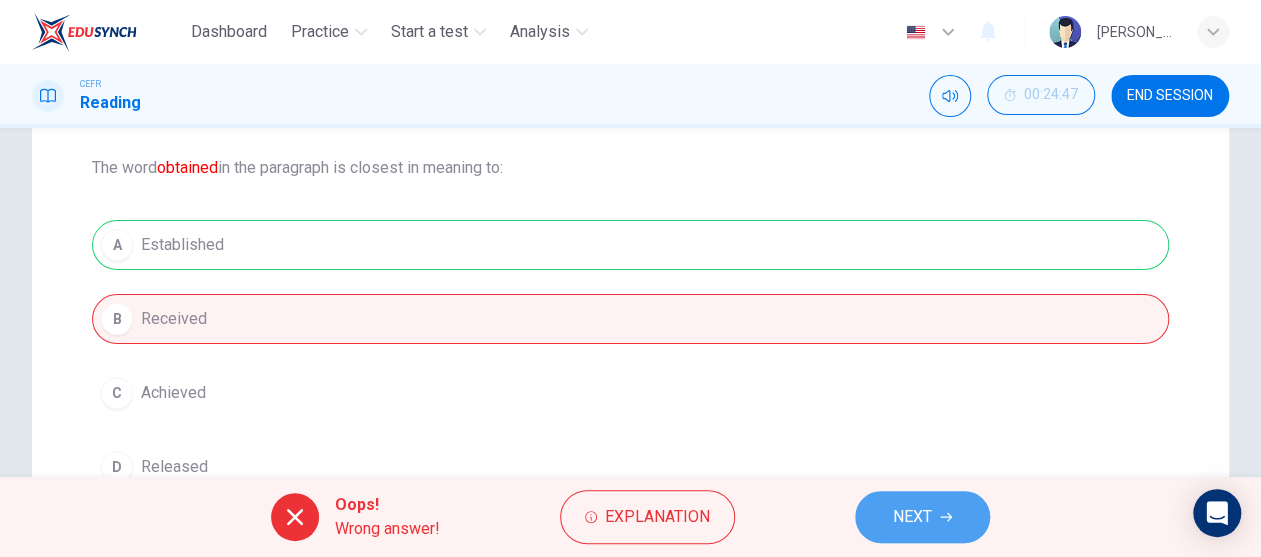 click on "NEXT" at bounding box center (922, 517) 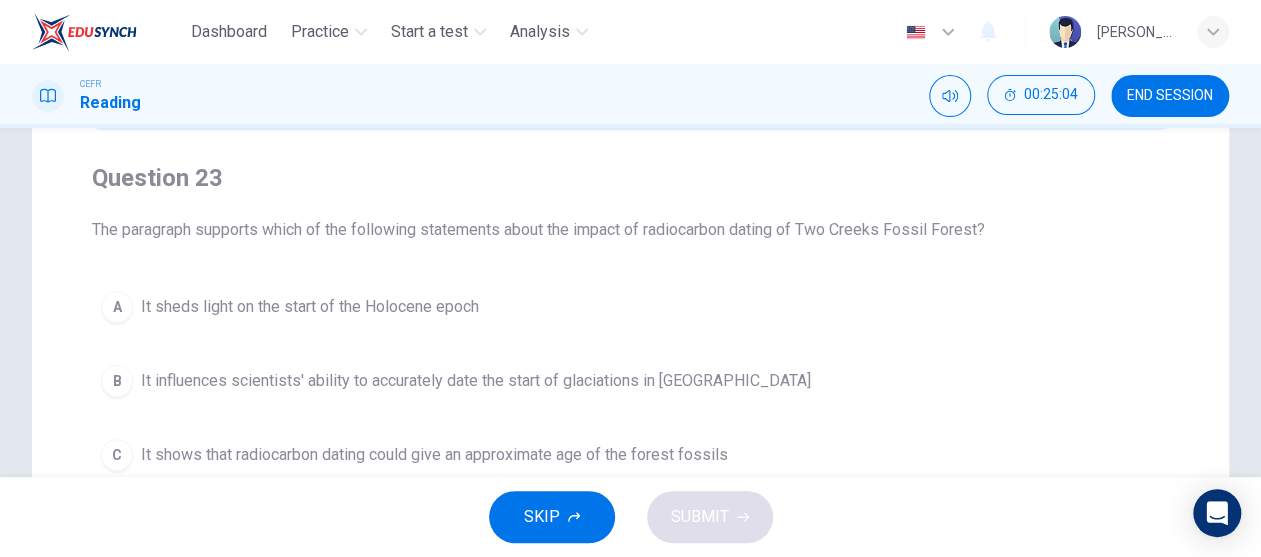 scroll, scrollTop: 300, scrollLeft: 0, axis: vertical 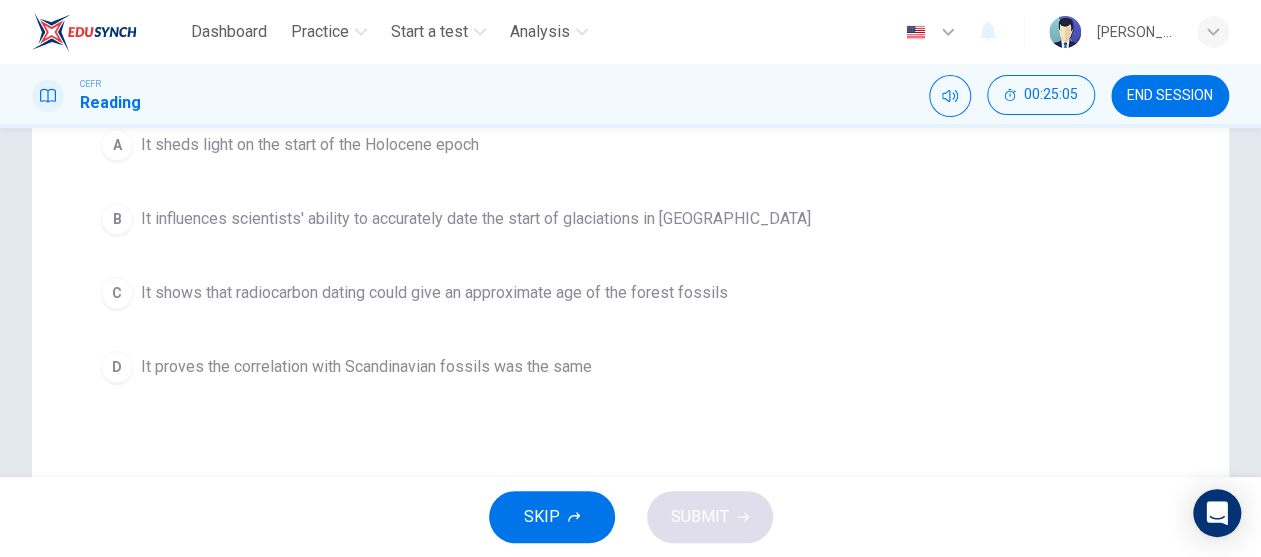 click on "It influences scientists' ability to accurately date the start of glaciations in North America" at bounding box center (476, 219) 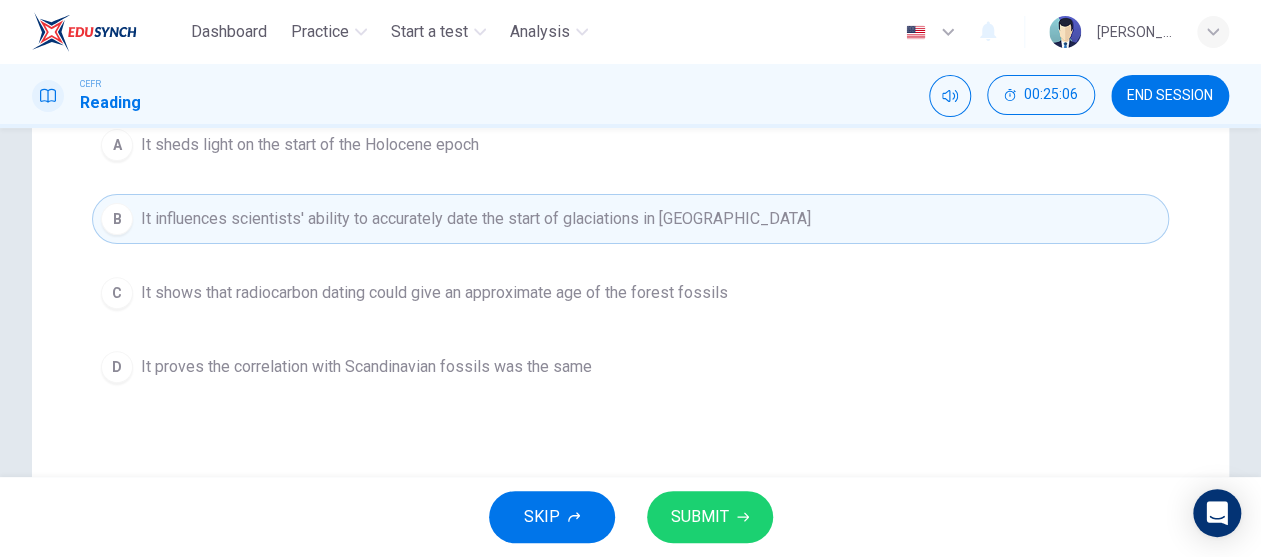 click on "SUBMIT" at bounding box center [710, 517] 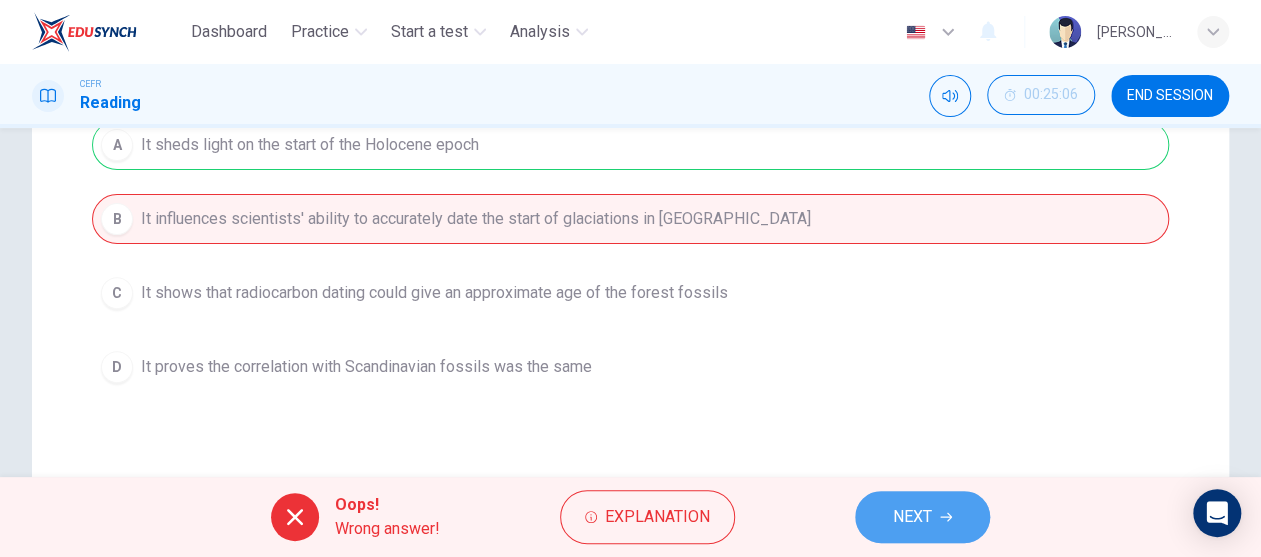 click on "NEXT" at bounding box center (912, 517) 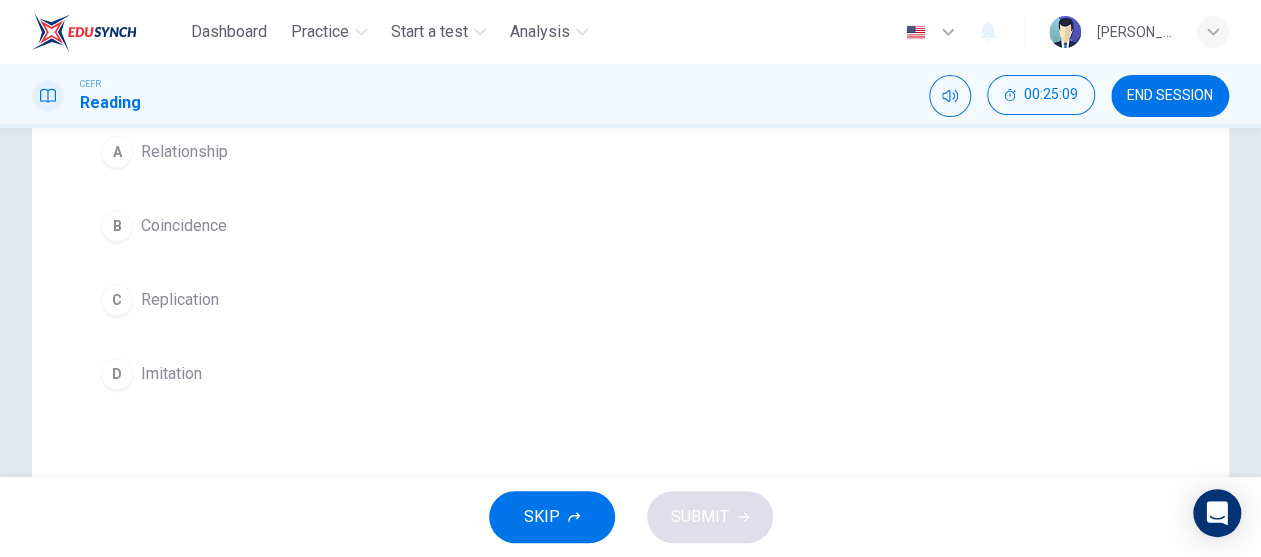 scroll, scrollTop: 100, scrollLeft: 0, axis: vertical 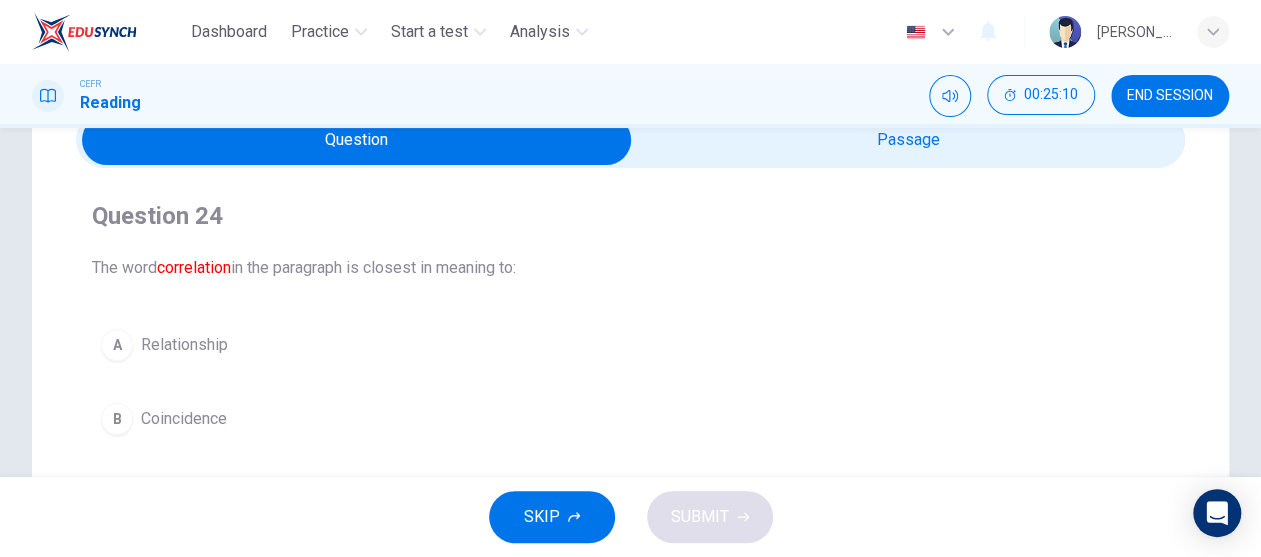 click on "Relationship" at bounding box center (184, 345) 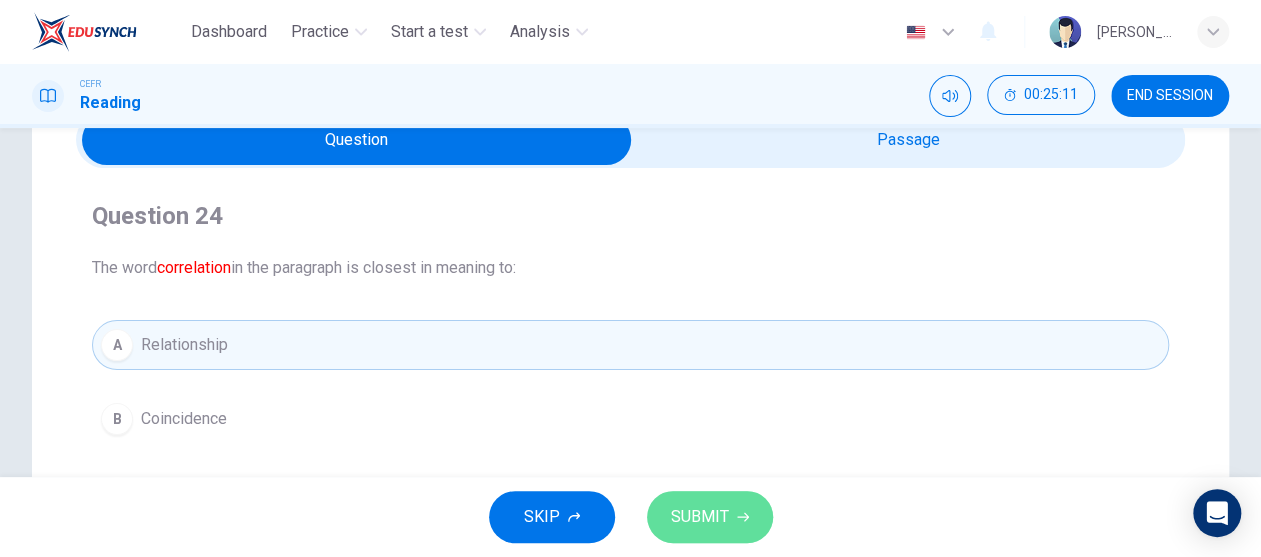 click on "SUBMIT" at bounding box center (700, 517) 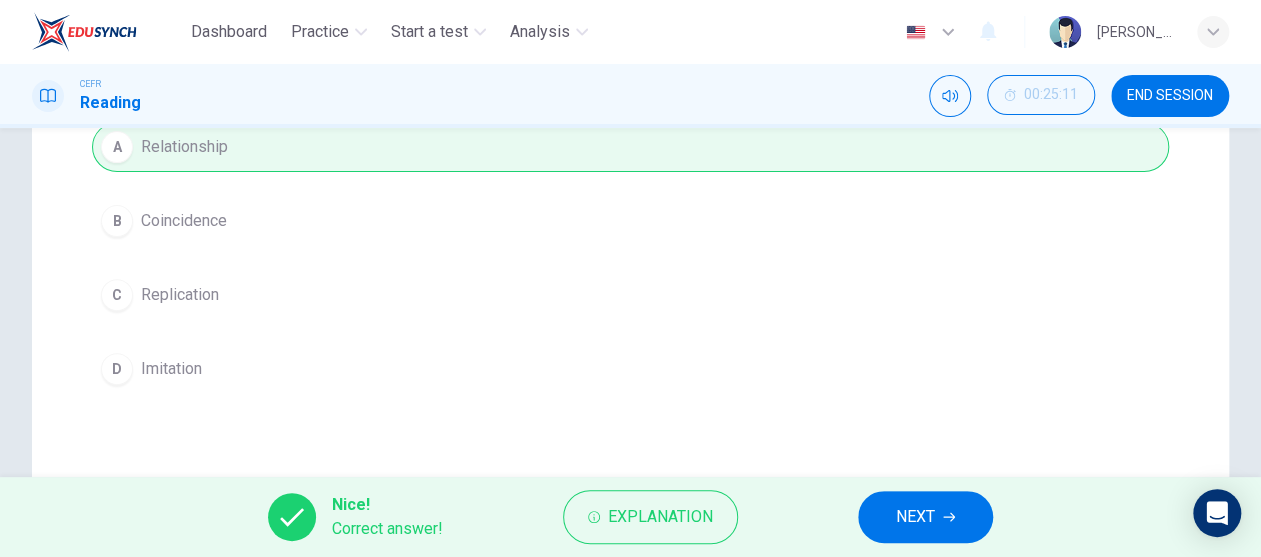 scroll, scrollTop: 300, scrollLeft: 0, axis: vertical 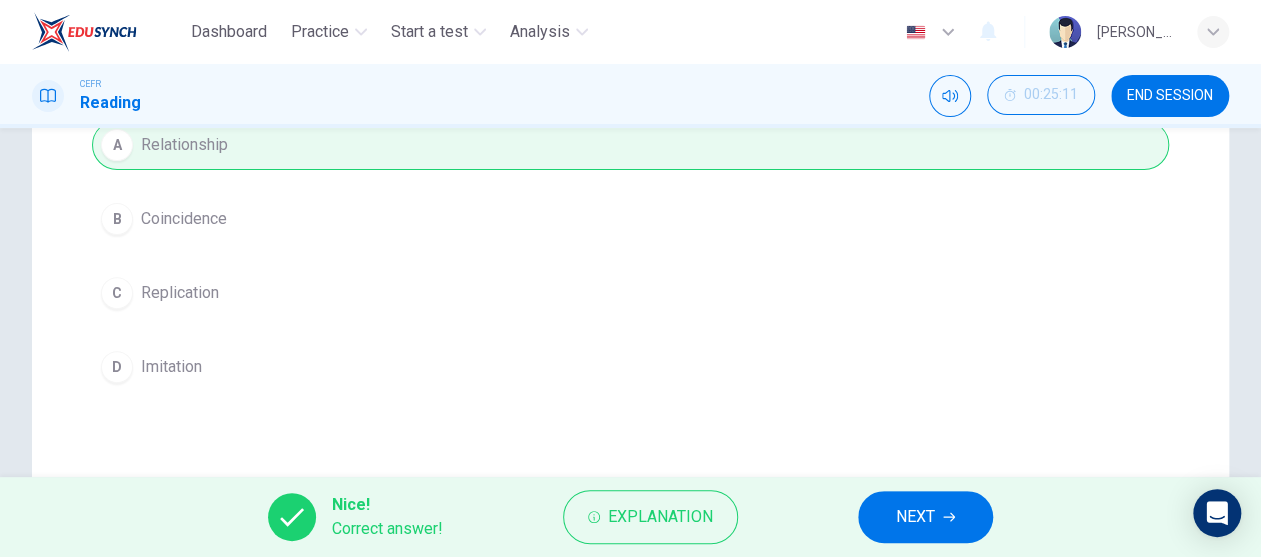 click on "NEXT" at bounding box center [925, 517] 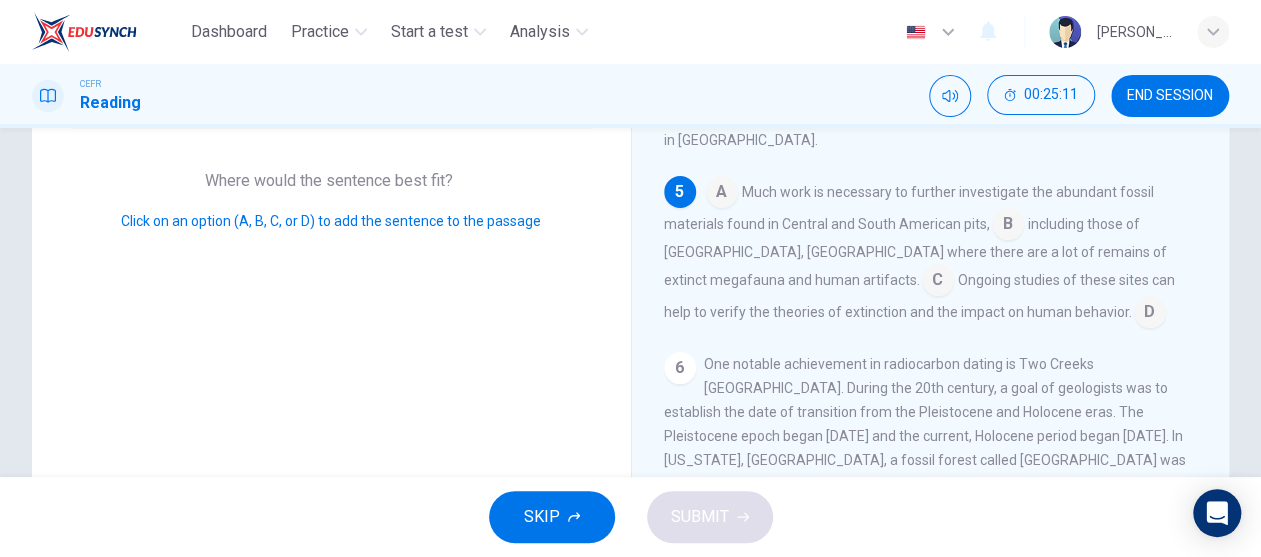 scroll, scrollTop: 740, scrollLeft: 0, axis: vertical 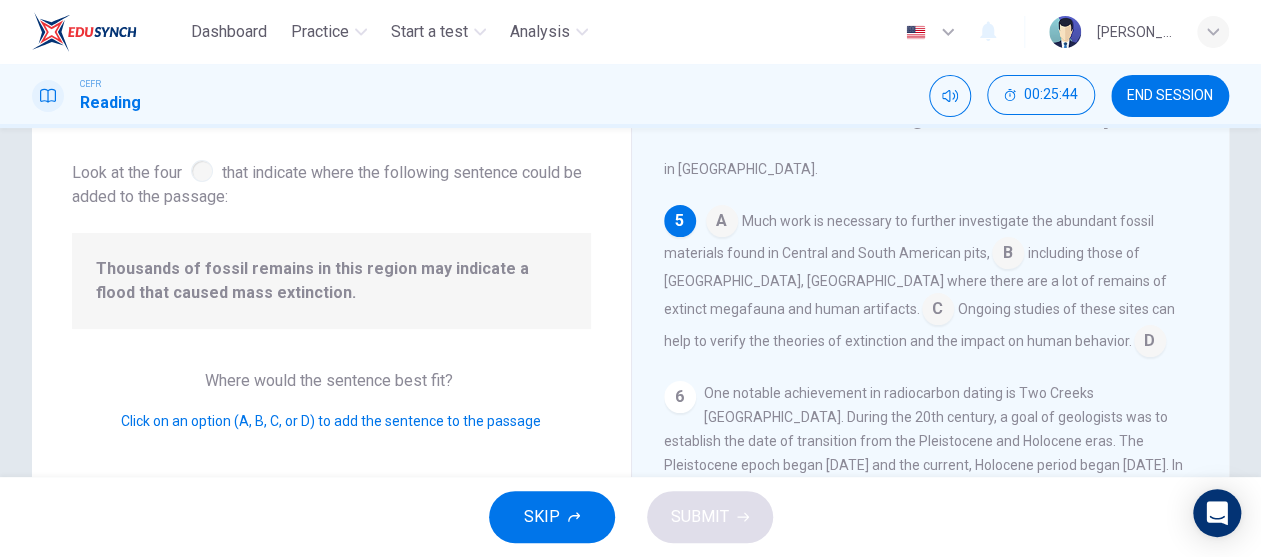 click at bounding box center (1008, 255) 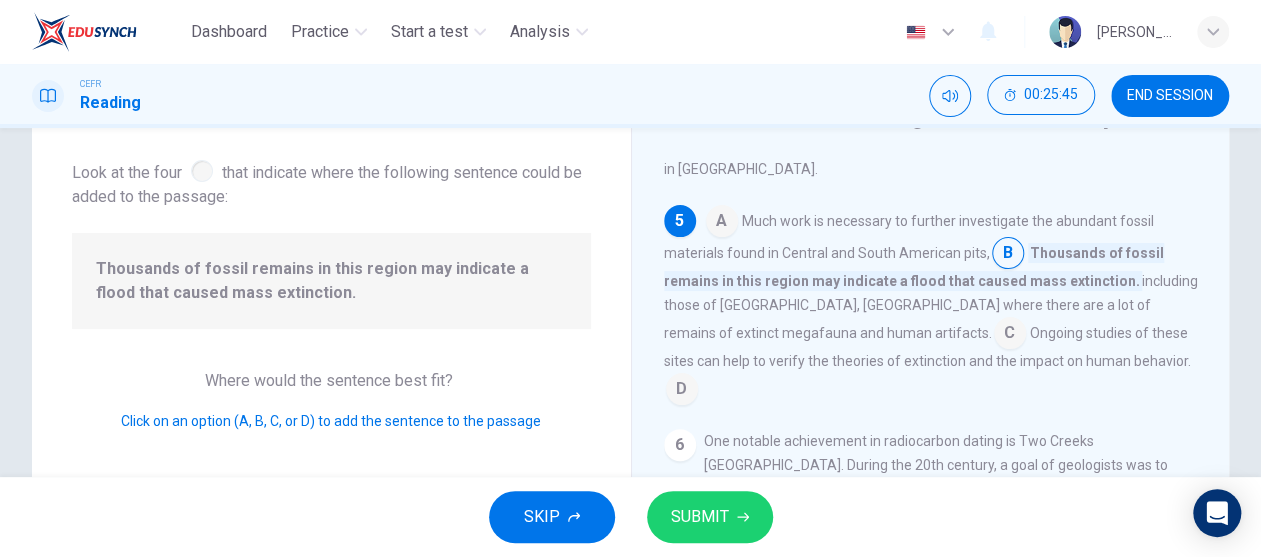 click on "SUBMIT" at bounding box center (710, 517) 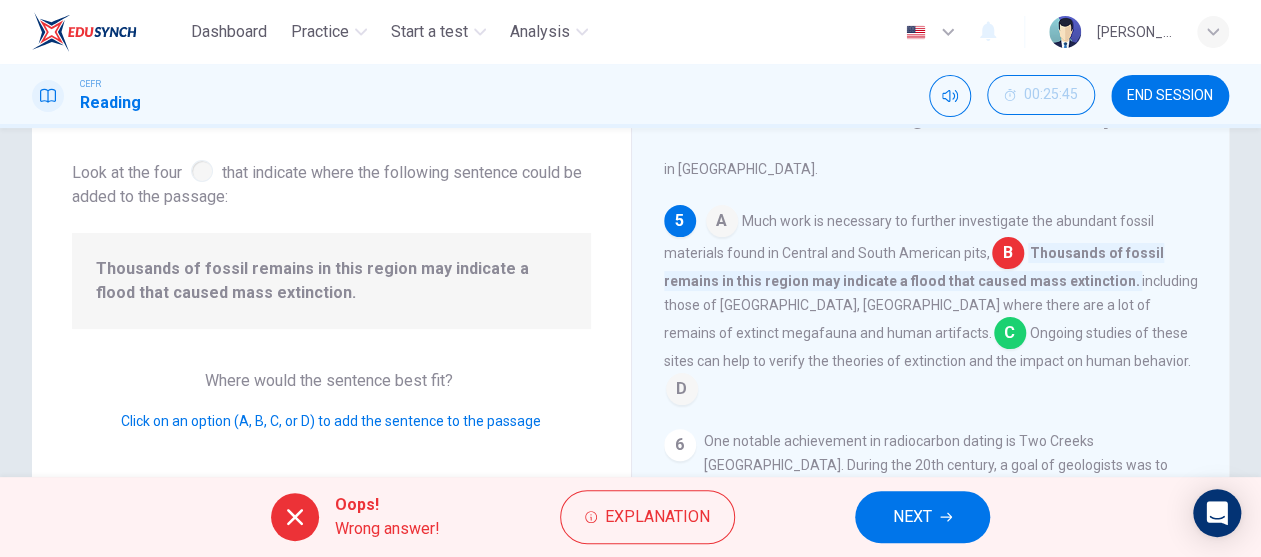 click on "Oops! Wrong answer! Explanation NEXT" at bounding box center (630, 517) 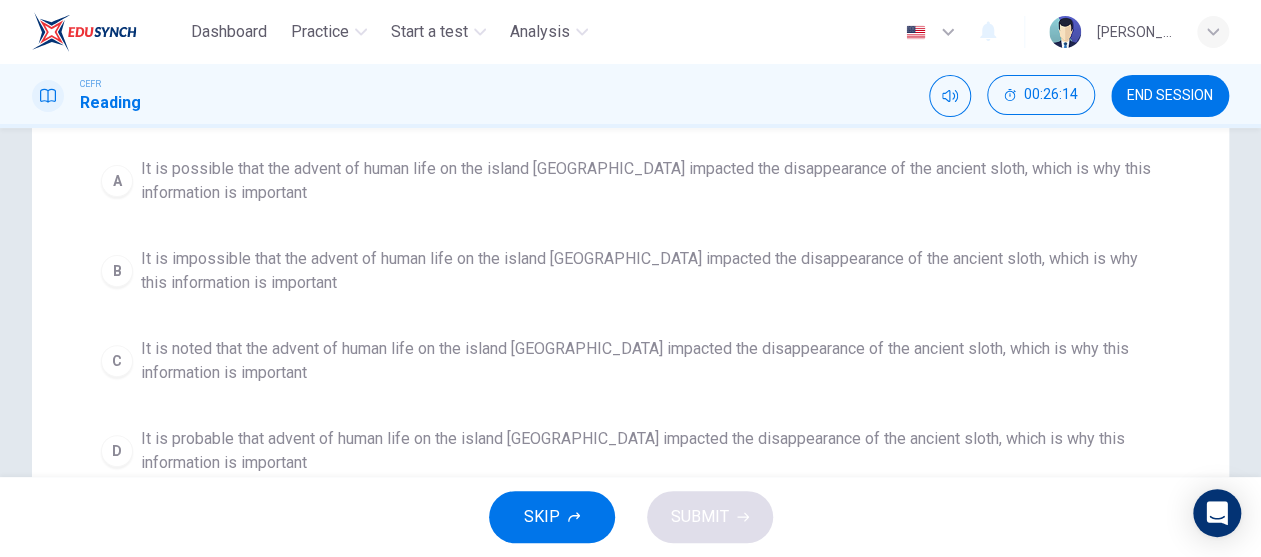 scroll, scrollTop: 300, scrollLeft: 0, axis: vertical 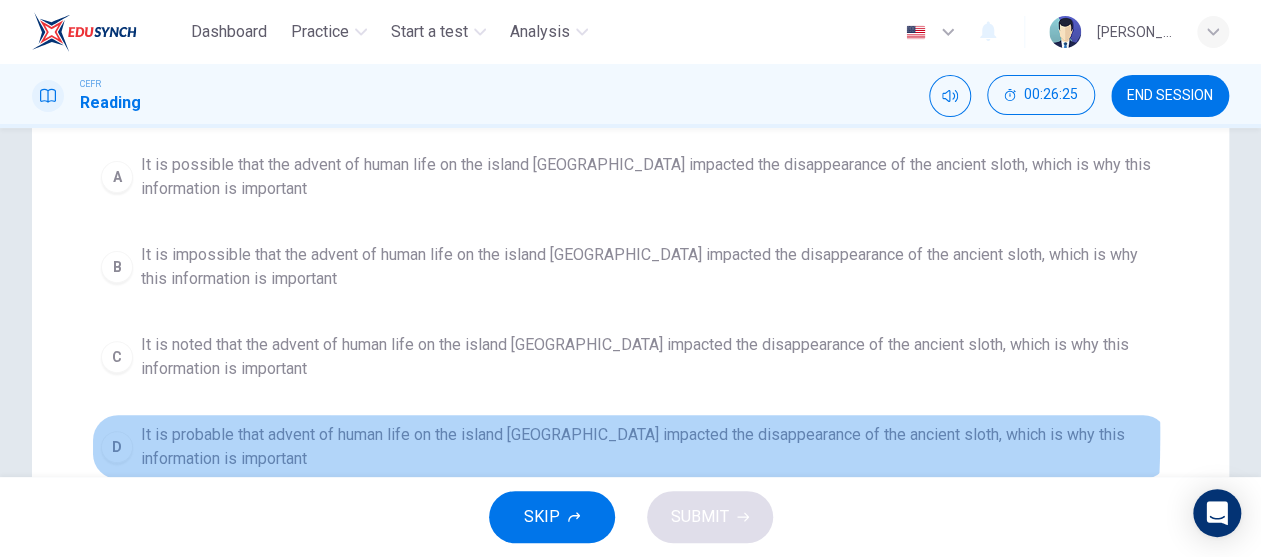 click on "It is probable that advent of human life on the island Cuba impacted the disappearance of the ancient sloth, which is why this information is important" at bounding box center (650, 447) 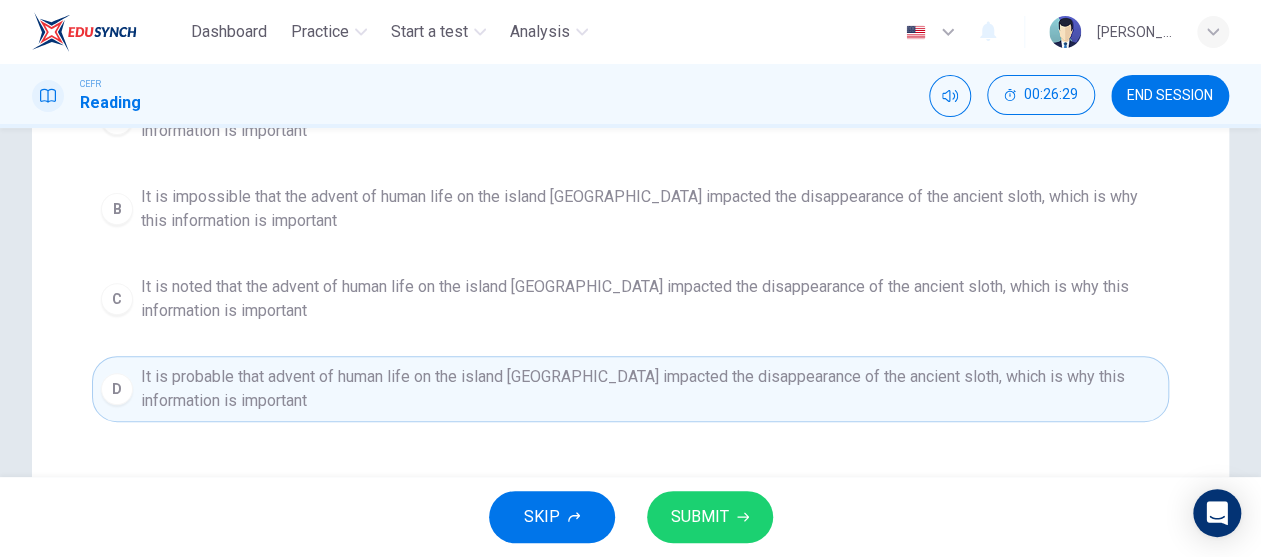 scroll, scrollTop: 400, scrollLeft: 0, axis: vertical 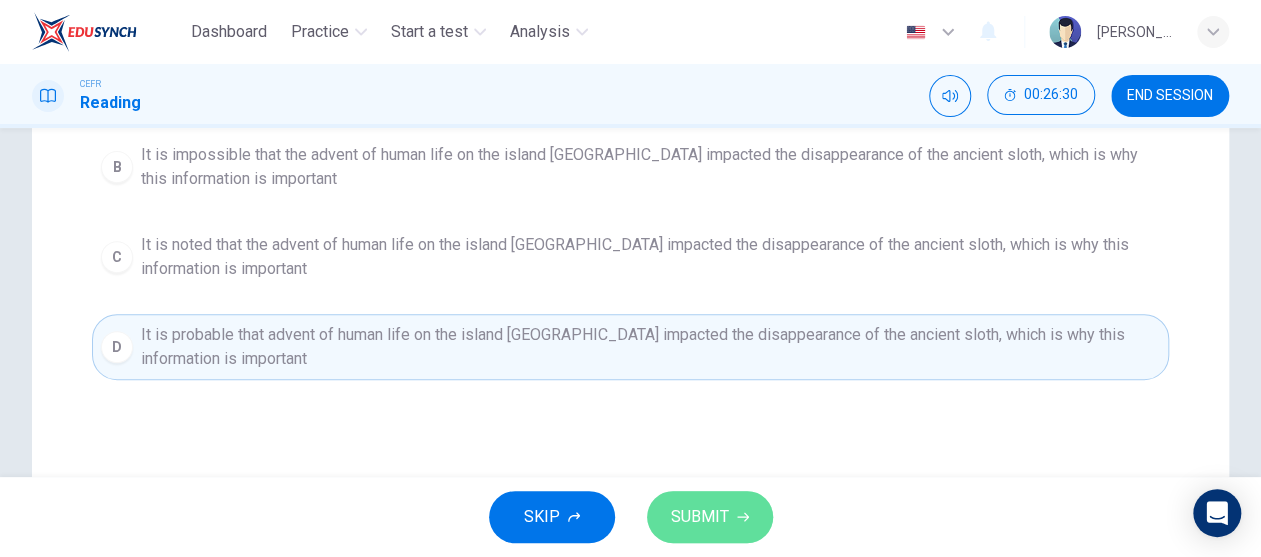 click on "SUBMIT" at bounding box center (710, 517) 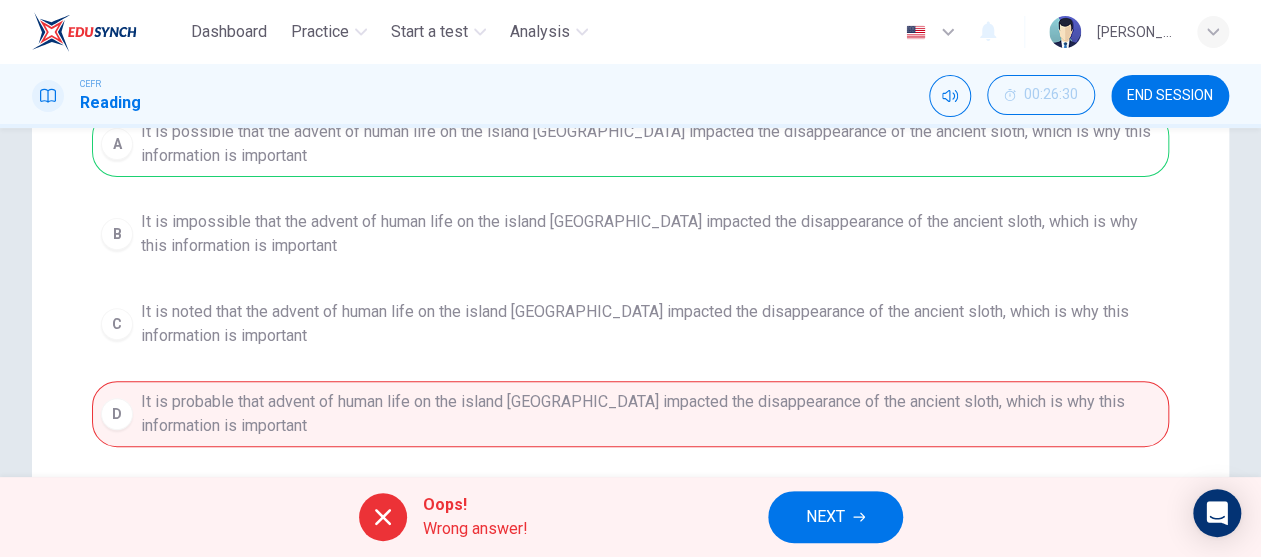 scroll, scrollTop: 300, scrollLeft: 0, axis: vertical 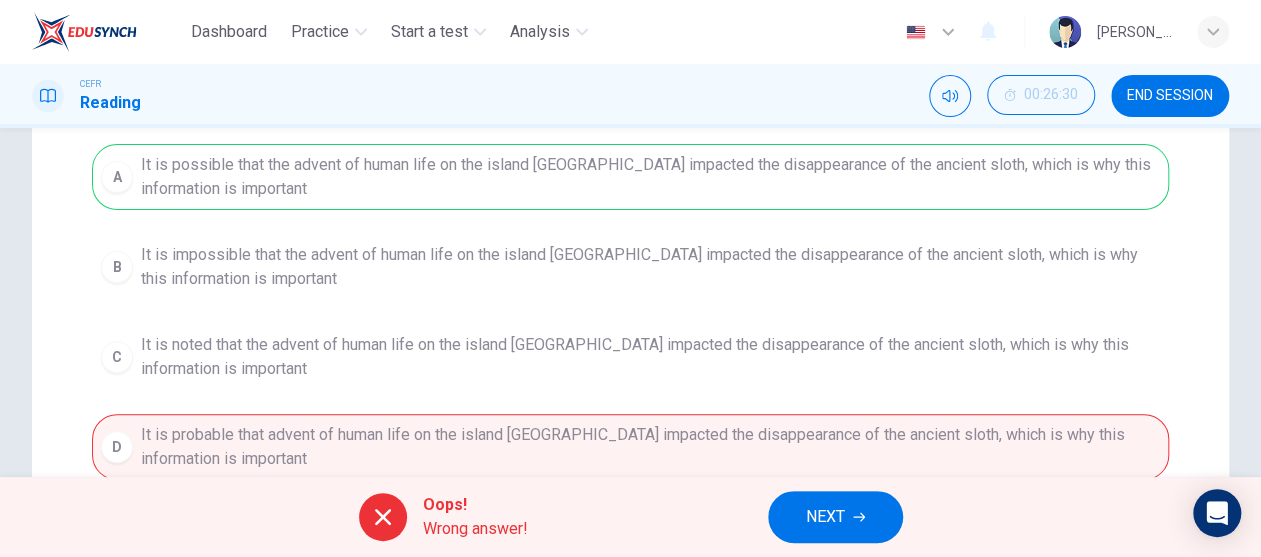 click on "NEXT" at bounding box center (835, 517) 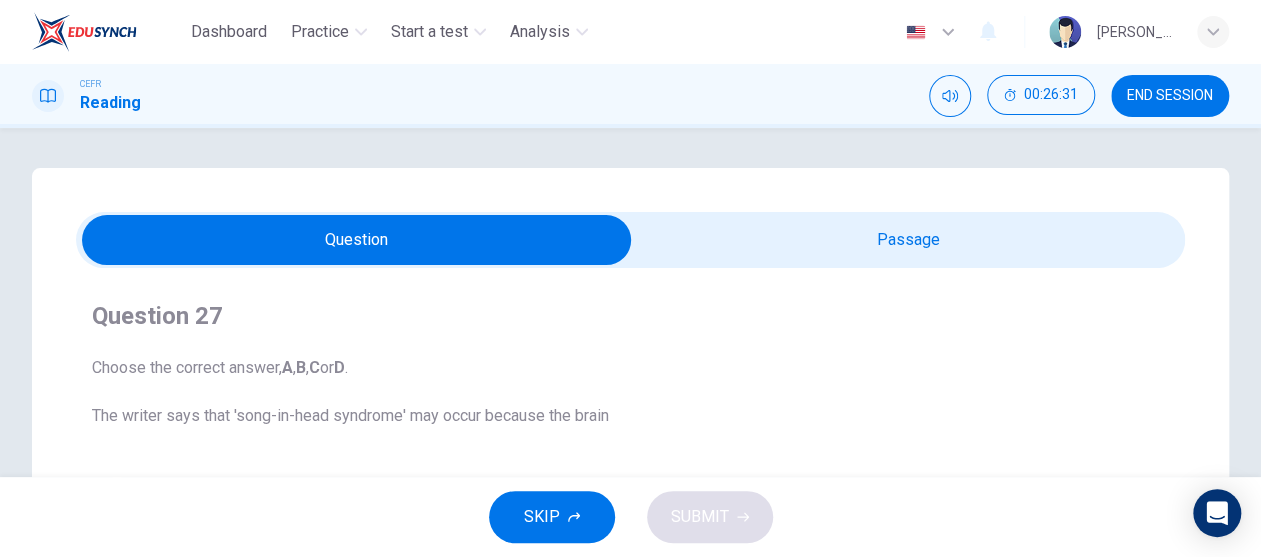 scroll, scrollTop: 100, scrollLeft: 0, axis: vertical 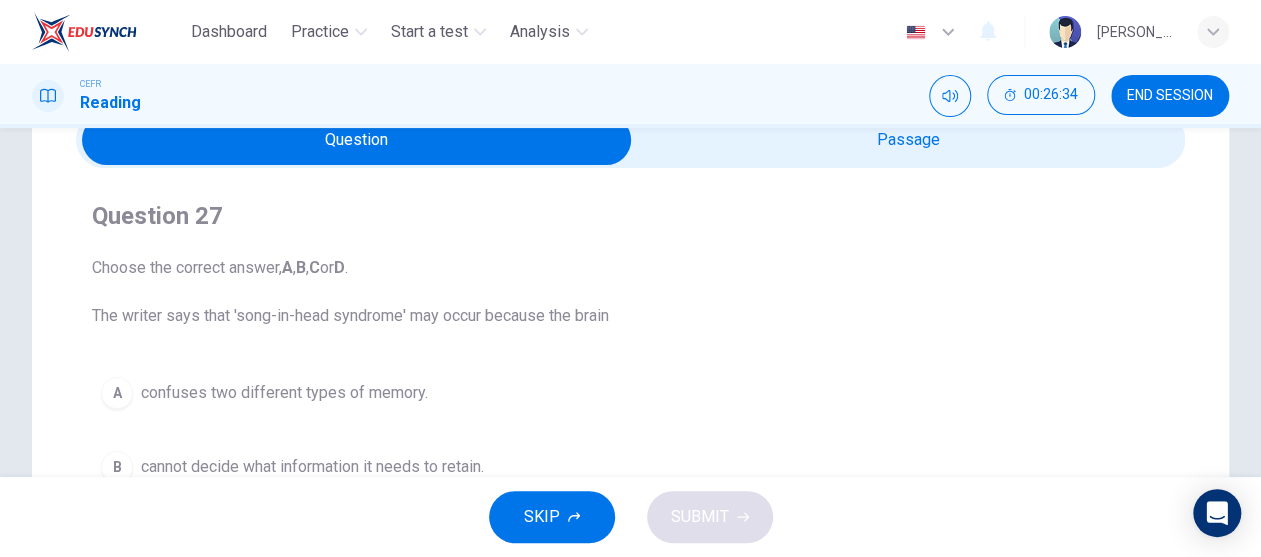 click at bounding box center [357, 140] 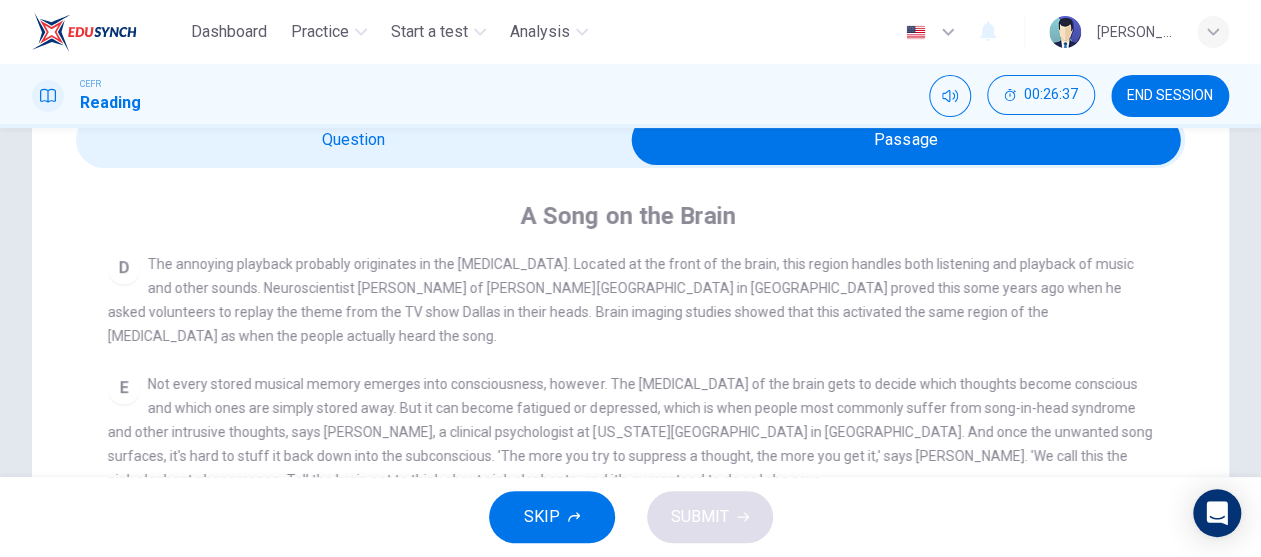 scroll, scrollTop: 703, scrollLeft: 0, axis: vertical 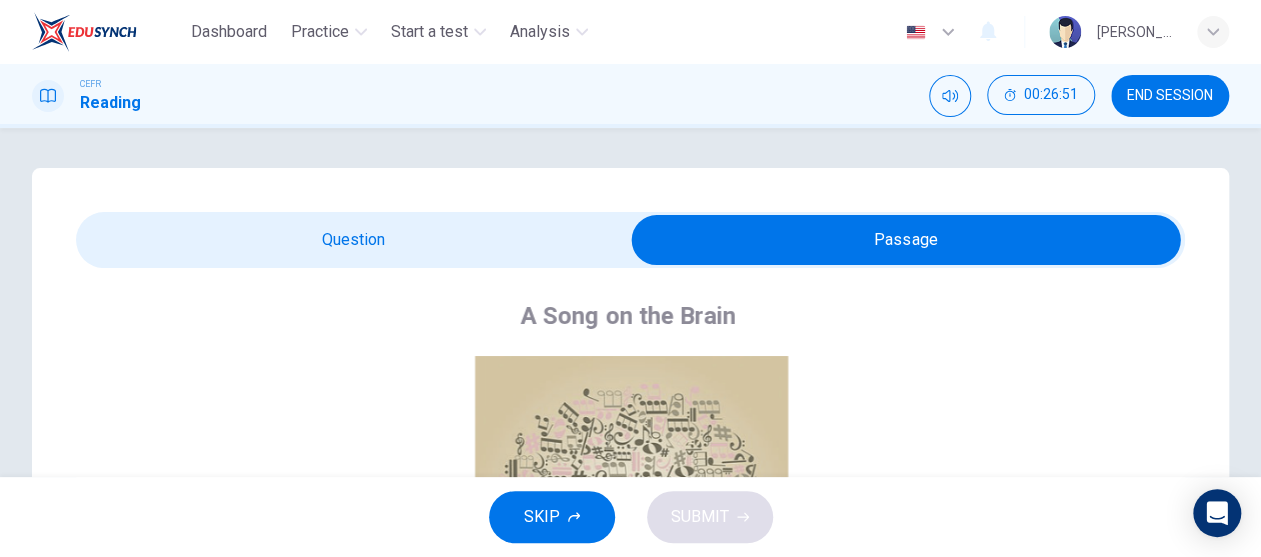 click on "END SESSION" at bounding box center [1170, 96] 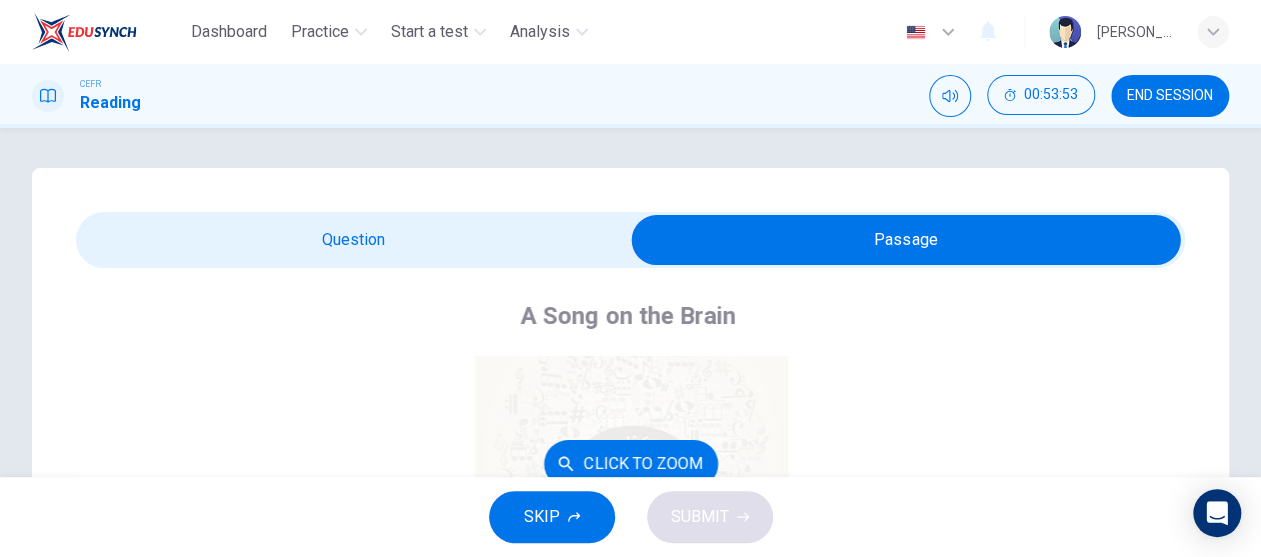 scroll, scrollTop: 100, scrollLeft: 0, axis: vertical 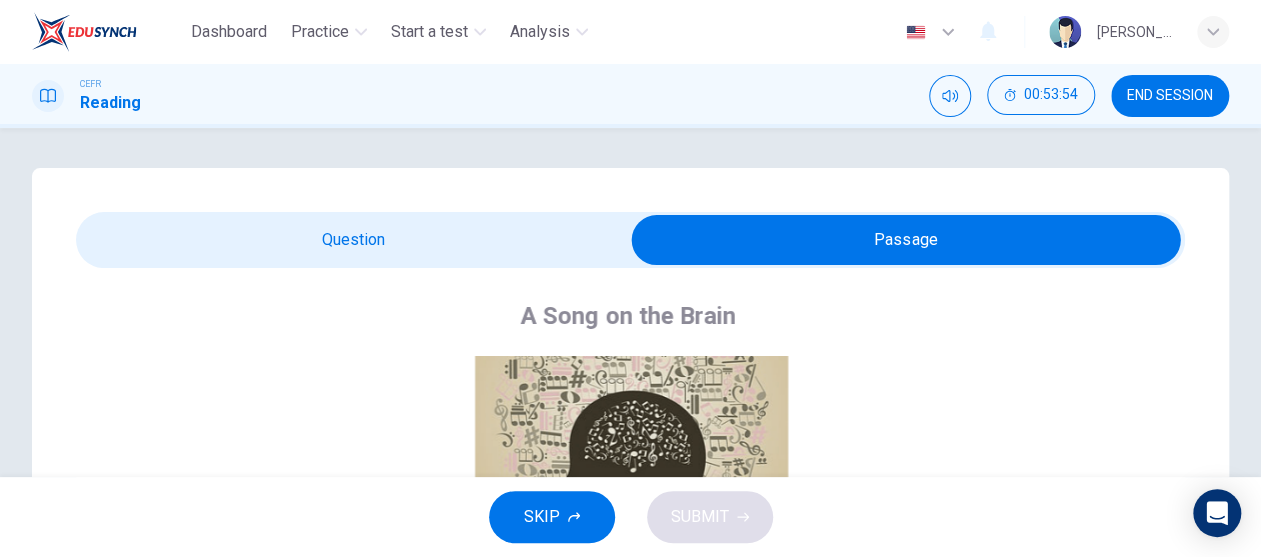 click on "END SESSION" at bounding box center (1170, 96) 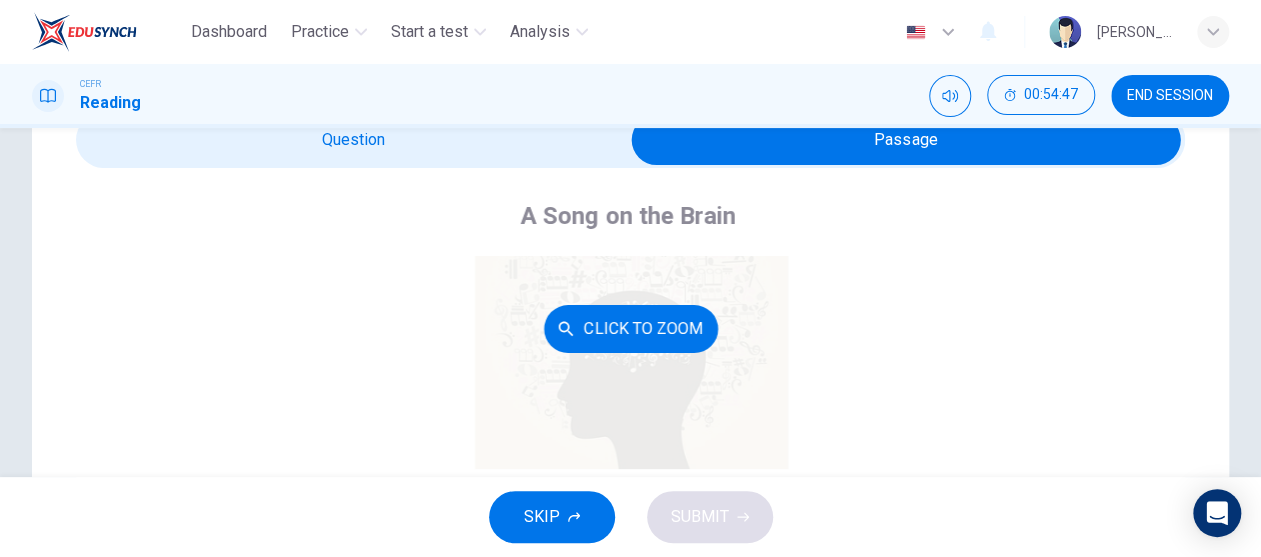 scroll, scrollTop: 200, scrollLeft: 0, axis: vertical 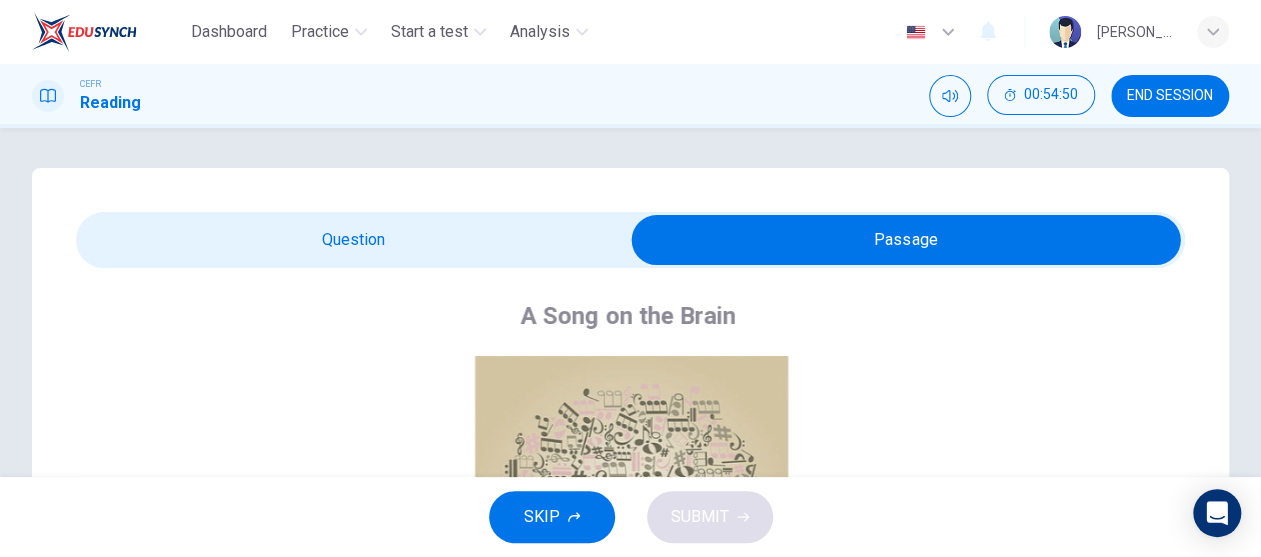 click at bounding box center [906, 240] 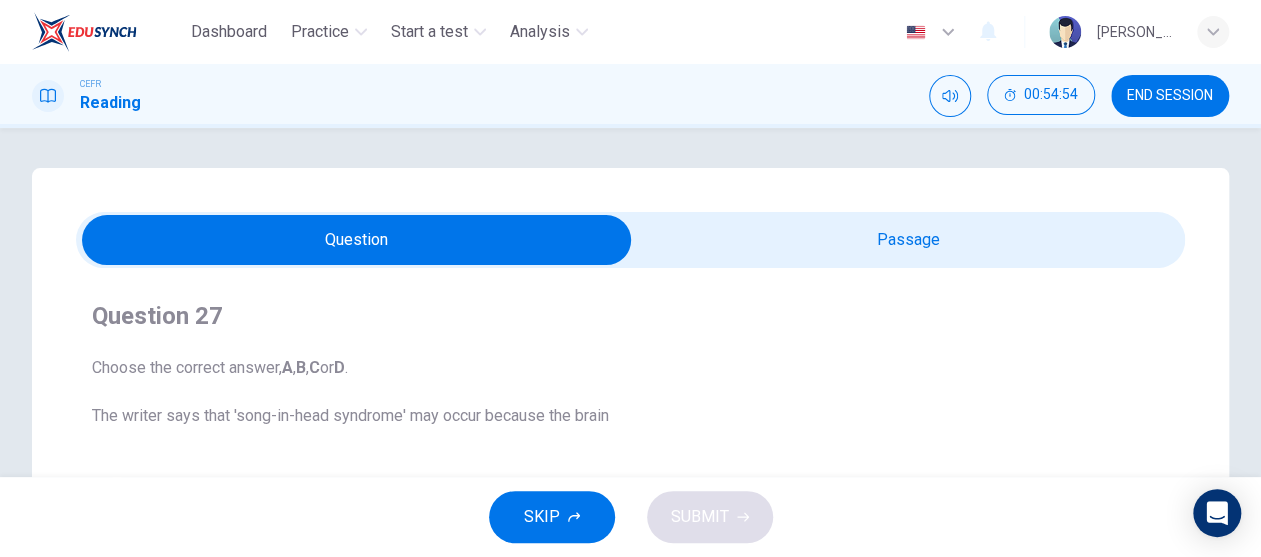 click at bounding box center (357, 240) 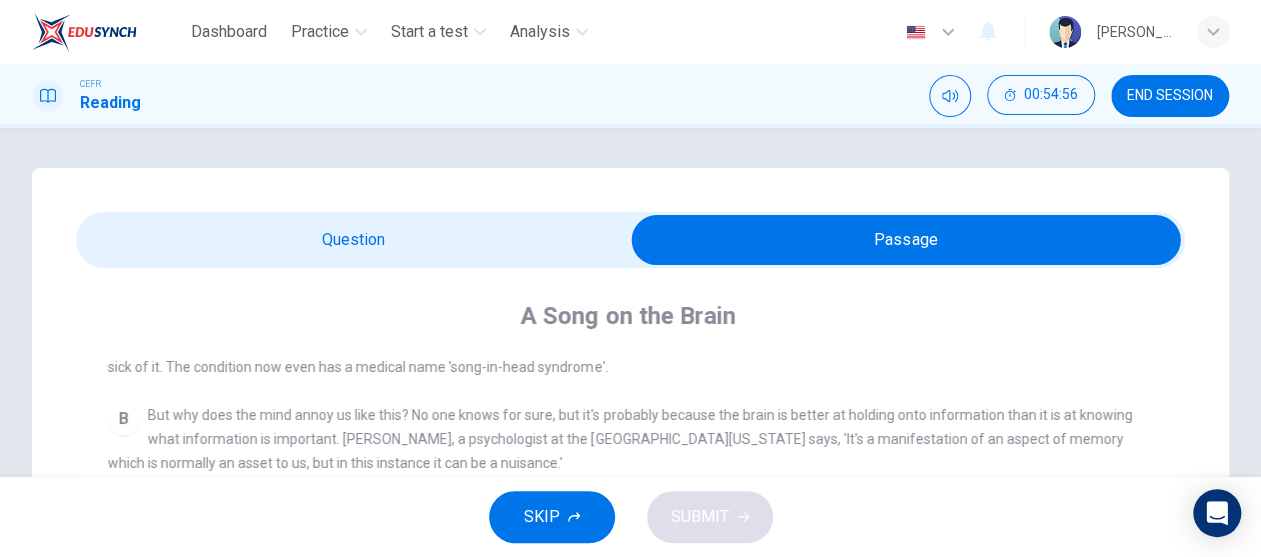 scroll, scrollTop: 400, scrollLeft: 0, axis: vertical 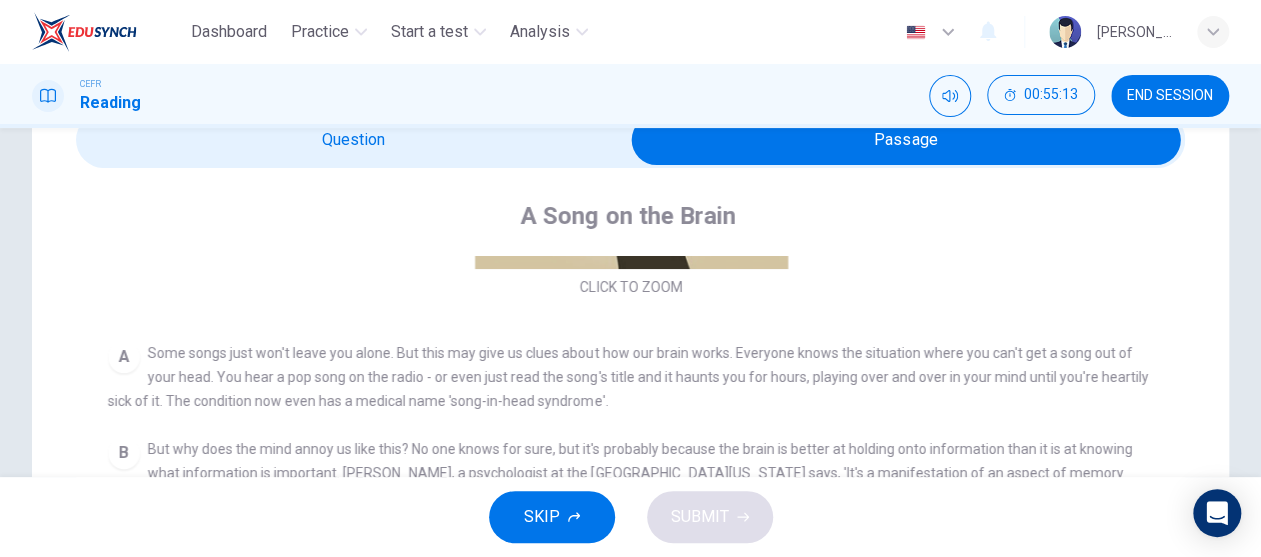 click on "A Song on the Brain CLICK TO ZOOM Click to Zoom A Some songs just won't leave you alone. But this may give us clues about how our brain works. Everyone knows the situation where you can't get a song out of your head. You hear a pop song on the radio - or even just read the song's title and it haunts you for hours, playing over and over in your mind until you're heartily sick of it. The condition now even has a medical name 'song-in-head syndrome'. B But why does the mind annoy us like this? No one knows for sure, but it's probably because the brain is better at holding onto information than it is at knowing what information is important. Roger Chaffin, a psychologist at the University of Connecticut says, 'It's a manifestation of an aspect of memory which is normally an asset to us, but in this instance it can be a nuisance.' C D E F G H I" at bounding box center [630, 586] 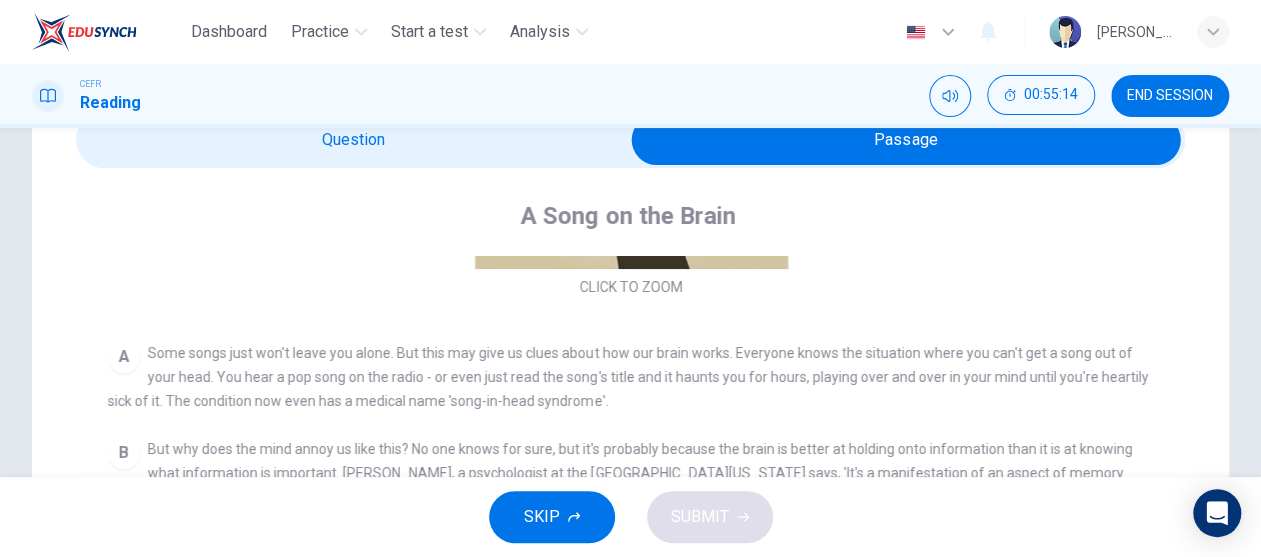 click at bounding box center [906, 140] 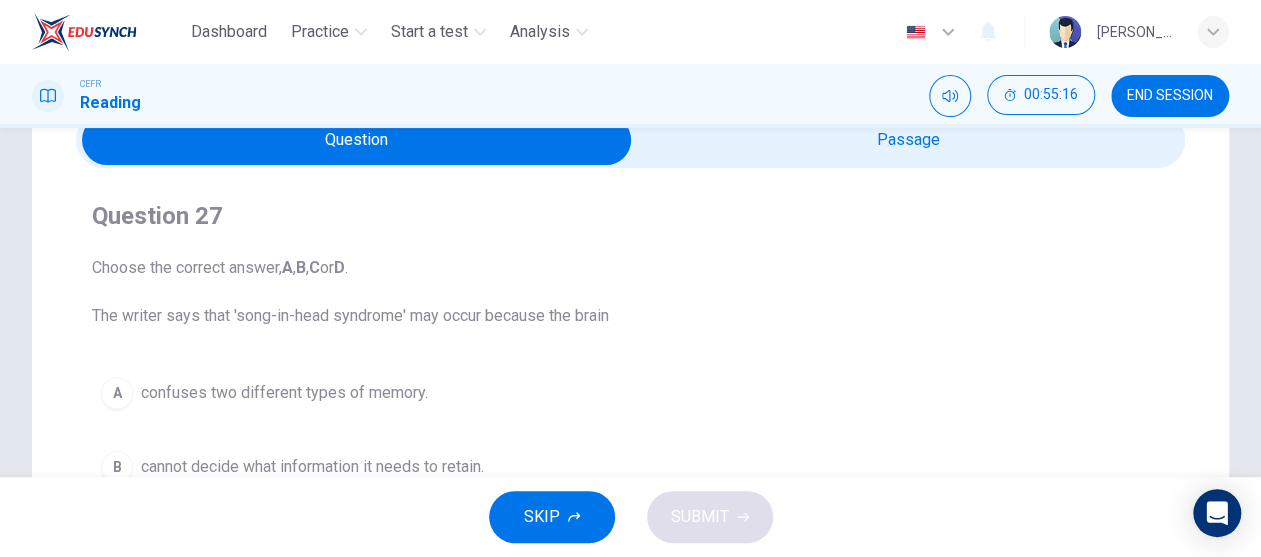 click at bounding box center [357, 140] 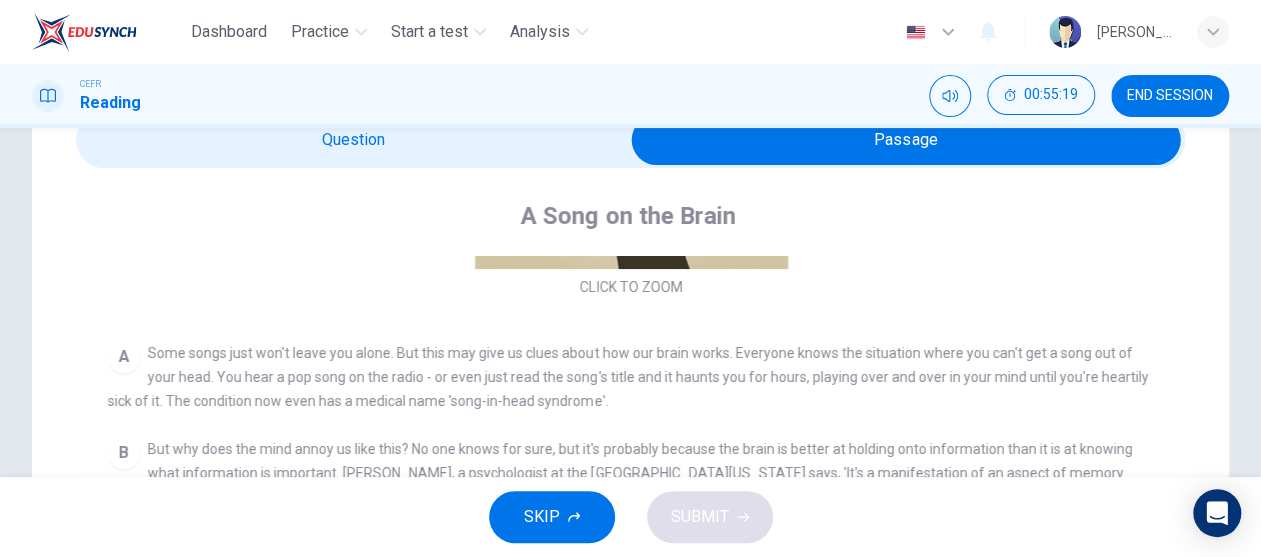 scroll, scrollTop: 400, scrollLeft: 0, axis: vertical 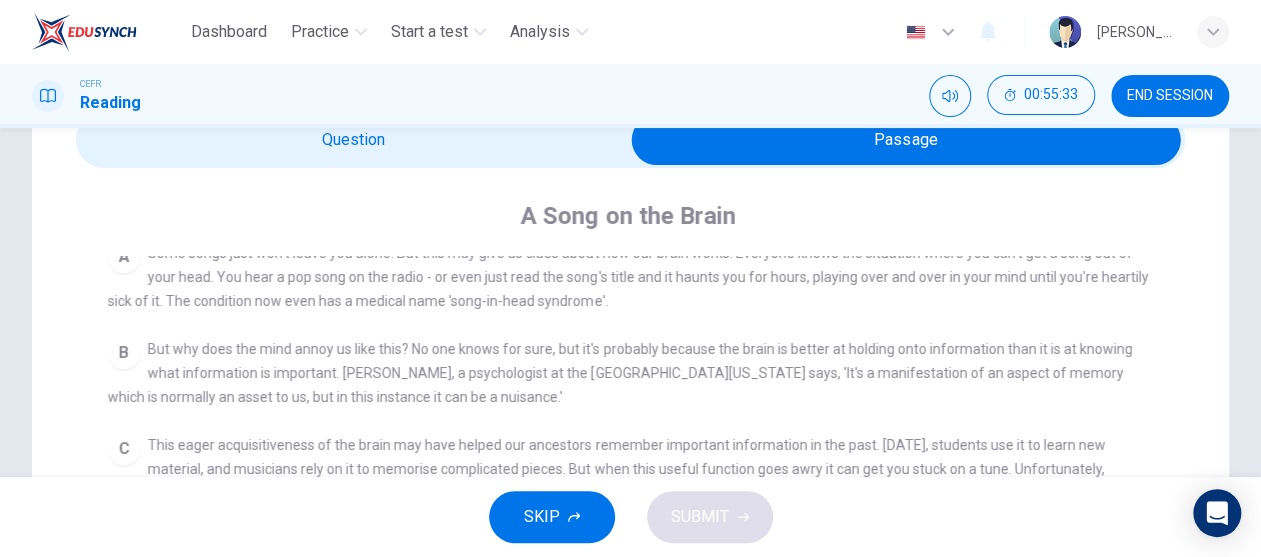 click at bounding box center [906, 140] 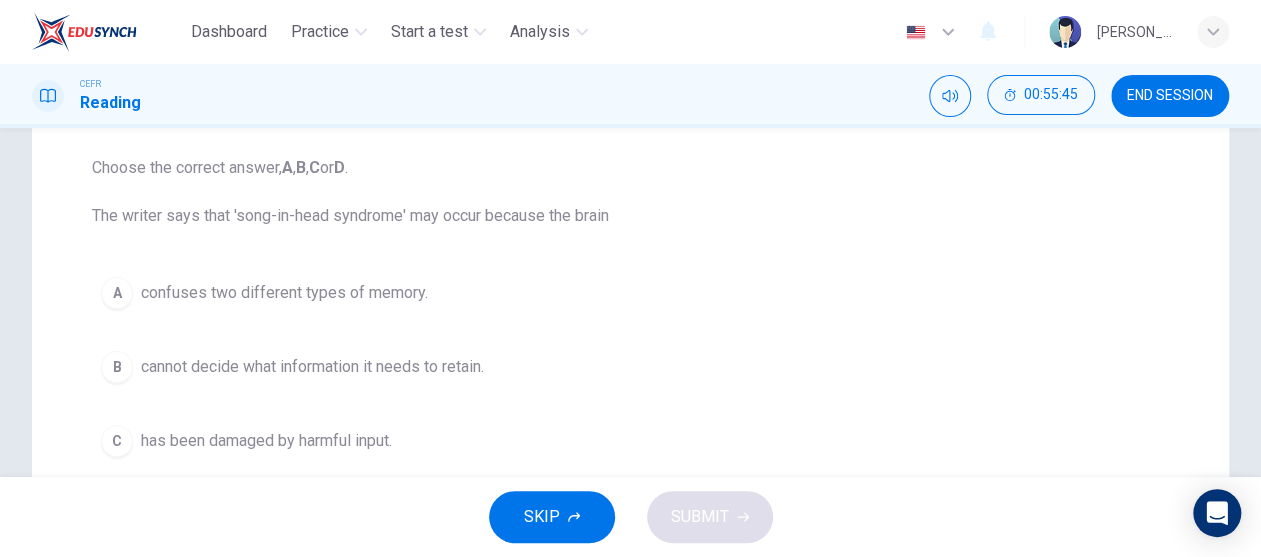 scroll, scrollTop: 300, scrollLeft: 0, axis: vertical 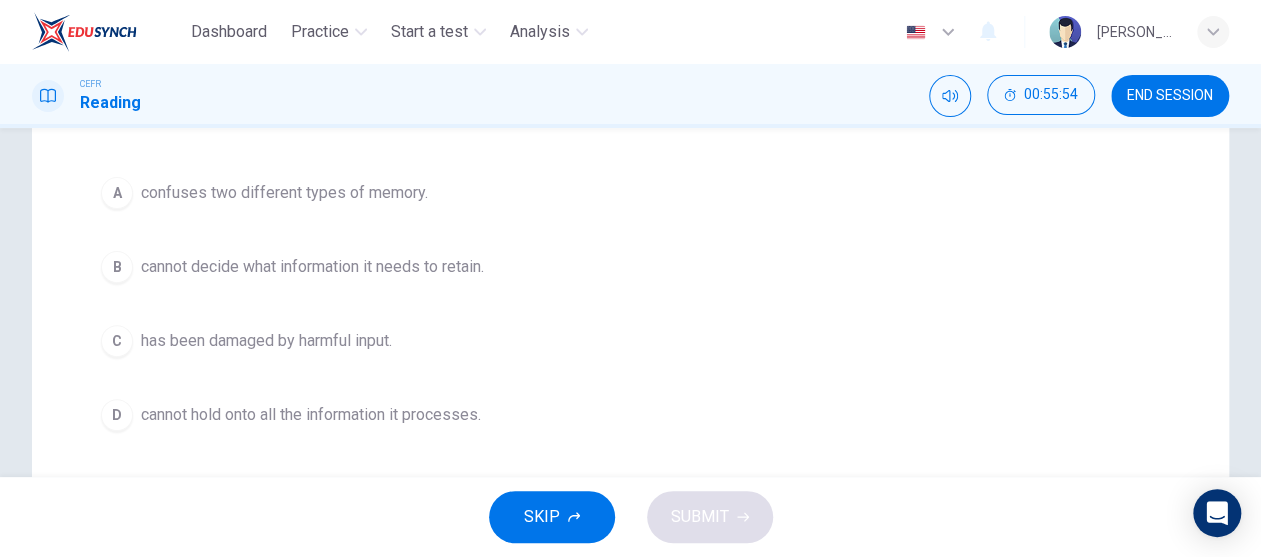 click on "cannot decide what information it needs to retain." at bounding box center [312, 267] 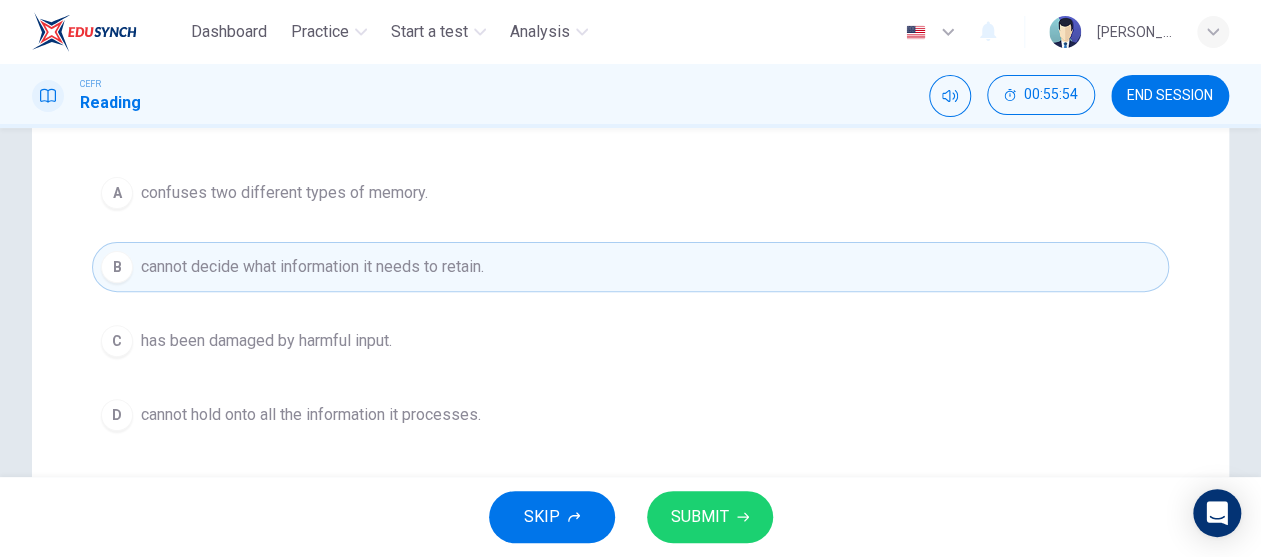 click on "SUBMIT" at bounding box center (710, 517) 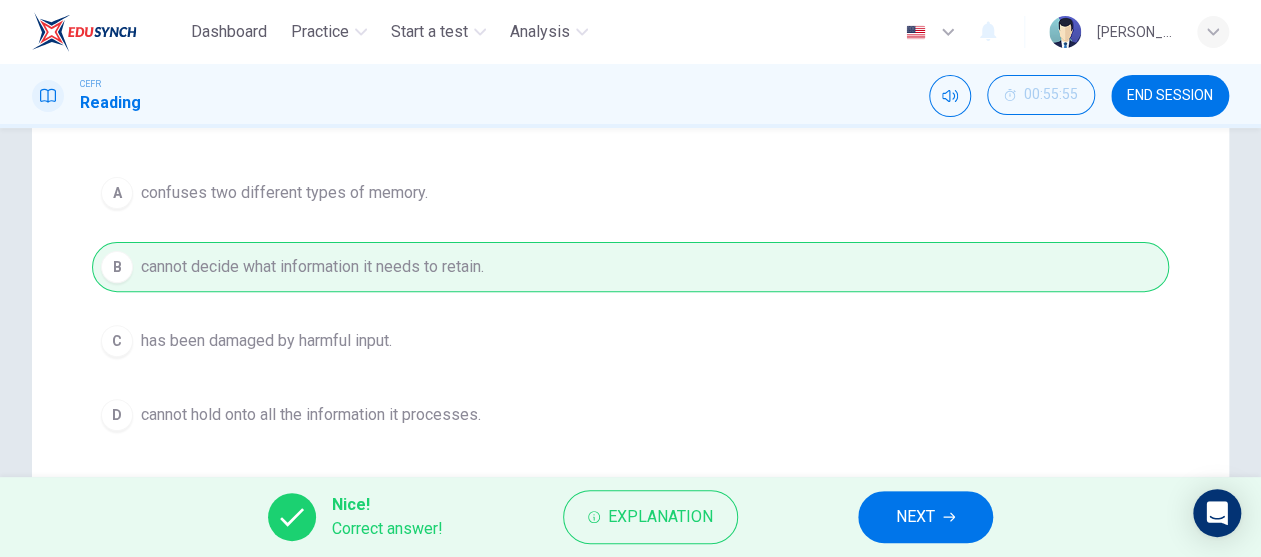 click on "NEXT" at bounding box center (915, 517) 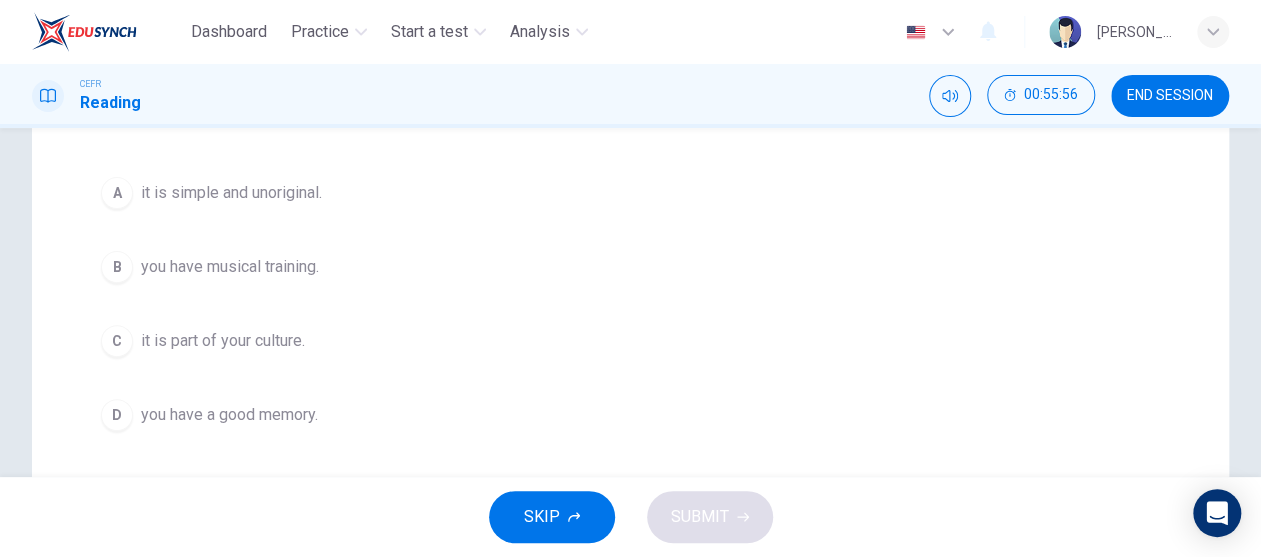 click on "D you have a good memory." at bounding box center [630, 415] 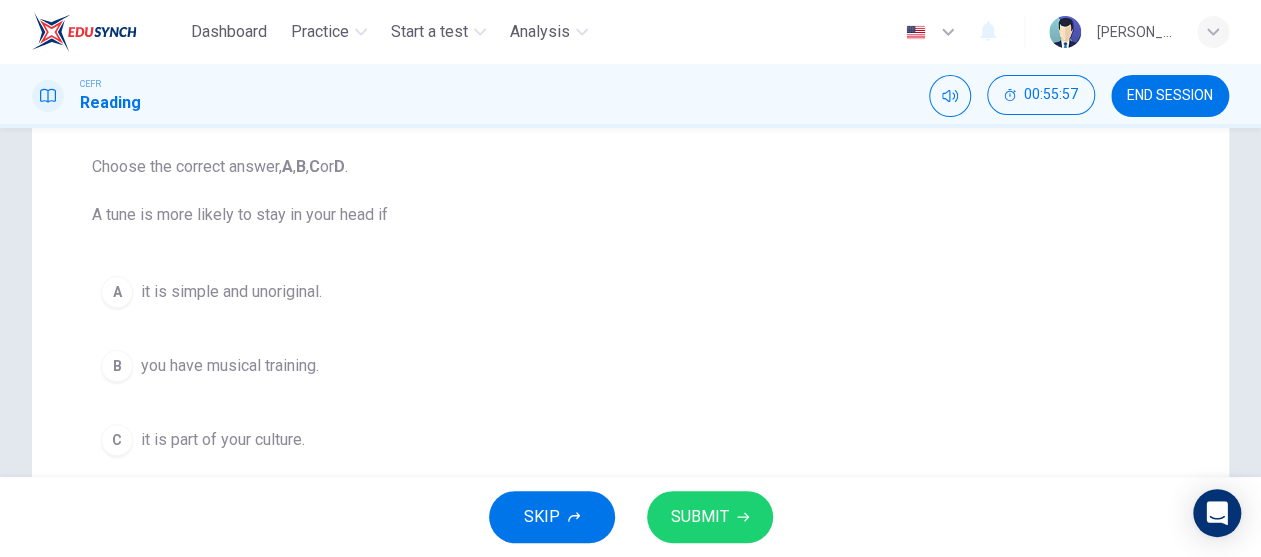 scroll, scrollTop: 100, scrollLeft: 0, axis: vertical 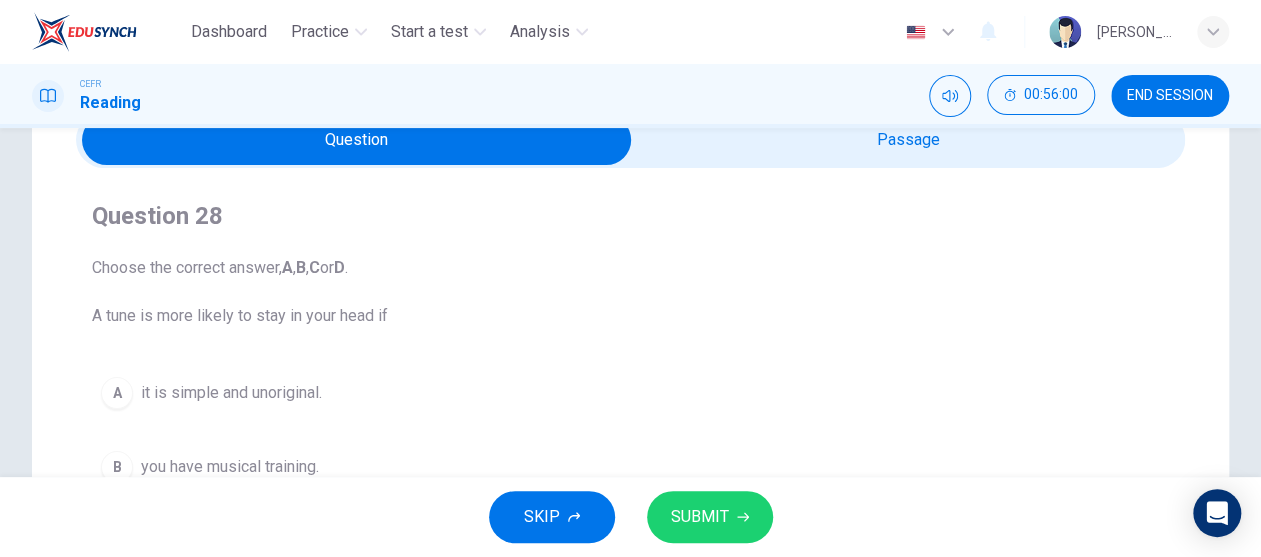 click at bounding box center (357, 140) 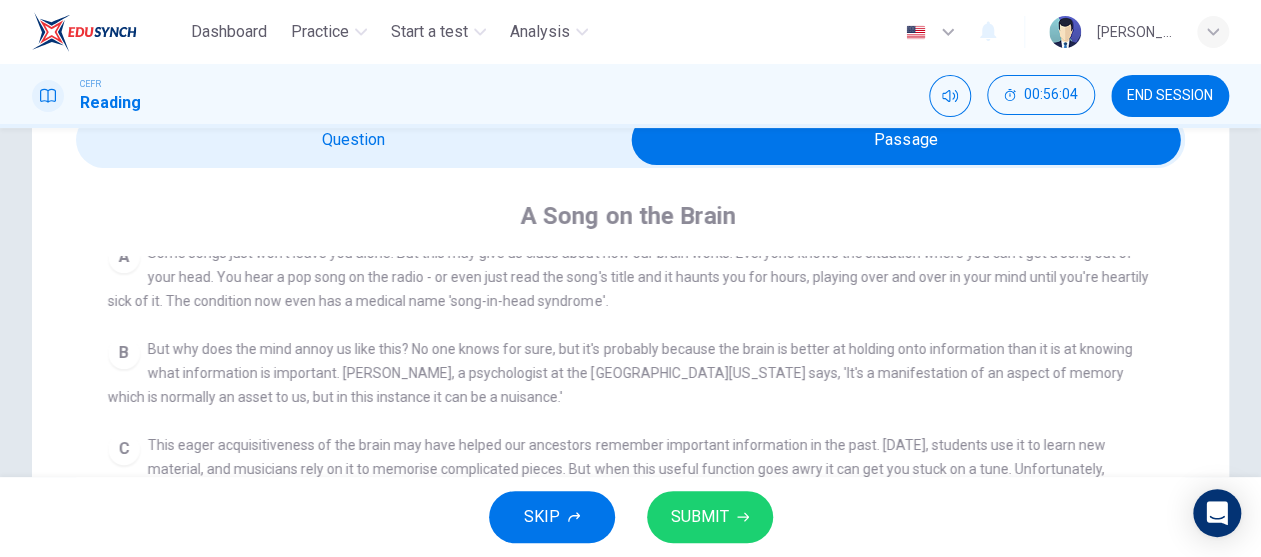 scroll, scrollTop: 300, scrollLeft: 0, axis: vertical 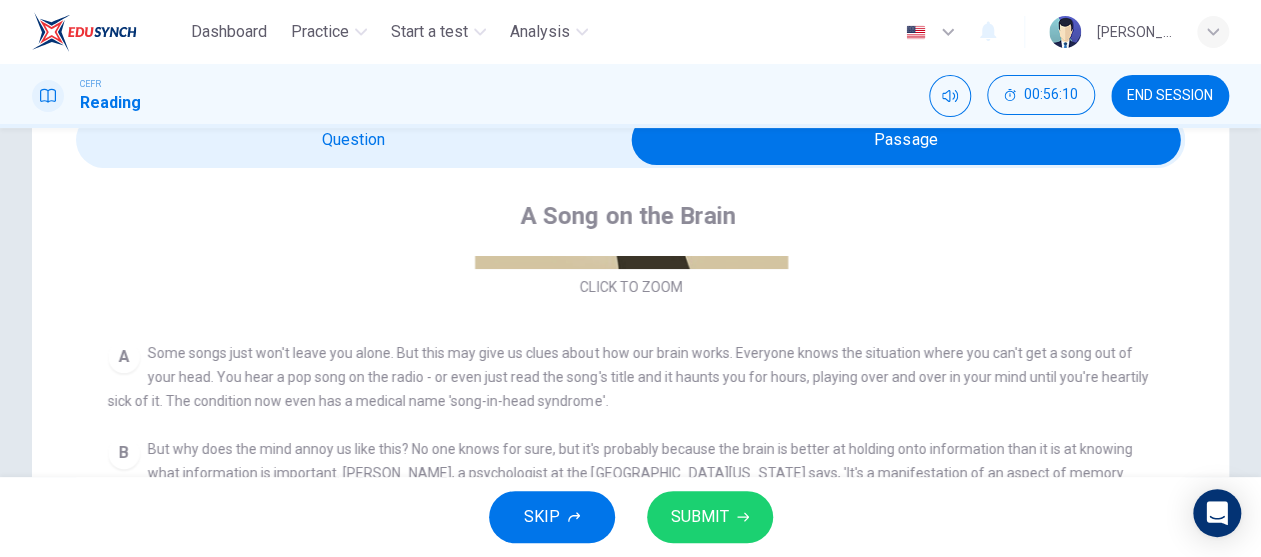 click at bounding box center (906, 140) 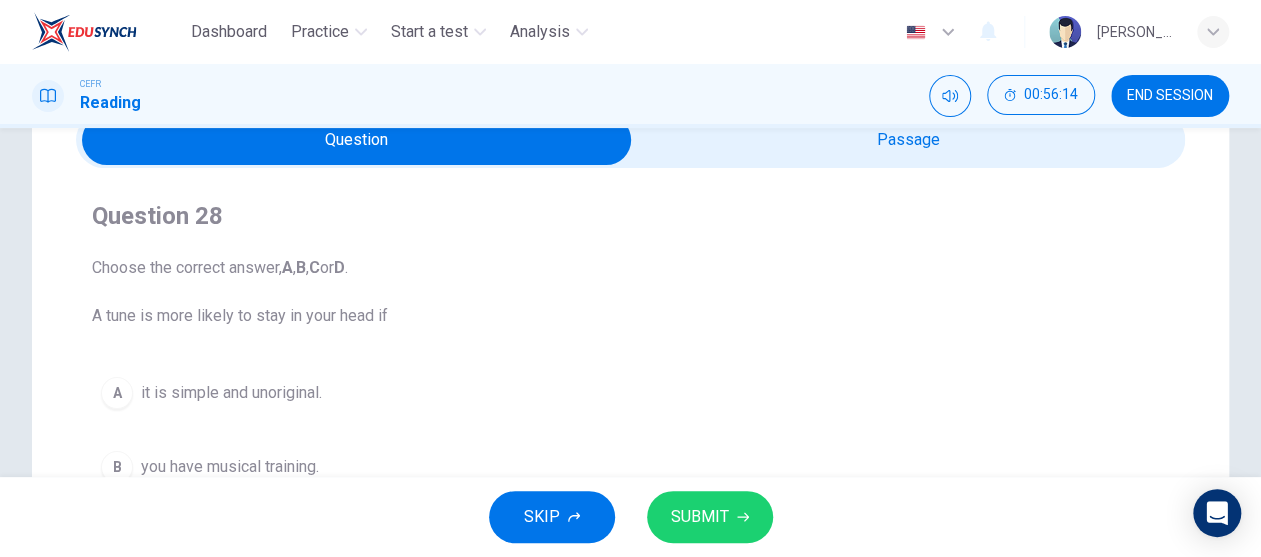 click at bounding box center (357, 140) 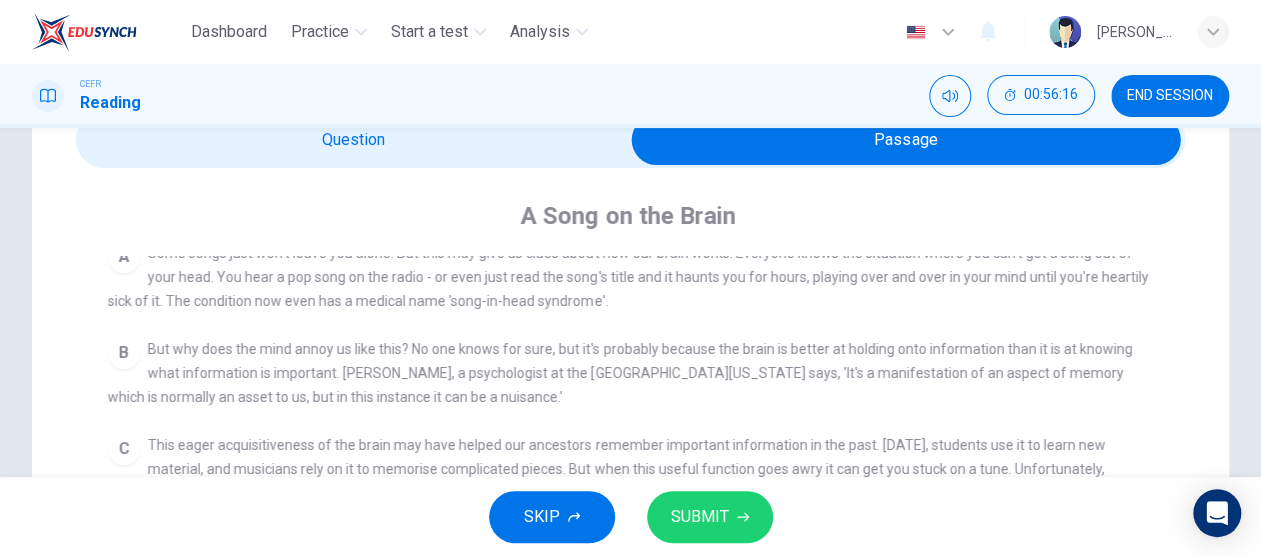 scroll, scrollTop: 500, scrollLeft: 0, axis: vertical 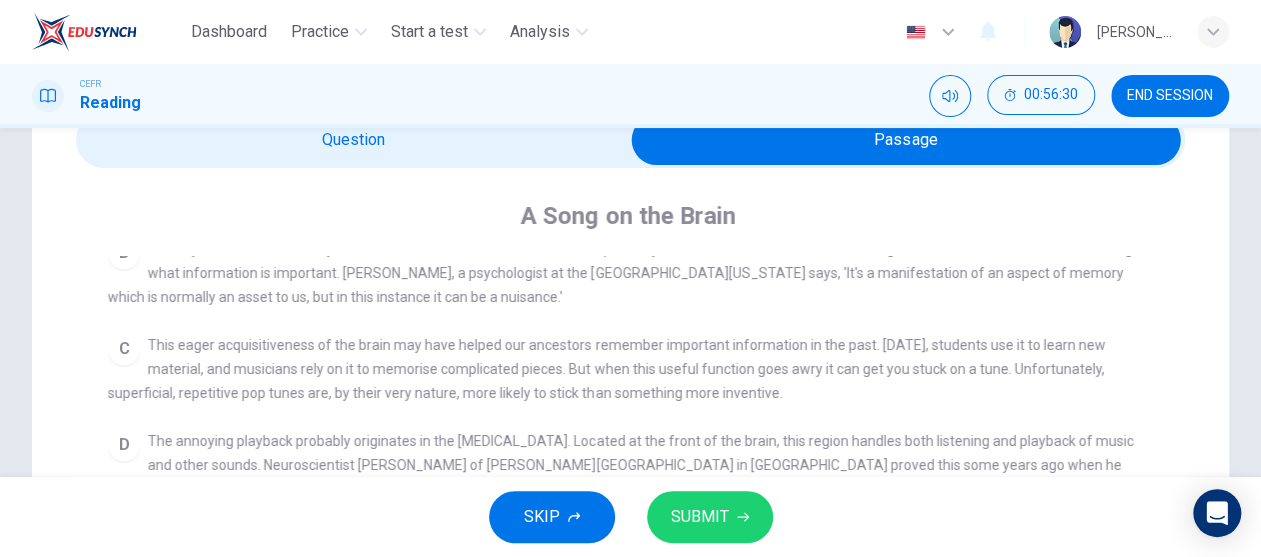 click at bounding box center [906, 140] 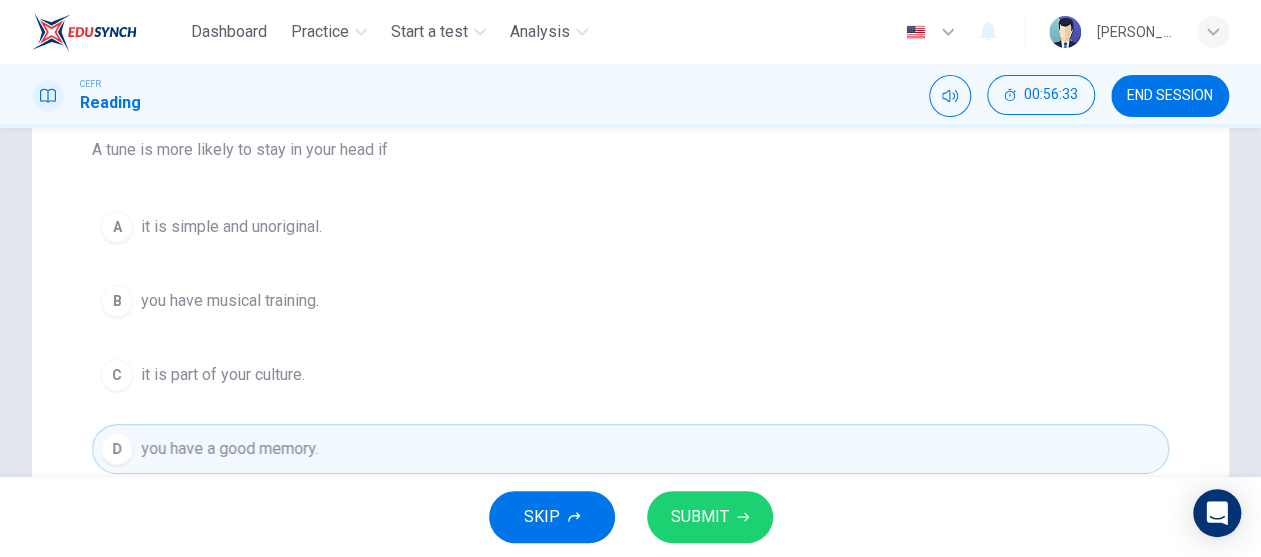scroll, scrollTop: 300, scrollLeft: 0, axis: vertical 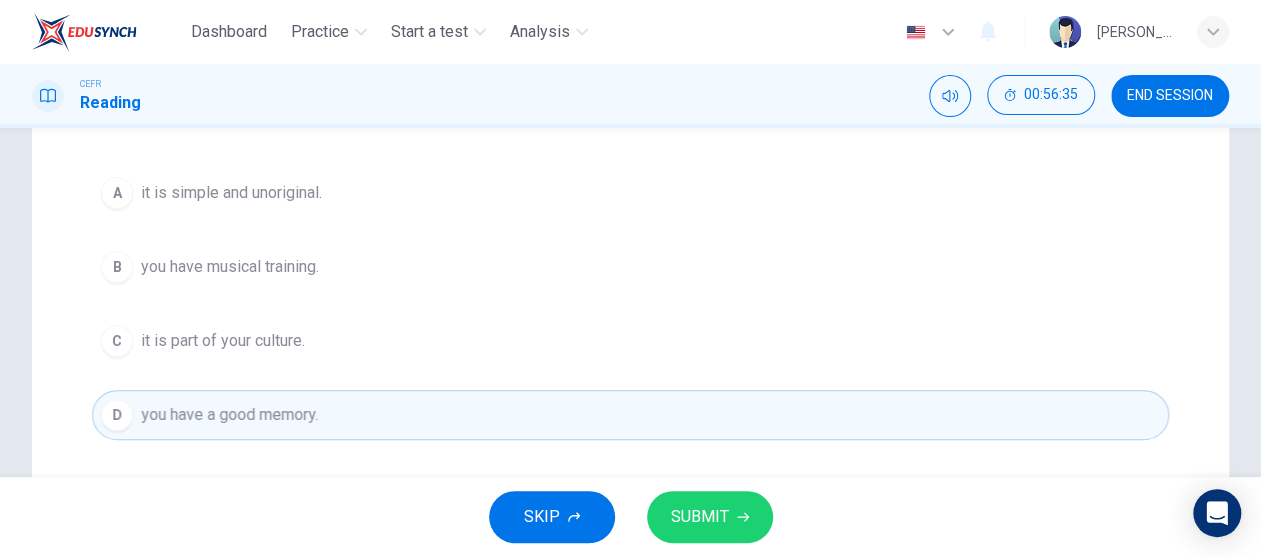 click on "it is simple and unoriginal." at bounding box center [231, 193] 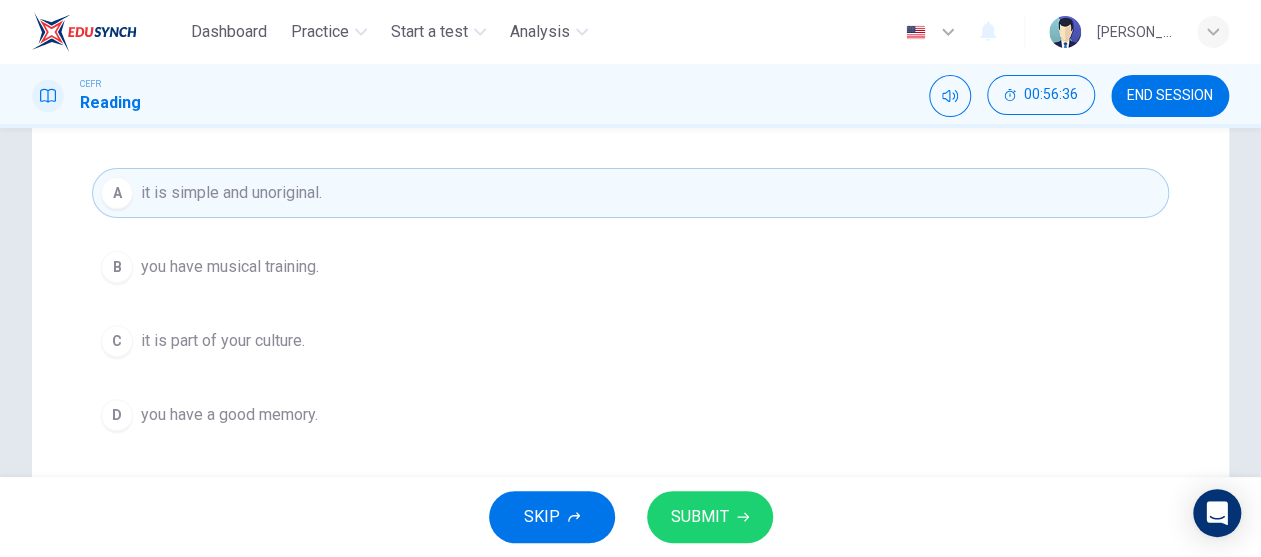 scroll, scrollTop: 200, scrollLeft: 0, axis: vertical 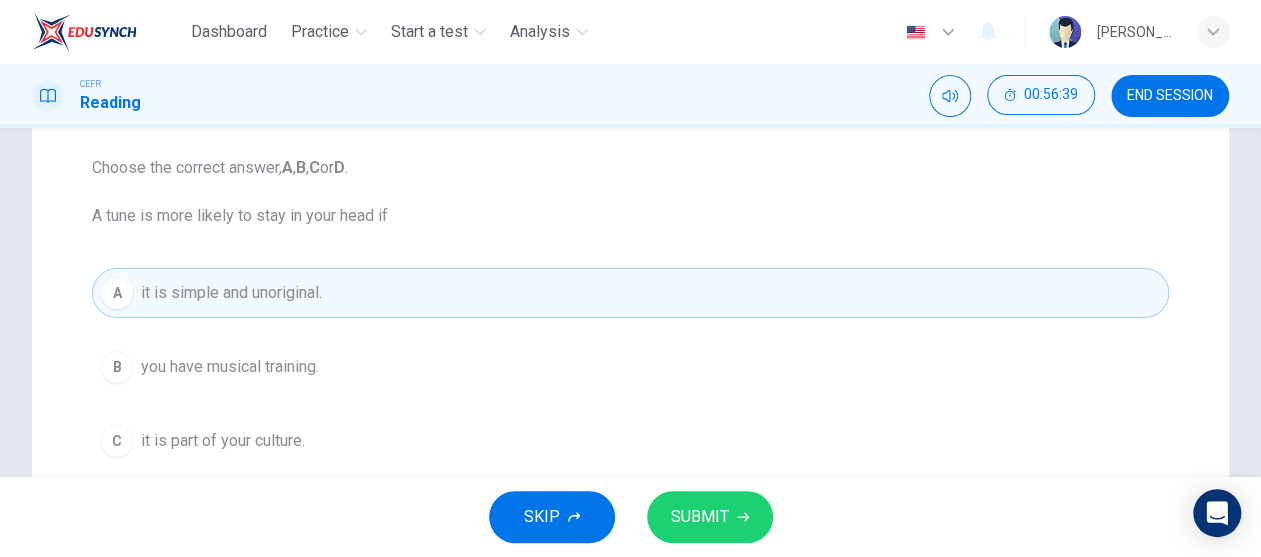 click on "SUBMIT" at bounding box center (700, 517) 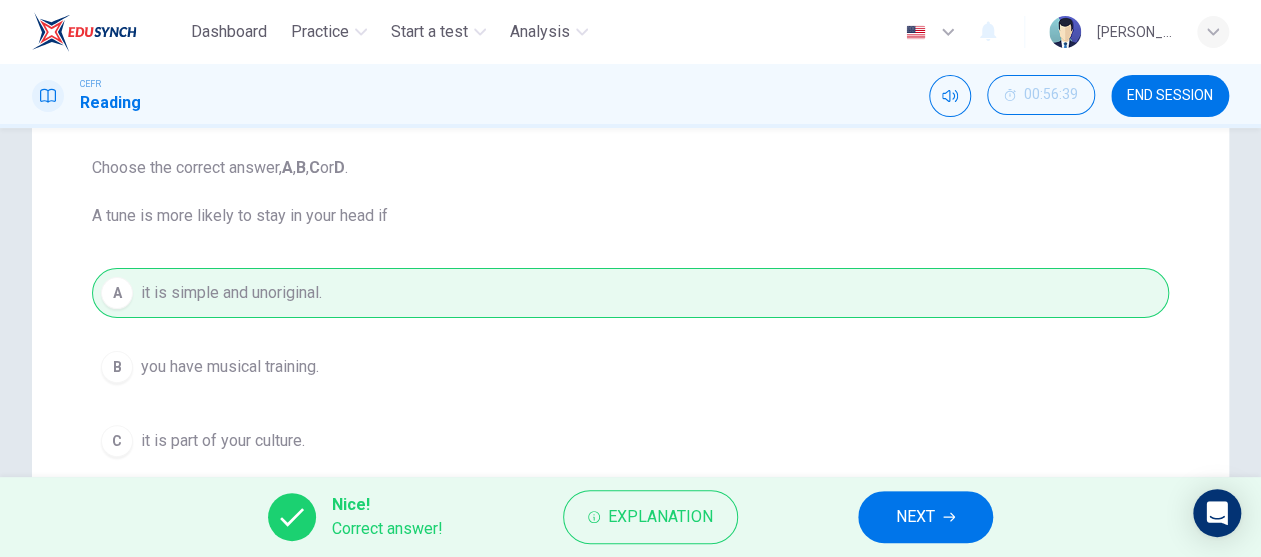 click on "NEXT" at bounding box center (925, 517) 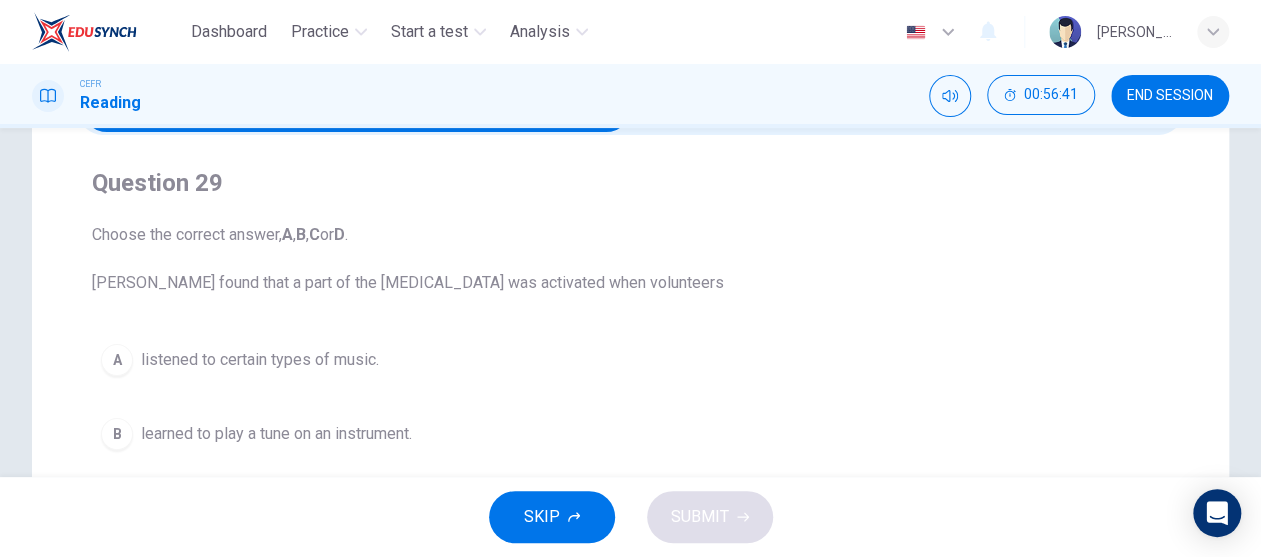 scroll, scrollTop: 100, scrollLeft: 0, axis: vertical 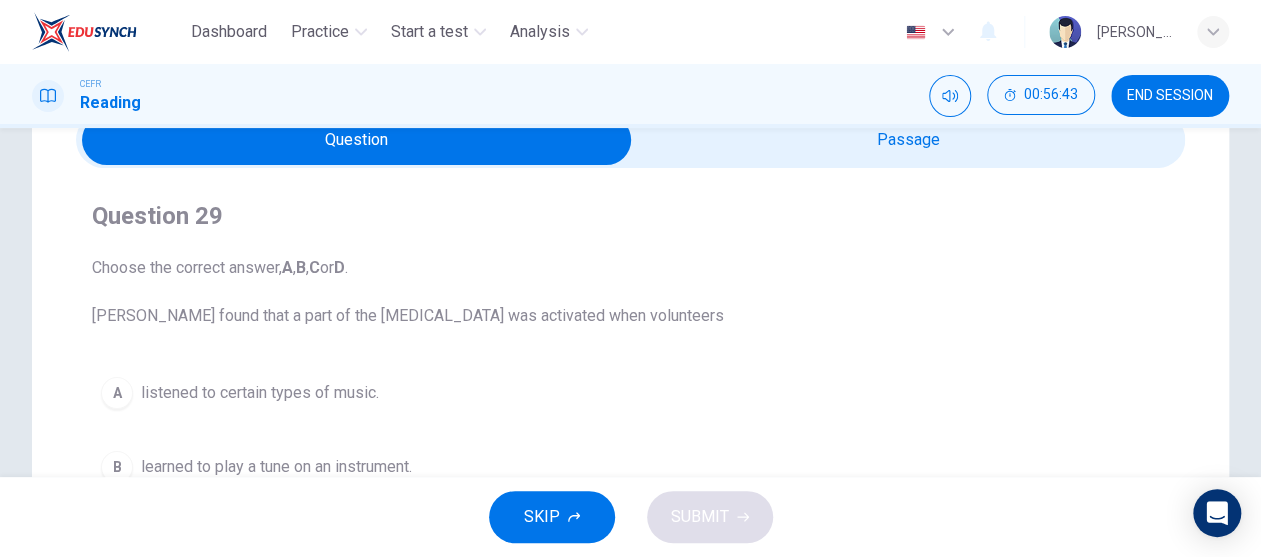 click at bounding box center (357, 140) 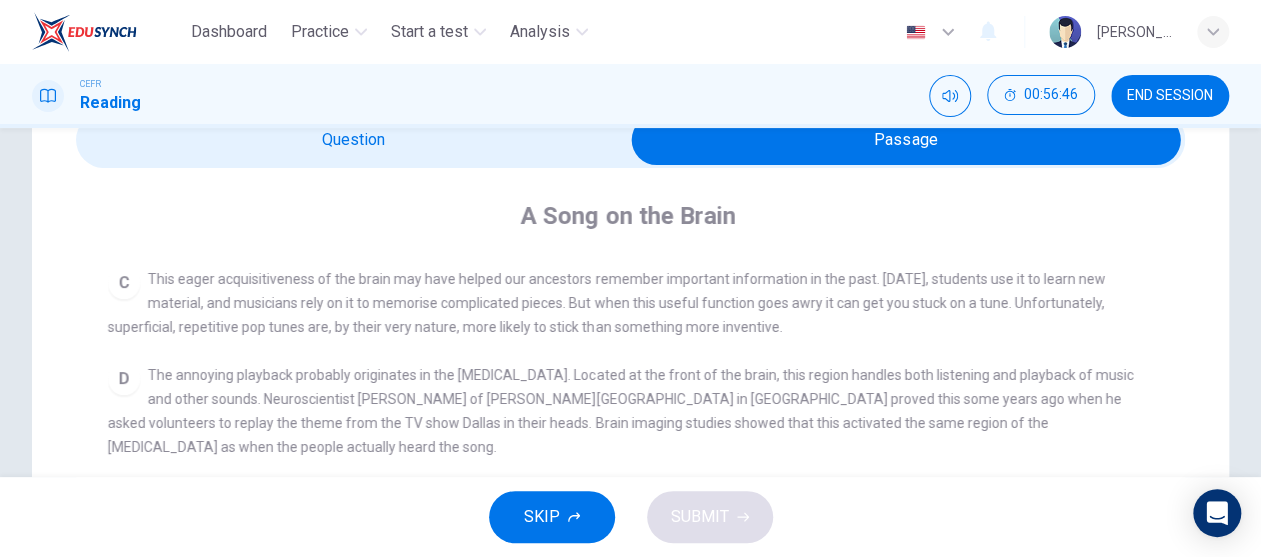 scroll, scrollTop: 600, scrollLeft: 0, axis: vertical 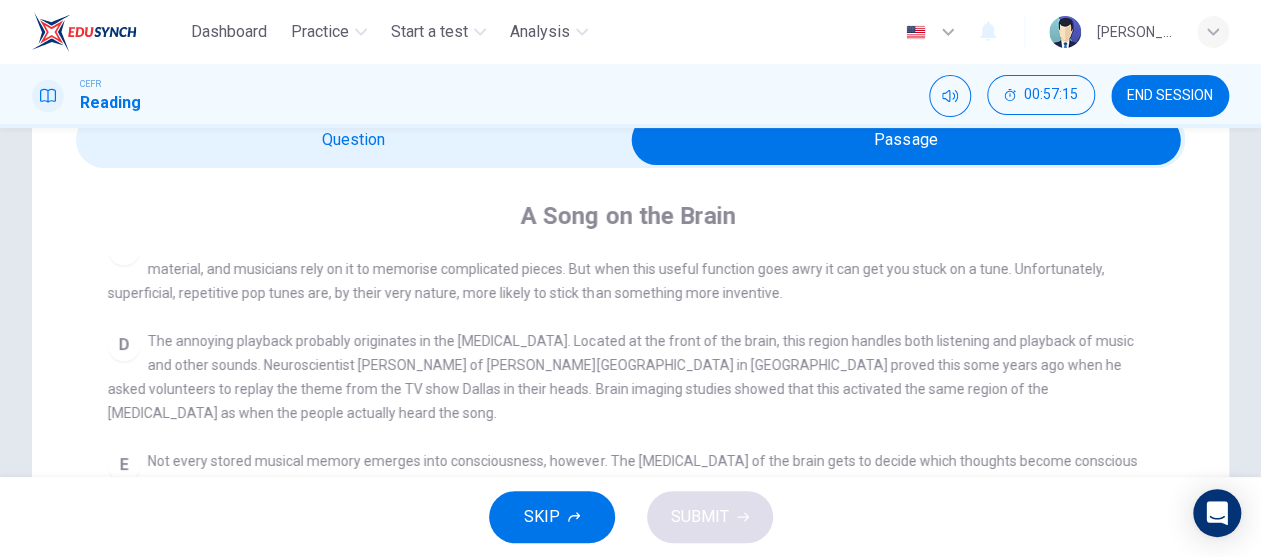 click at bounding box center [906, 140] 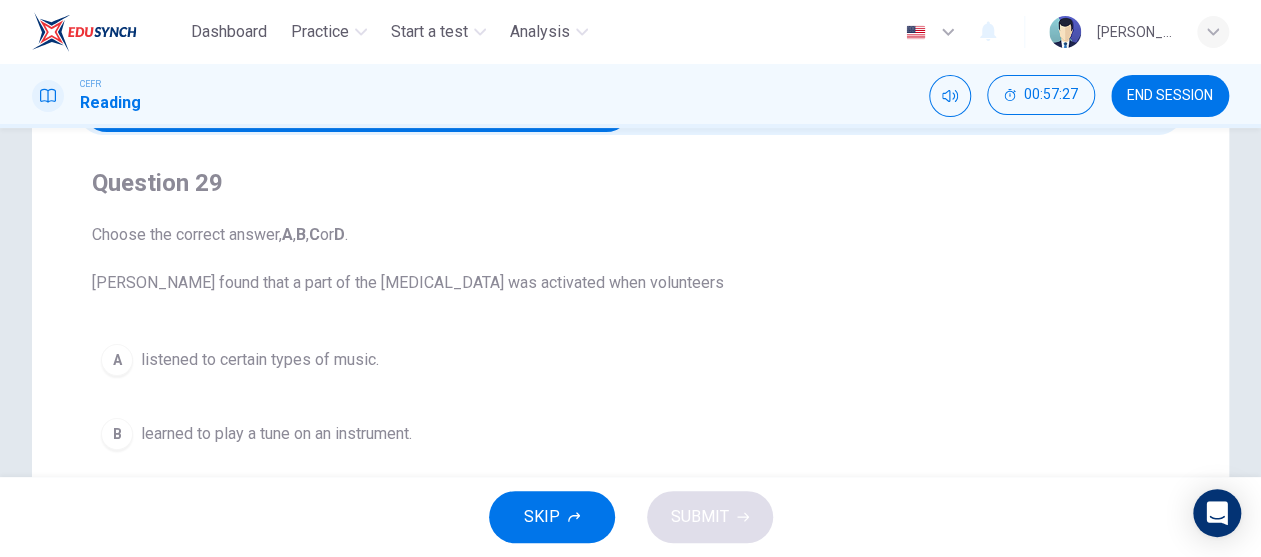scroll, scrollTop: 100, scrollLeft: 0, axis: vertical 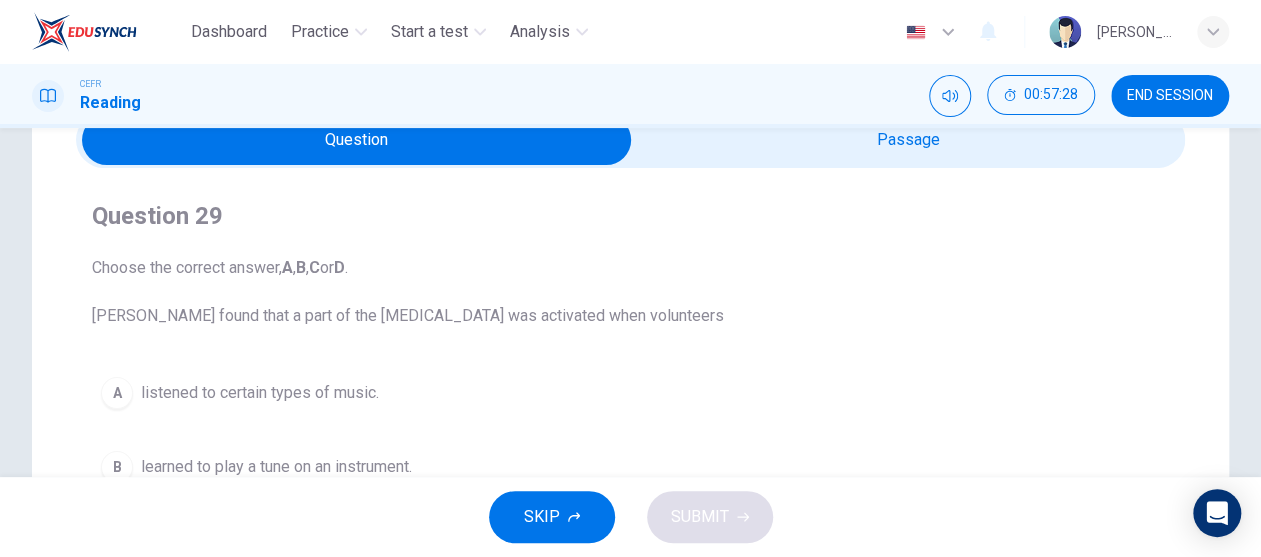 click at bounding box center [357, 140] 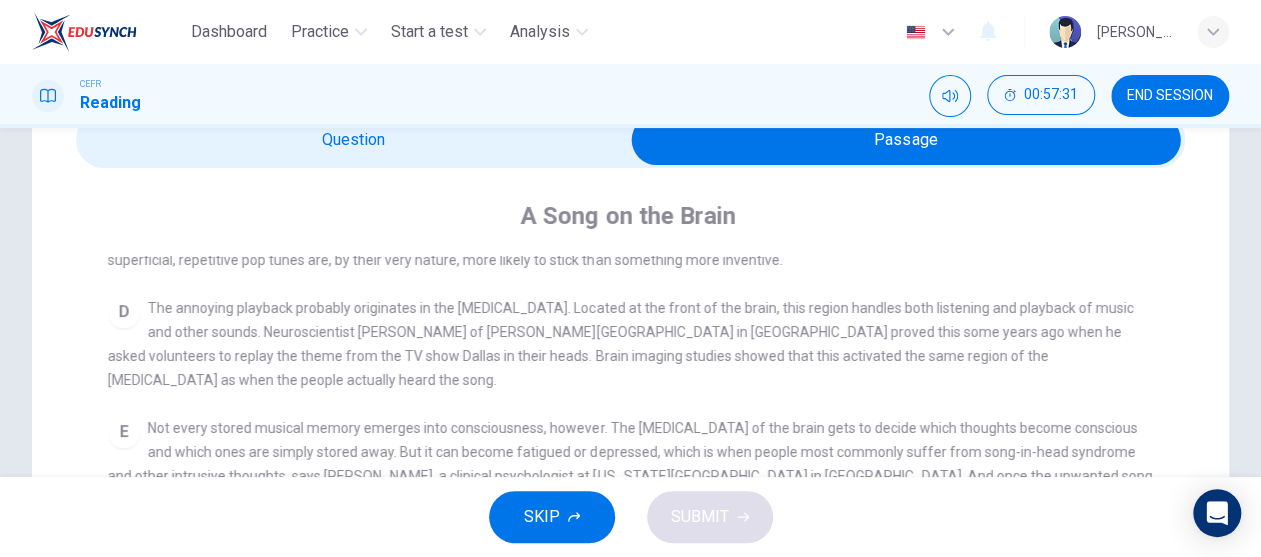 scroll, scrollTop: 600, scrollLeft: 0, axis: vertical 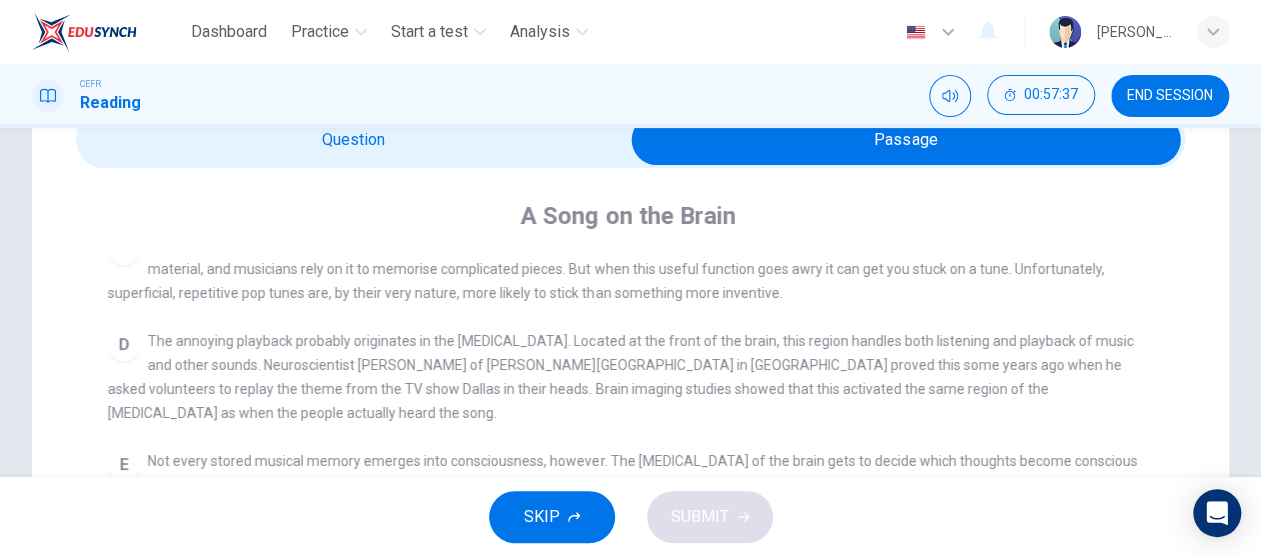 click at bounding box center (906, 140) 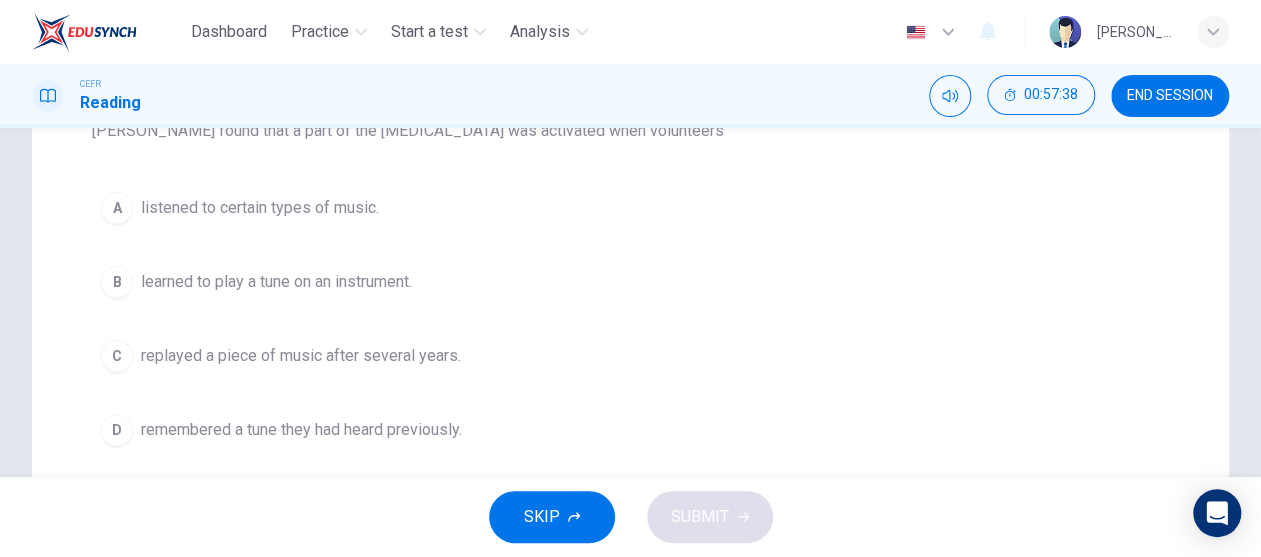 scroll, scrollTop: 300, scrollLeft: 0, axis: vertical 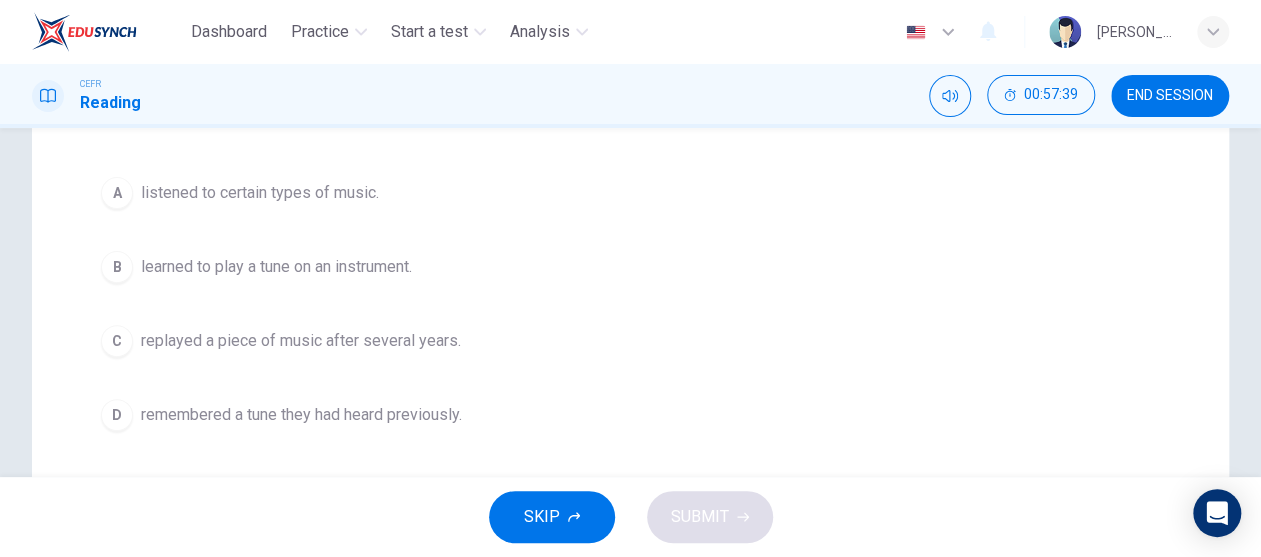 click on "remembered a tune they had heard previously." at bounding box center (301, 415) 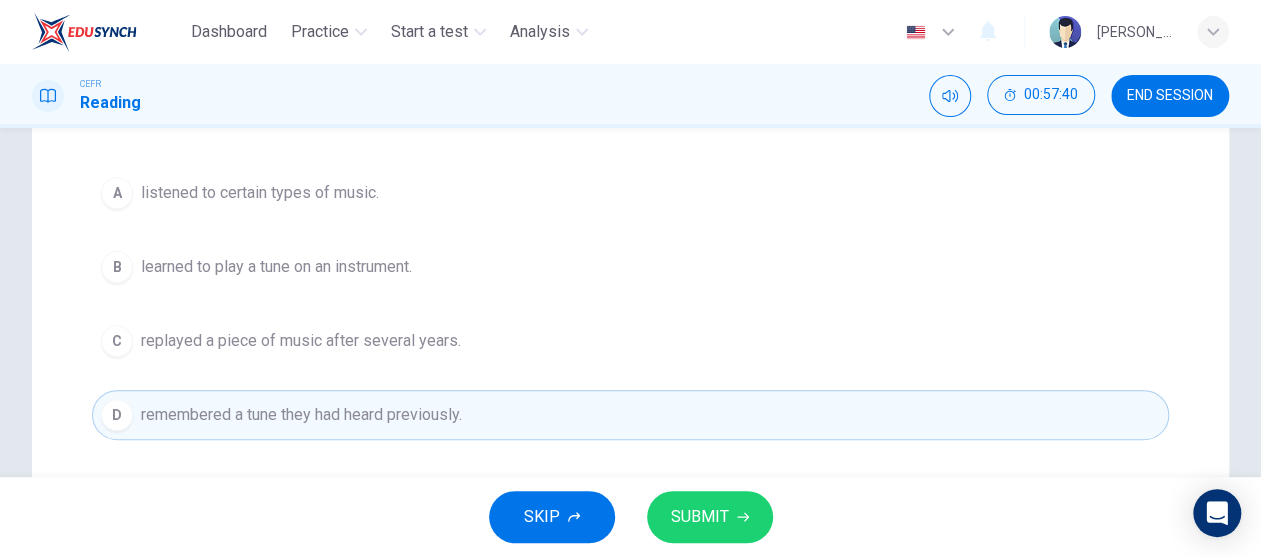 click 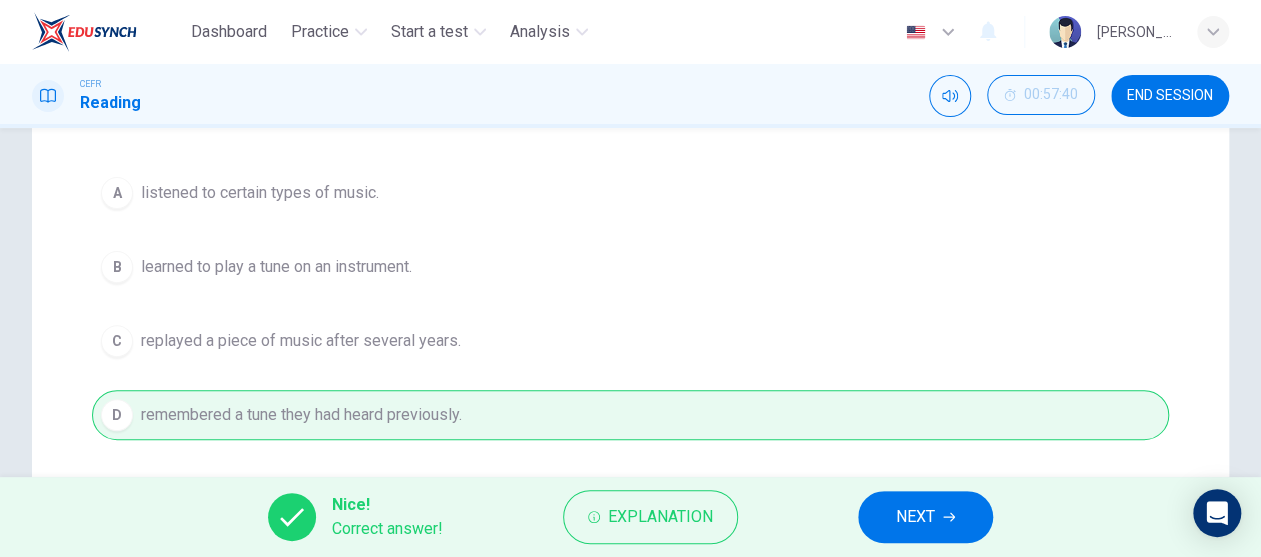 click on "NEXT" at bounding box center [915, 517] 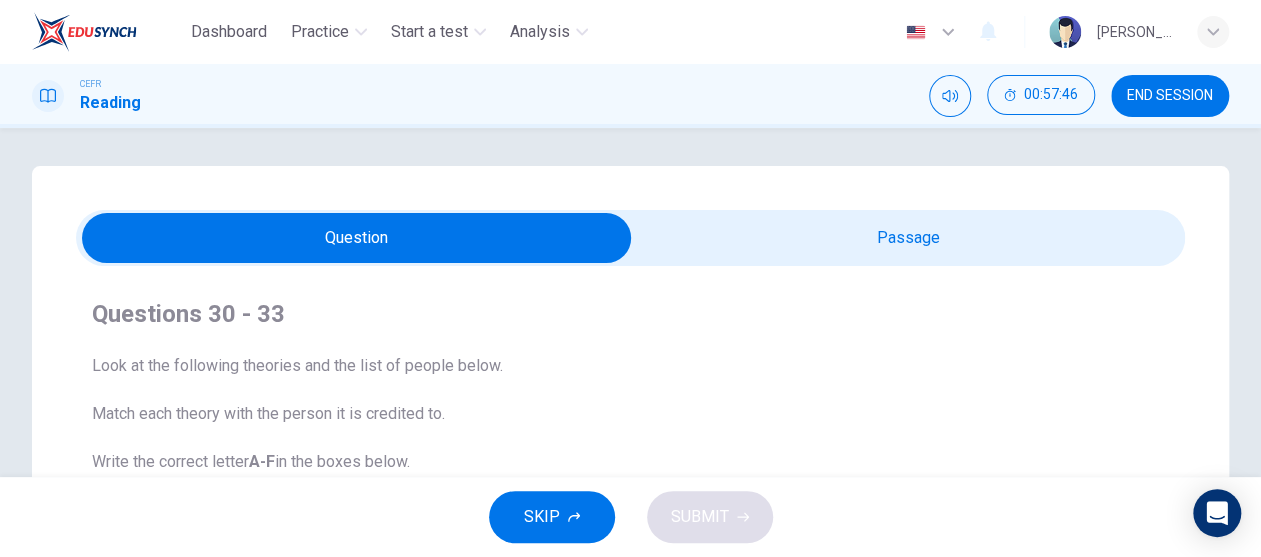 scroll, scrollTop: 0, scrollLeft: 0, axis: both 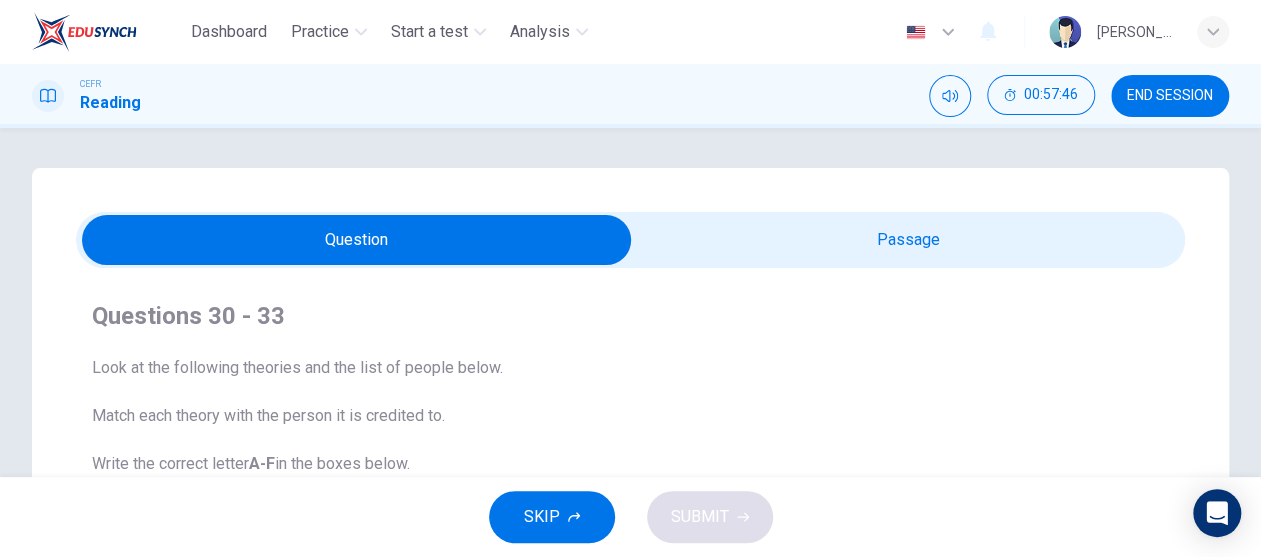 click at bounding box center (357, 240) 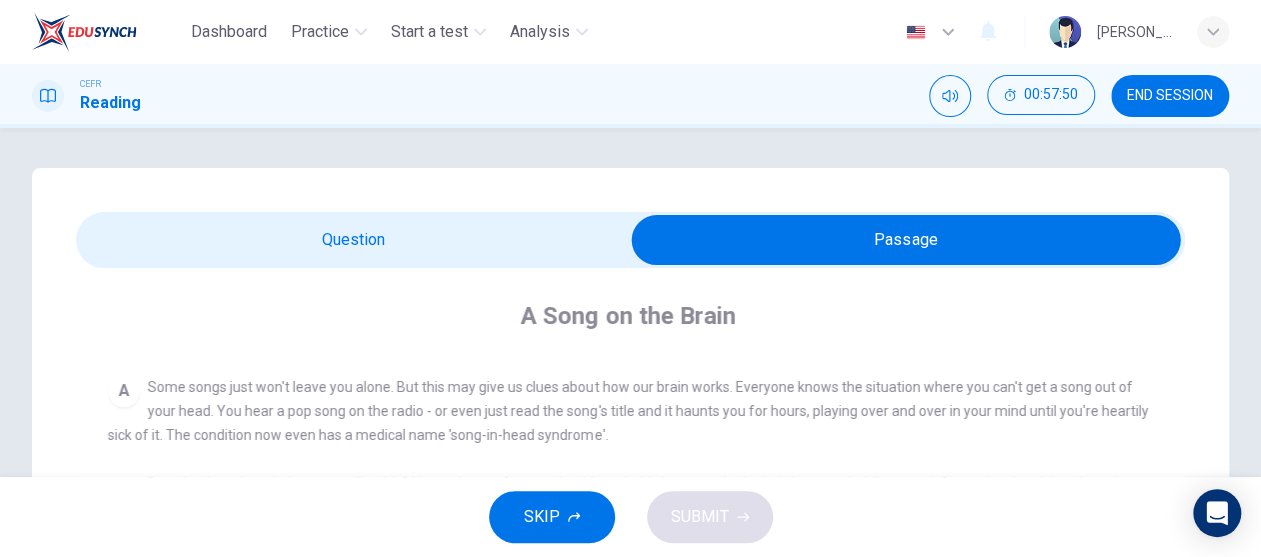 scroll, scrollTop: 400, scrollLeft: 0, axis: vertical 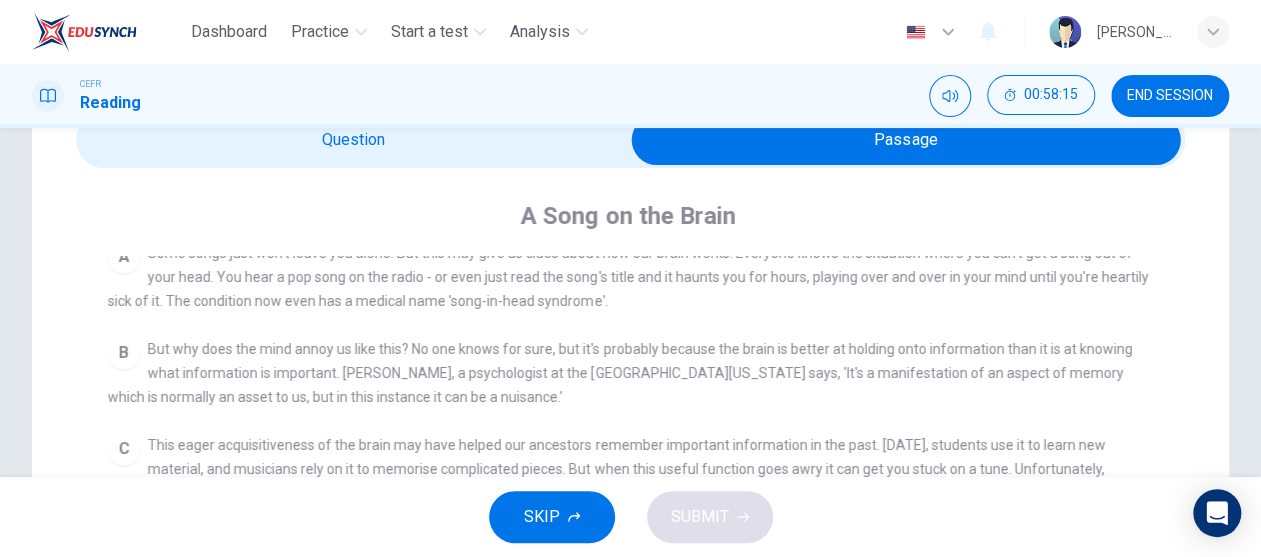 click at bounding box center (906, 140) 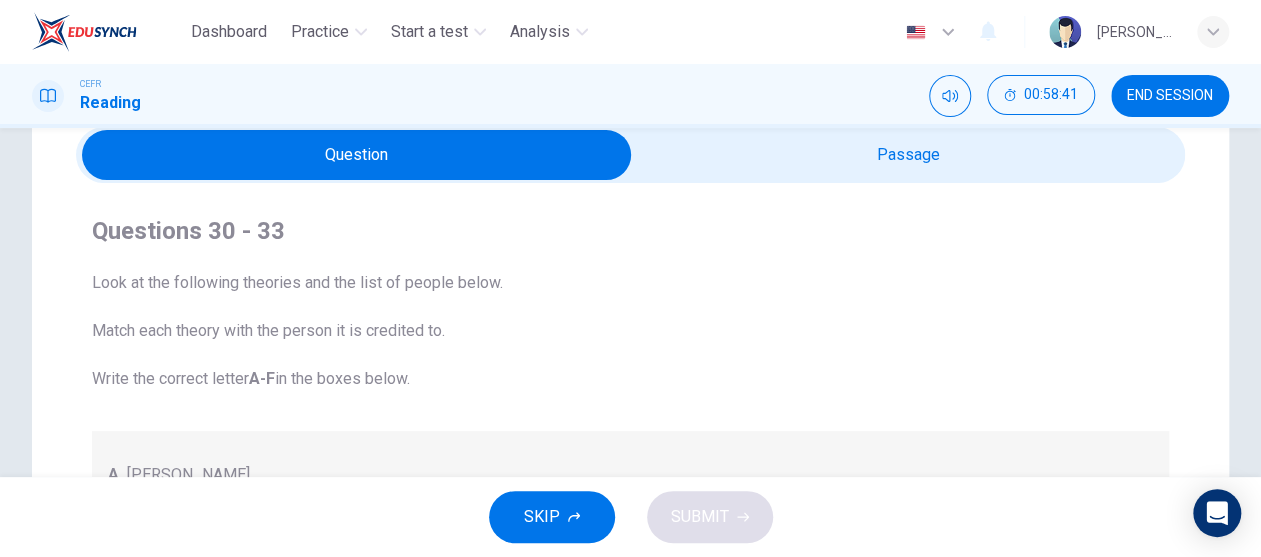 scroll, scrollTop: 0, scrollLeft: 0, axis: both 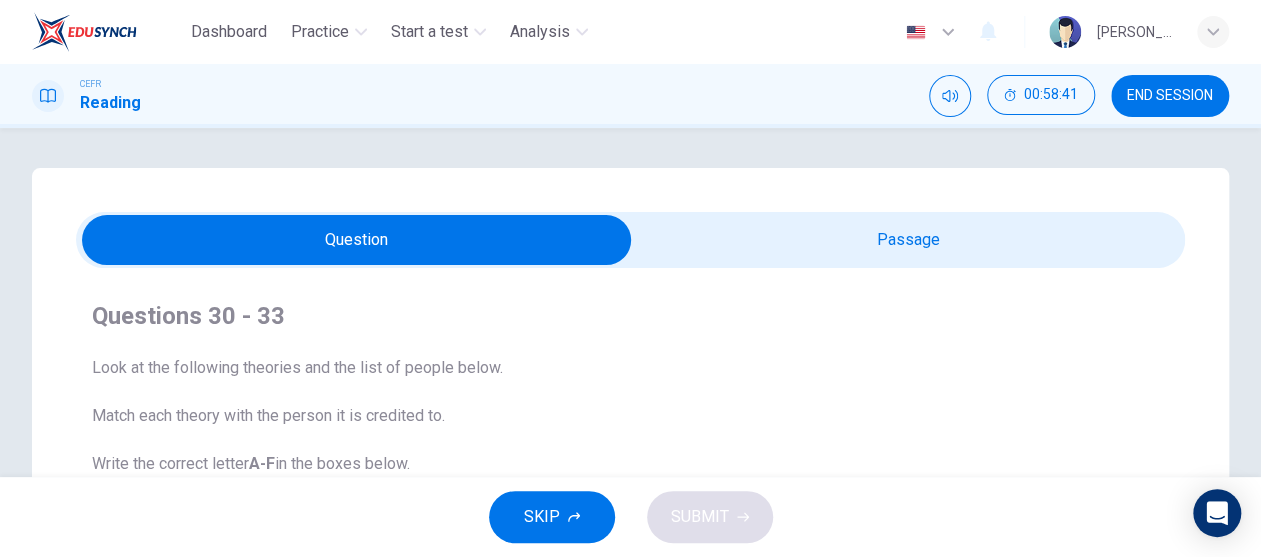 click at bounding box center [357, 240] 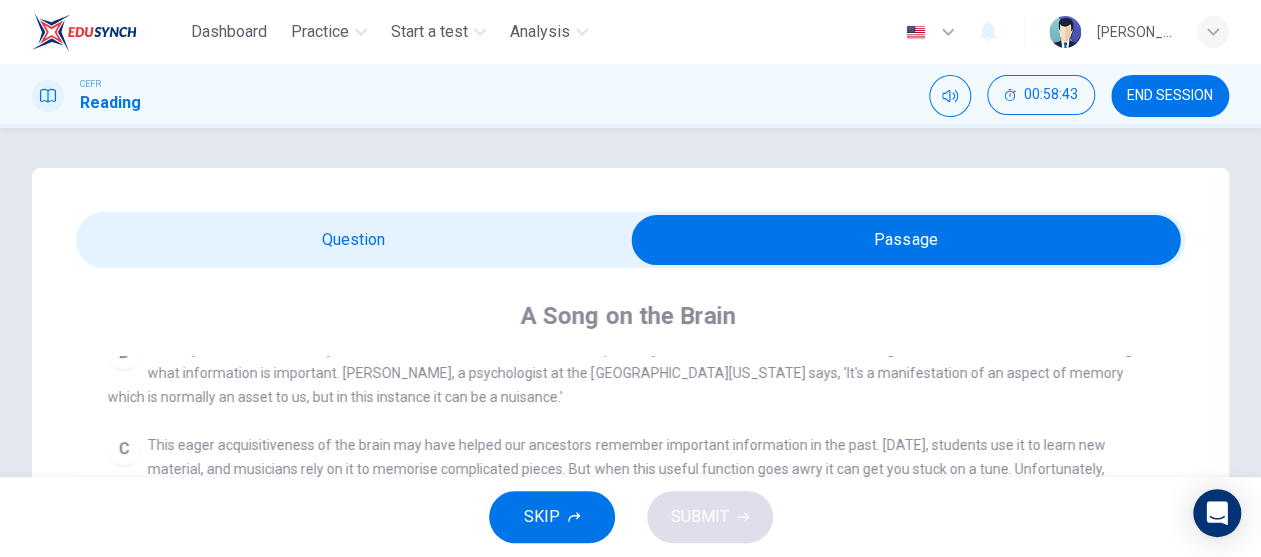 scroll, scrollTop: 400, scrollLeft: 0, axis: vertical 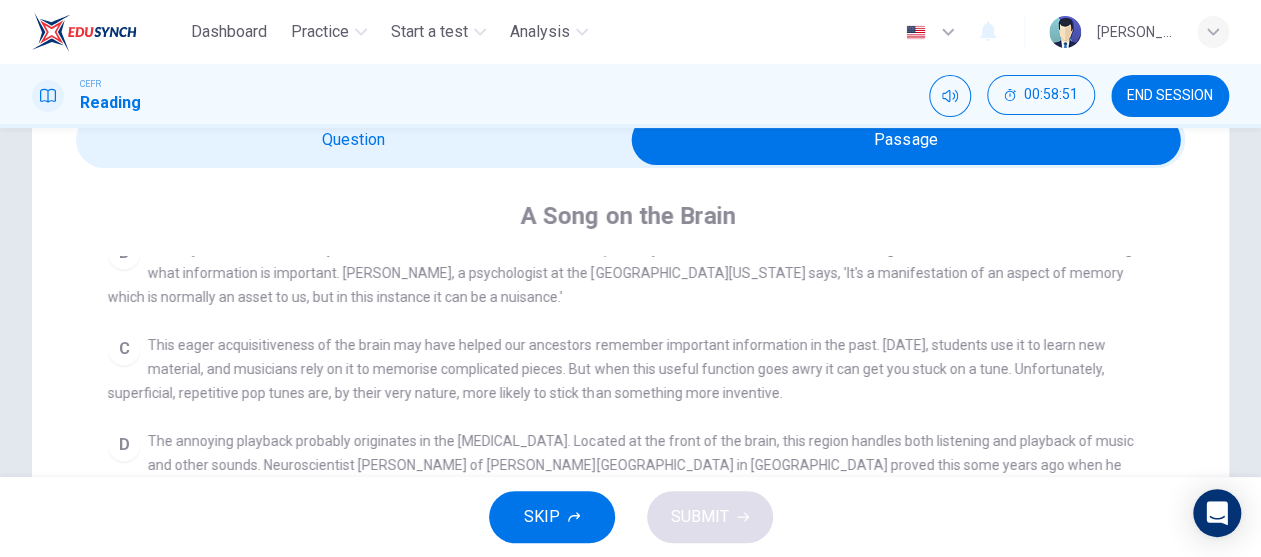 click at bounding box center [906, 140] 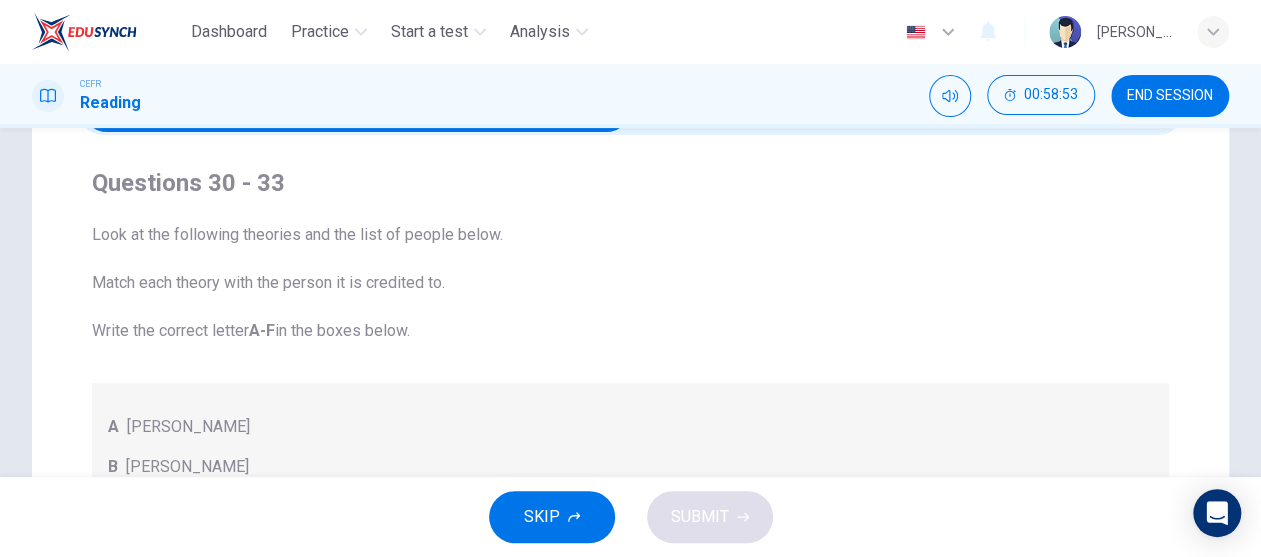 scroll, scrollTop: 100, scrollLeft: 0, axis: vertical 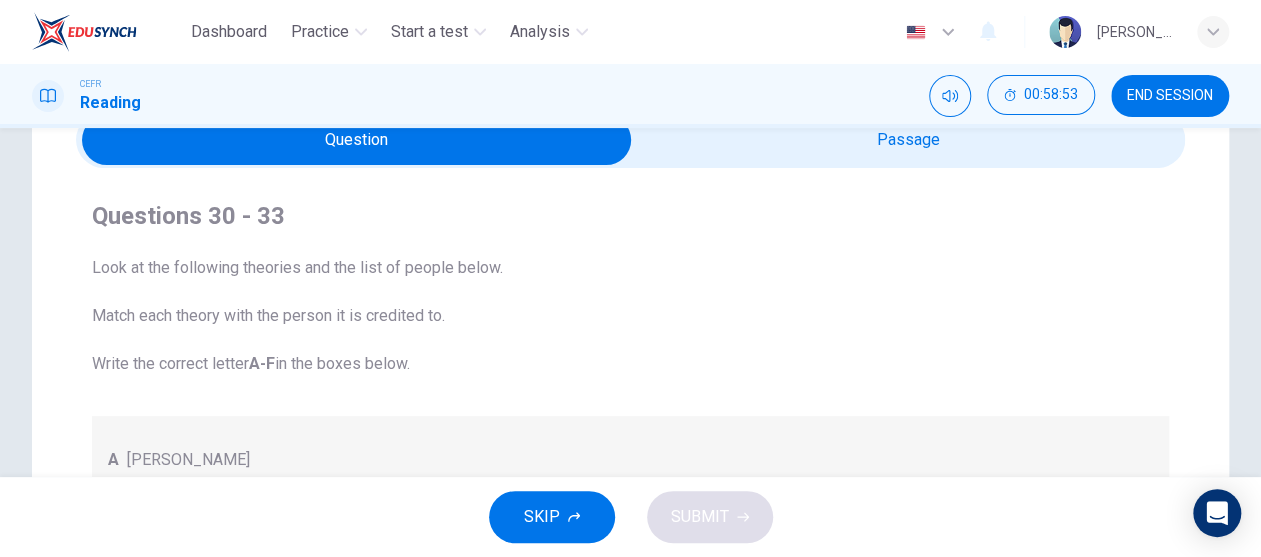 click at bounding box center [357, 140] 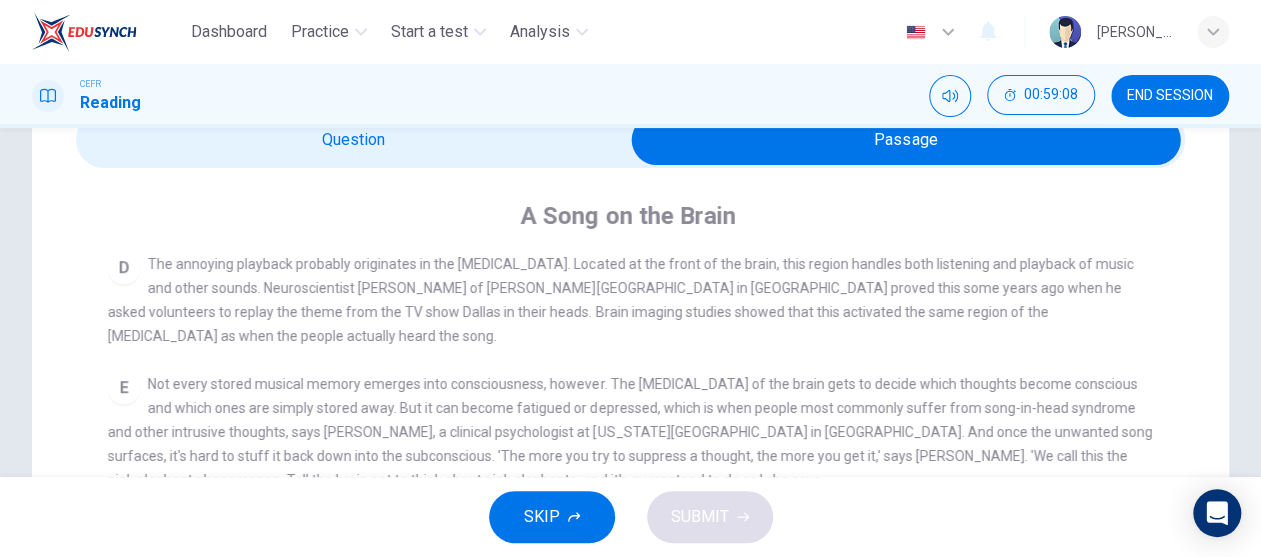 scroll, scrollTop: 703, scrollLeft: 0, axis: vertical 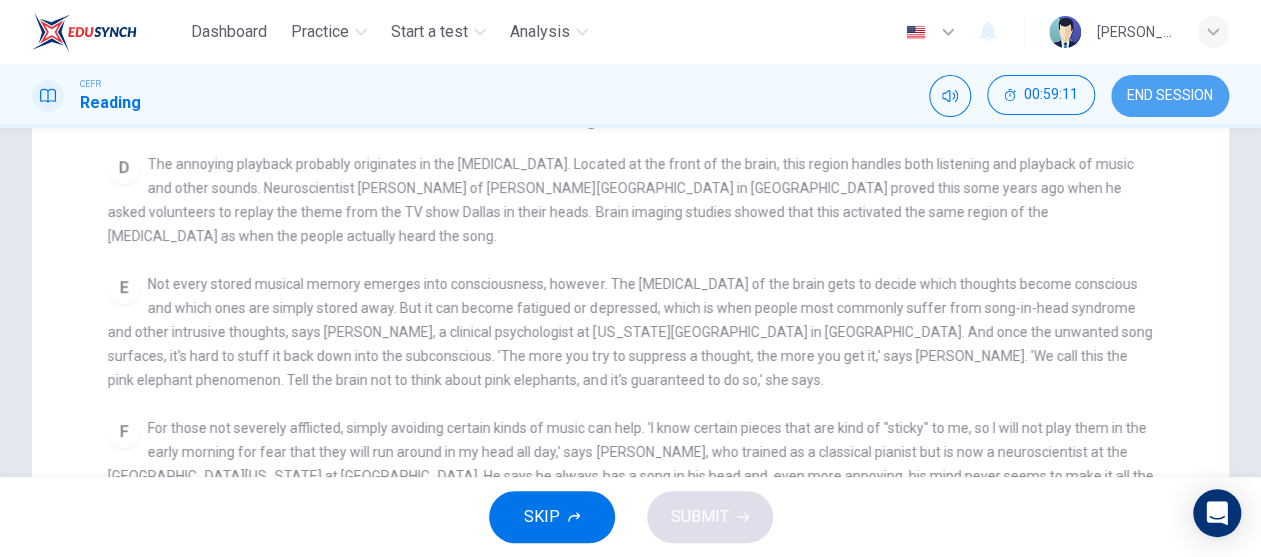 click on "END SESSION" at bounding box center [1170, 96] 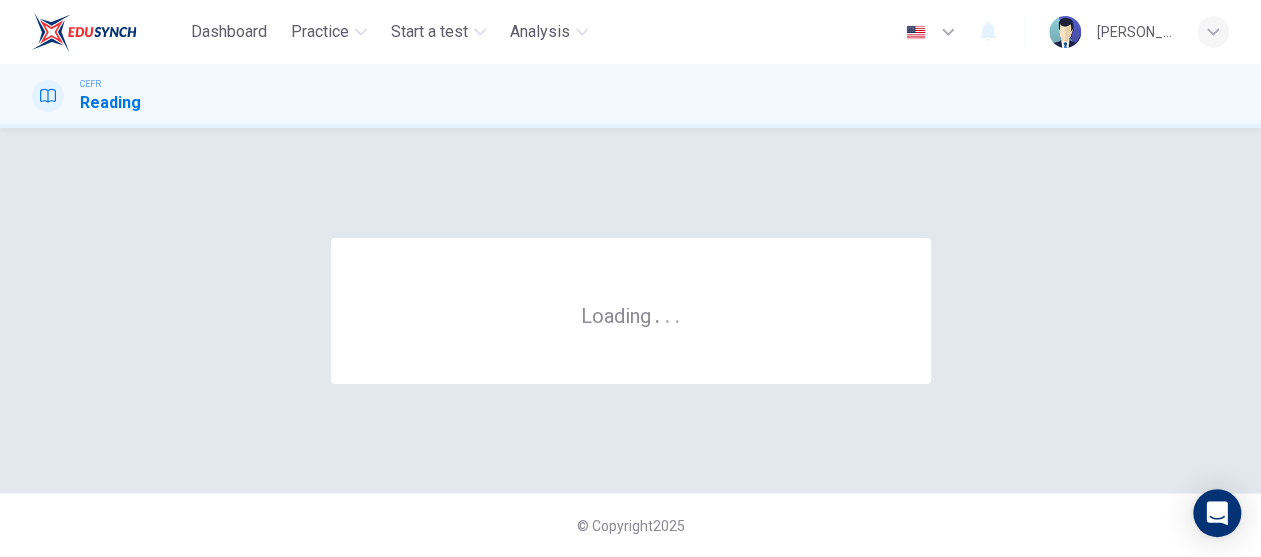 scroll, scrollTop: 0, scrollLeft: 0, axis: both 